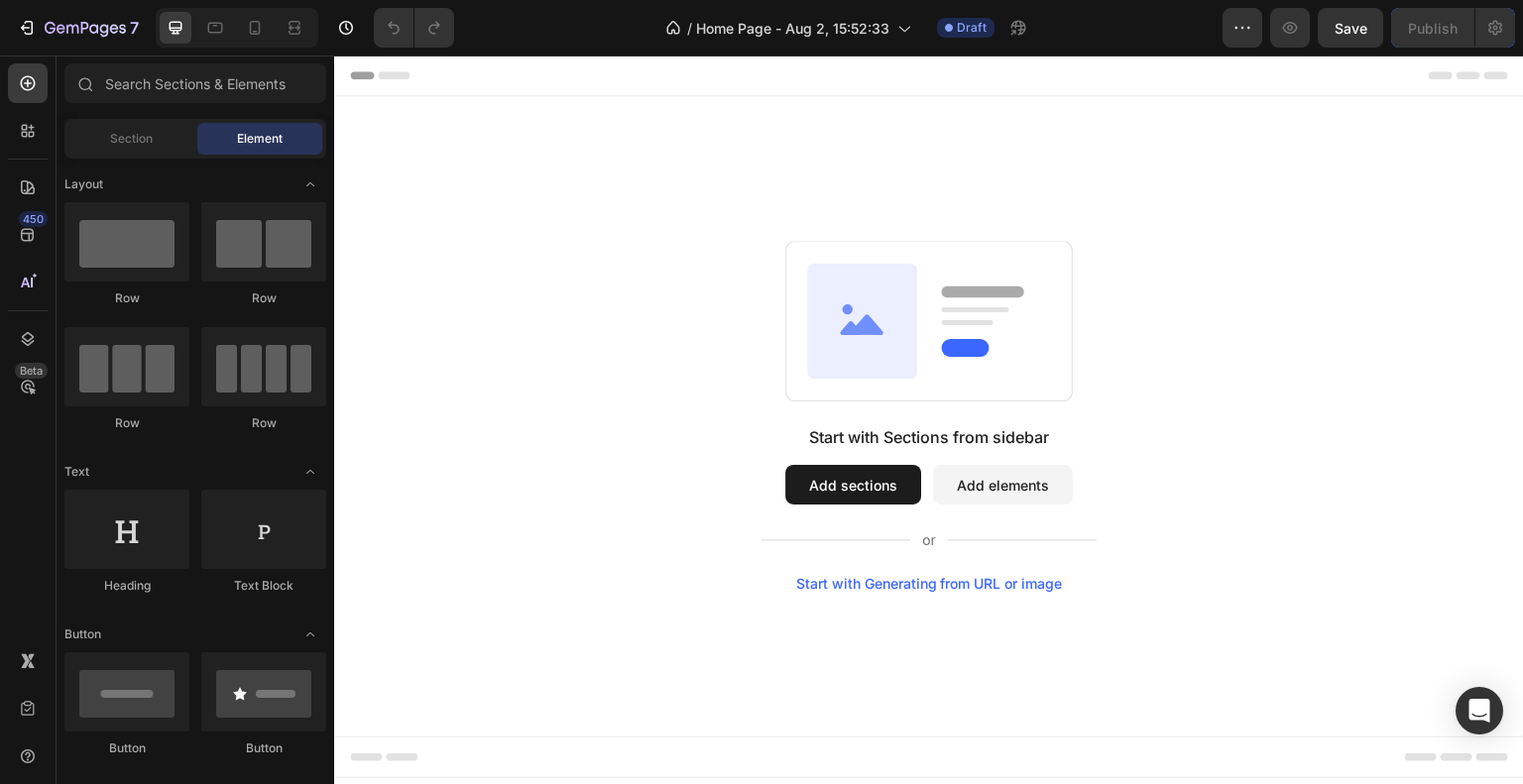 scroll, scrollTop: 0, scrollLeft: 0, axis: both 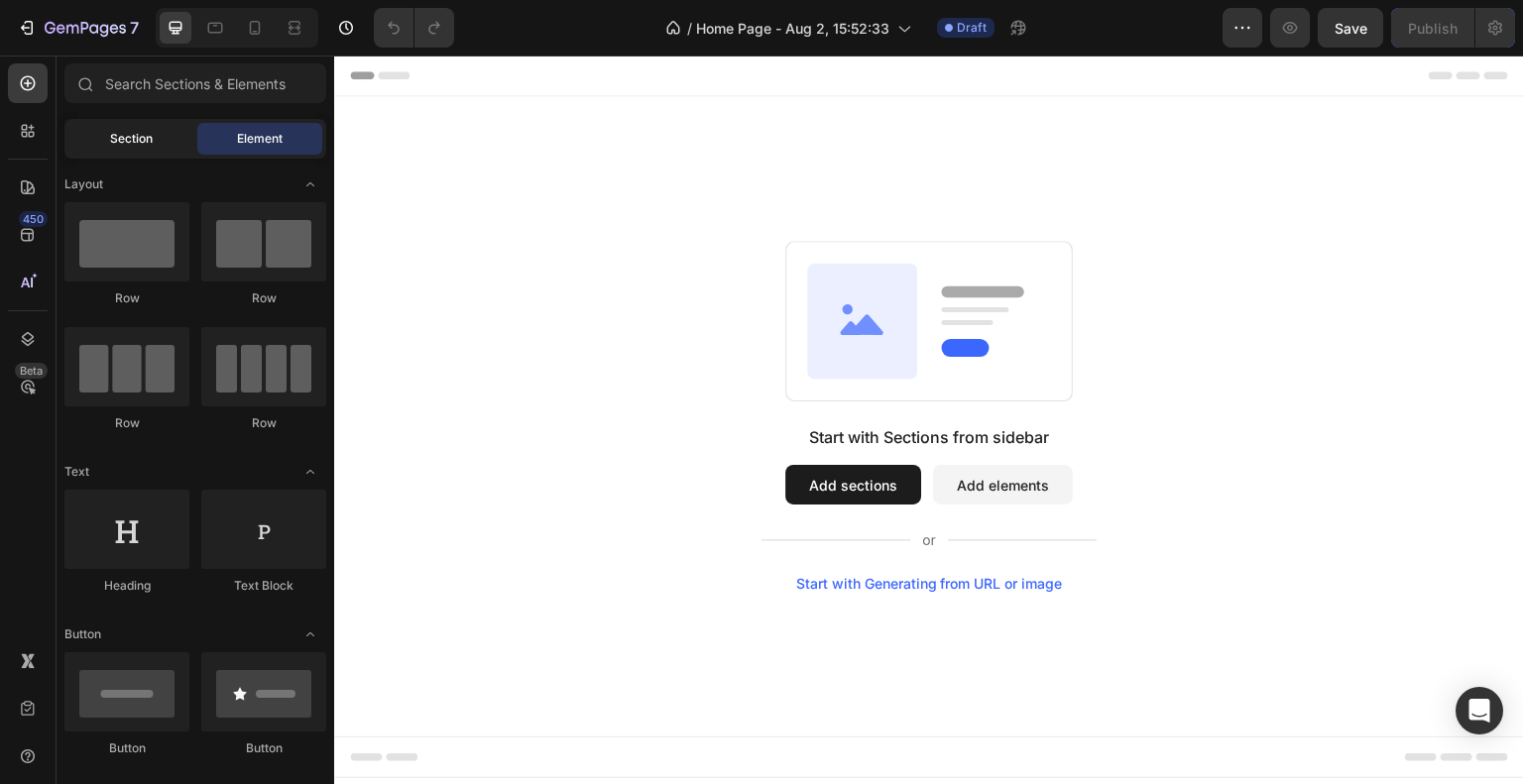 click on "Section" at bounding box center [131, 139] 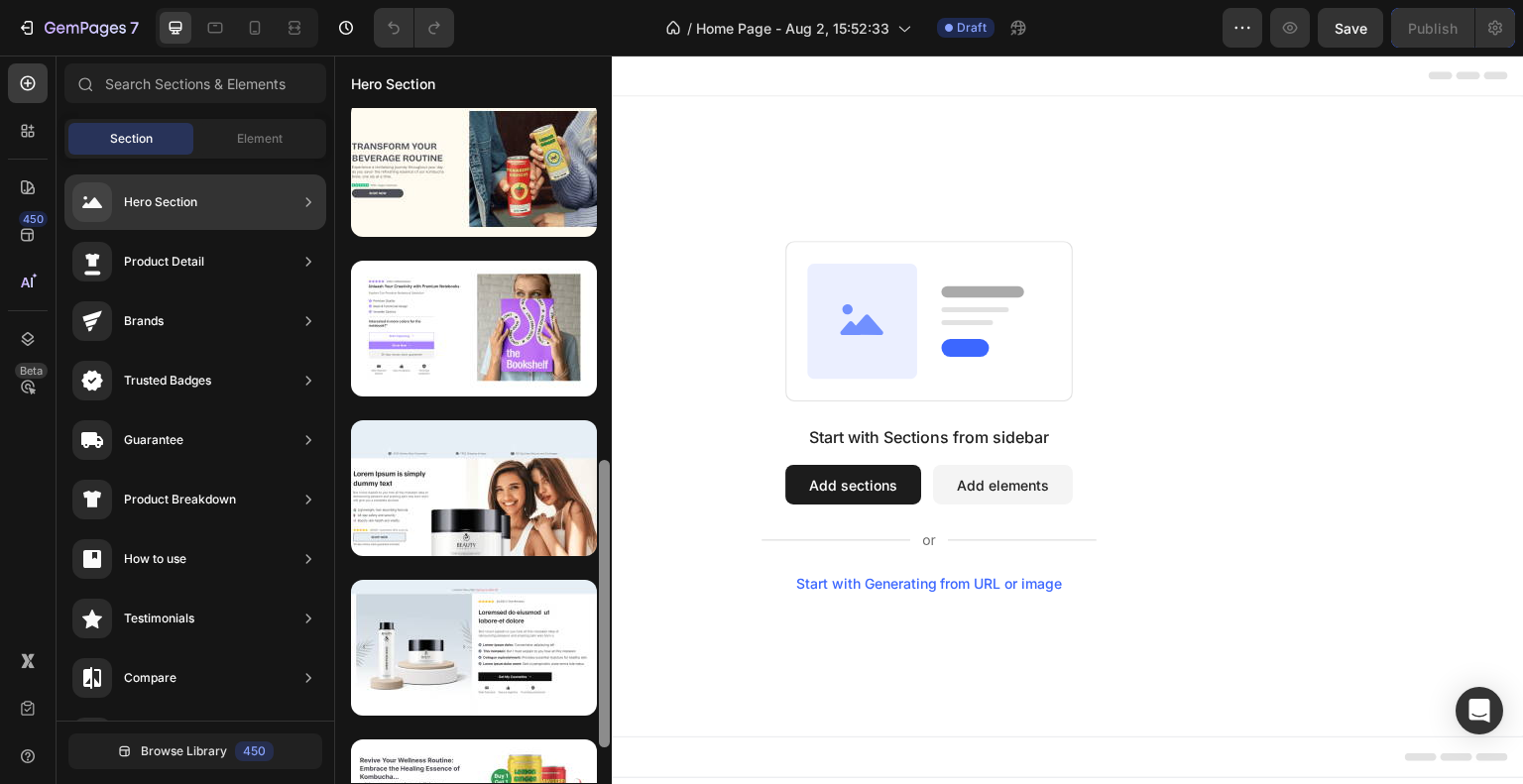 scroll, scrollTop: 818, scrollLeft: 0, axis: vertical 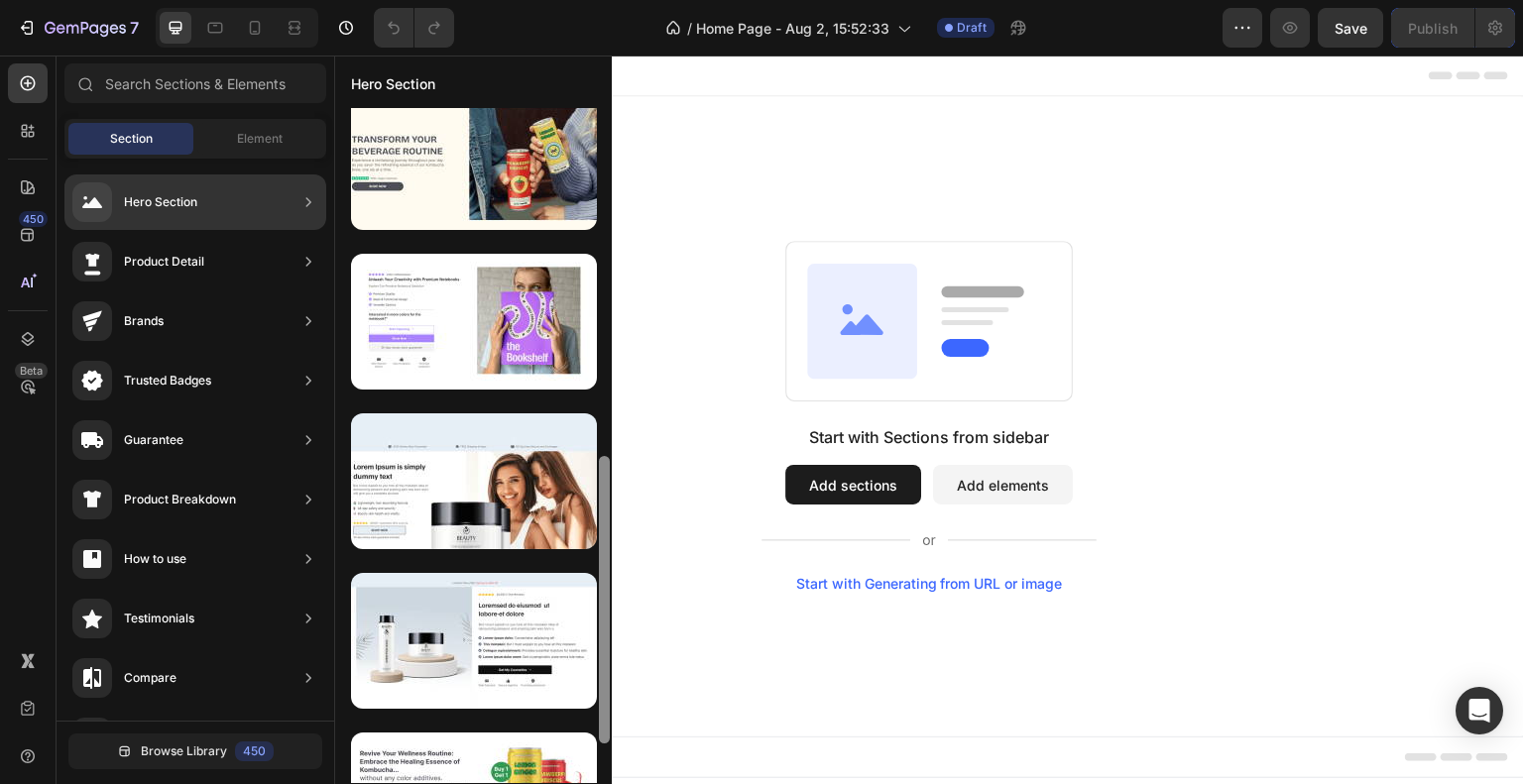drag, startPoint x: 604, startPoint y: 384, endPoint x: 573, endPoint y: 732, distance: 349.37802 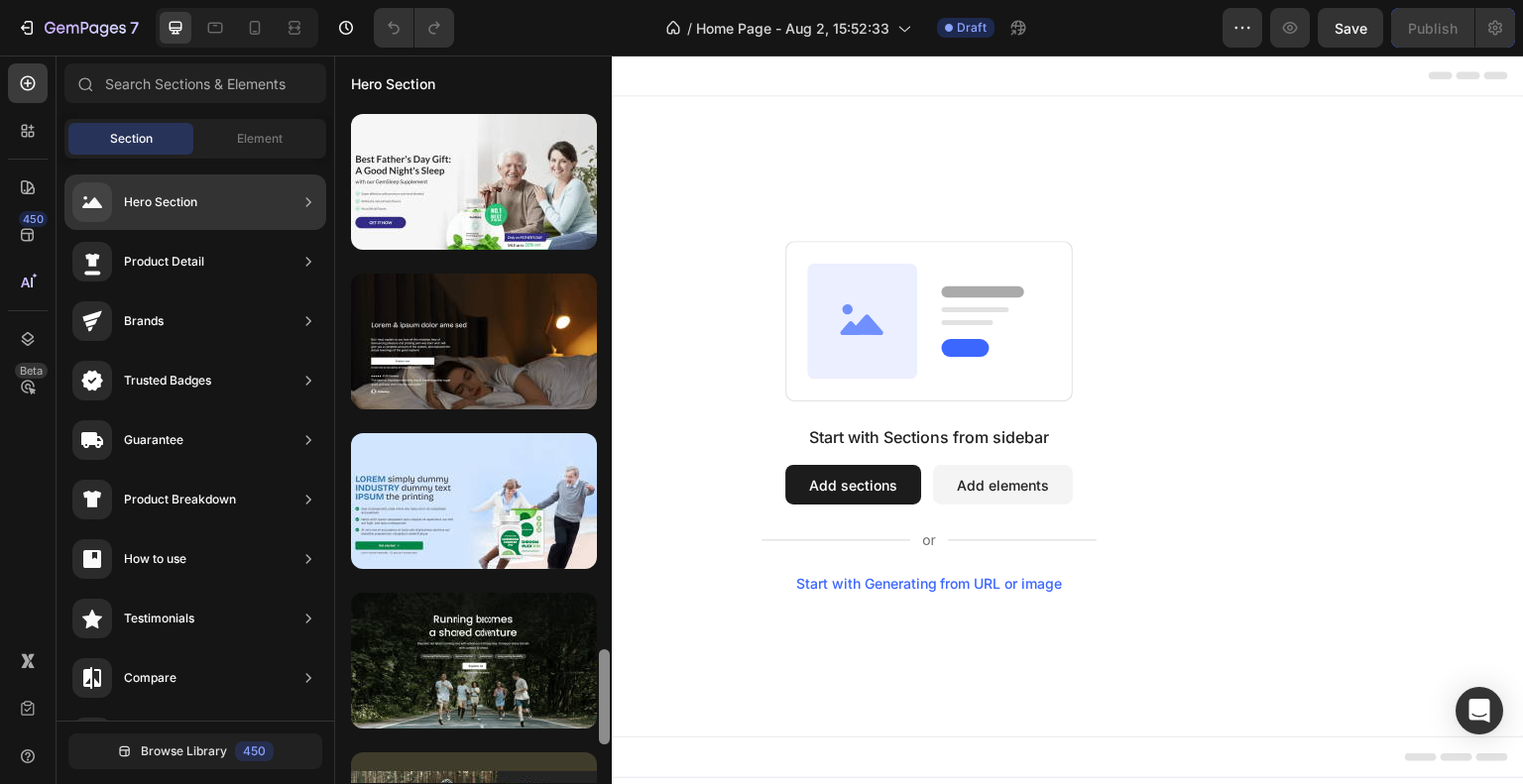 scroll, scrollTop: 3950, scrollLeft: 0, axis: vertical 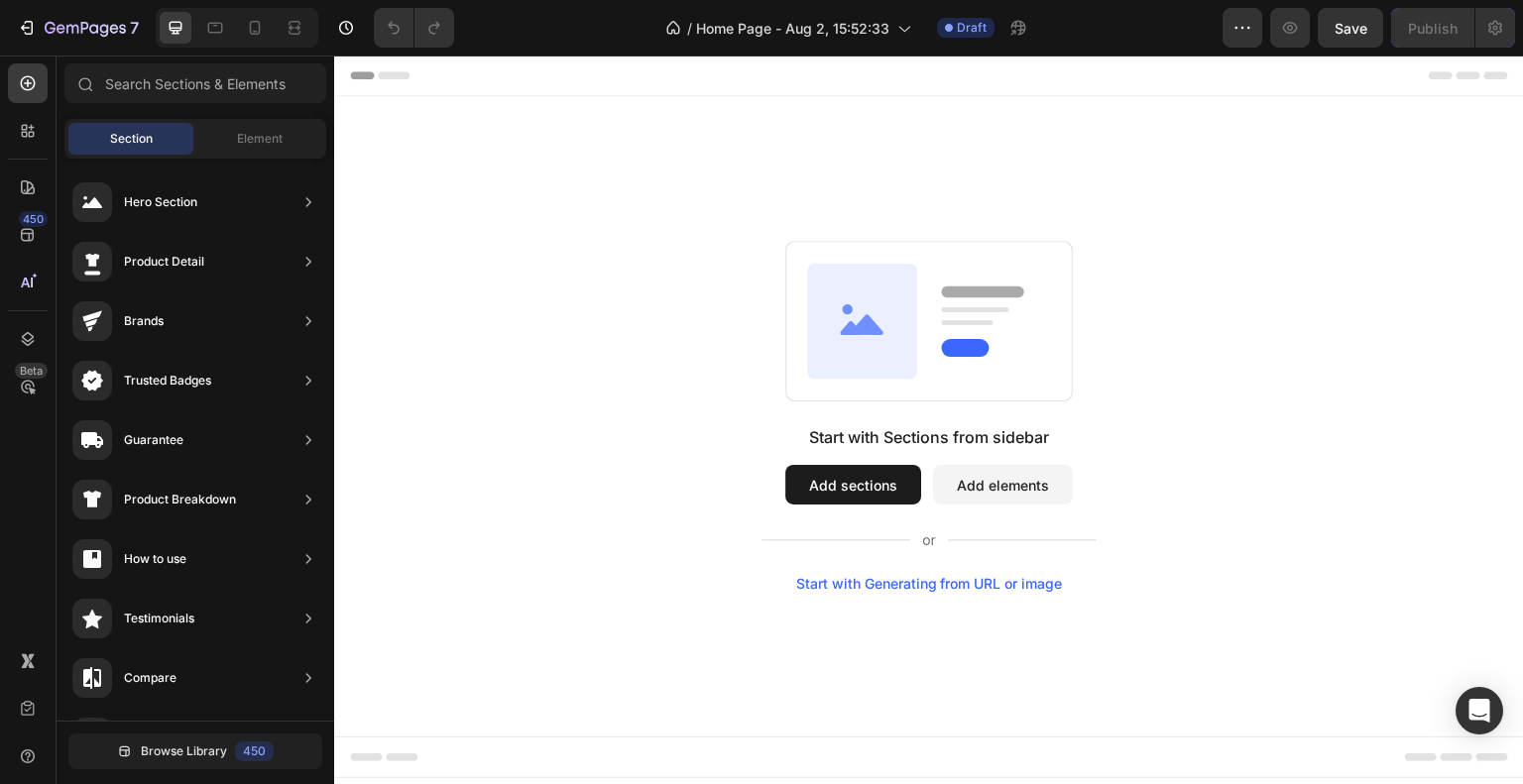 click on "Start with Sections from sidebar Add sections Add elements Start with Generating from URL or image" at bounding box center (929, 416) 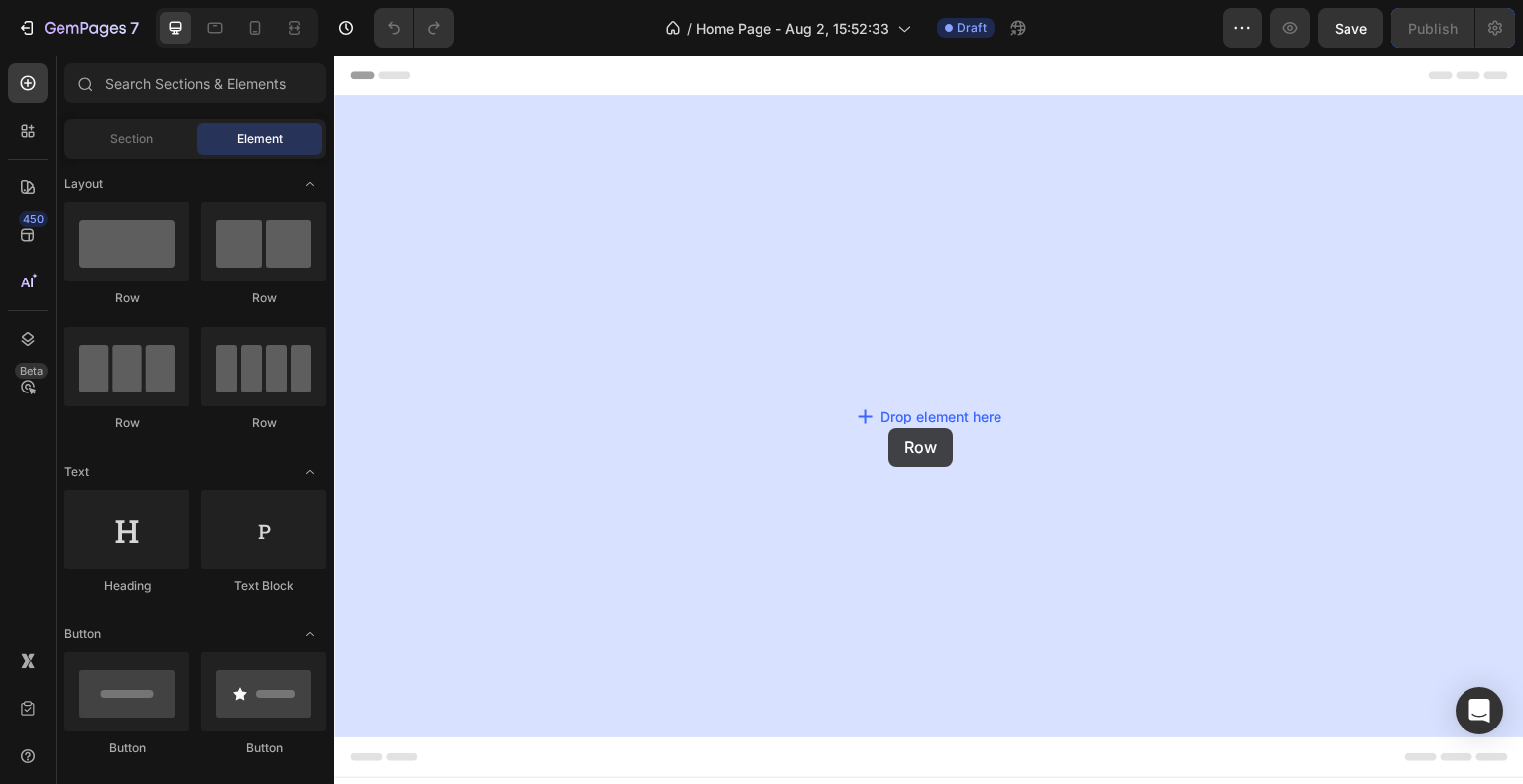 drag, startPoint x: 606, startPoint y: 320, endPoint x: 898, endPoint y: 433, distance: 313.10222 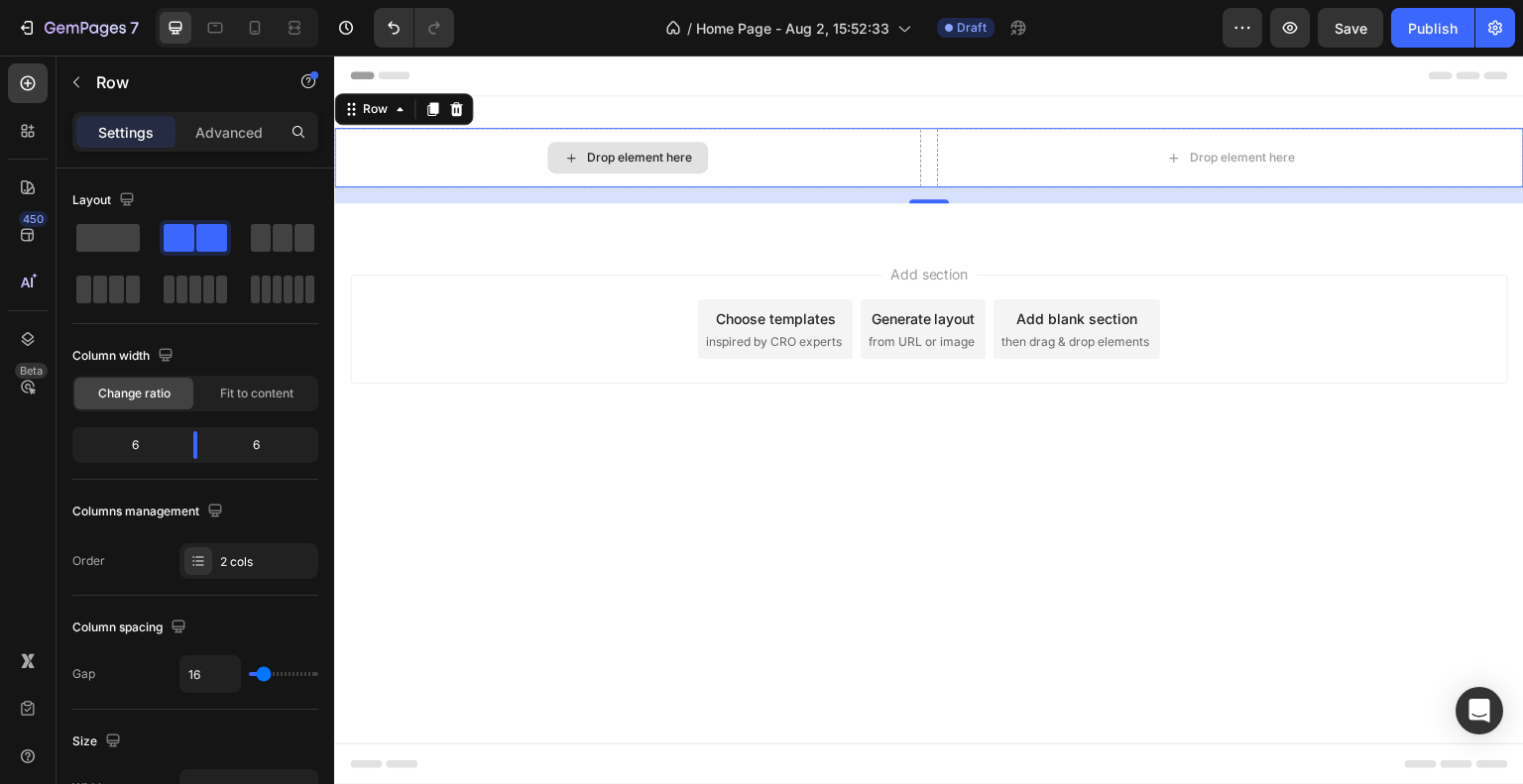 click on "Drop element here" at bounding box center [640, 158] 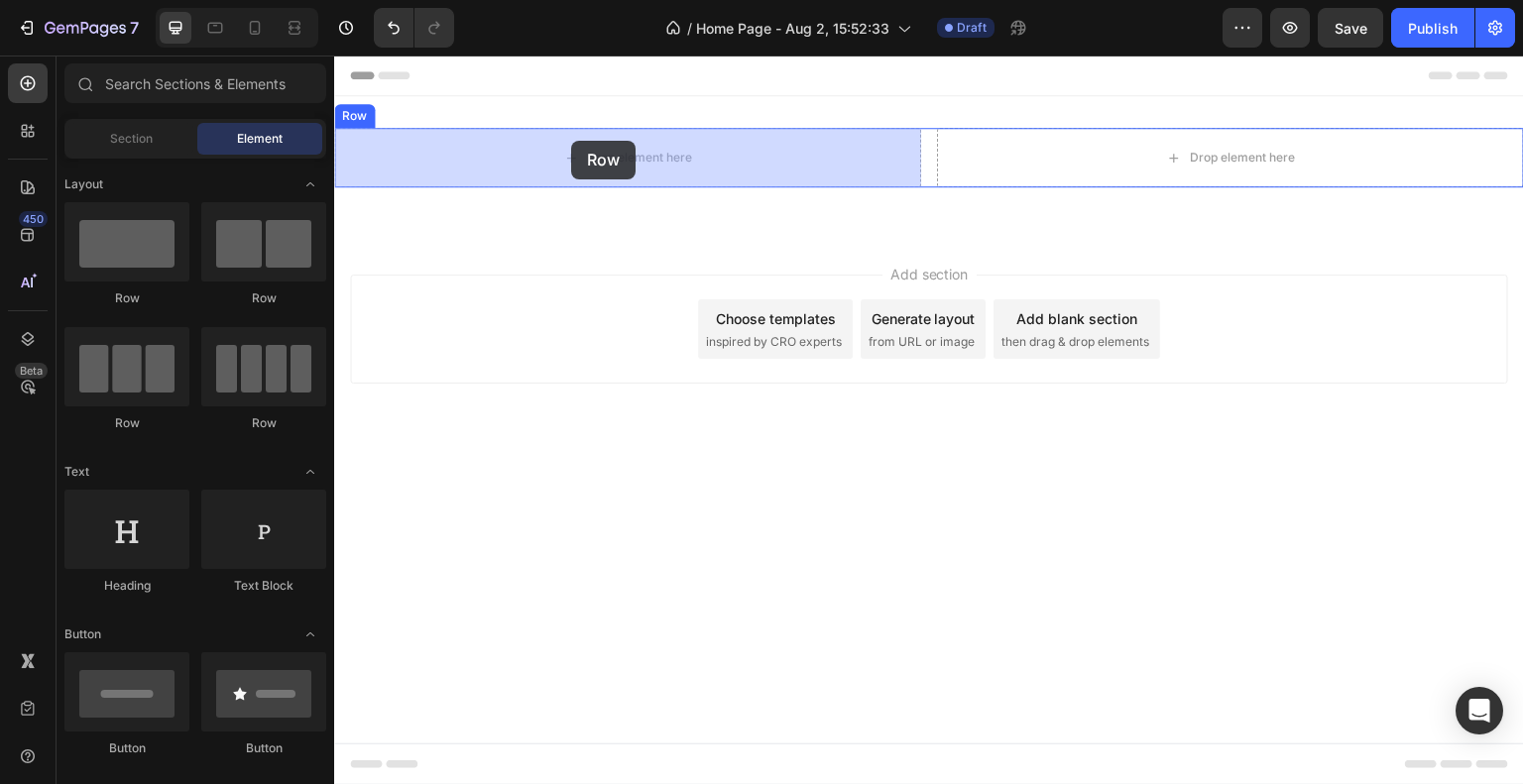 drag, startPoint x: 440, startPoint y: 316, endPoint x: 571, endPoint y: 141, distance: 218.60009 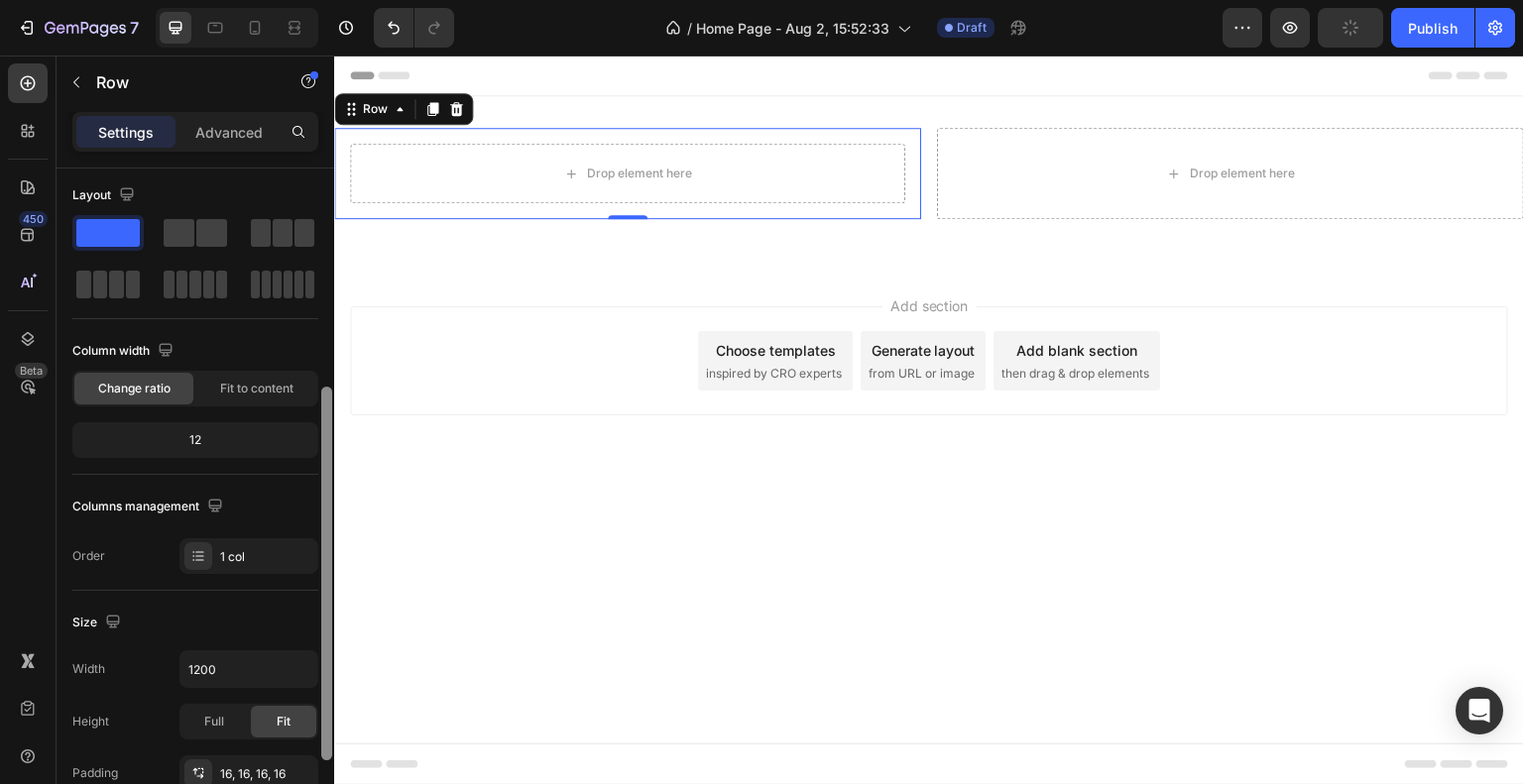 scroll, scrollTop: 0, scrollLeft: 0, axis: both 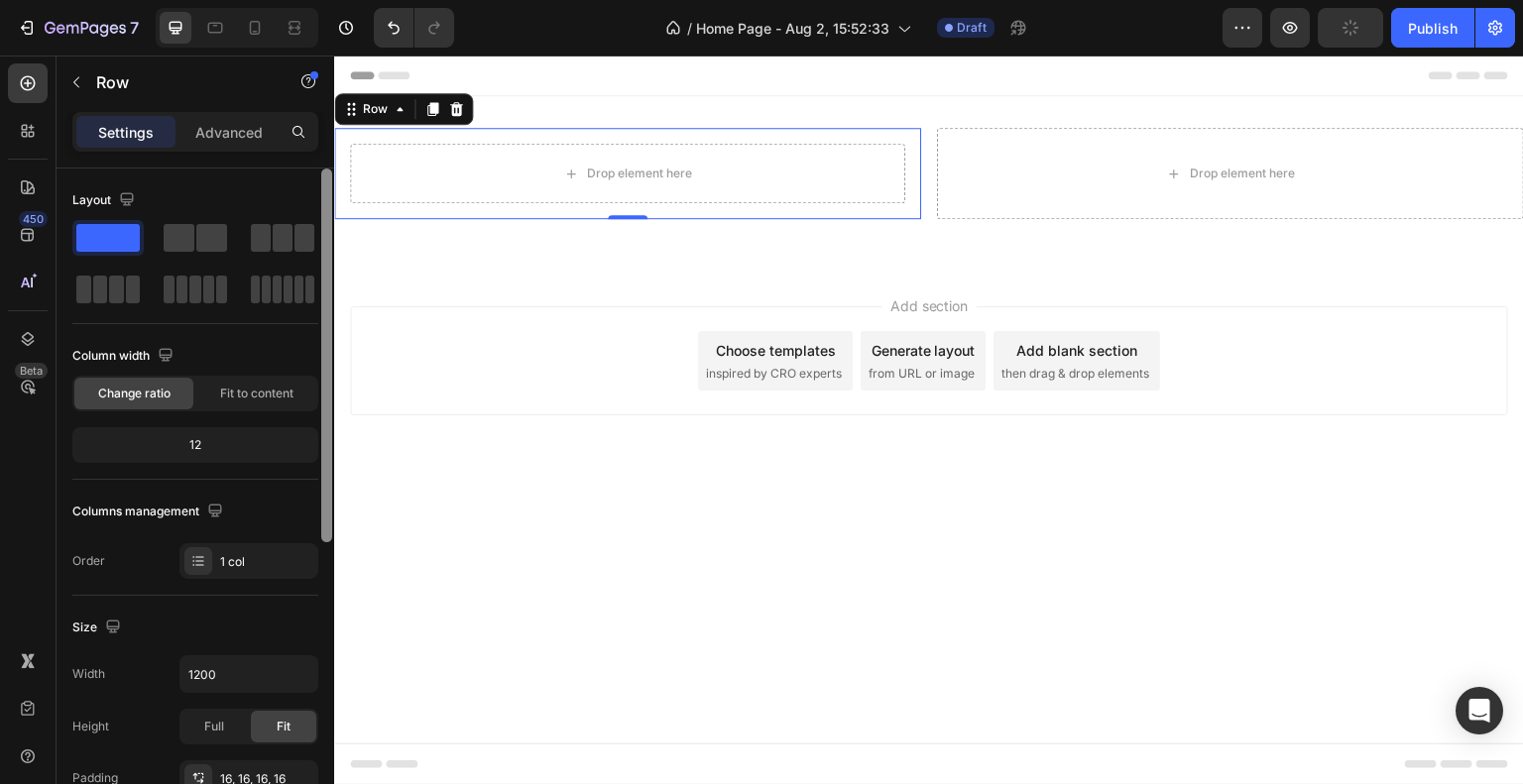 drag, startPoint x: 327, startPoint y: 241, endPoint x: 325, endPoint y: 194, distance: 47.042534 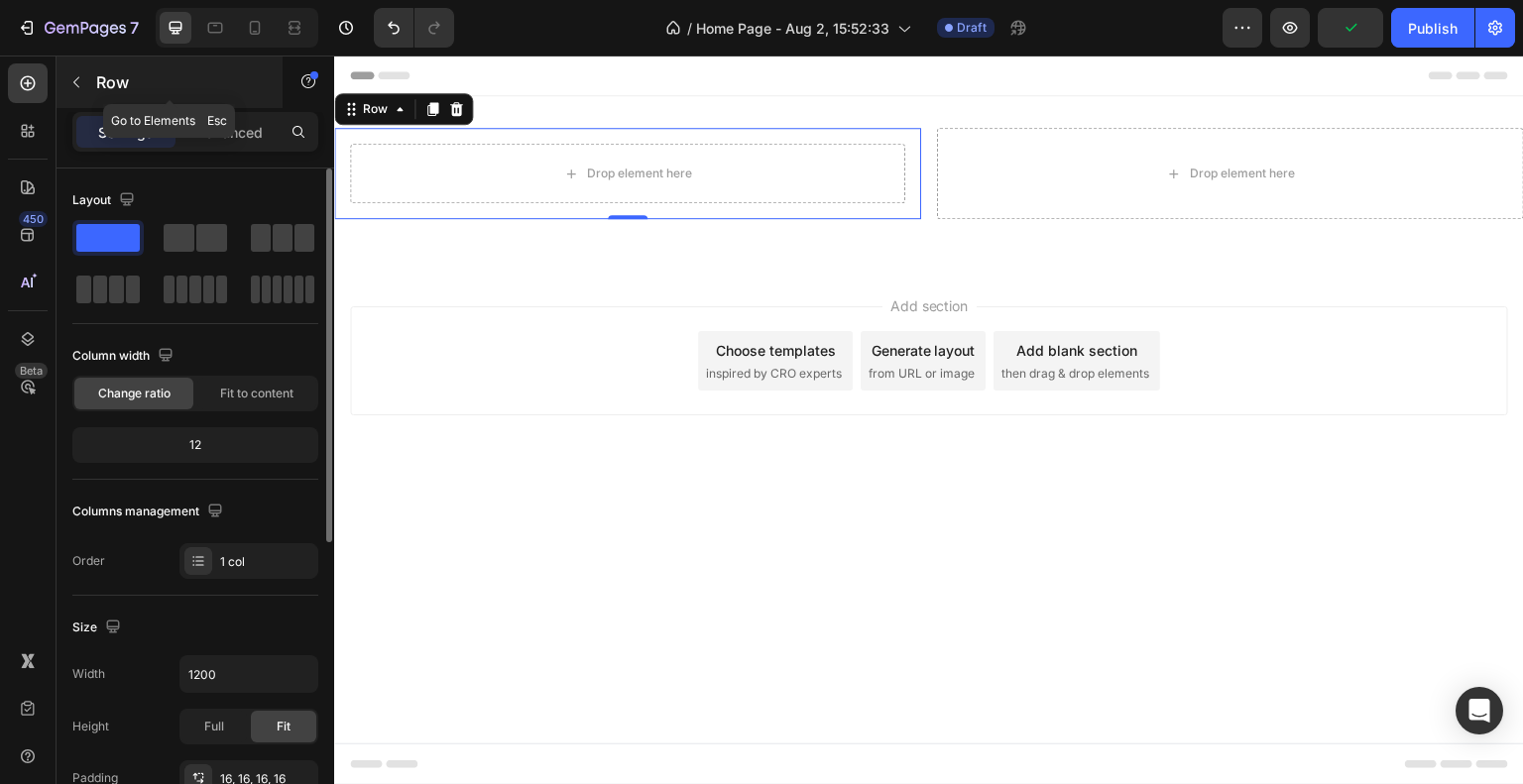 click 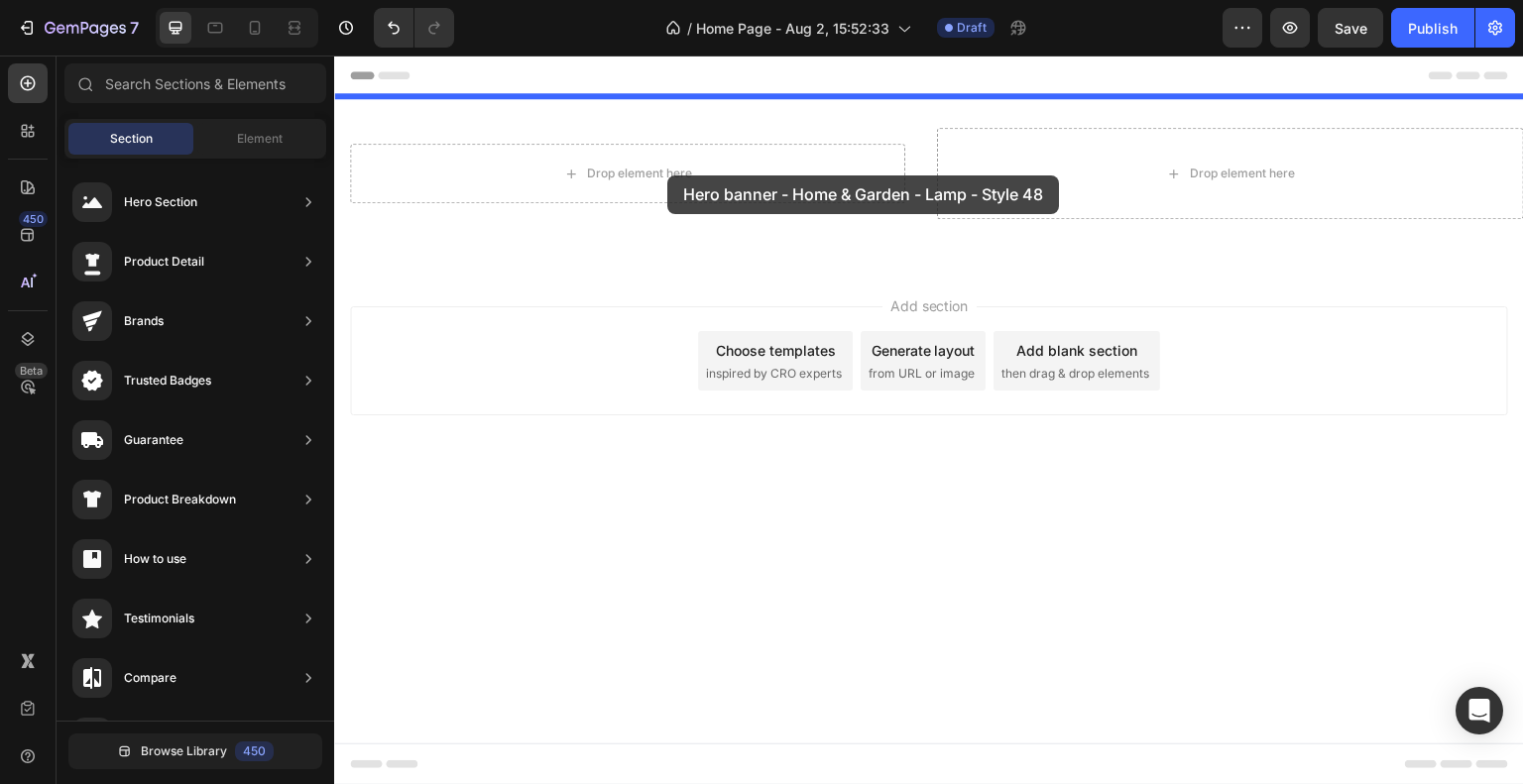 drag, startPoint x: 766, startPoint y: 261, endPoint x: 667, endPoint y: 175, distance: 131.13733 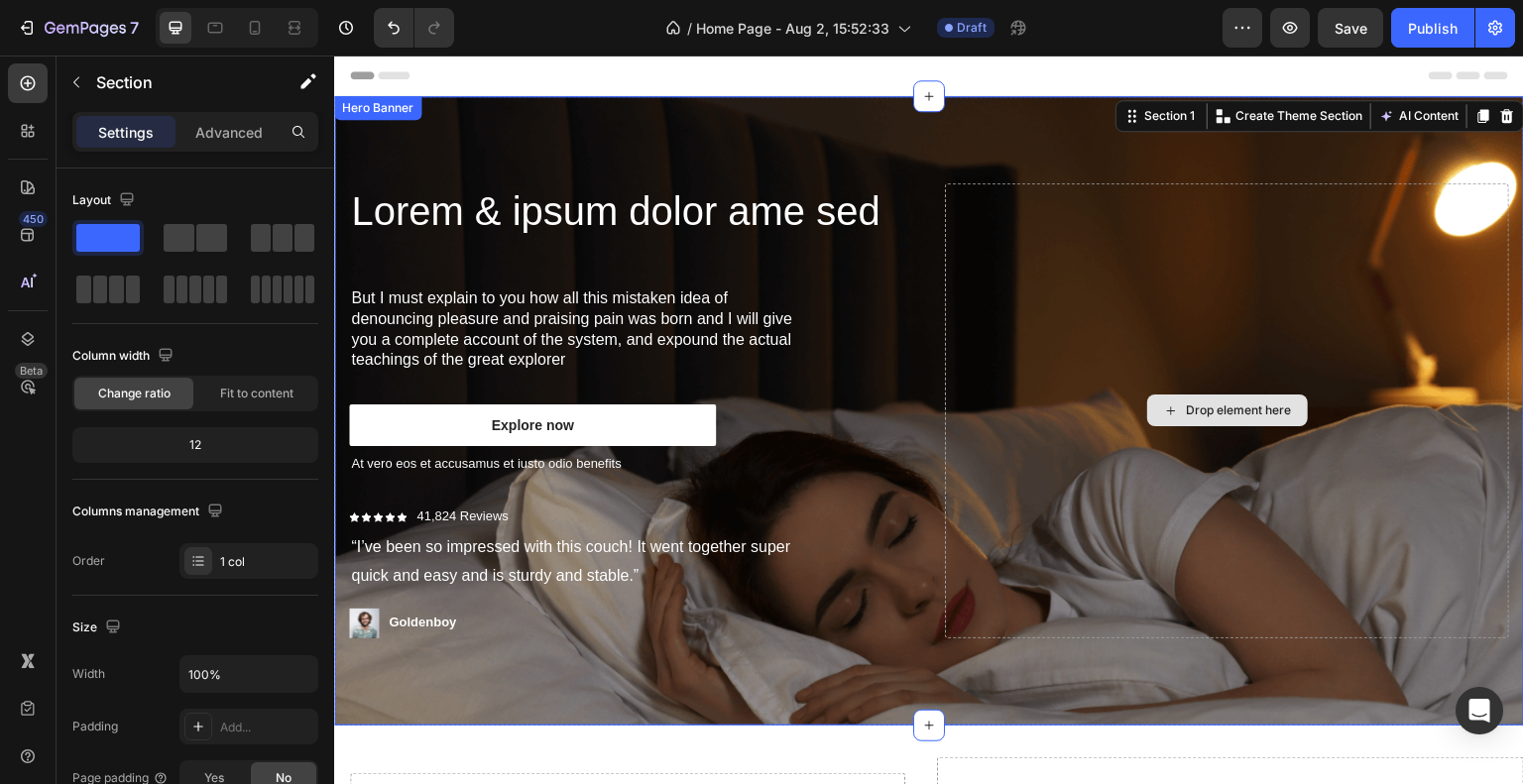 click on "Drop element here" at bounding box center (1227, 410) 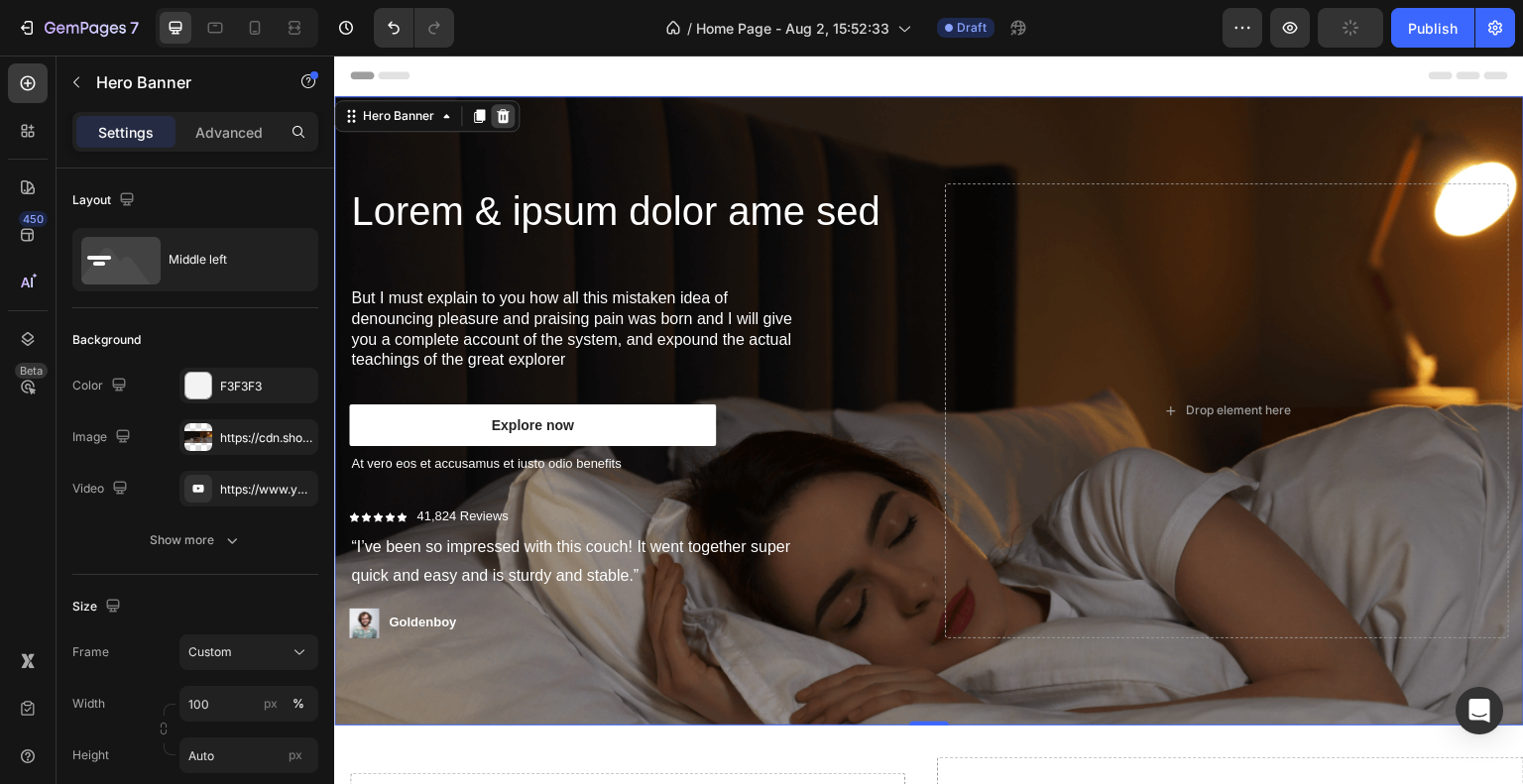 click 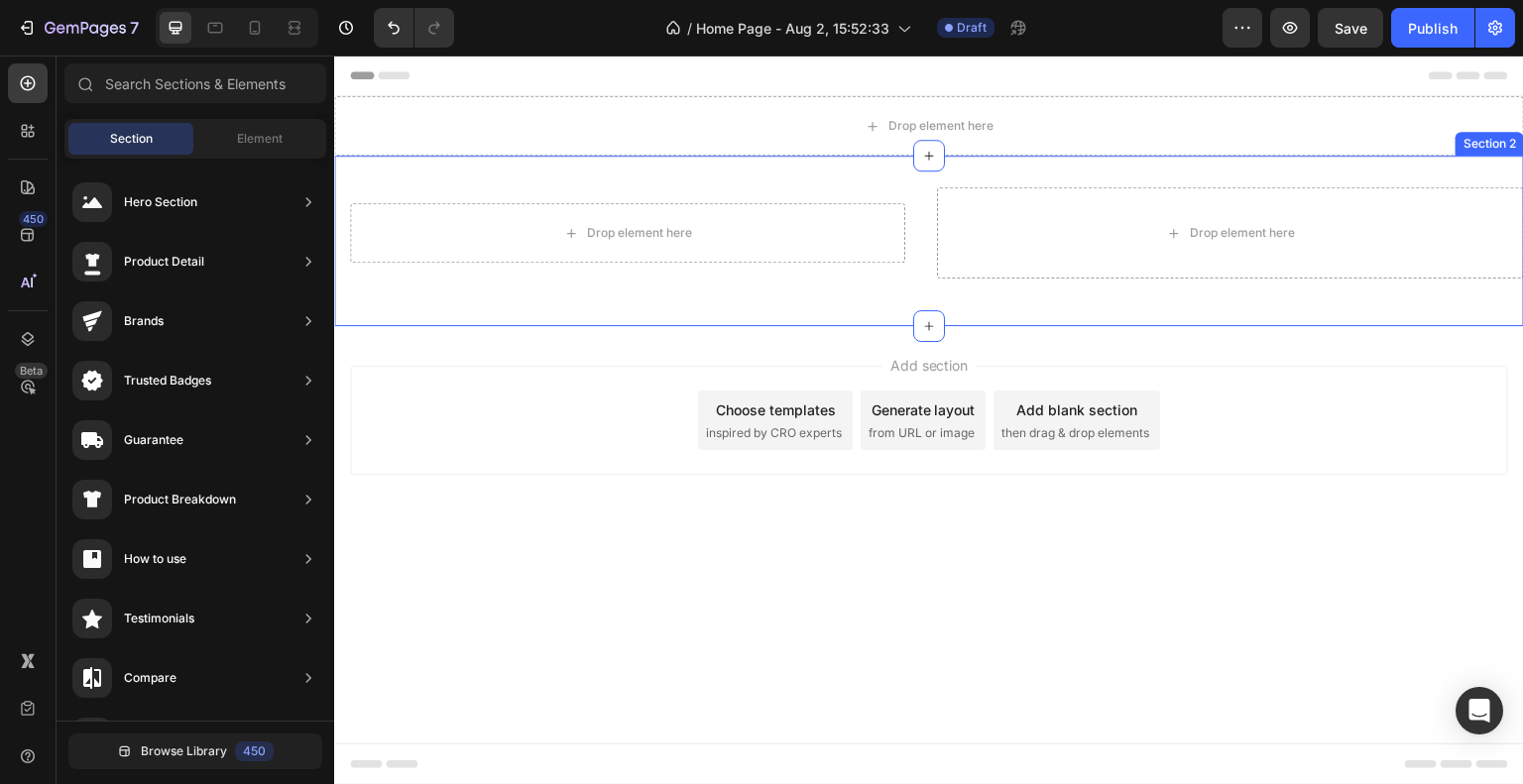 click on "Drop element here Row
Drop element here Row Section 2" at bounding box center [929, 241] 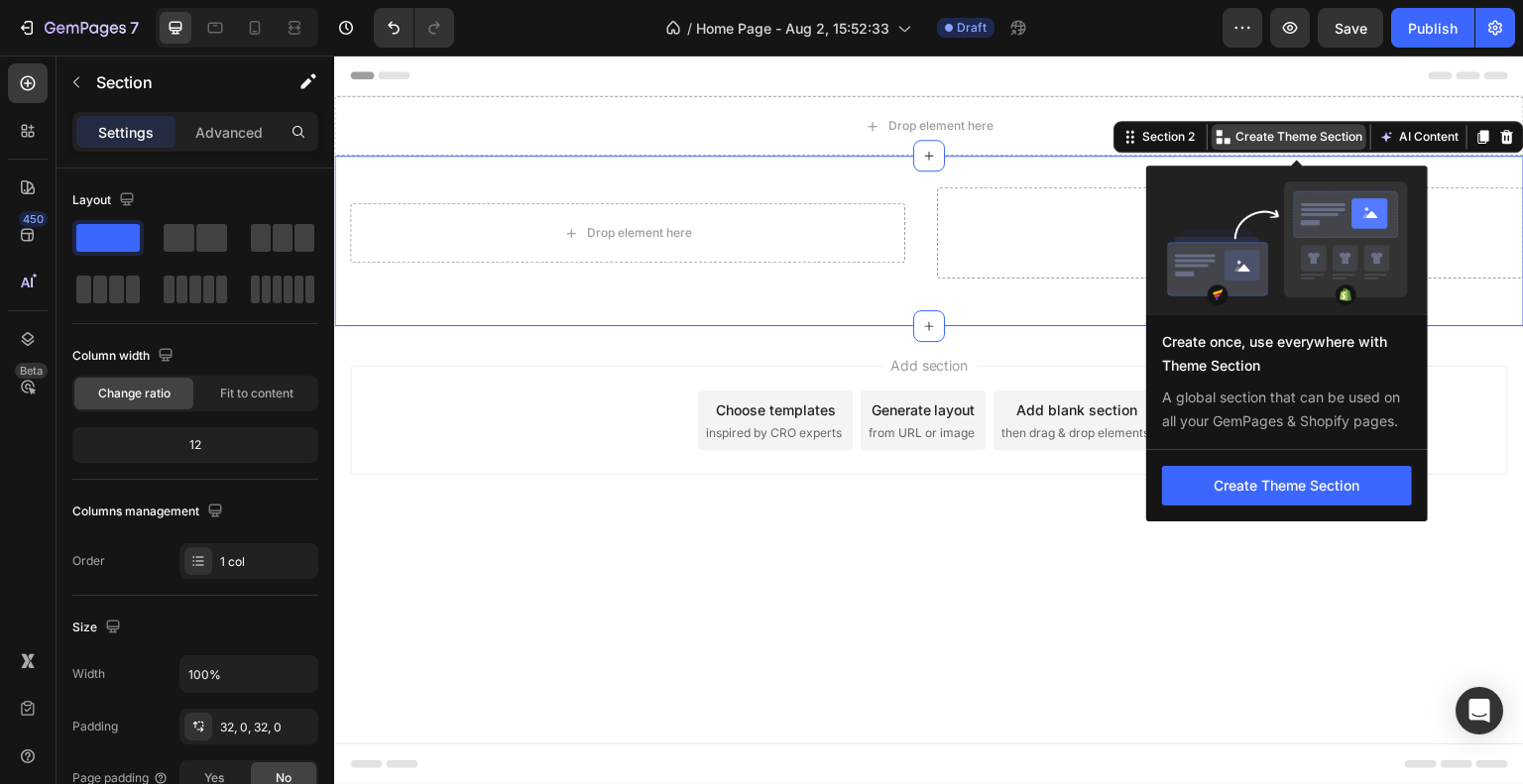 click on "Create Theme Section" at bounding box center [1299, 137] 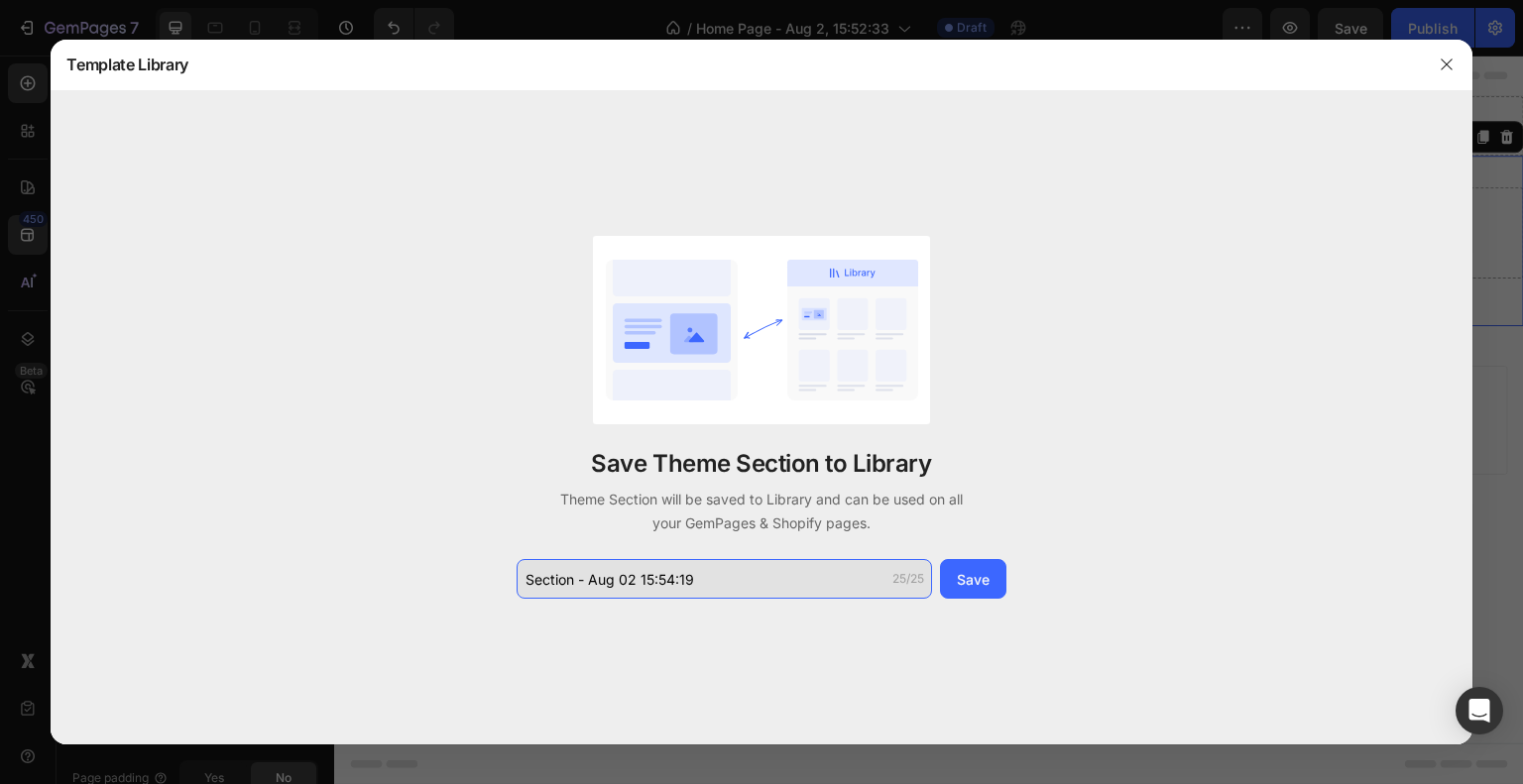 click on "Section - Aug 02 15:54:19" 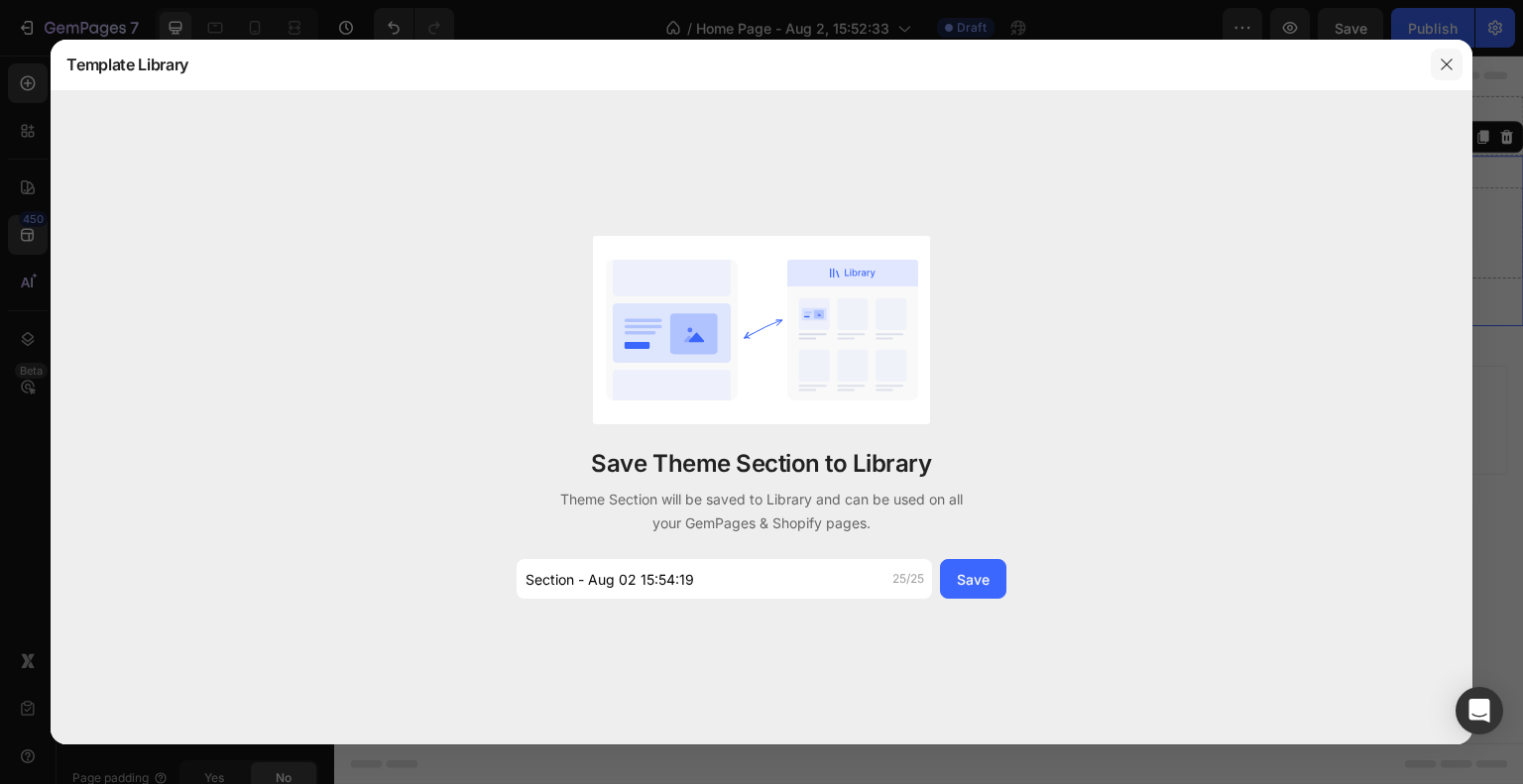 click 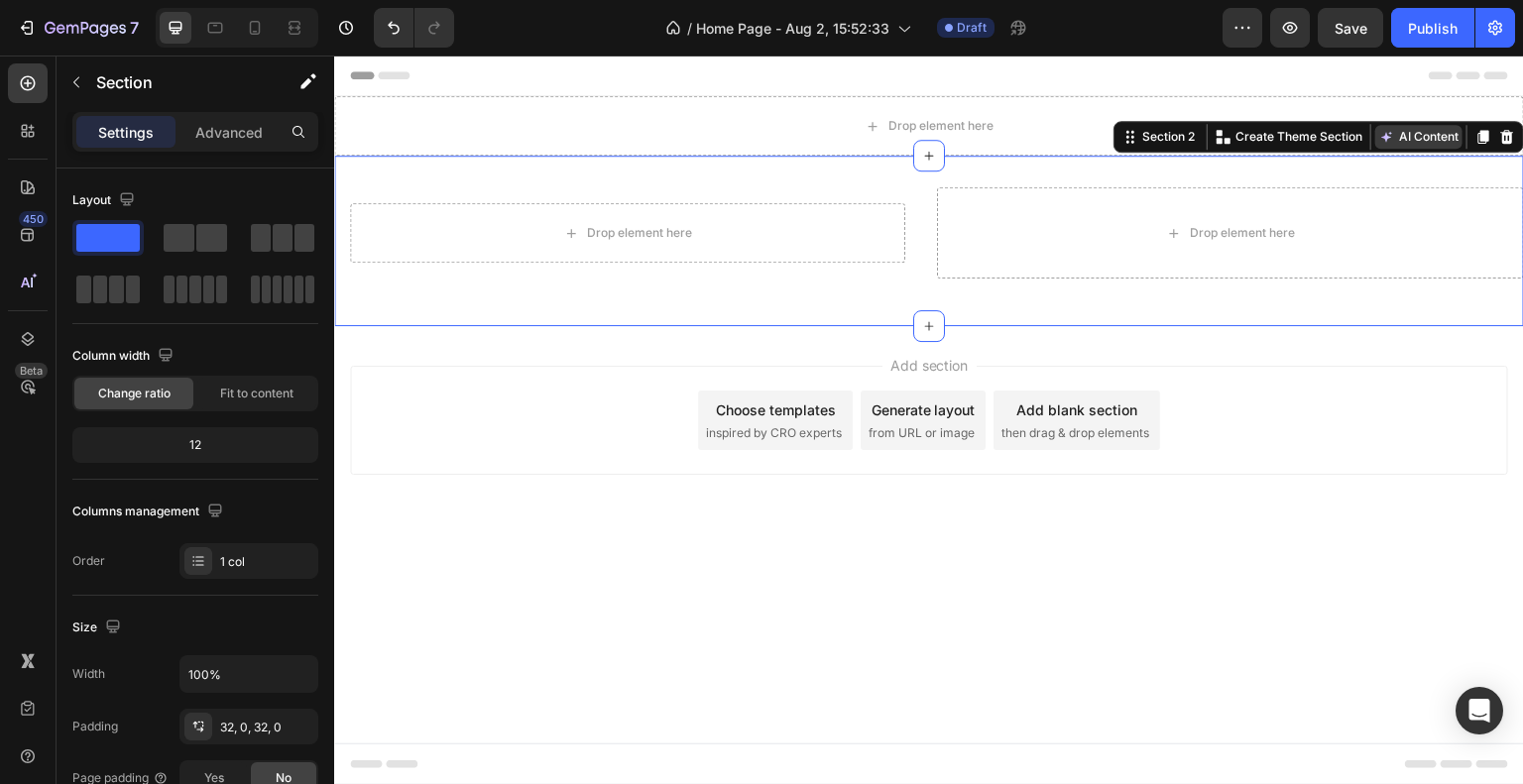 click on "AI Content" at bounding box center (1419, 137) 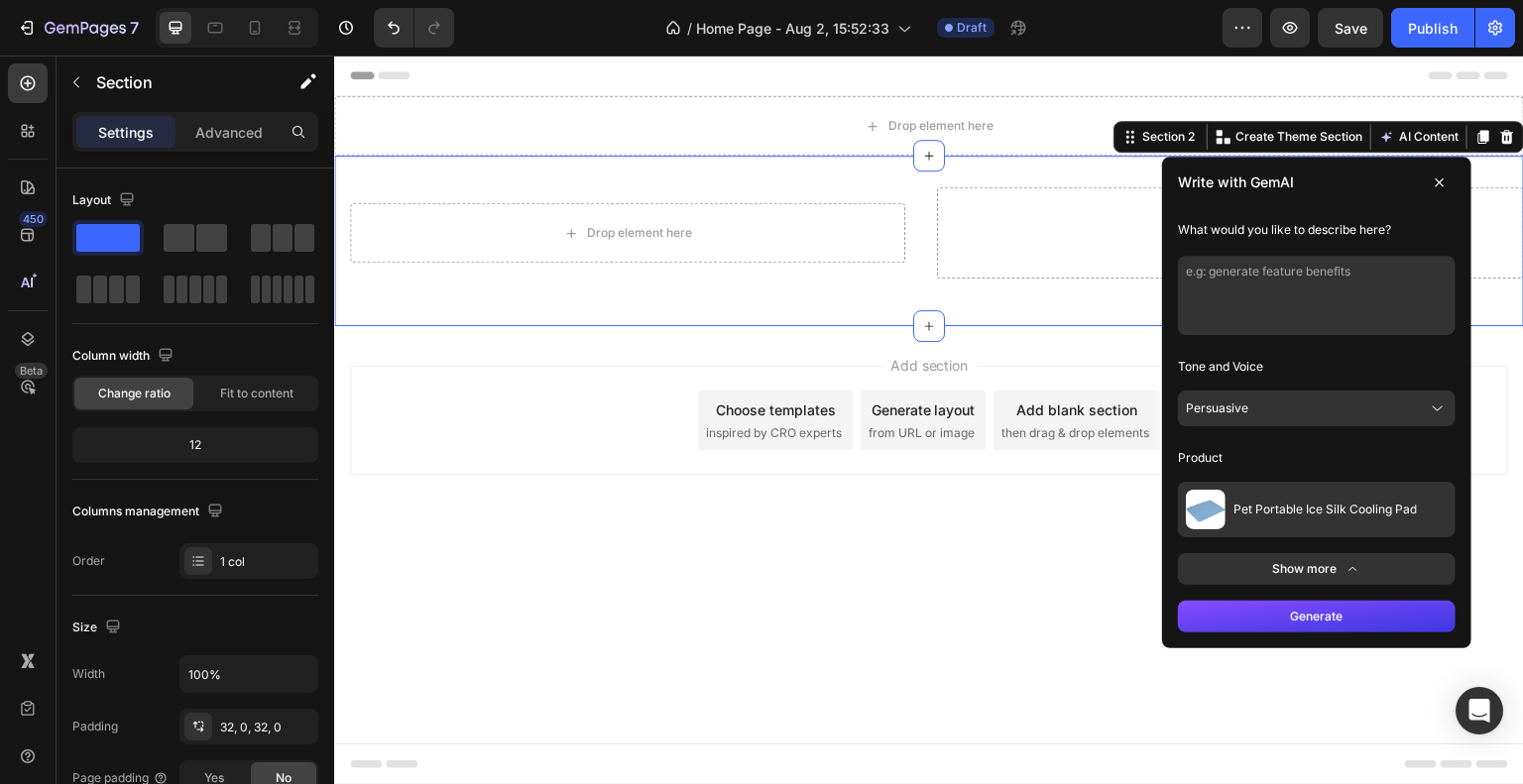 click at bounding box center [1440, 182] 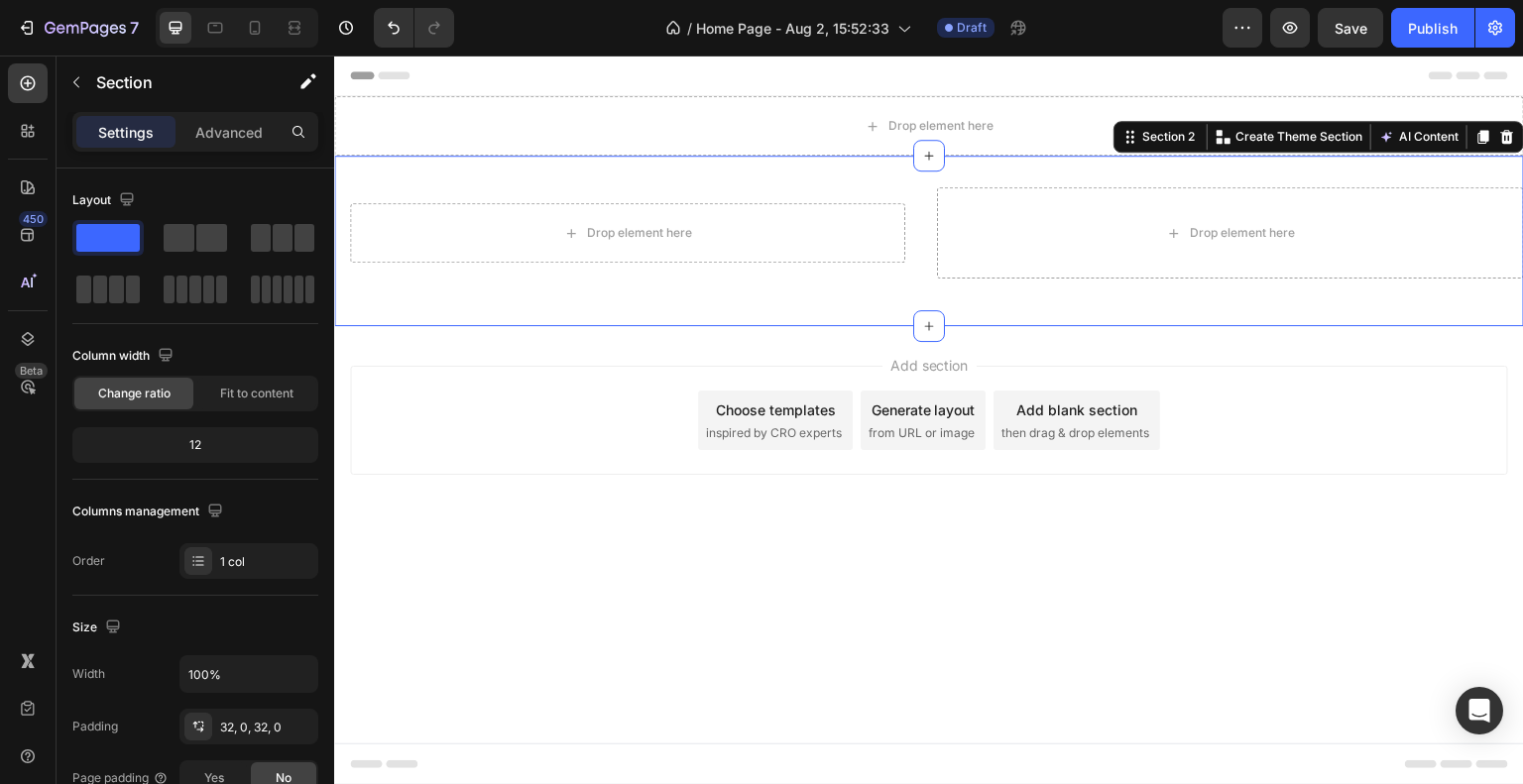 click on "Drop element here Row
Drop element here Row Section 2   You can create reusable sections Create Theme Section AI Content Write with GemAI What would you like to describe here? Tone and Voice Persuasive Product Pet Portable Ice Silk Cooling Pad Show more Generate" at bounding box center (929, 241) 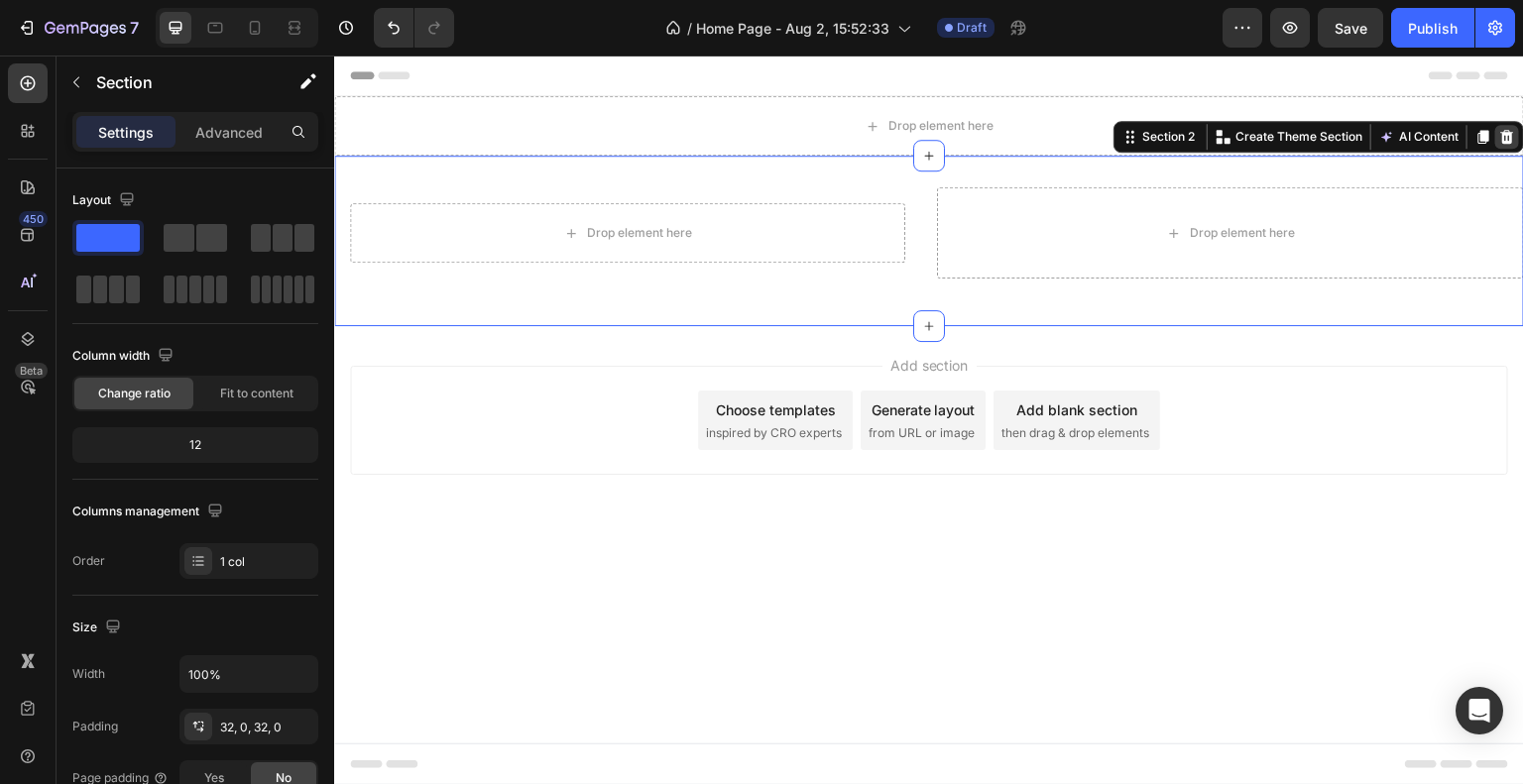 click 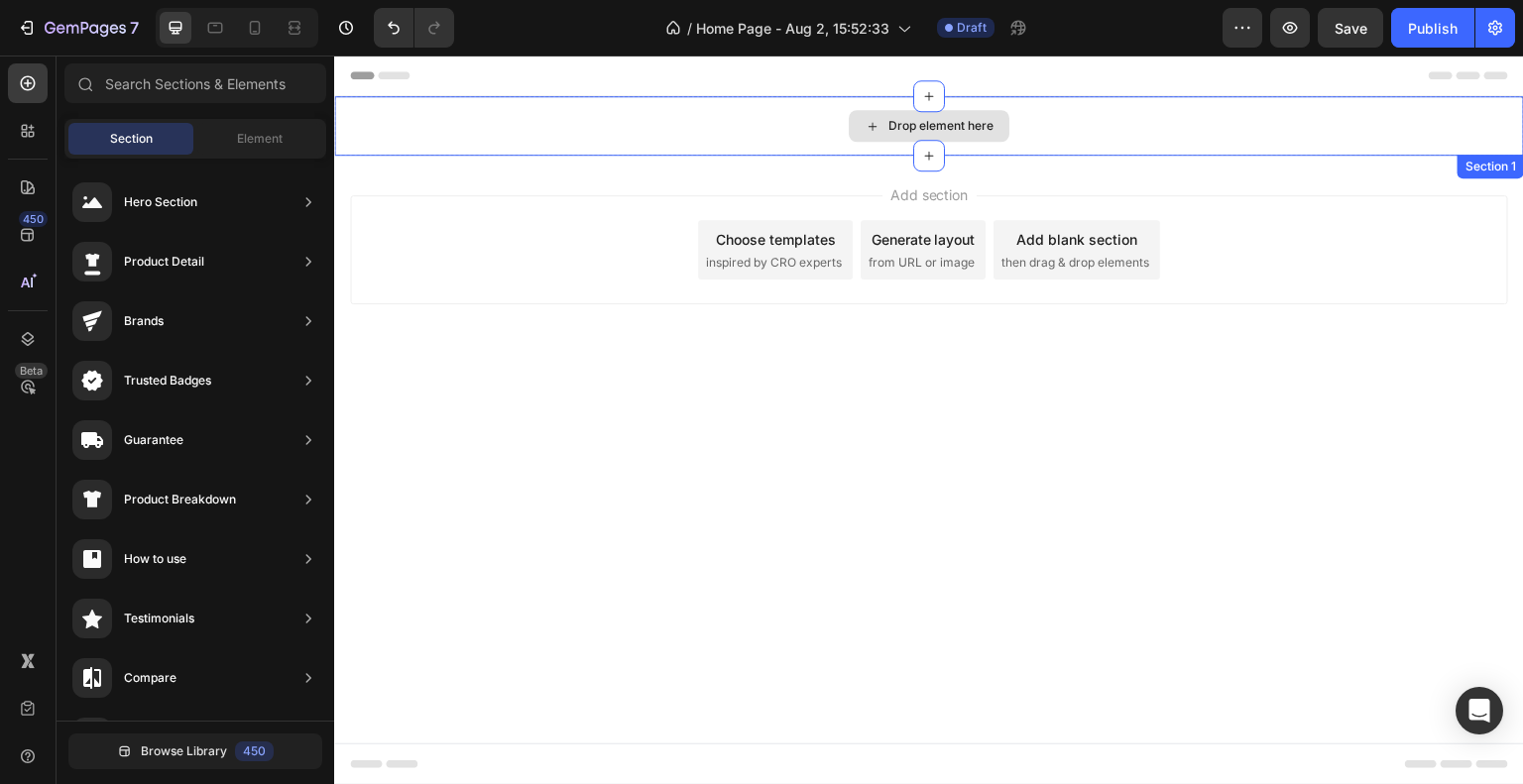 click on "Drop element here" at bounding box center [929, 126] 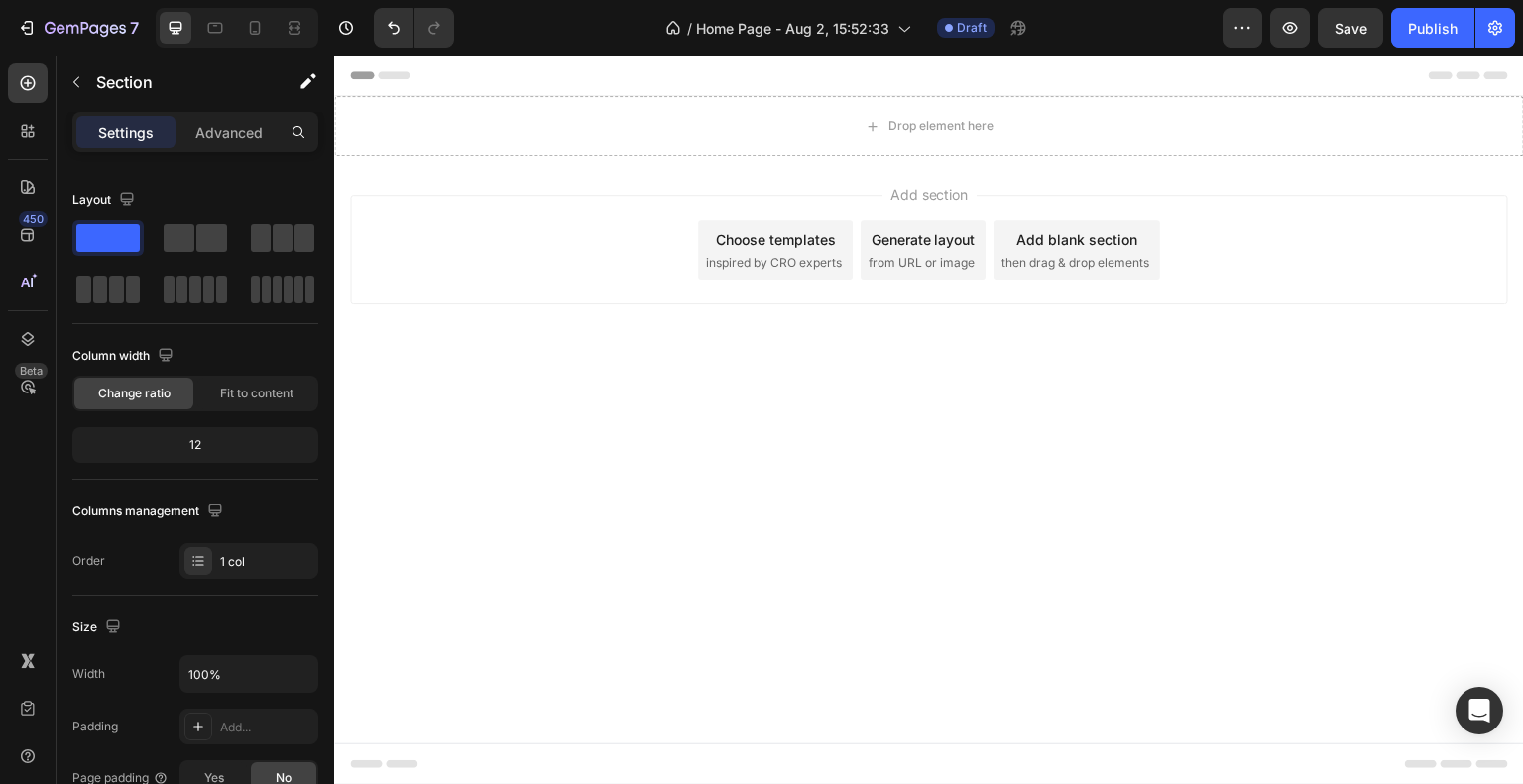 click on "Add section Choose templates inspired by CRO experts Generate layout from URL or image Add blank section then drag & drop elements" at bounding box center (929, 250) 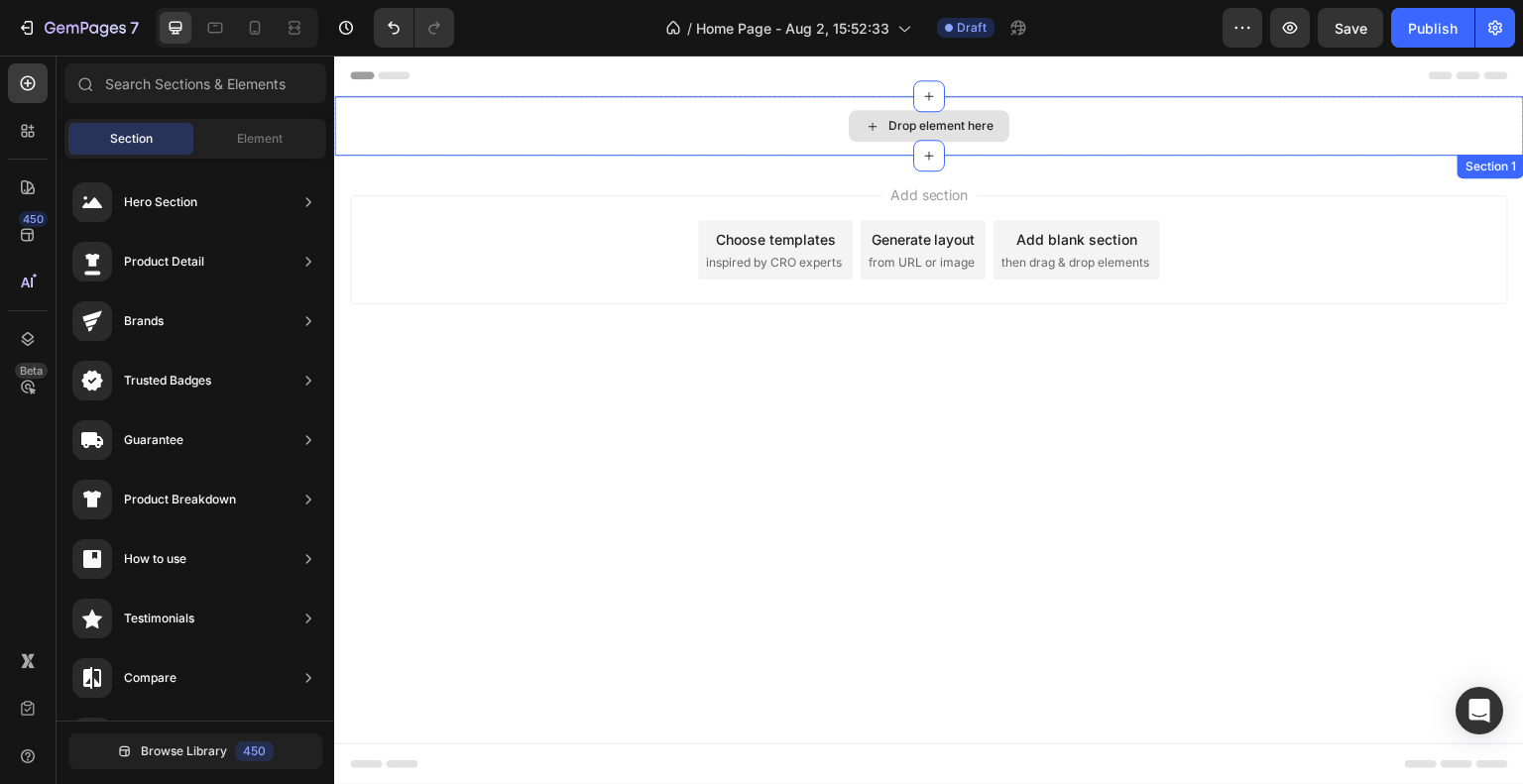 click on "Drop element here" at bounding box center [929, 126] 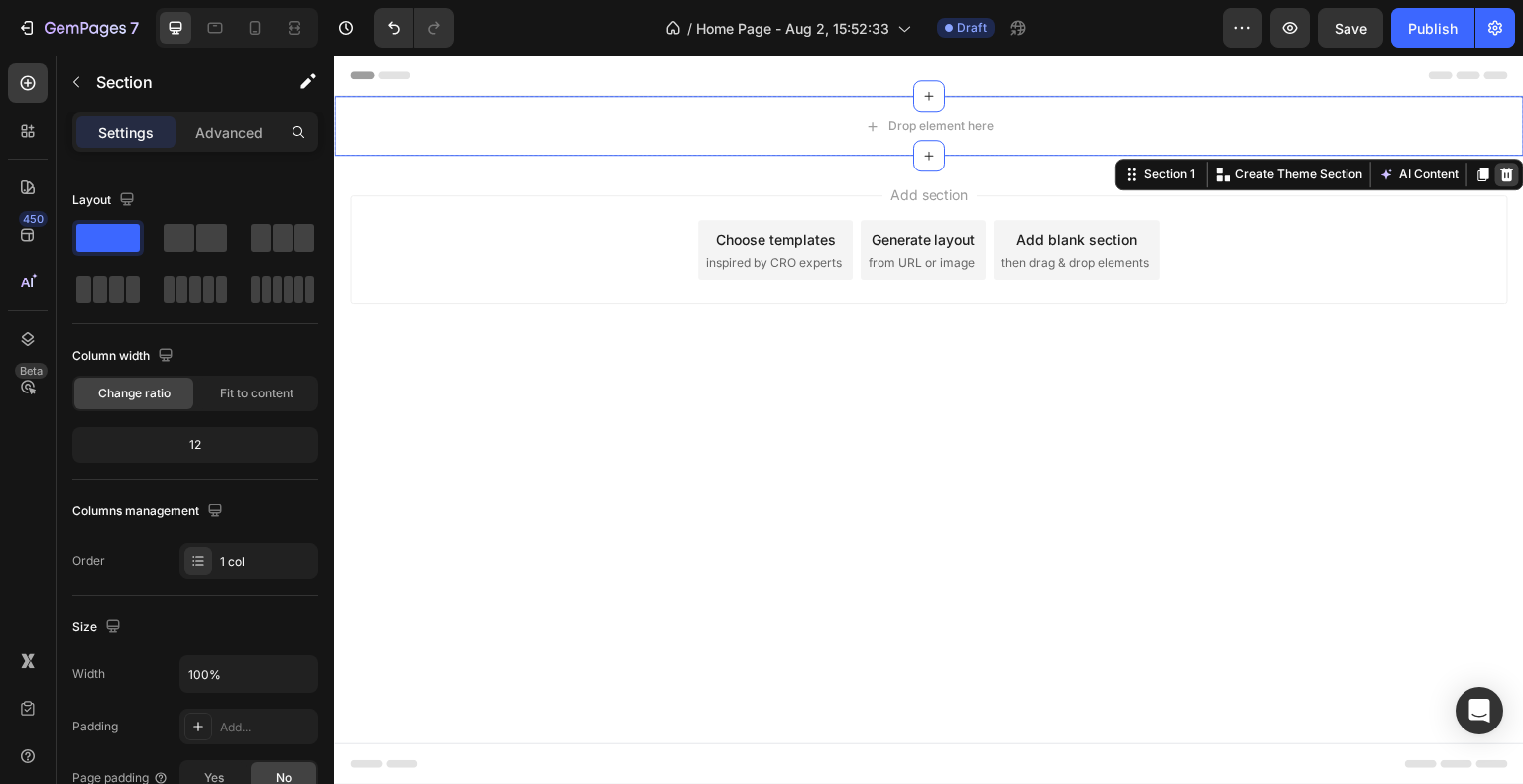 click 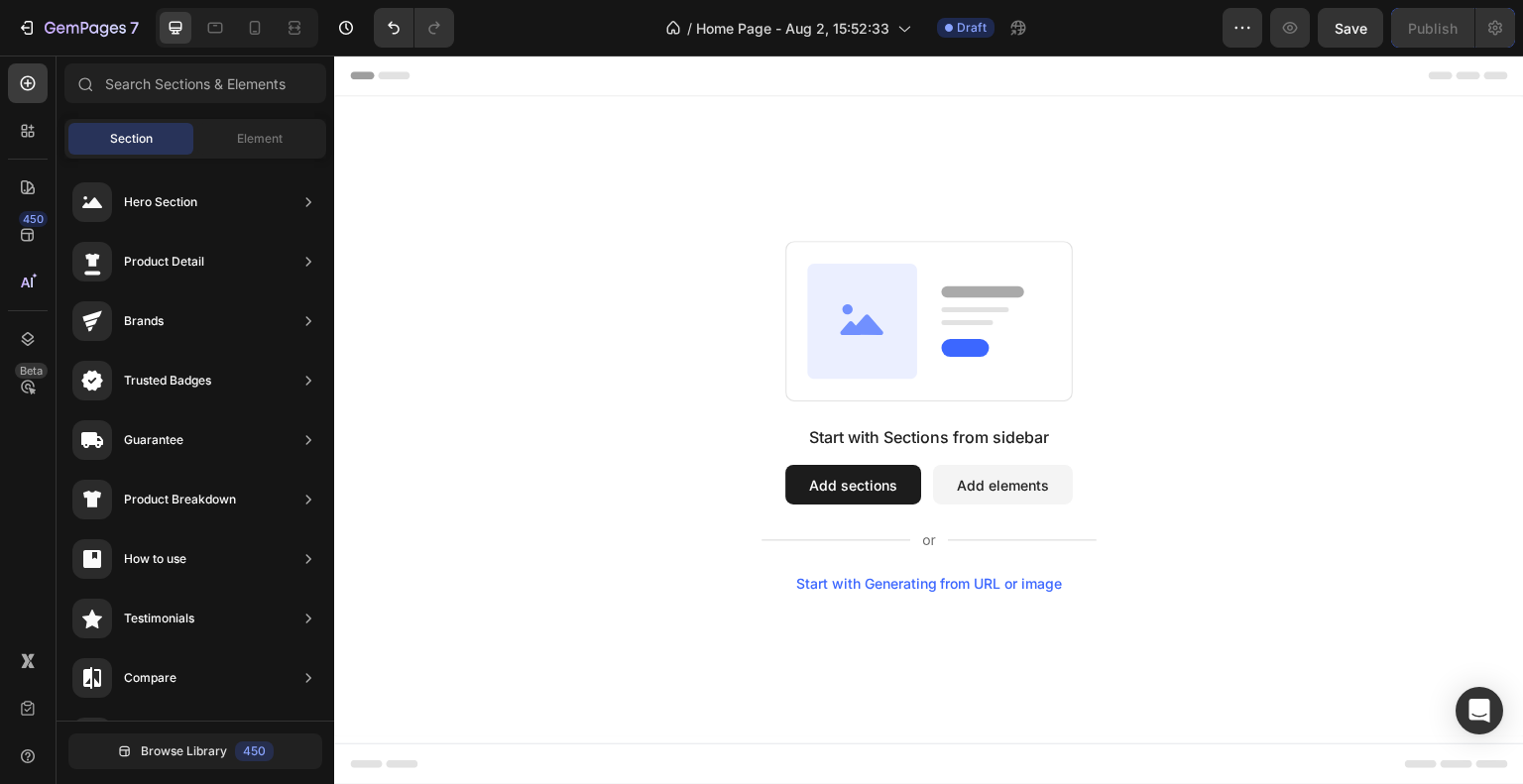 click on "Add sections" at bounding box center [853, 485] 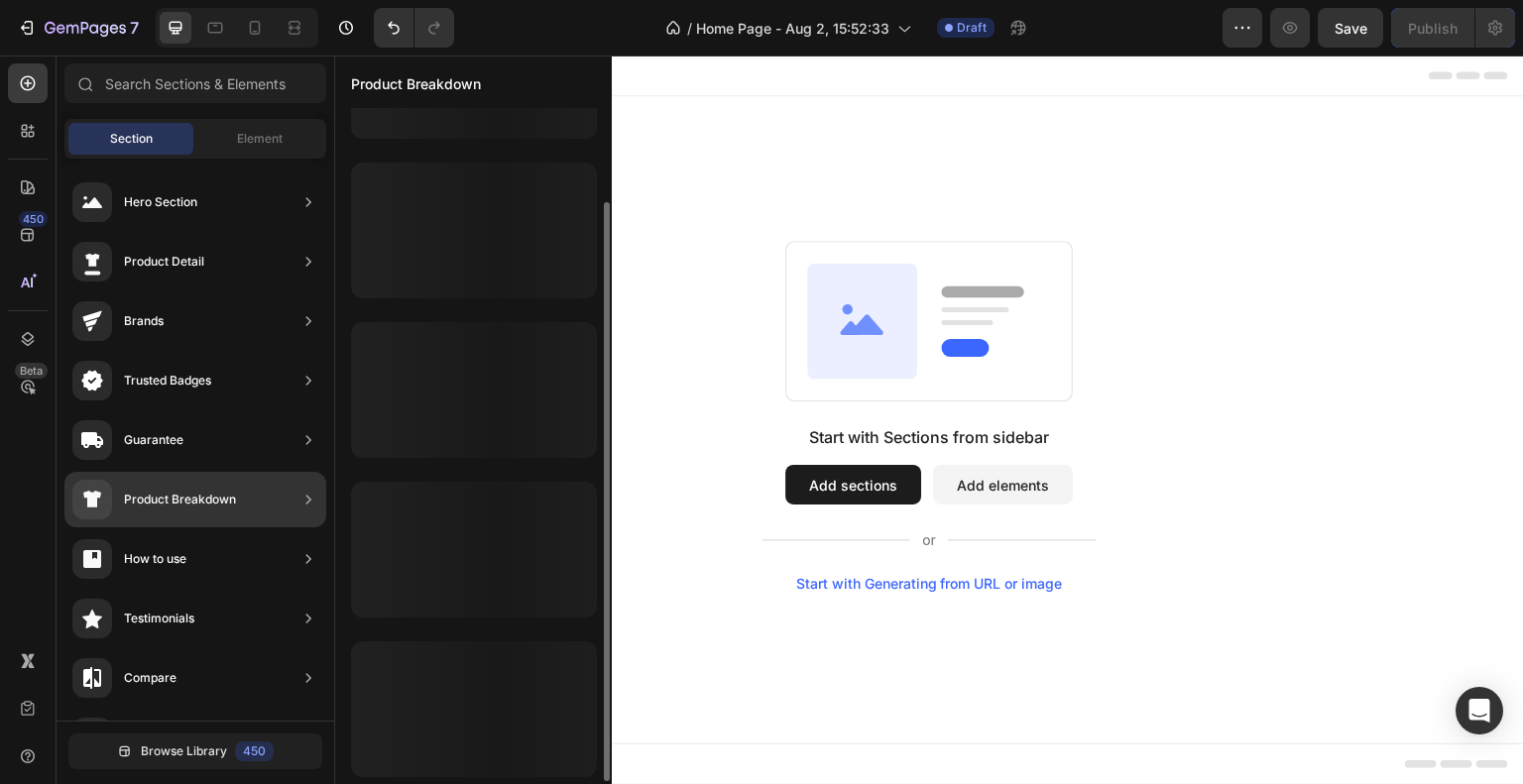 scroll, scrollTop: 110, scrollLeft: 0, axis: vertical 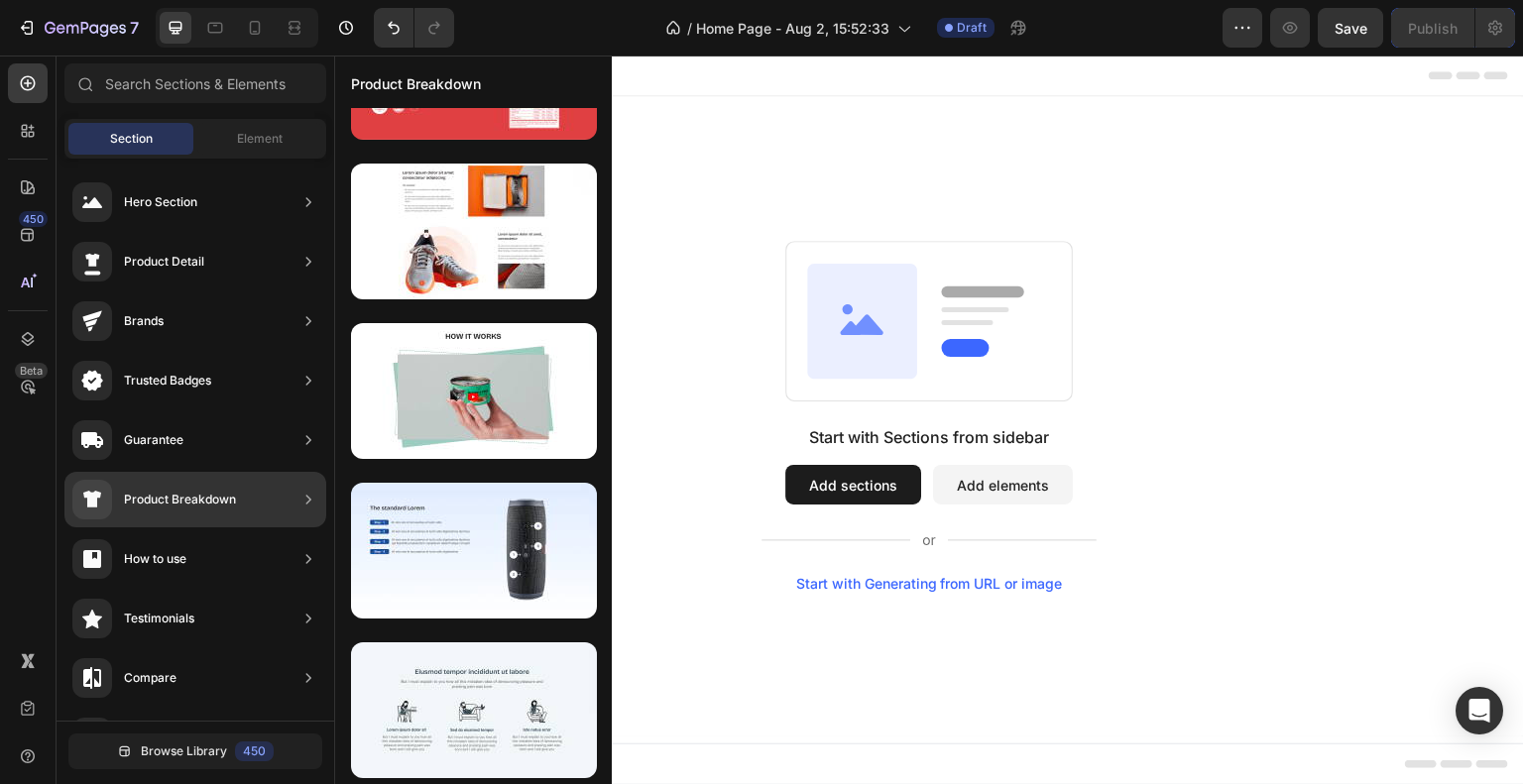 type 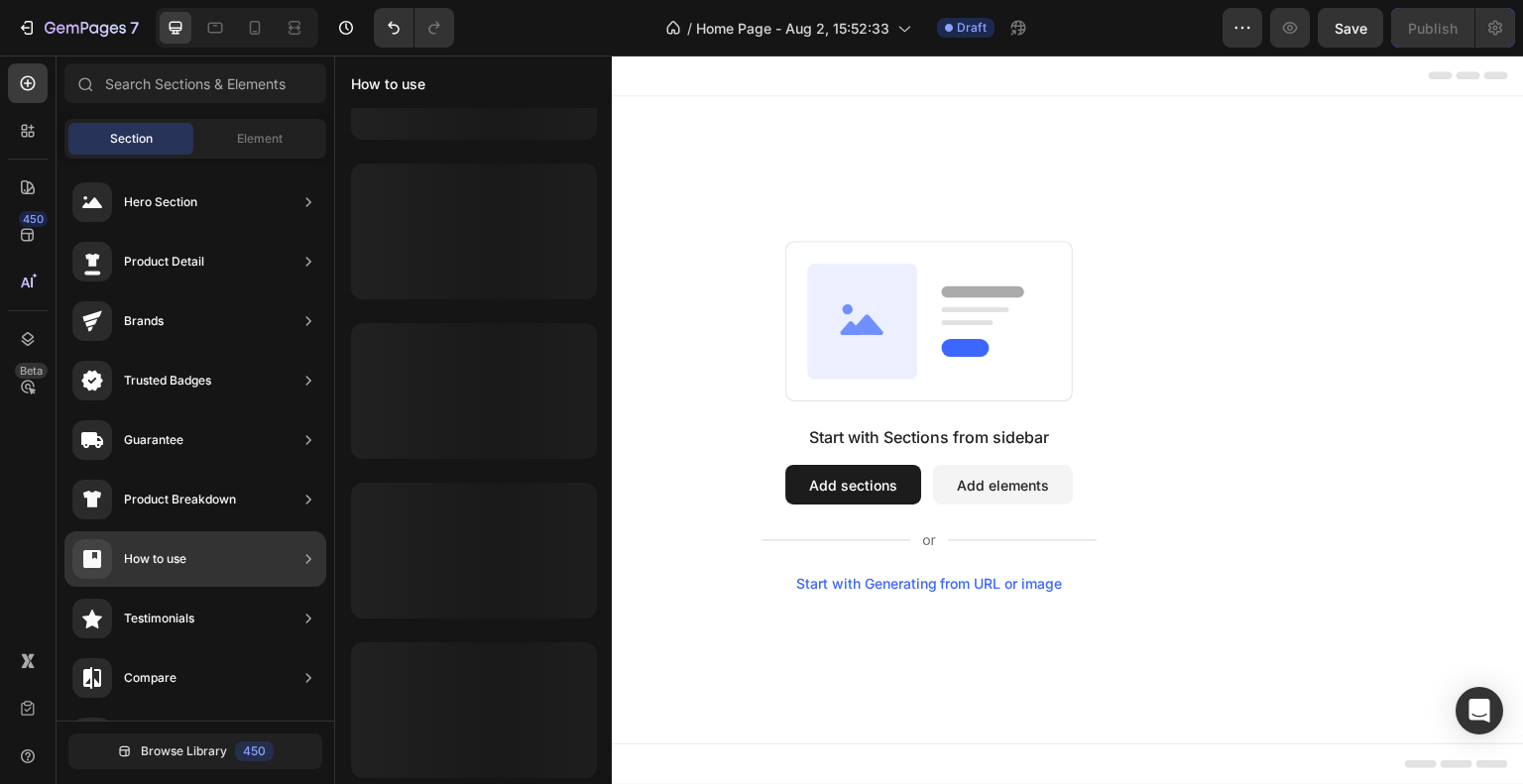 scroll, scrollTop: 0, scrollLeft: 0, axis: both 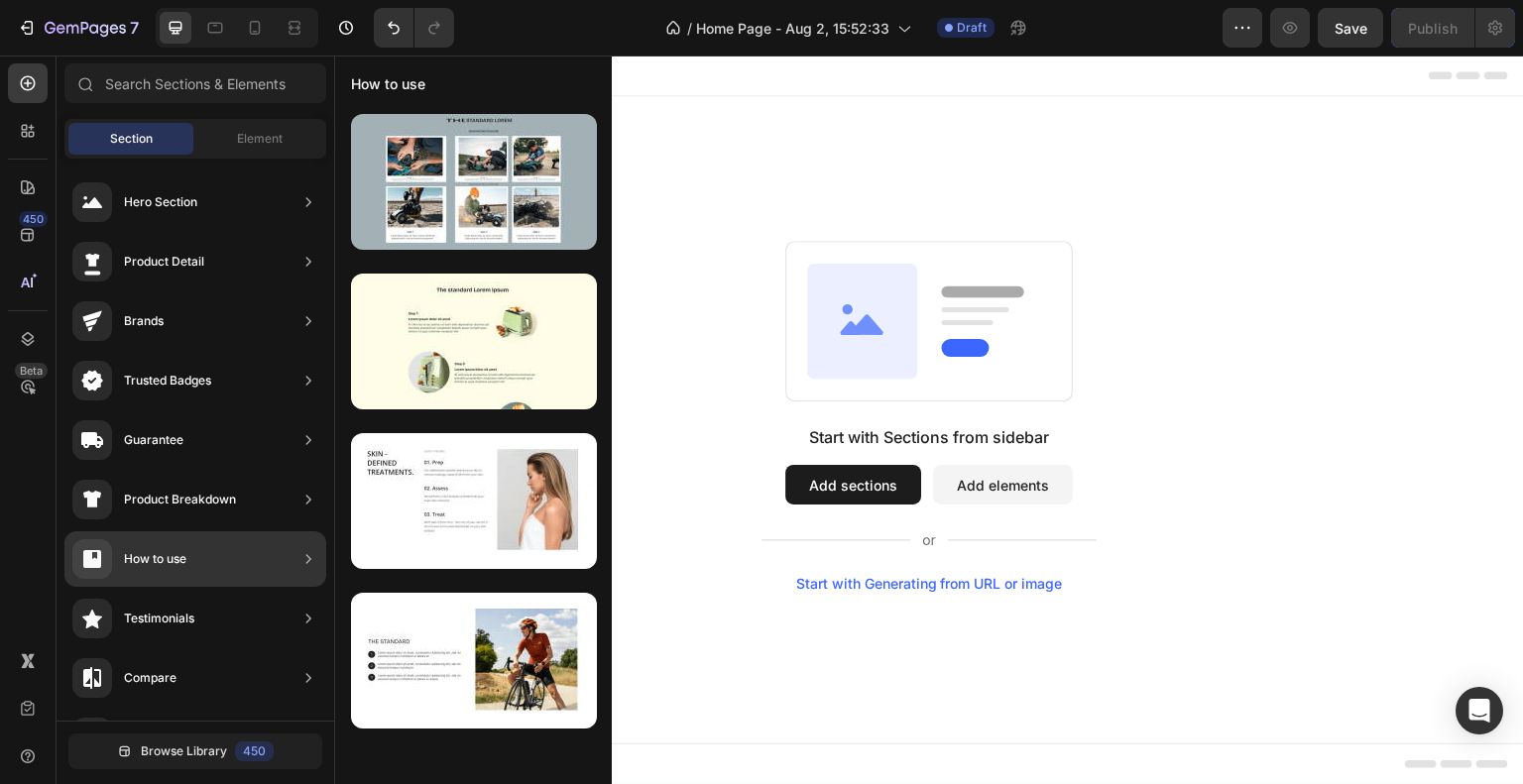 click on "Hero Section Product Detail Brands Trusted Badges Guarantee Product Breakdown How to use Testimonials Compare Bundle FAQs Social Proof Brand Story Product List Collection Blog List Contact Sticky Add to Cart Custom Footer" at bounding box center [195, 733] 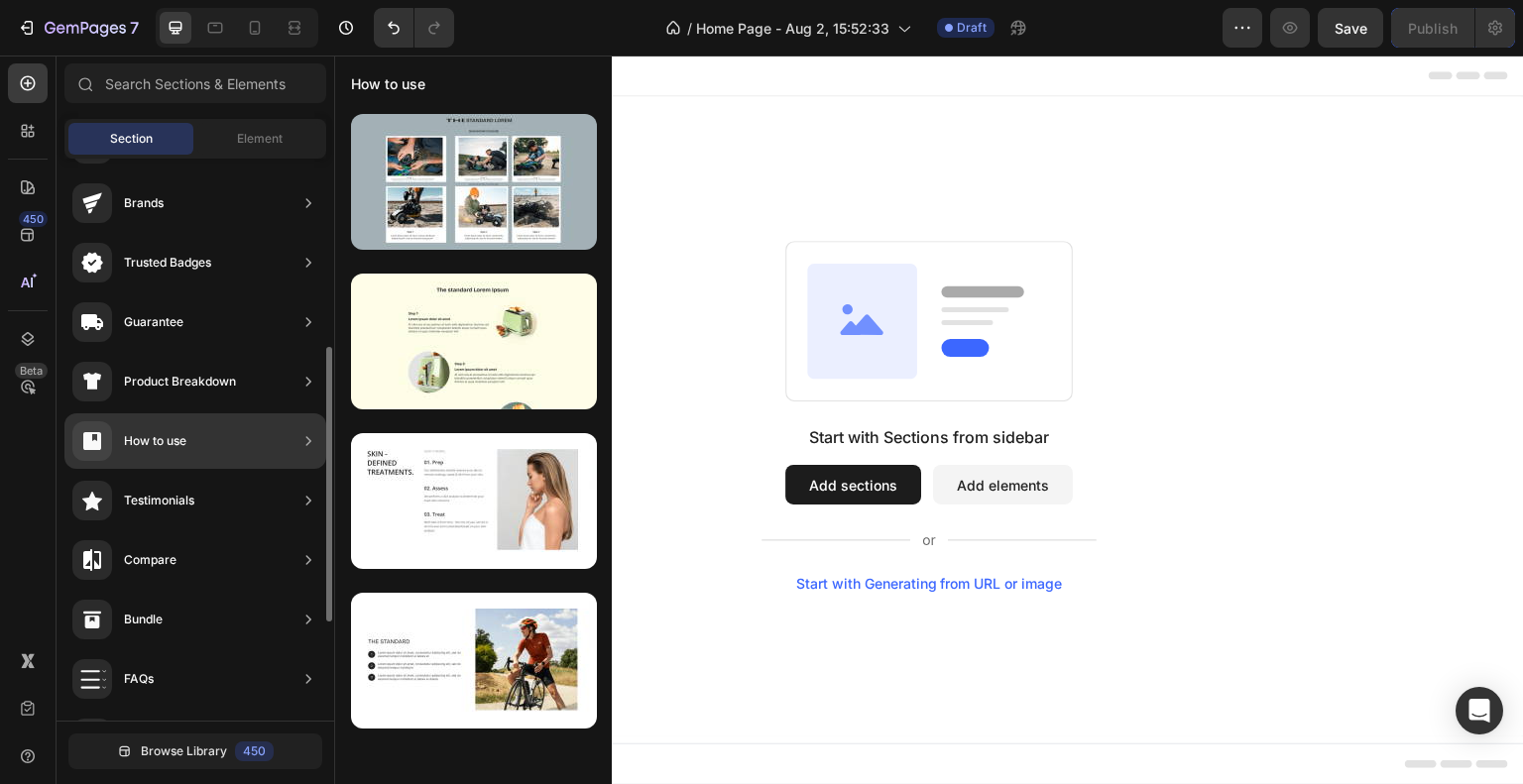 scroll, scrollTop: 0, scrollLeft: 0, axis: both 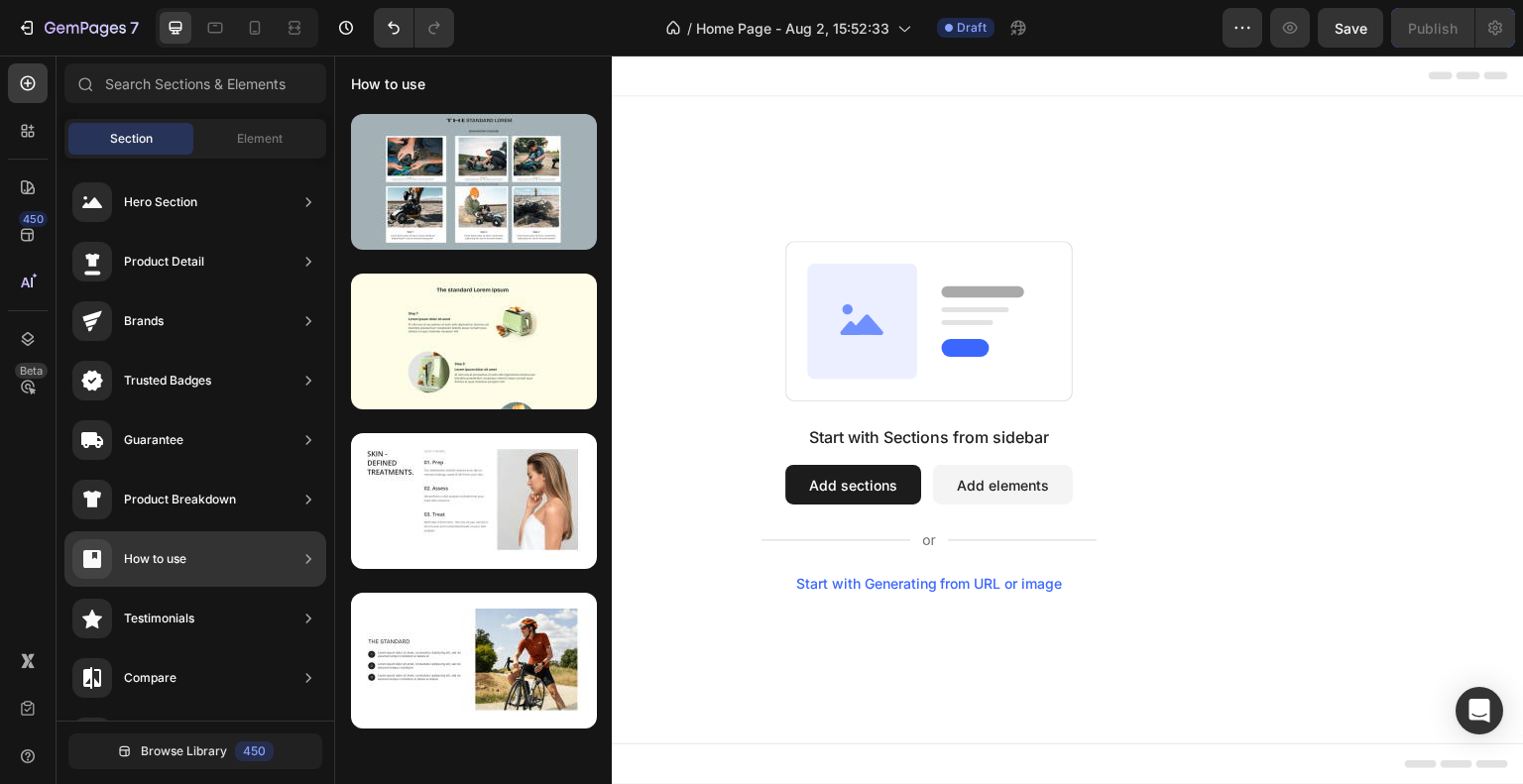 click at bounding box center [473, 421] 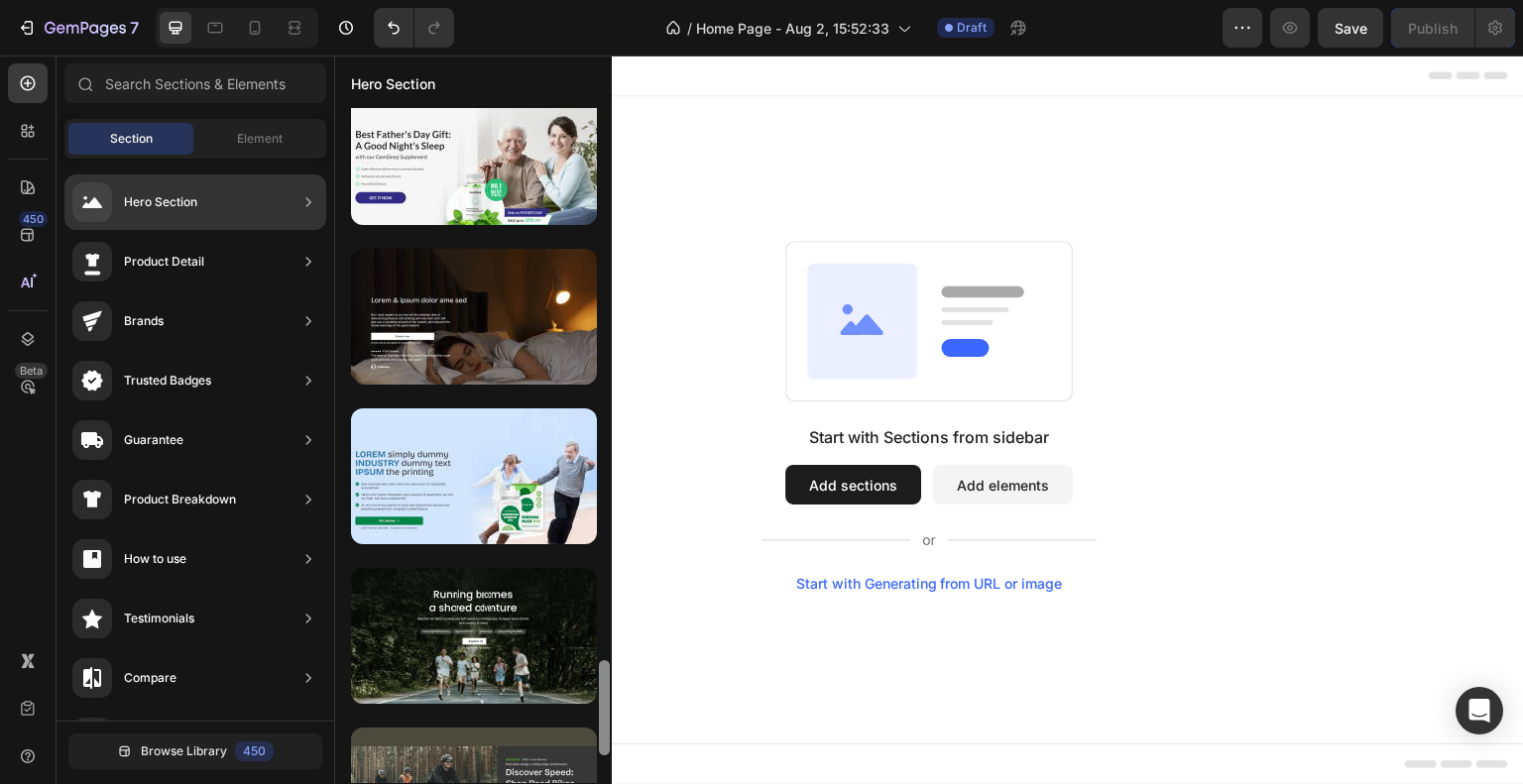 scroll, scrollTop: 3869, scrollLeft: 0, axis: vertical 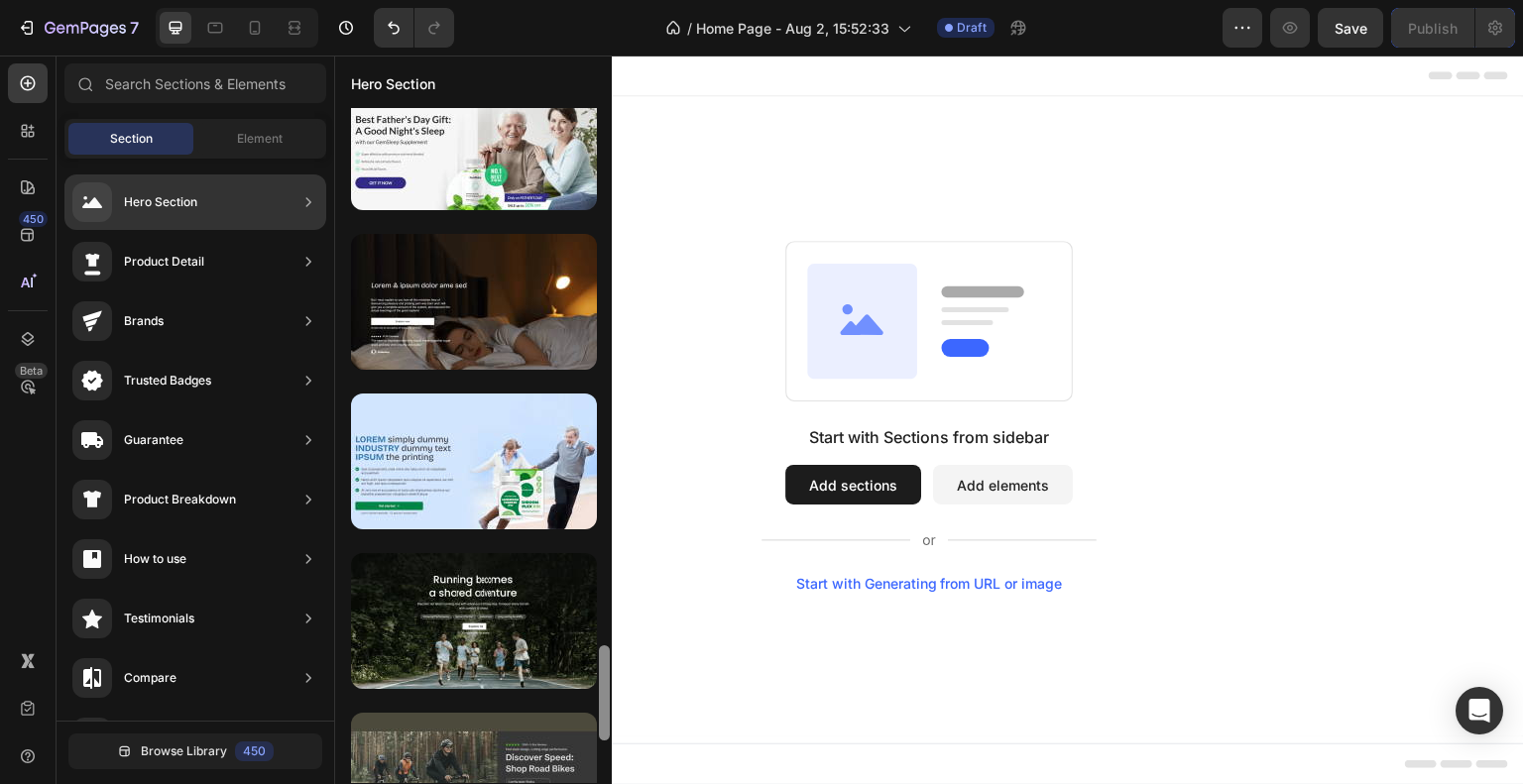 drag, startPoint x: 600, startPoint y: 187, endPoint x: 539, endPoint y: 734, distance: 550.3908 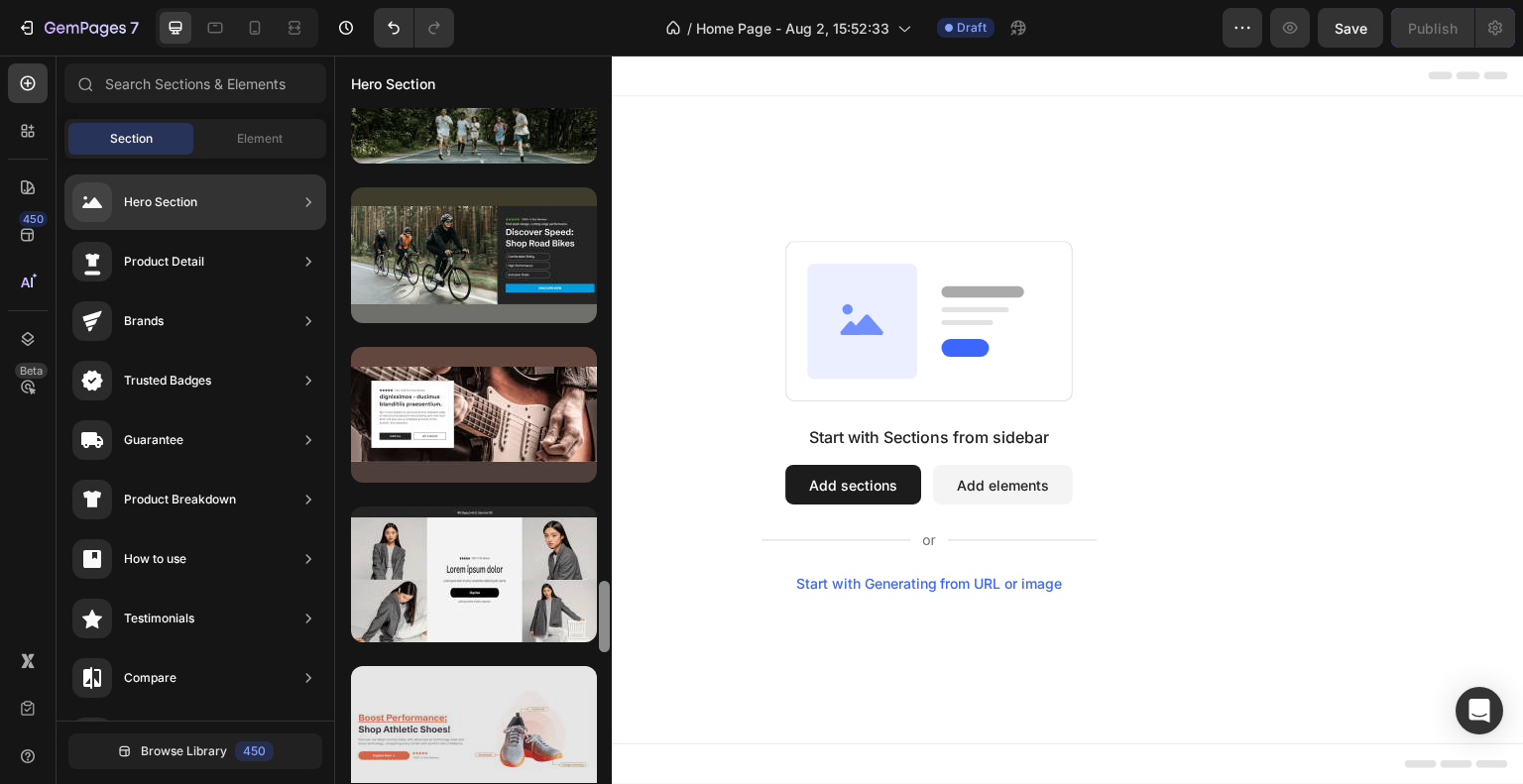 scroll, scrollTop: 4402, scrollLeft: 0, axis: vertical 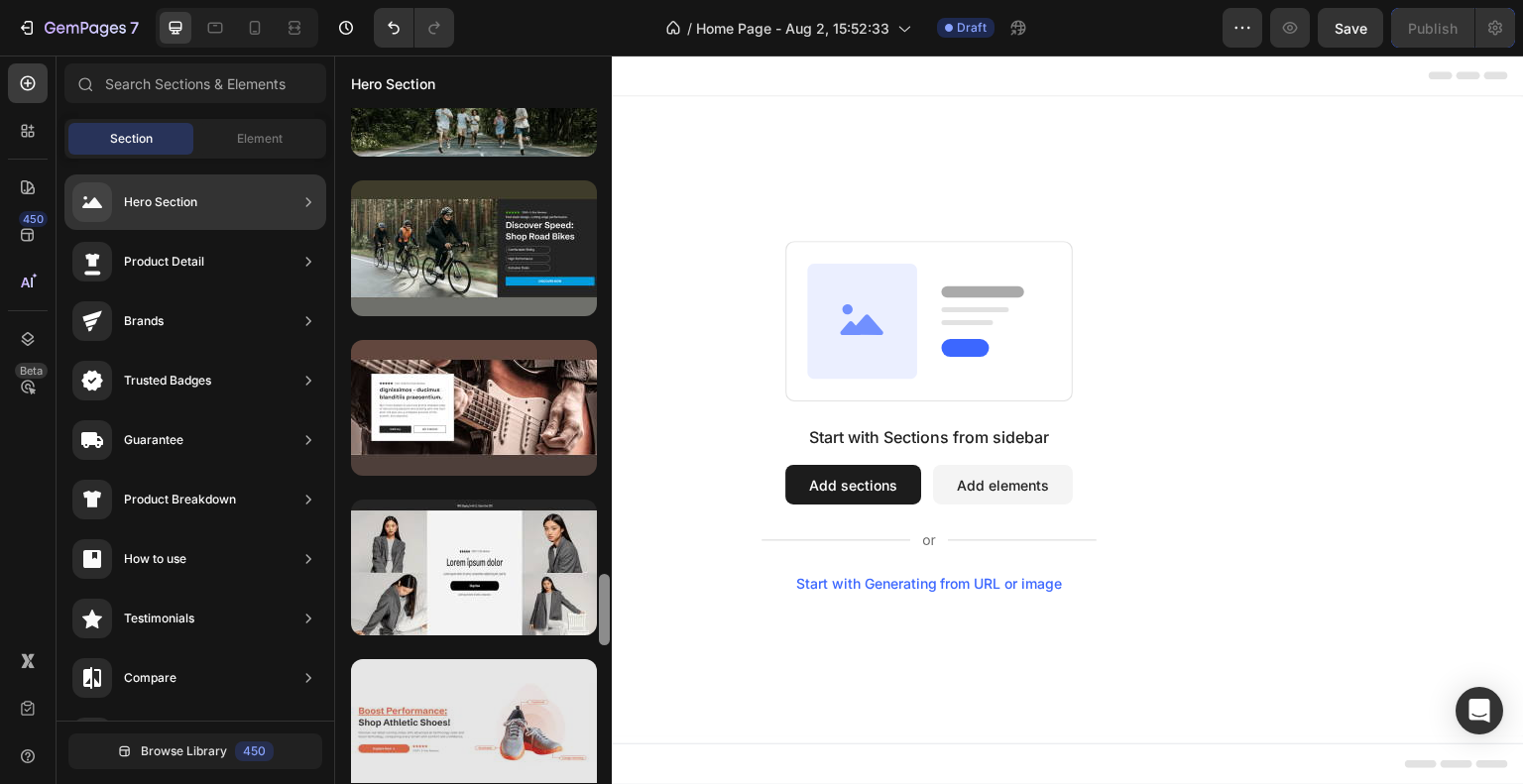 drag, startPoint x: 607, startPoint y: 701, endPoint x: 583, endPoint y: 776, distance: 78.74643 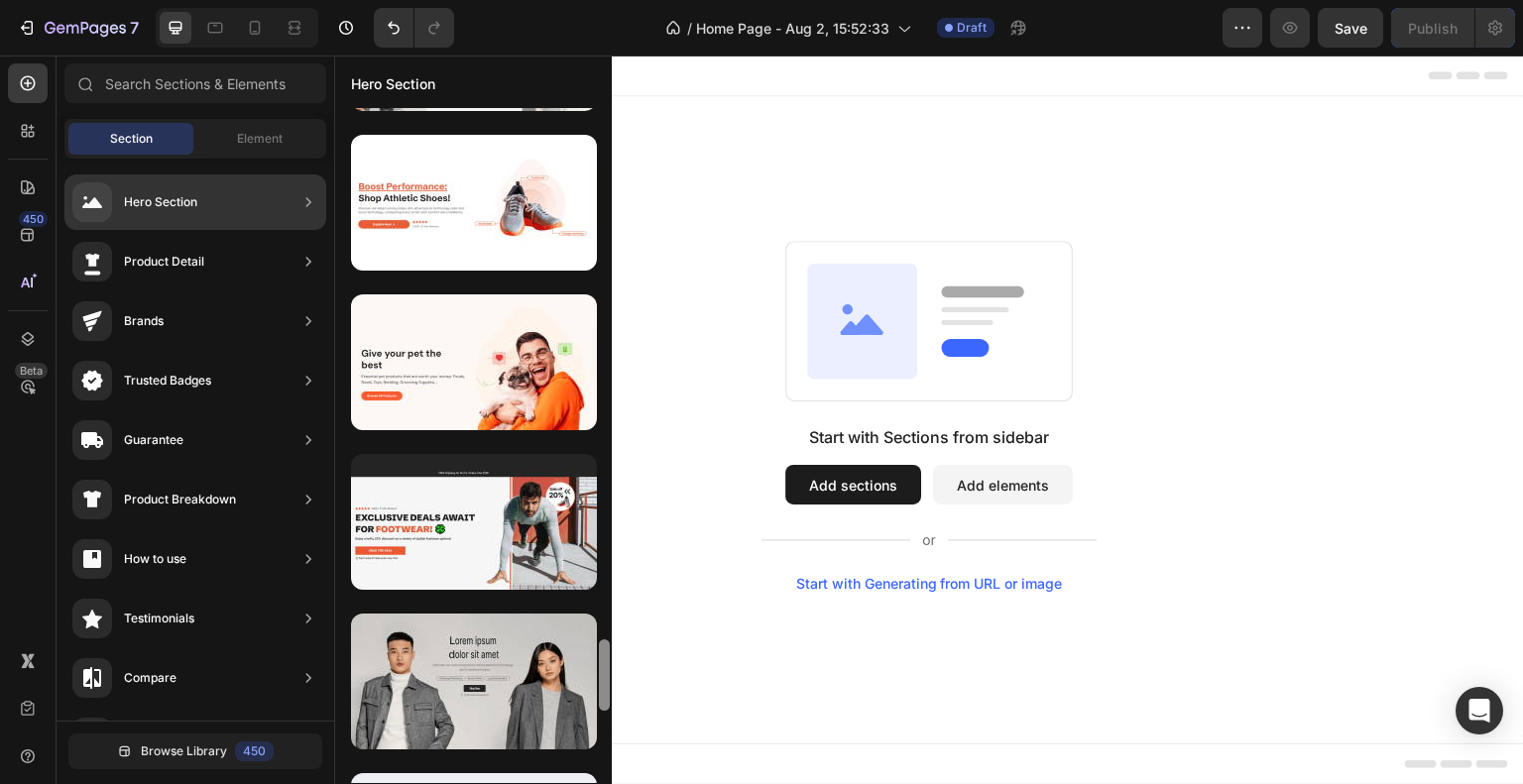 scroll, scrollTop: 4907, scrollLeft: 0, axis: vertical 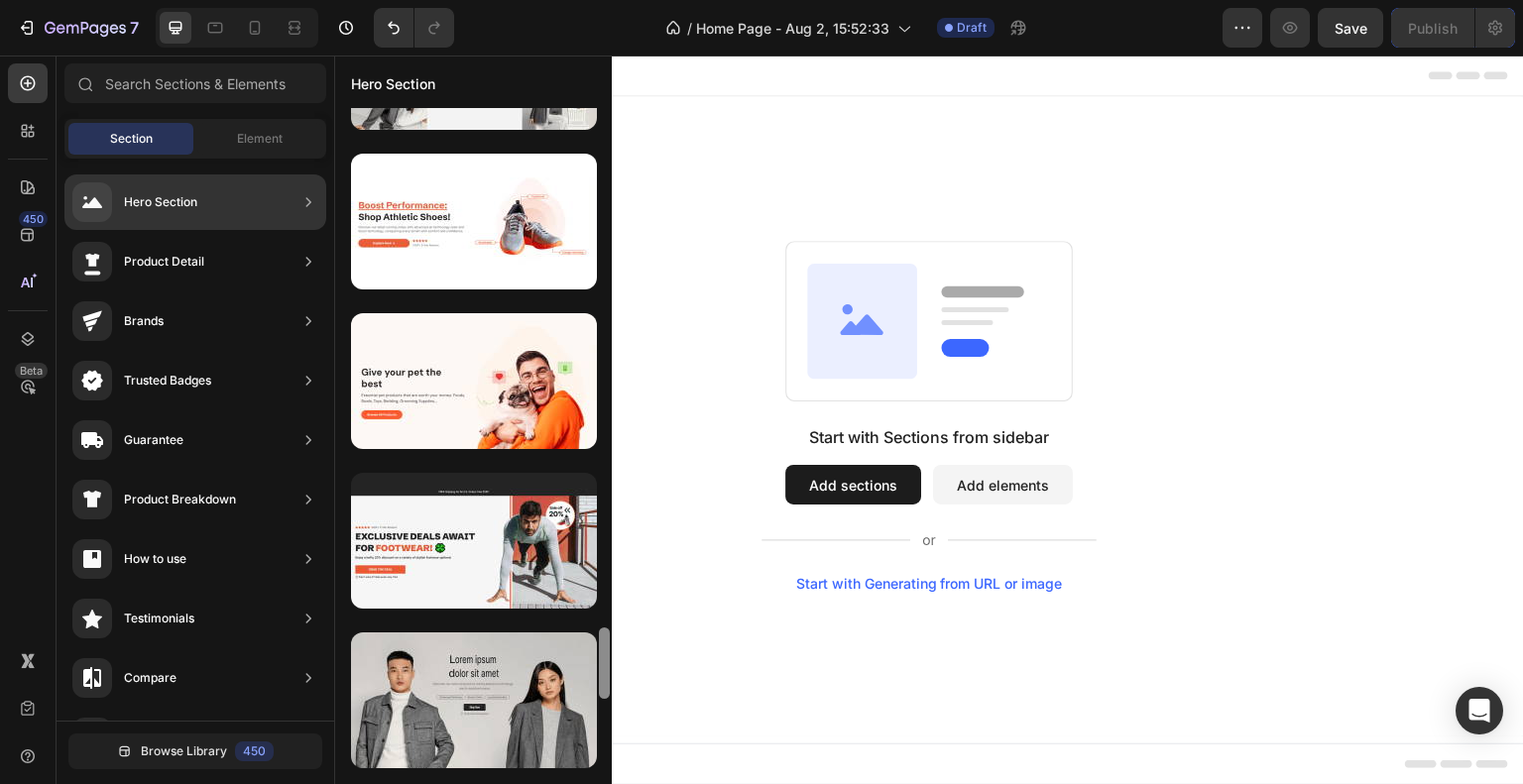 drag, startPoint x: 605, startPoint y: 619, endPoint x: 597, endPoint y: 673, distance: 54.589376 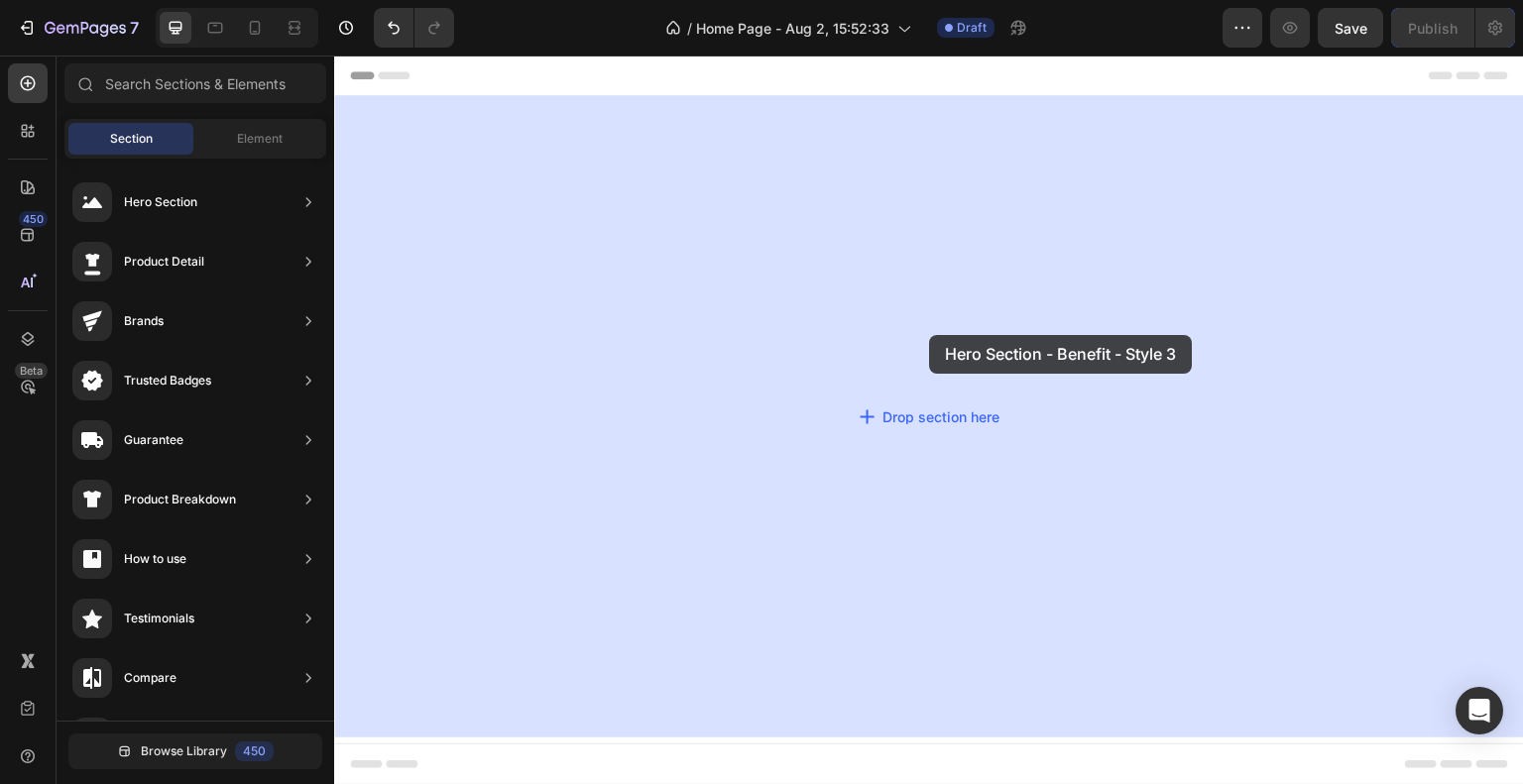 drag, startPoint x: 822, startPoint y: 451, endPoint x: 930, endPoint y: 334, distance: 159.22625 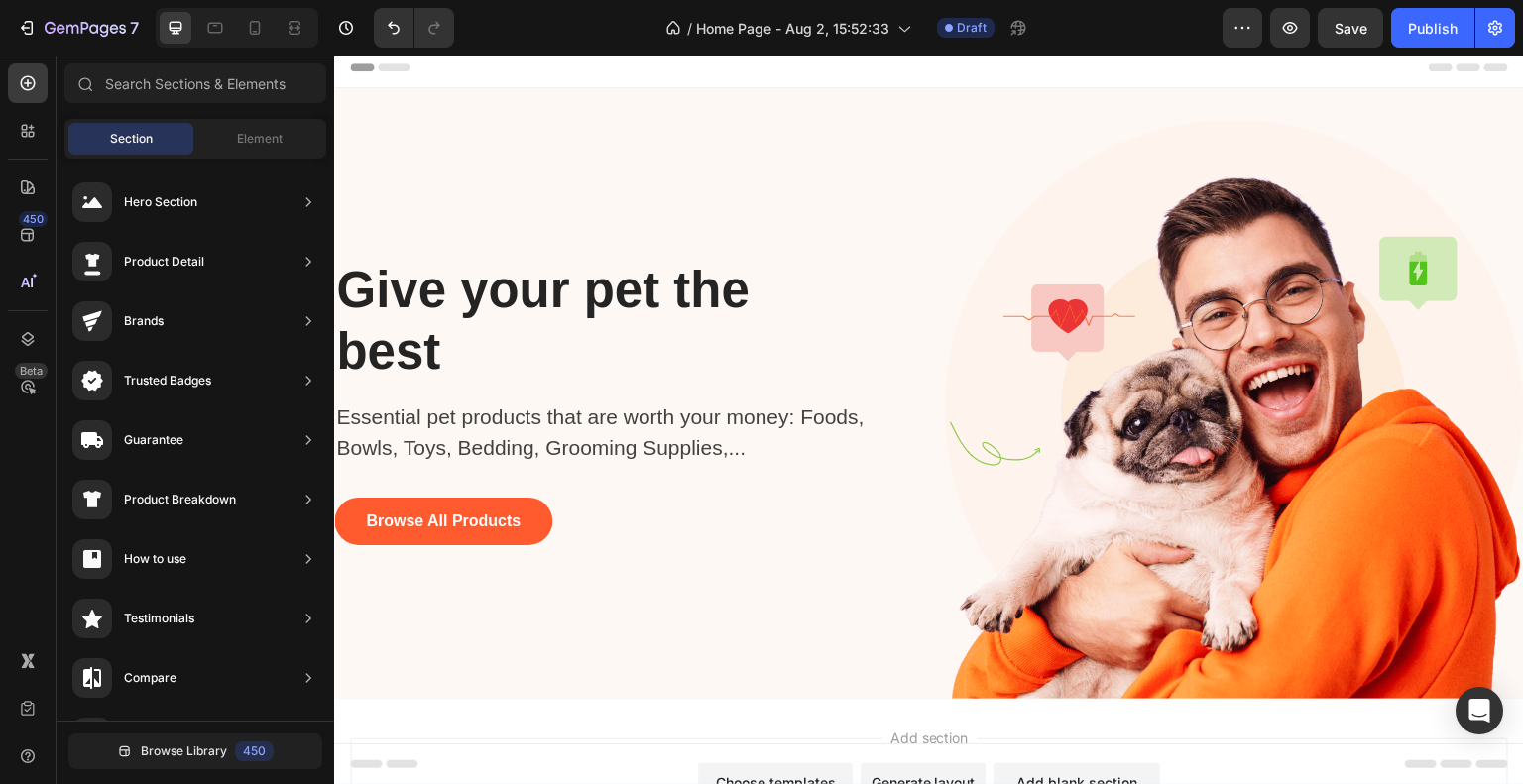scroll, scrollTop: 0, scrollLeft: 0, axis: both 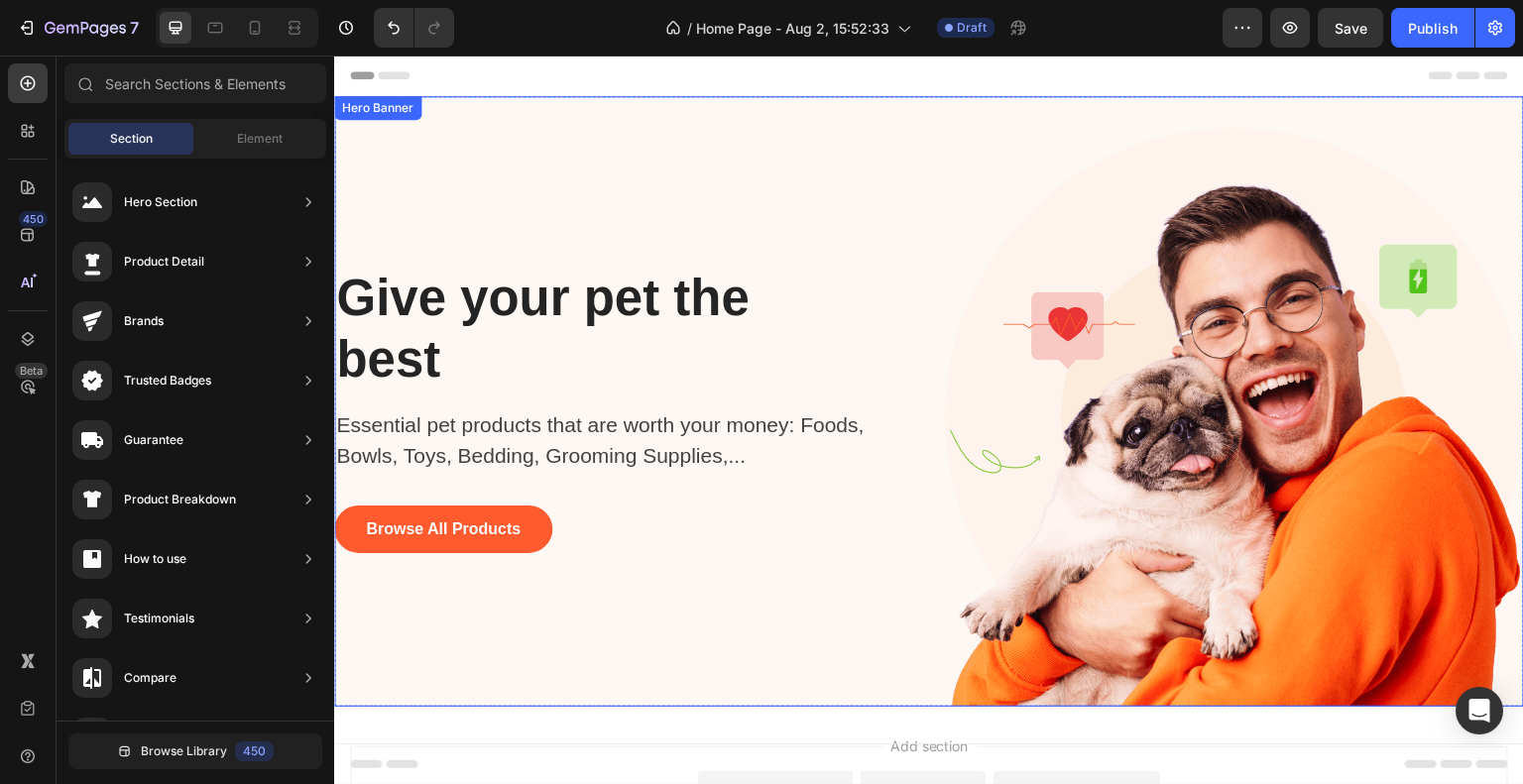 click on "Give your pet the best Heading Essential pet products that are worth your money: Foods, Bowls, Toys, Bedding, Grooming Supplies,... Text block Browse All Products Button" at bounding box center [624, 417] 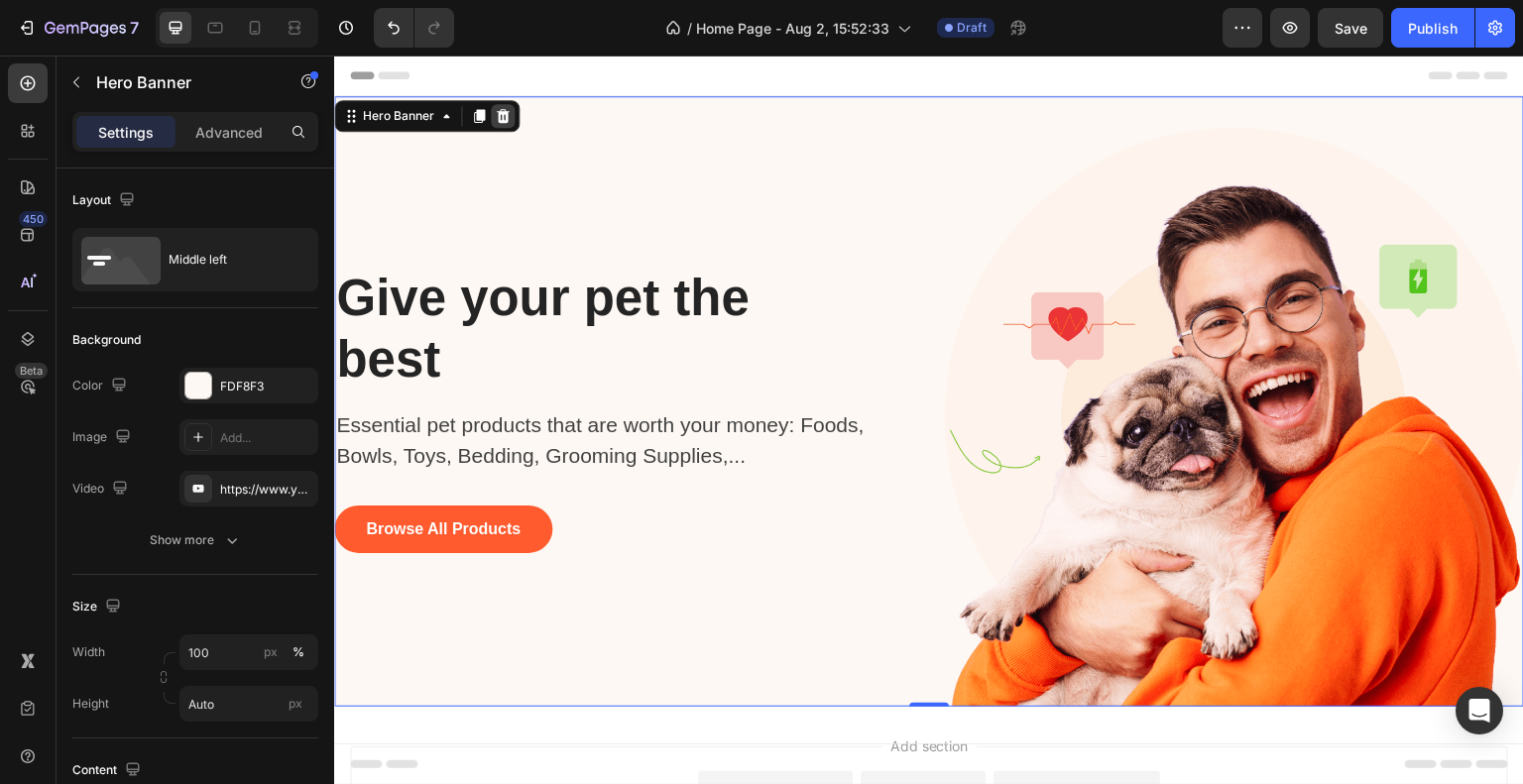 click 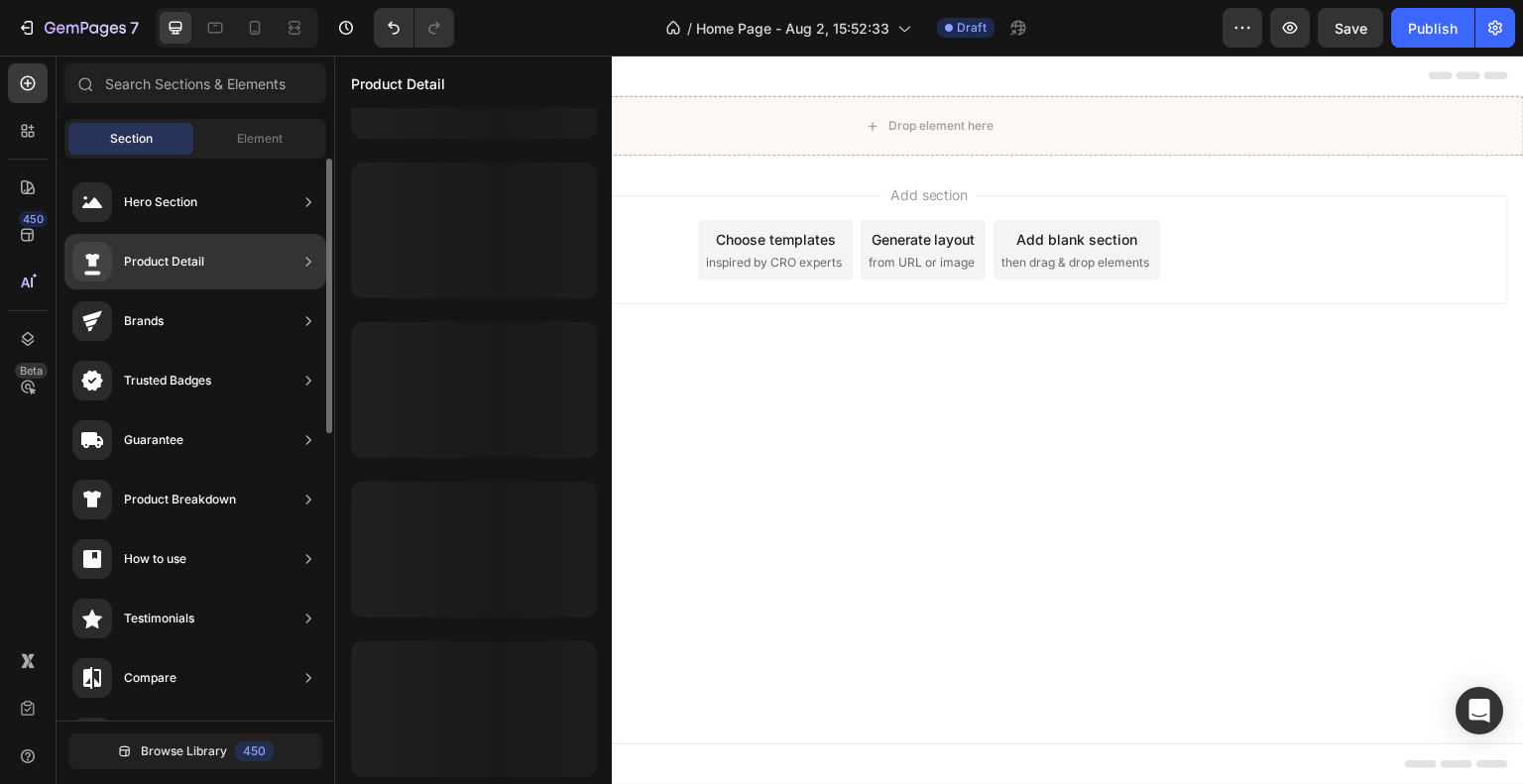 scroll, scrollTop: 908, scrollLeft: 0, axis: vertical 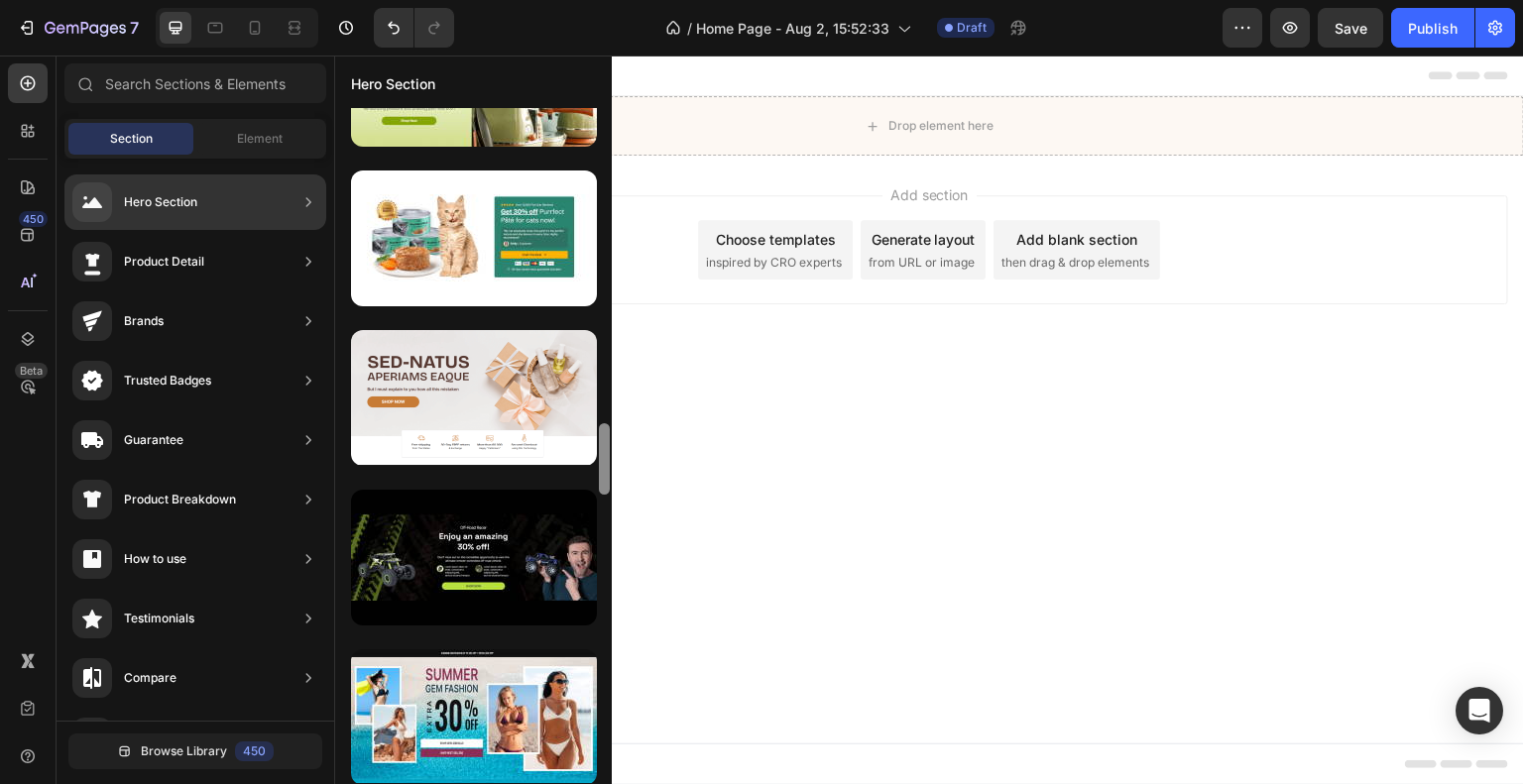 drag, startPoint x: 606, startPoint y: 249, endPoint x: 572, endPoint y: 468, distance: 221.62355 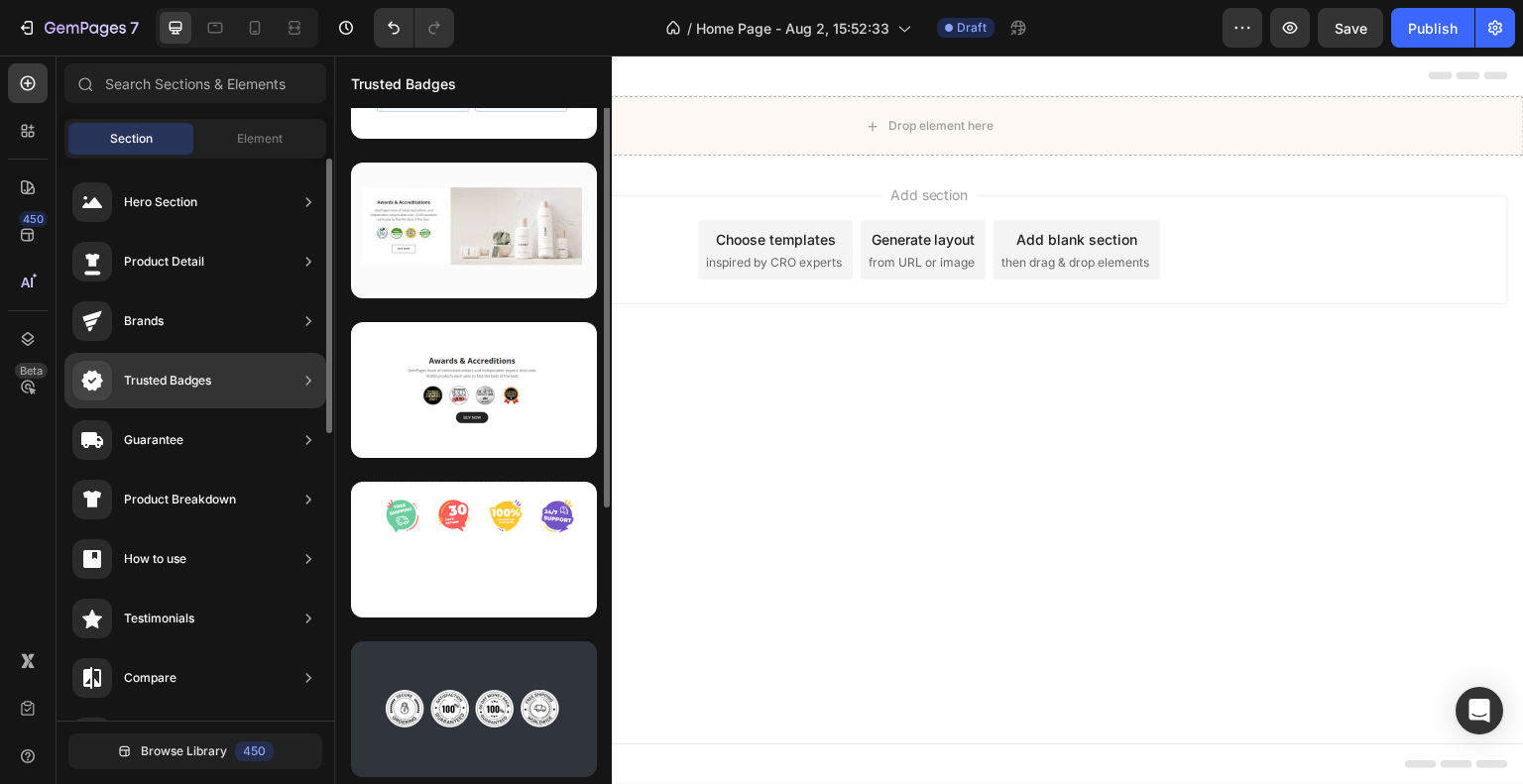 scroll, scrollTop: 110, scrollLeft: 0, axis: vertical 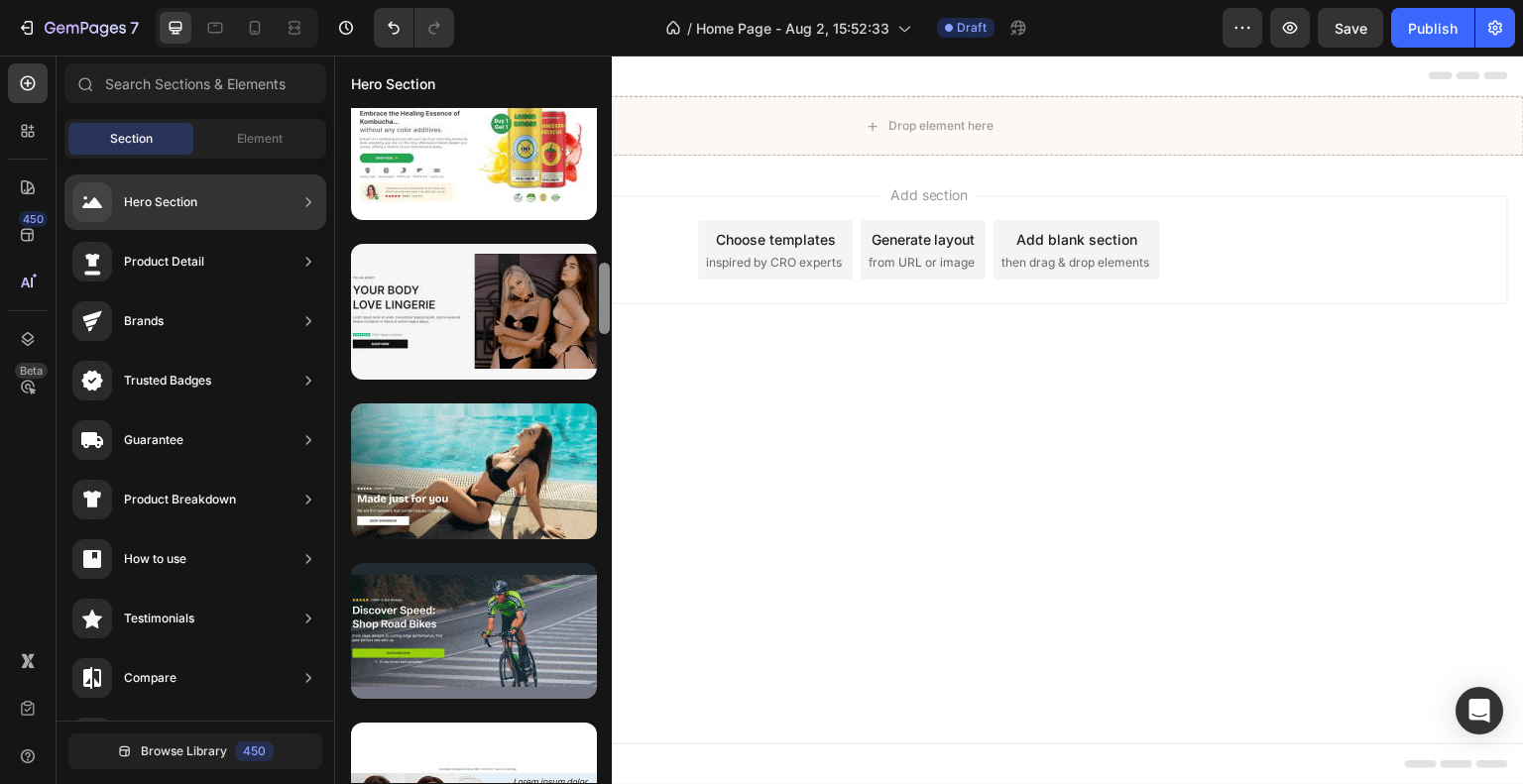 drag, startPoint x: 604, startPoint y: 176, endPoint x: 601, endPoint y: 320, distance: 144.03125 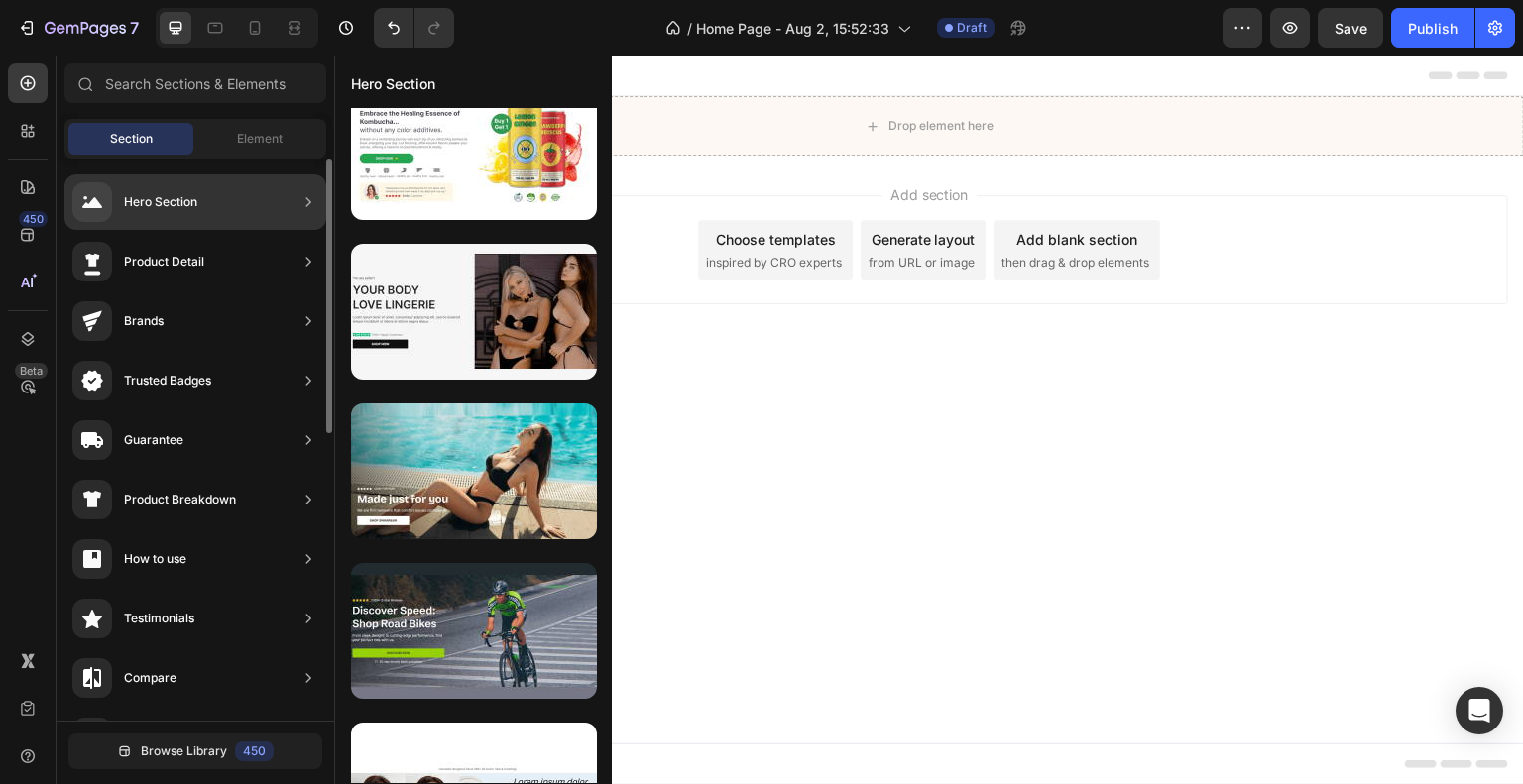 scroll, scrollTop: 908, scrollLeft: 0, axis: vertical 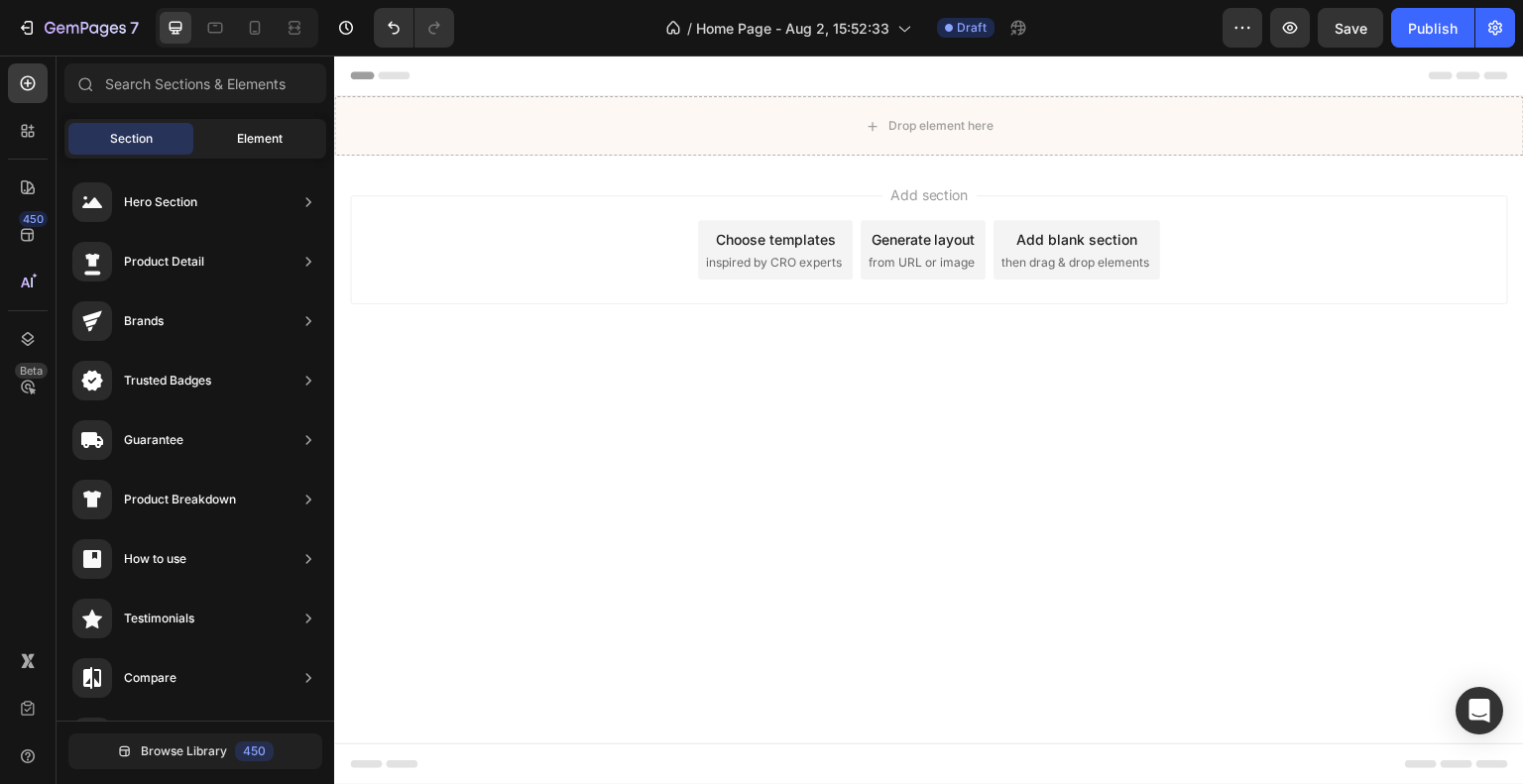 click on "Element" 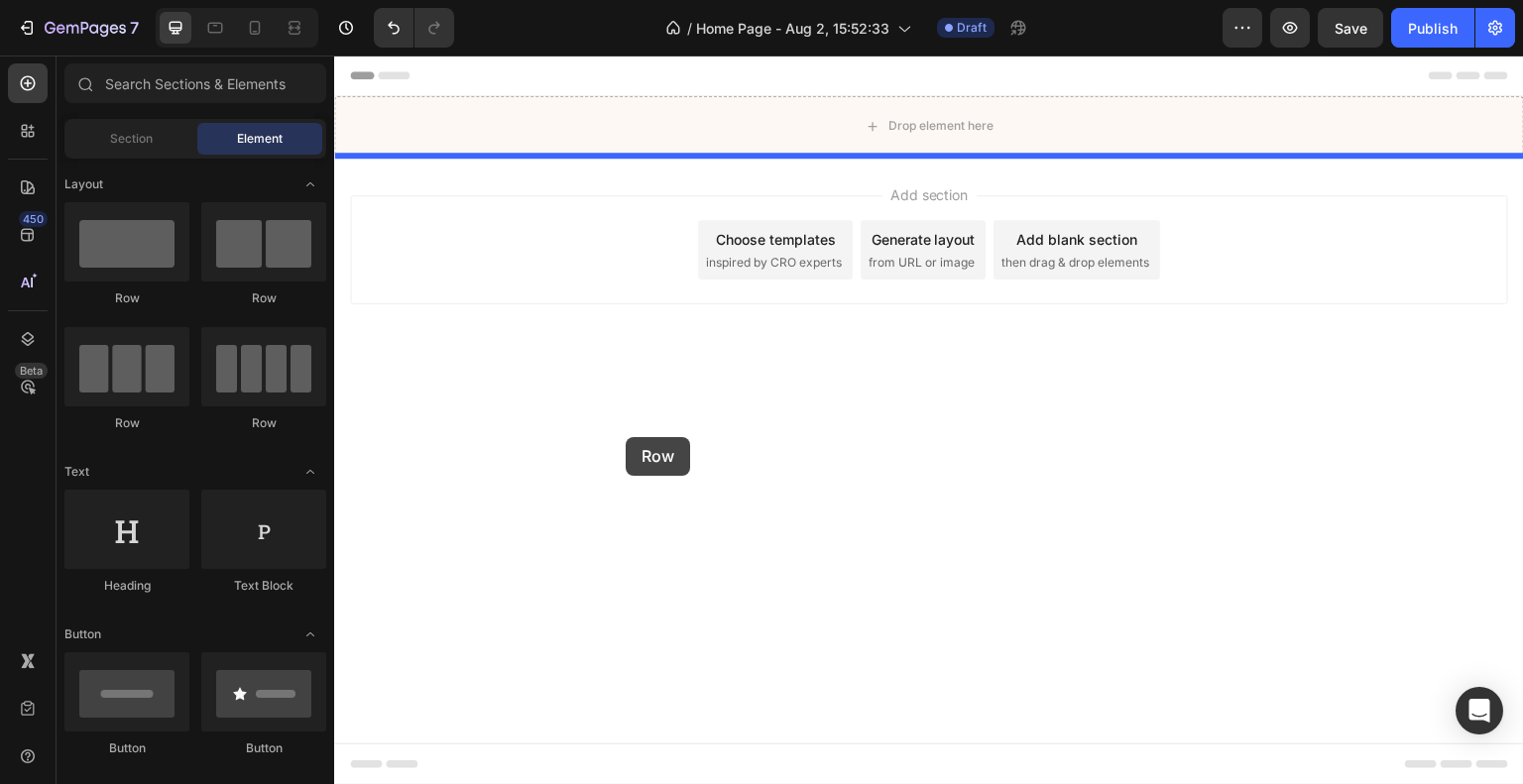 drag, startPoint x: 445, startPoint y: 328, endPoint x: 628, endPoint y: 436, distance: 212.4924 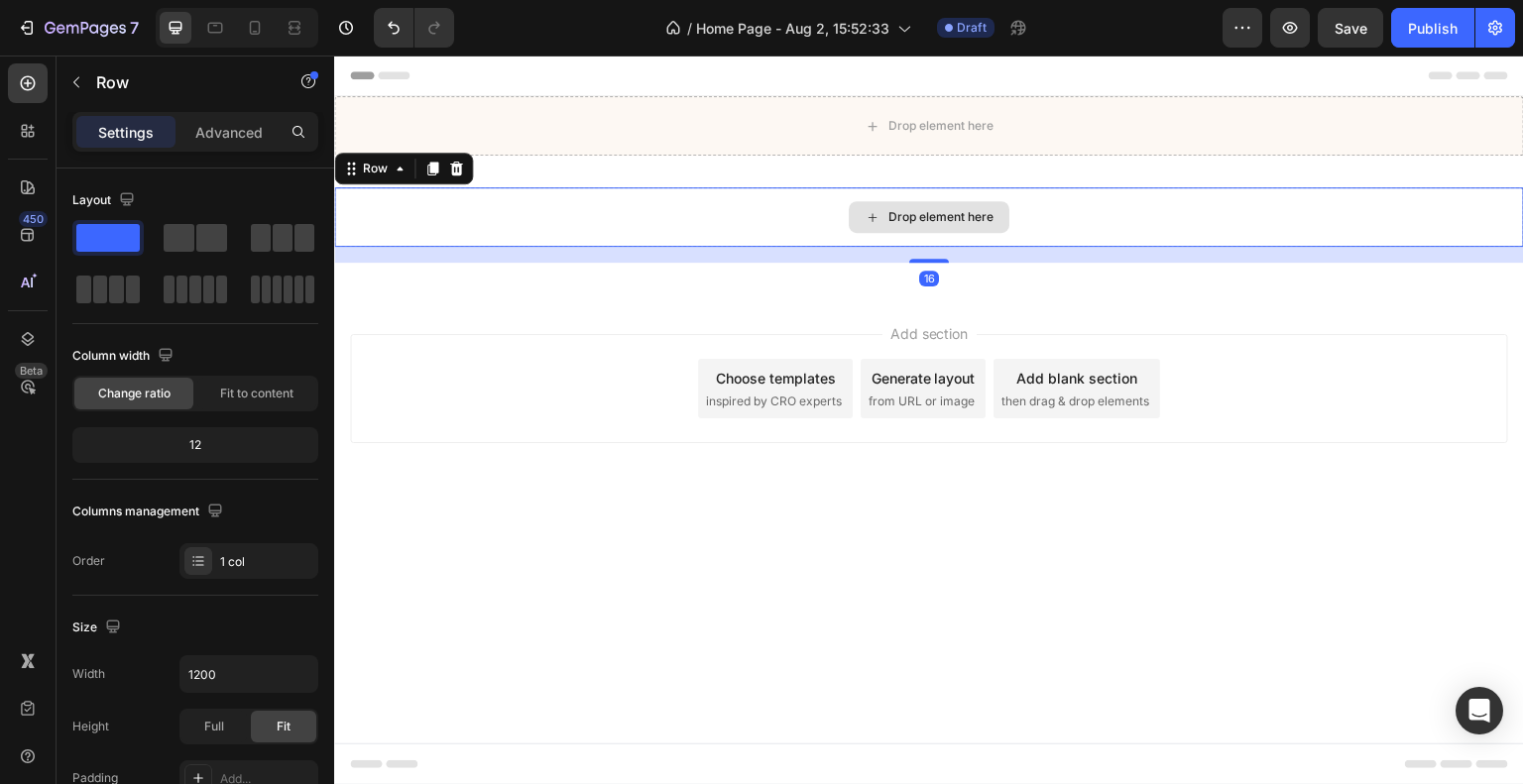 click on "Drop element here" at bounding box center (929, 217) 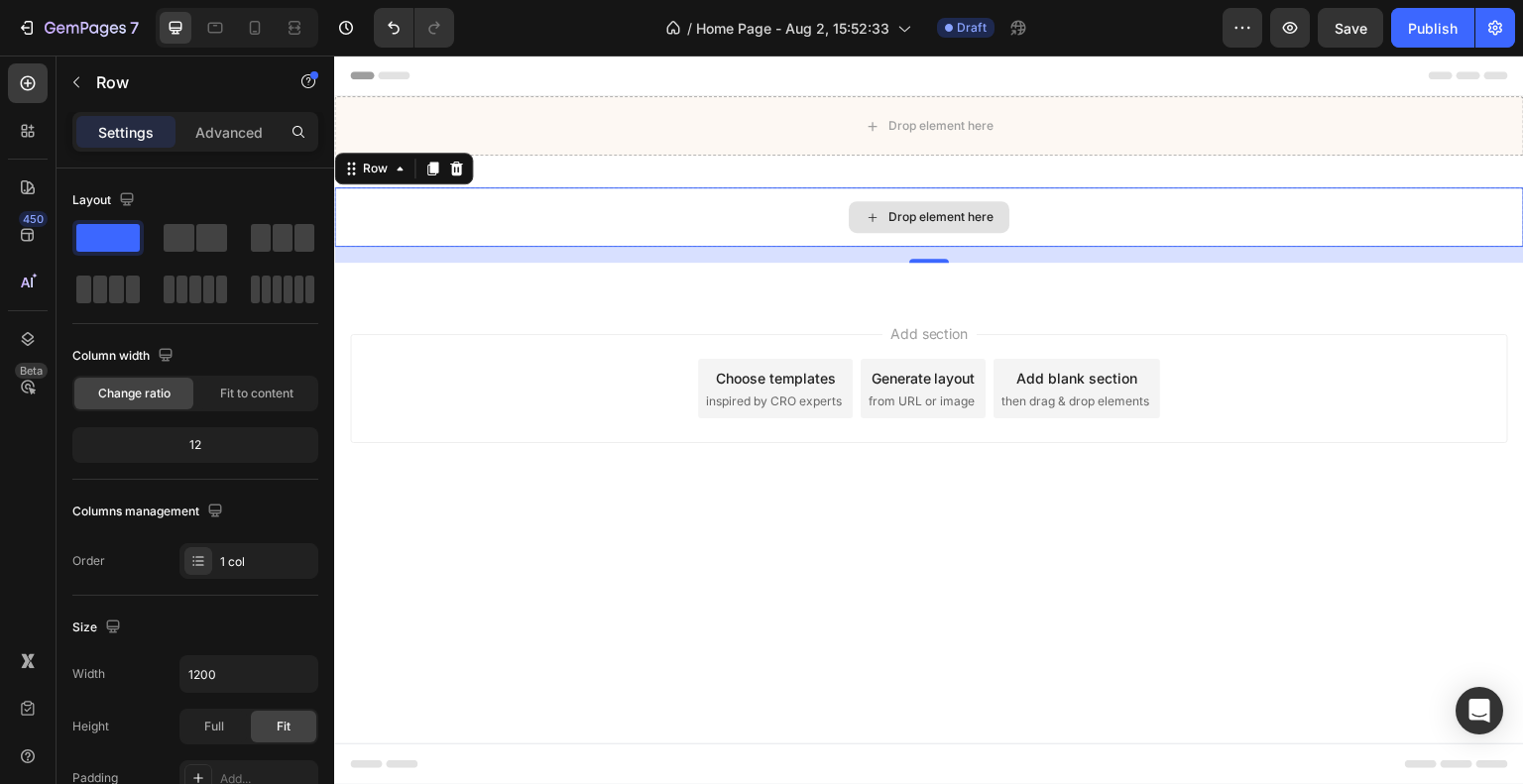 click on "Drop element here" at bounding box center (941, 217) 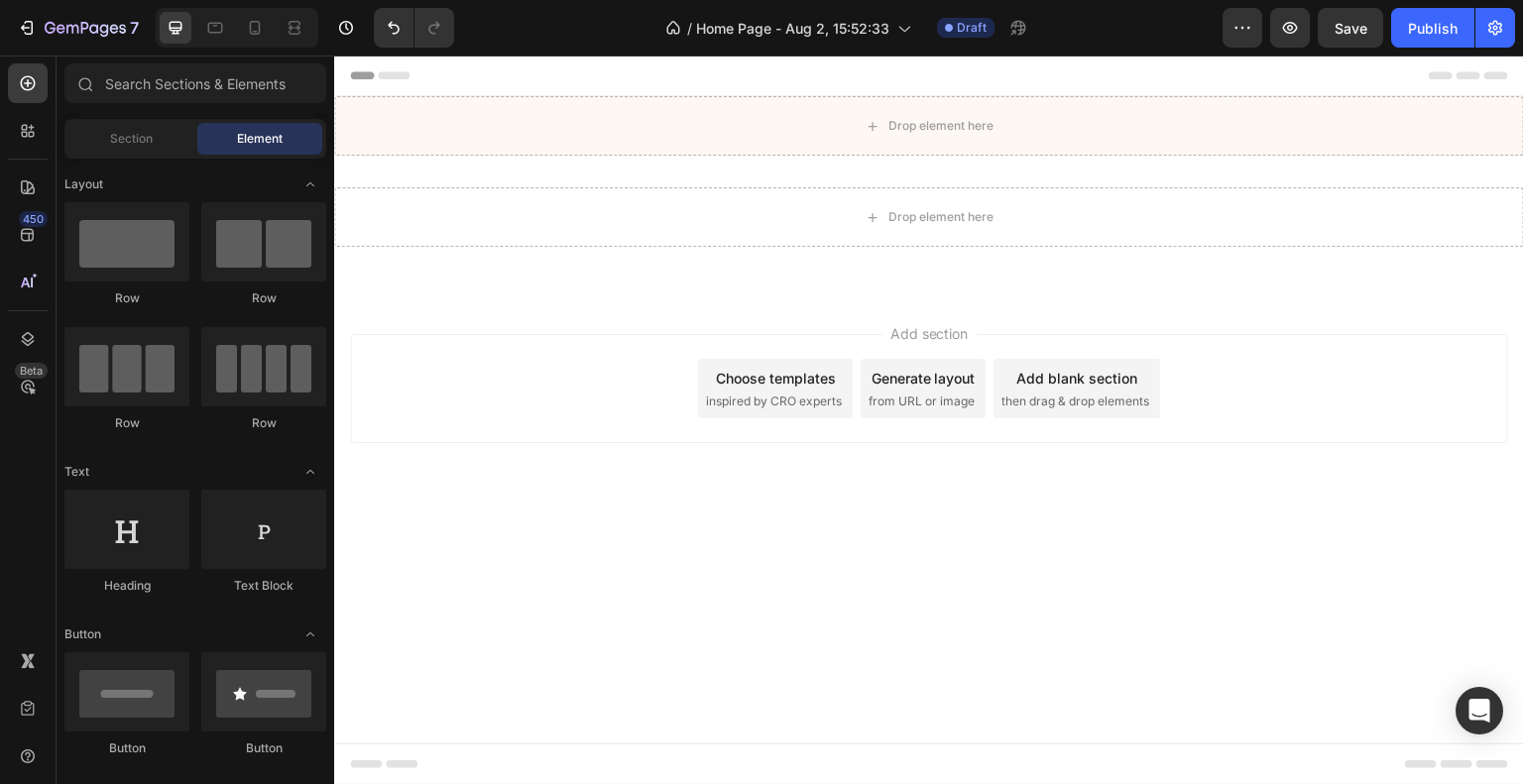 click on "Layout
Row
Row
Row
Row Text
Heading
Text Block Button
Button
Button Media
Image
Image
Video
Video Banner
Hero Banner" at bounding box center [195, 3095] 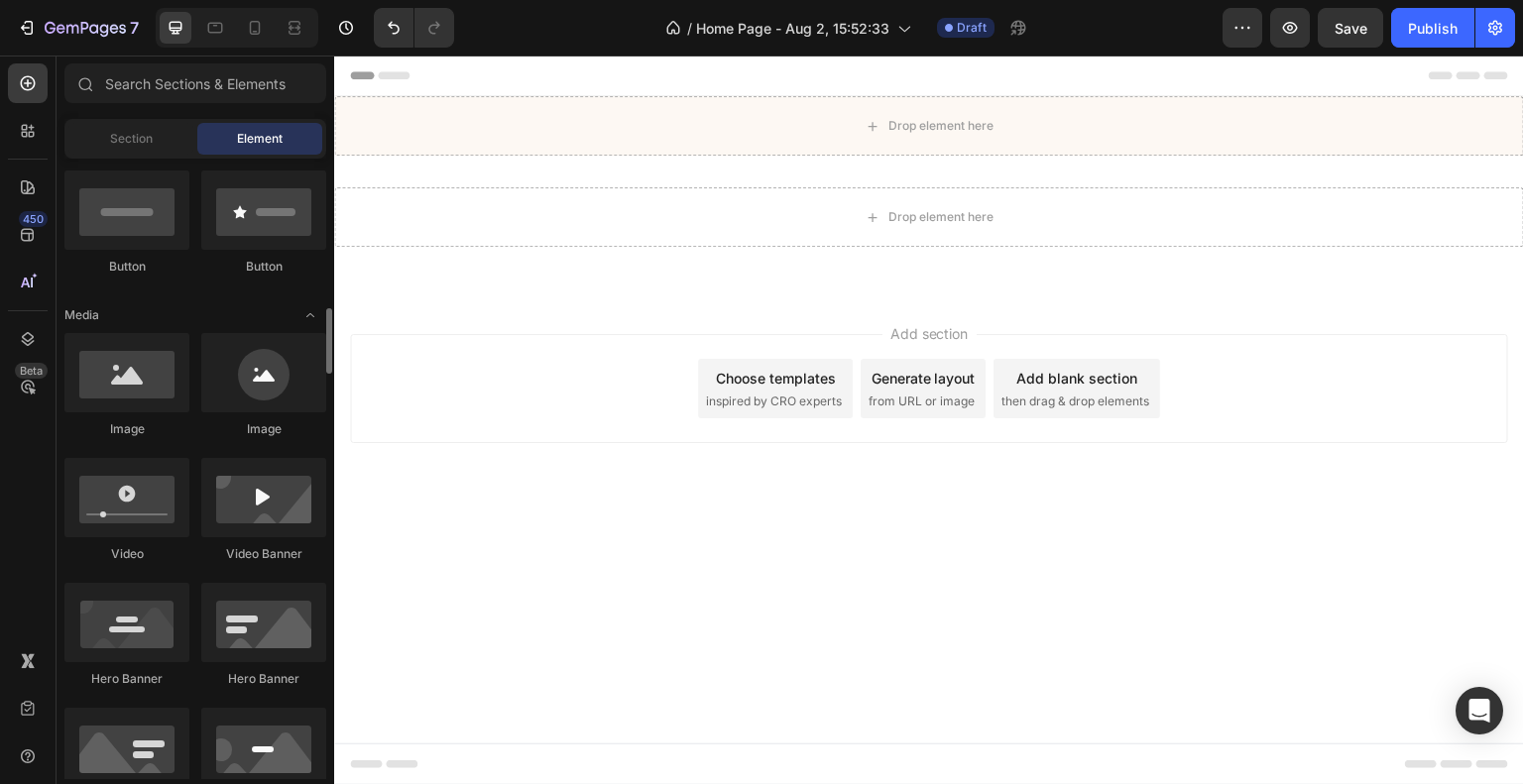 scroll, scrollTop: 572, scrollLeft: 0, axis: vertical 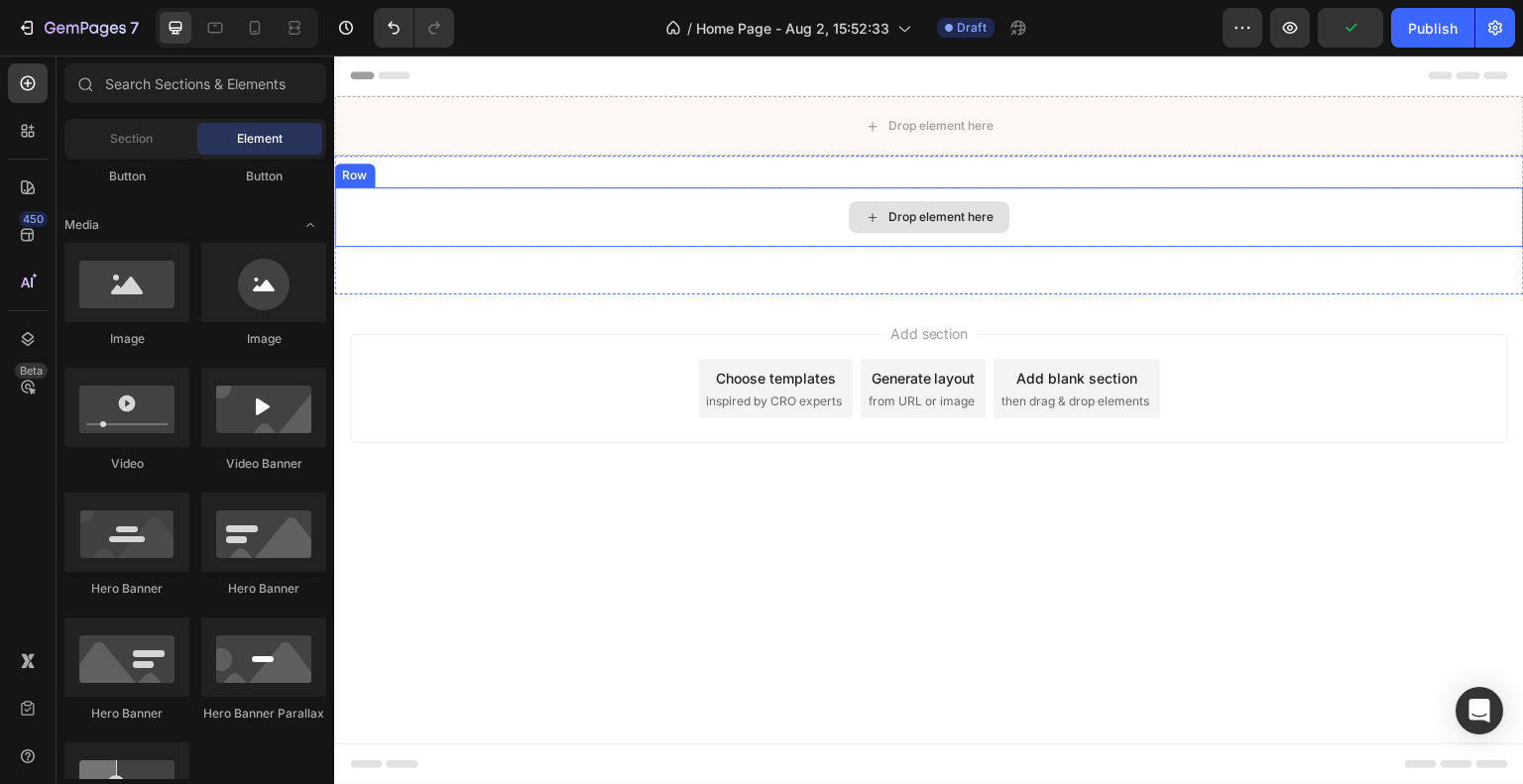 click on "Drop element here" at bounding box center (929, 217) 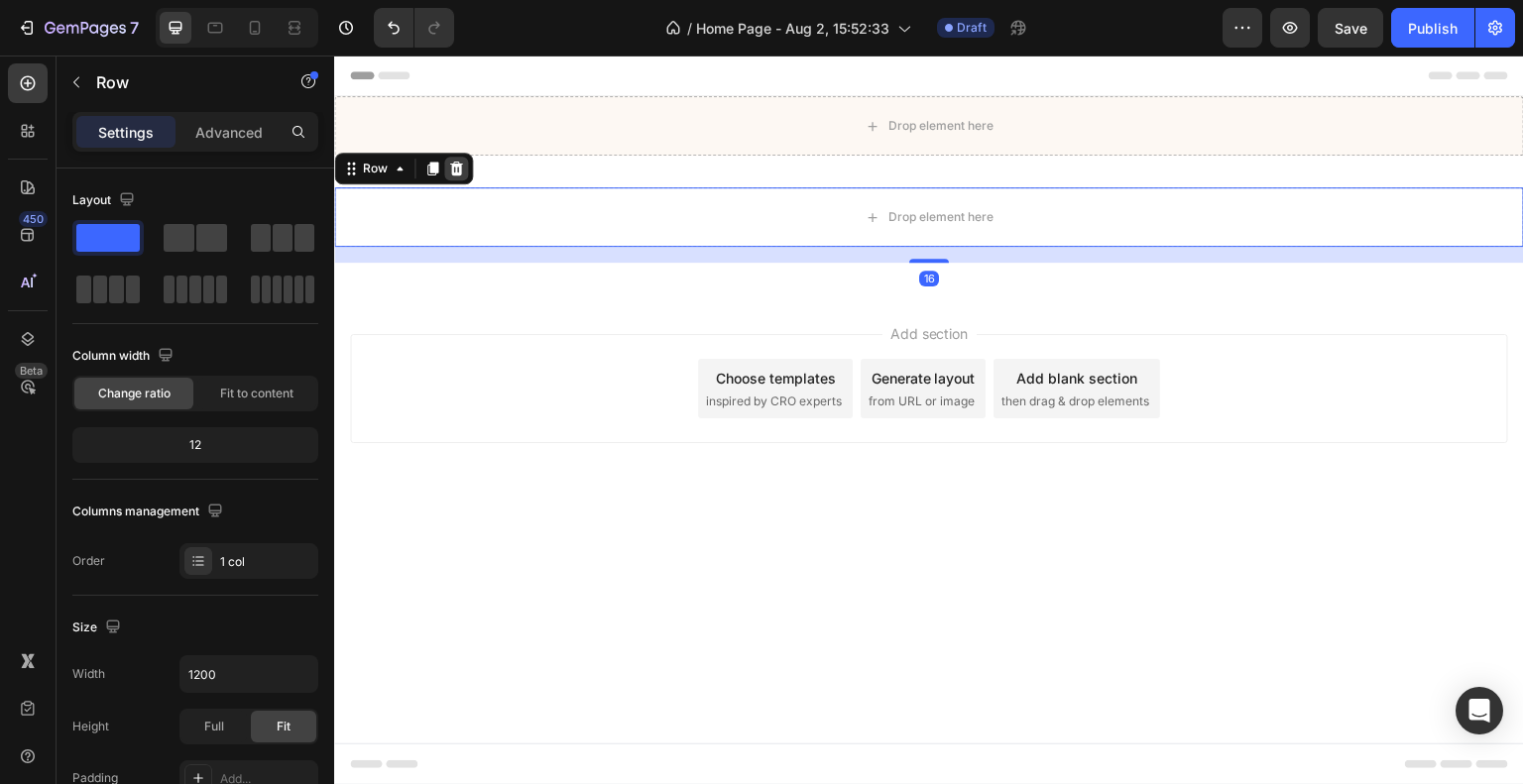 click 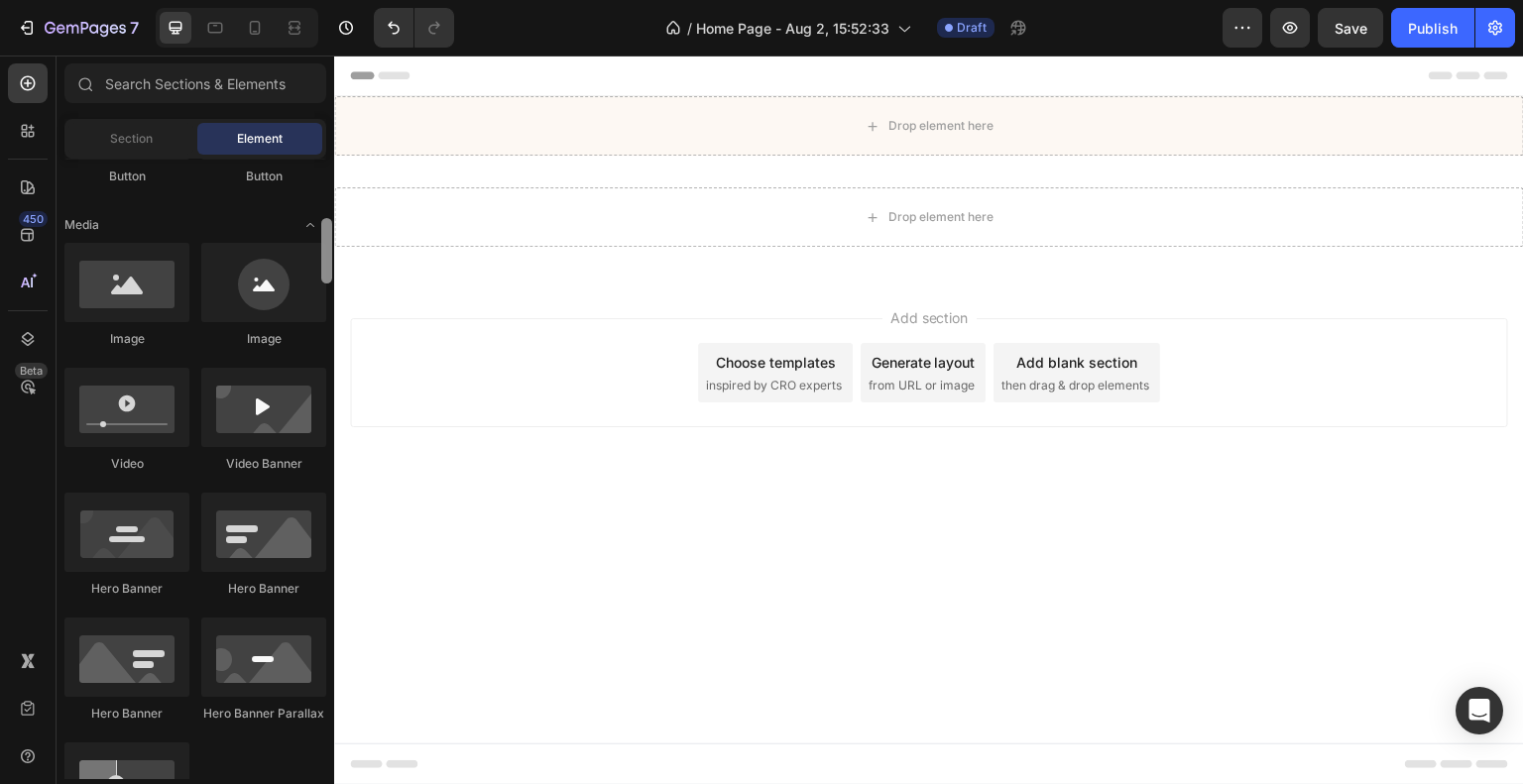 click at bounding box center (326, 251) 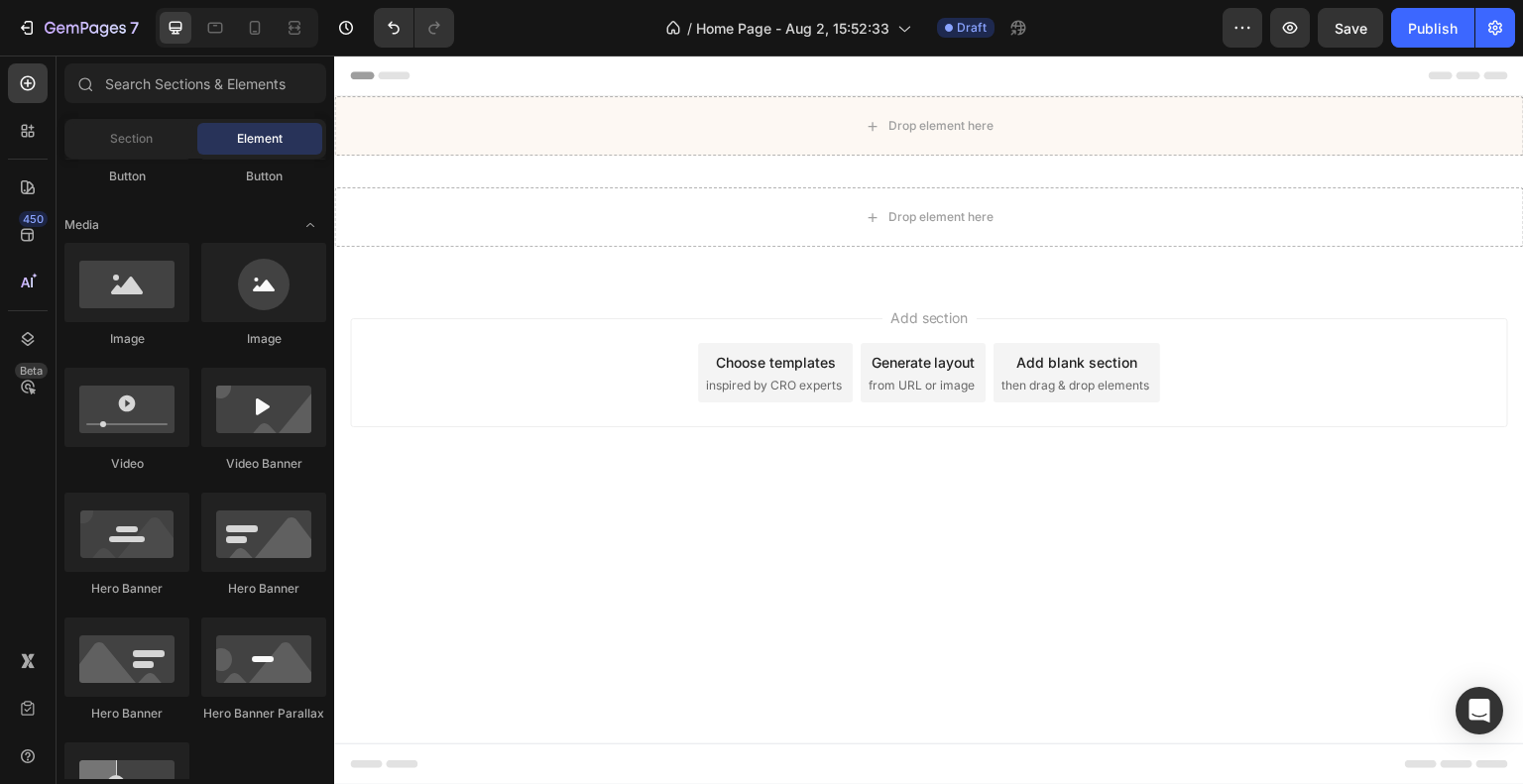 scroll, scrollTop: 1193, scrollLeft: 0, axis: vertical 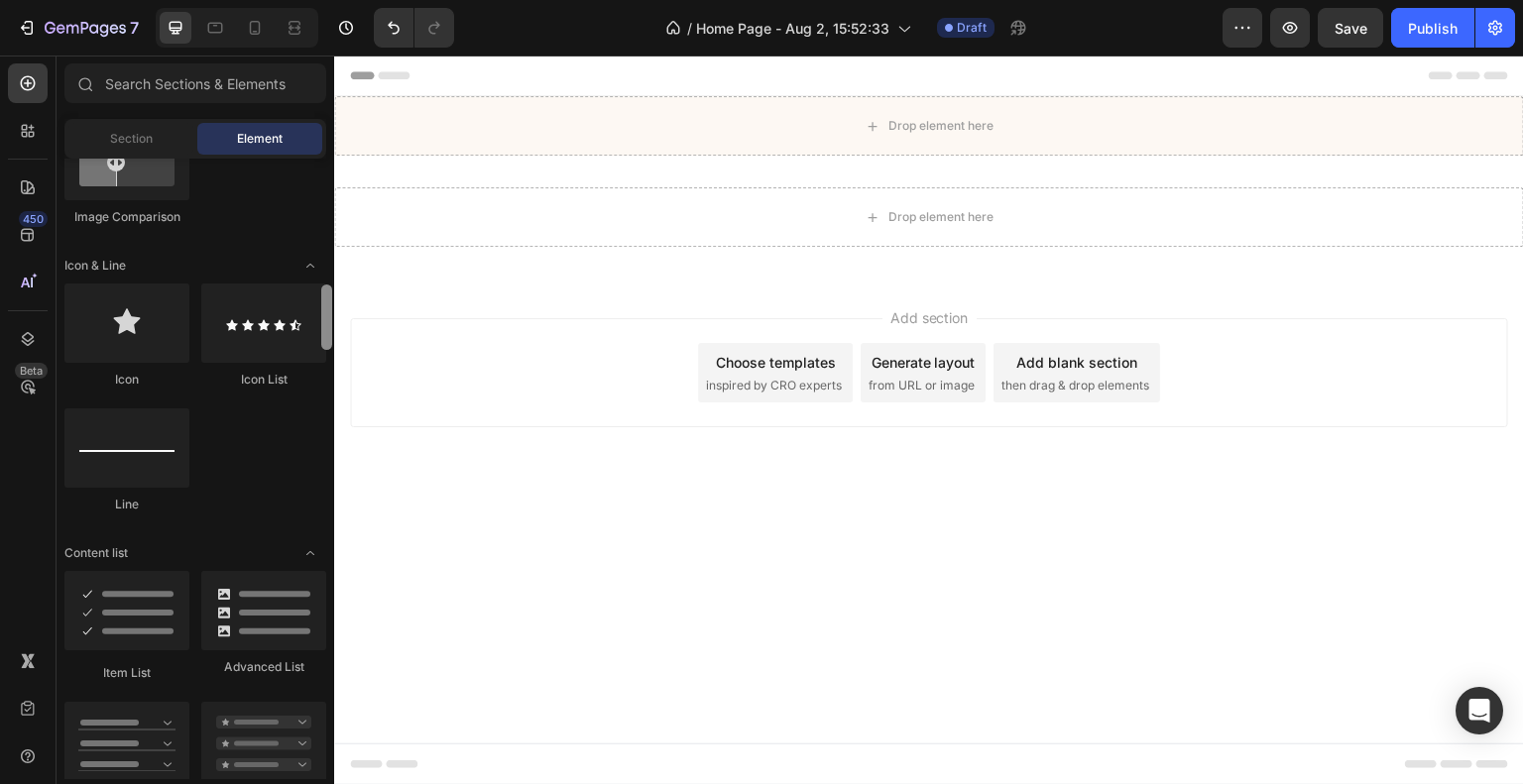 click at bounding box center [326, 469] 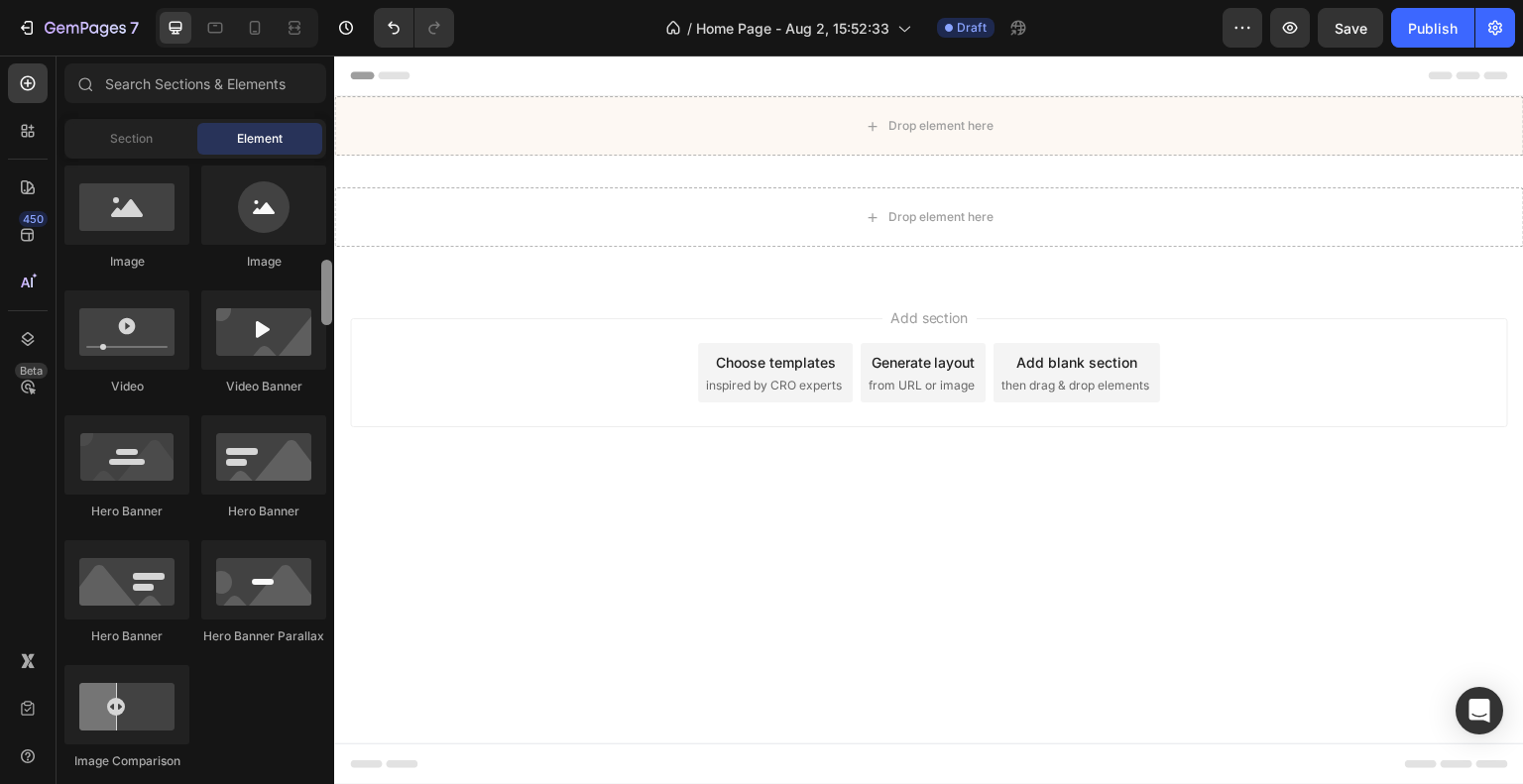 scroll, scrollTop: 679, scrollLeft: 0, axis: vertical 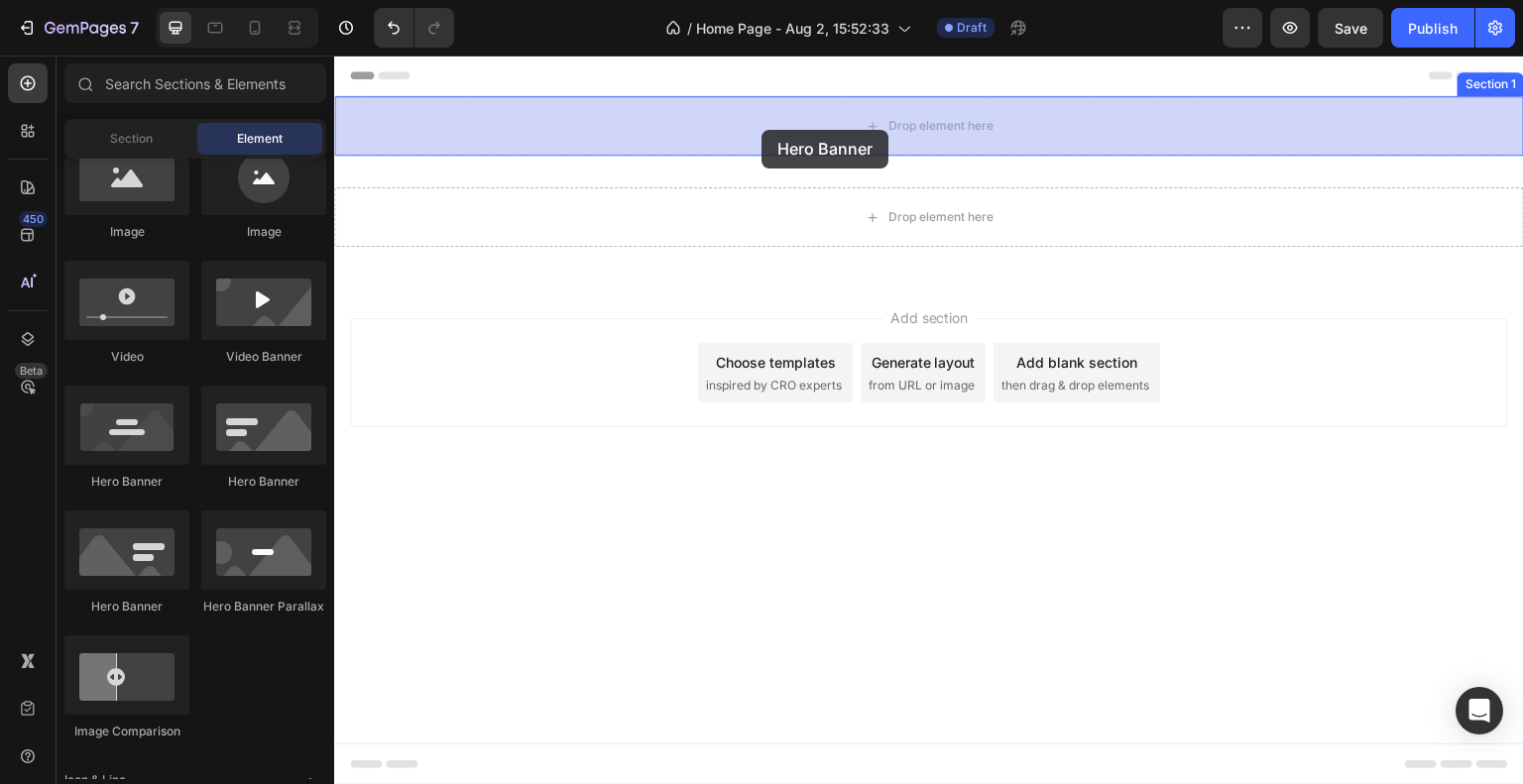 drag, startPoint x: 600, startPoint y: 502, endPoint x: 758, endPoint y: 138, distance: 396.8123 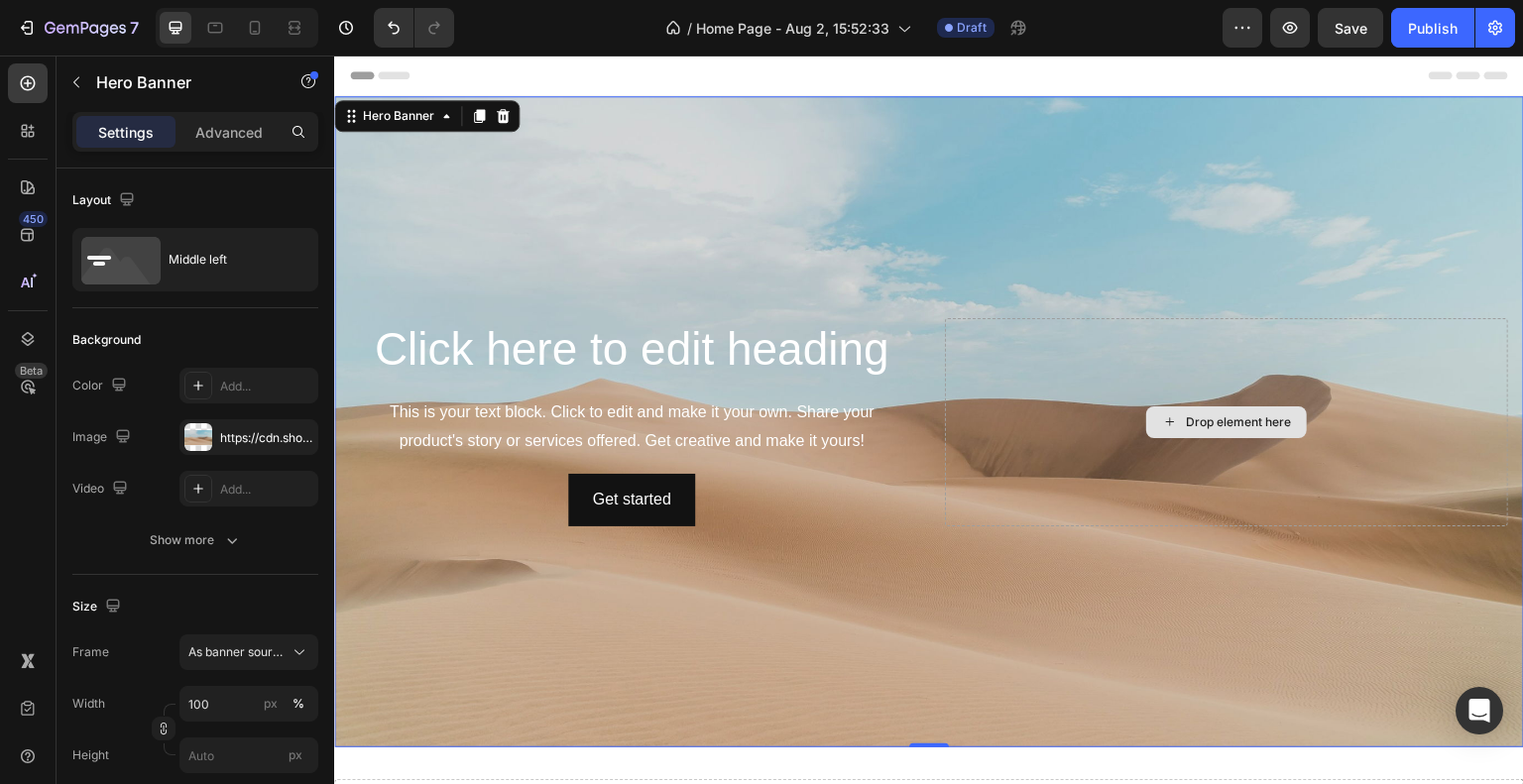 click on "Drop element here" at bounding box center [1227, 422] 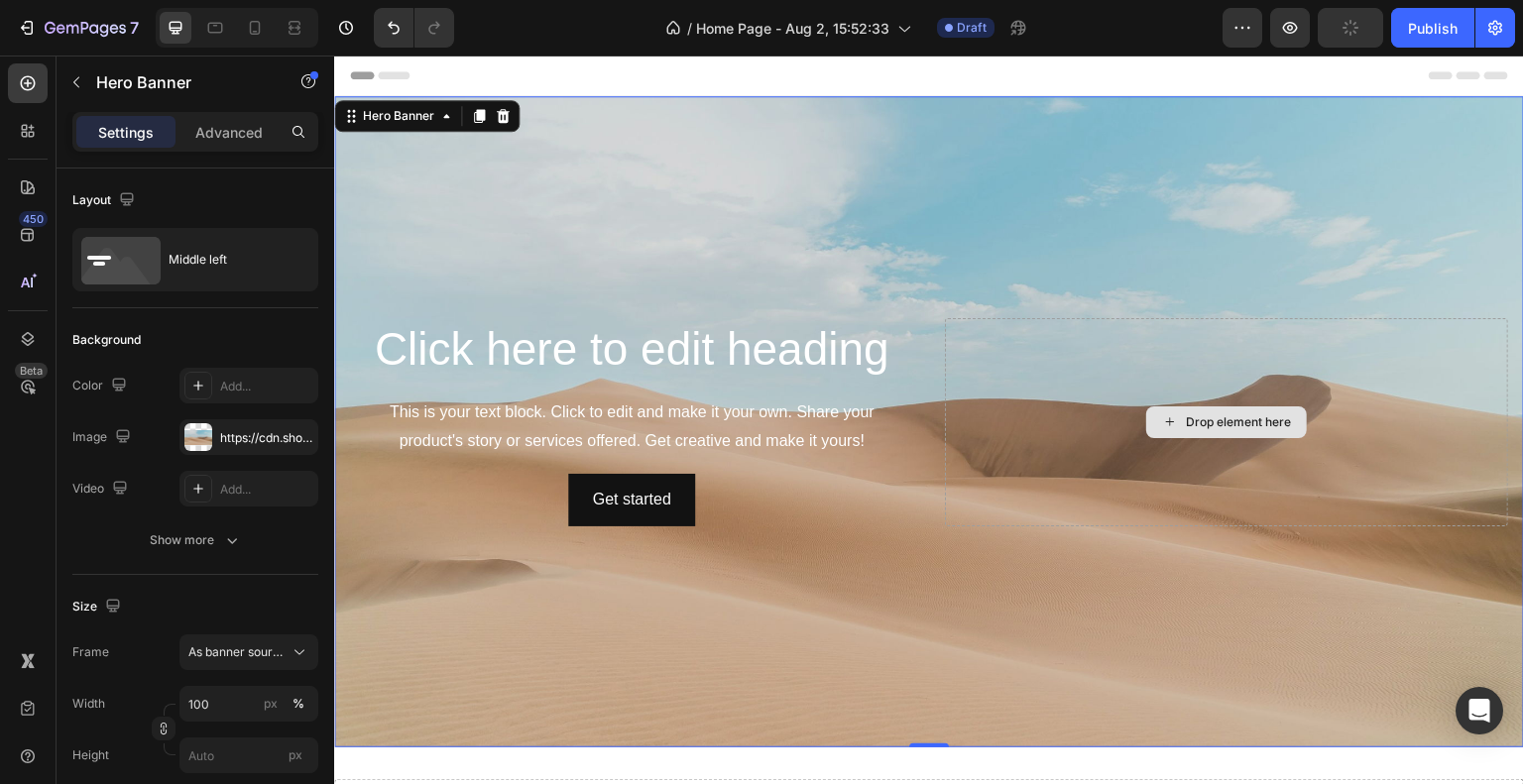 click on "Drop element here" at bounding box center (1227, 422) 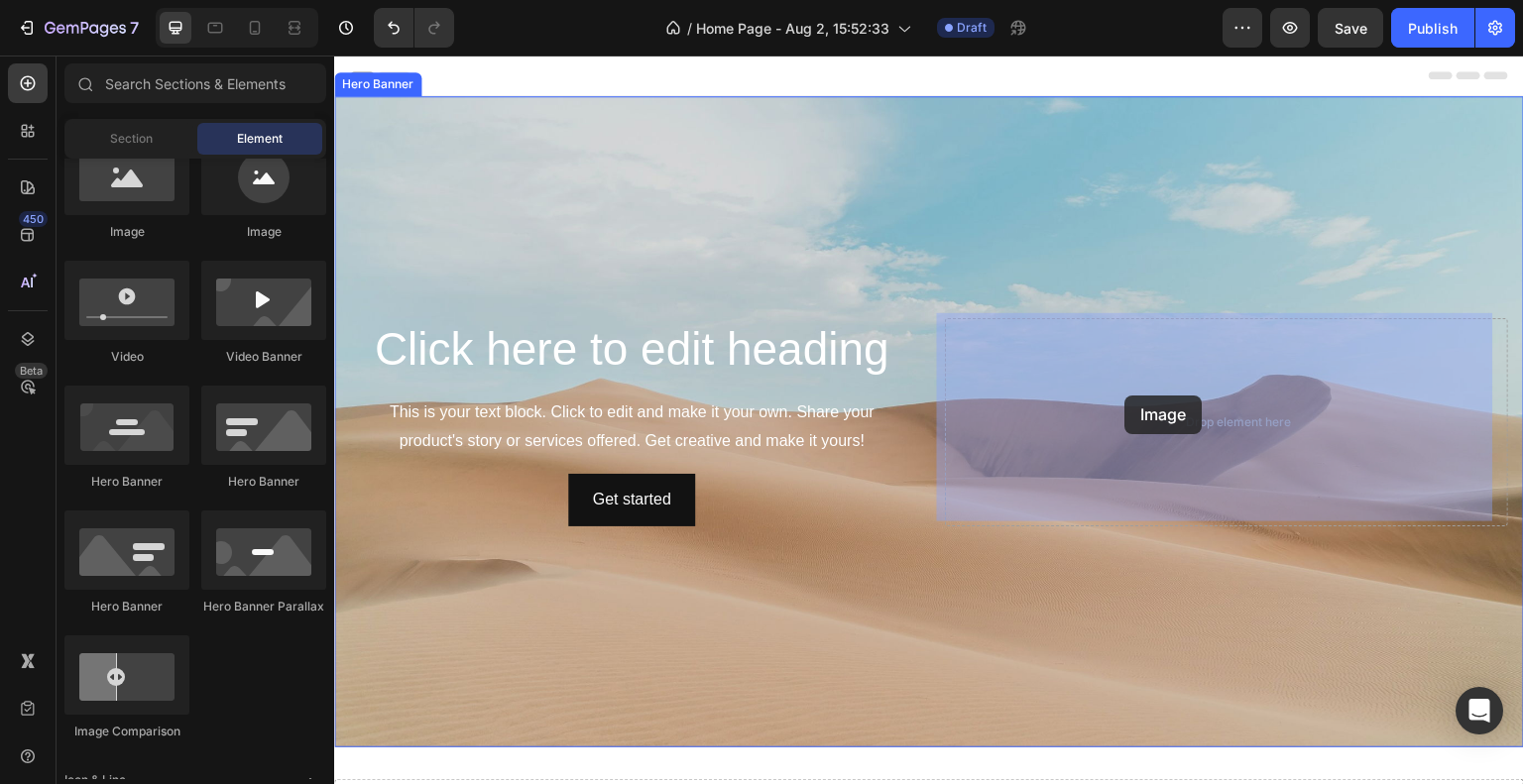 drag, startPoint x: 579, startPoint y: 238, endPoint x: 1125, endPoint y: 395, distance: 568.12411 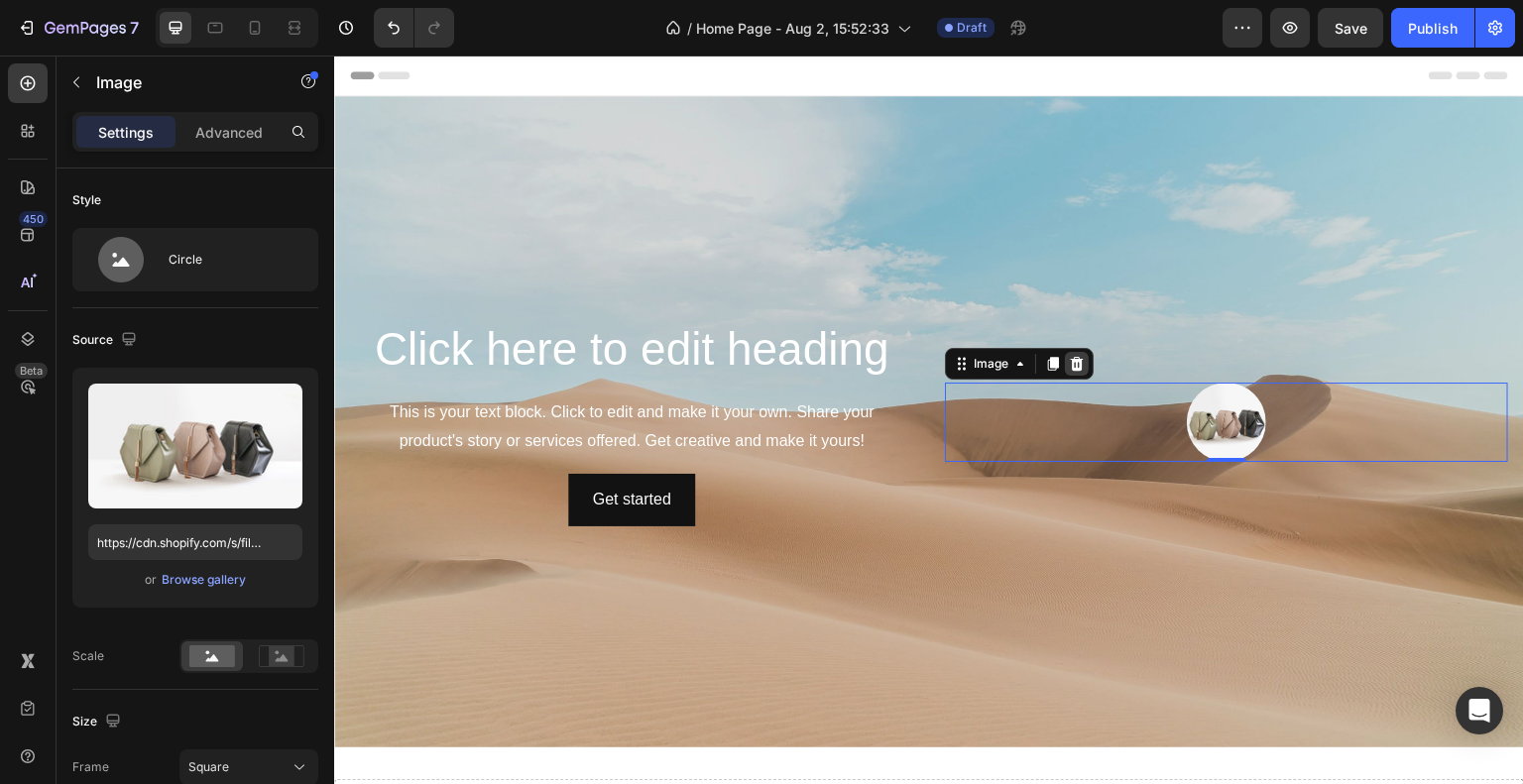 click 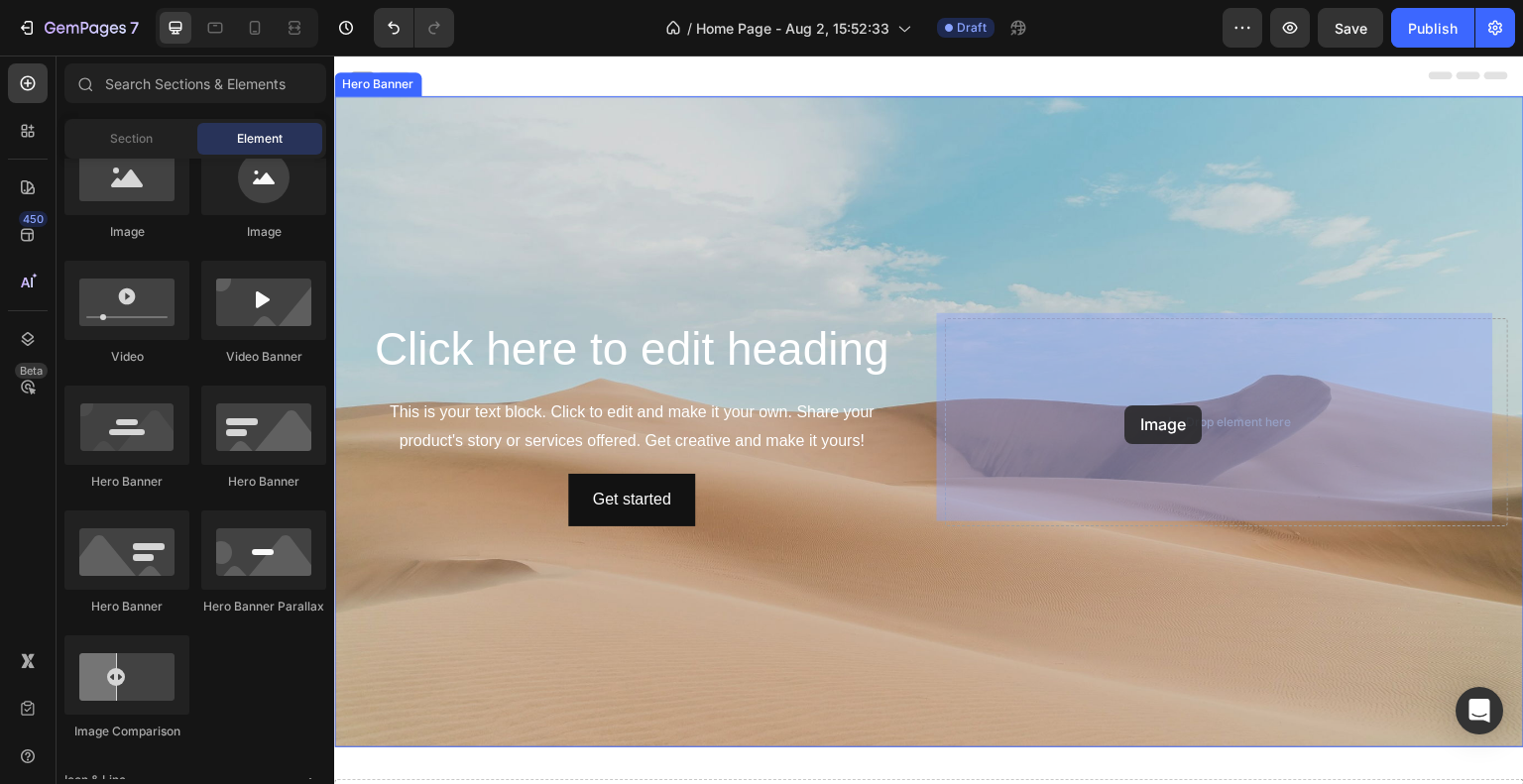 drag, startPoint x: 459, startPoint y: 262, endPoint x: 1125, endPoint y: 405, distance: 681.17912 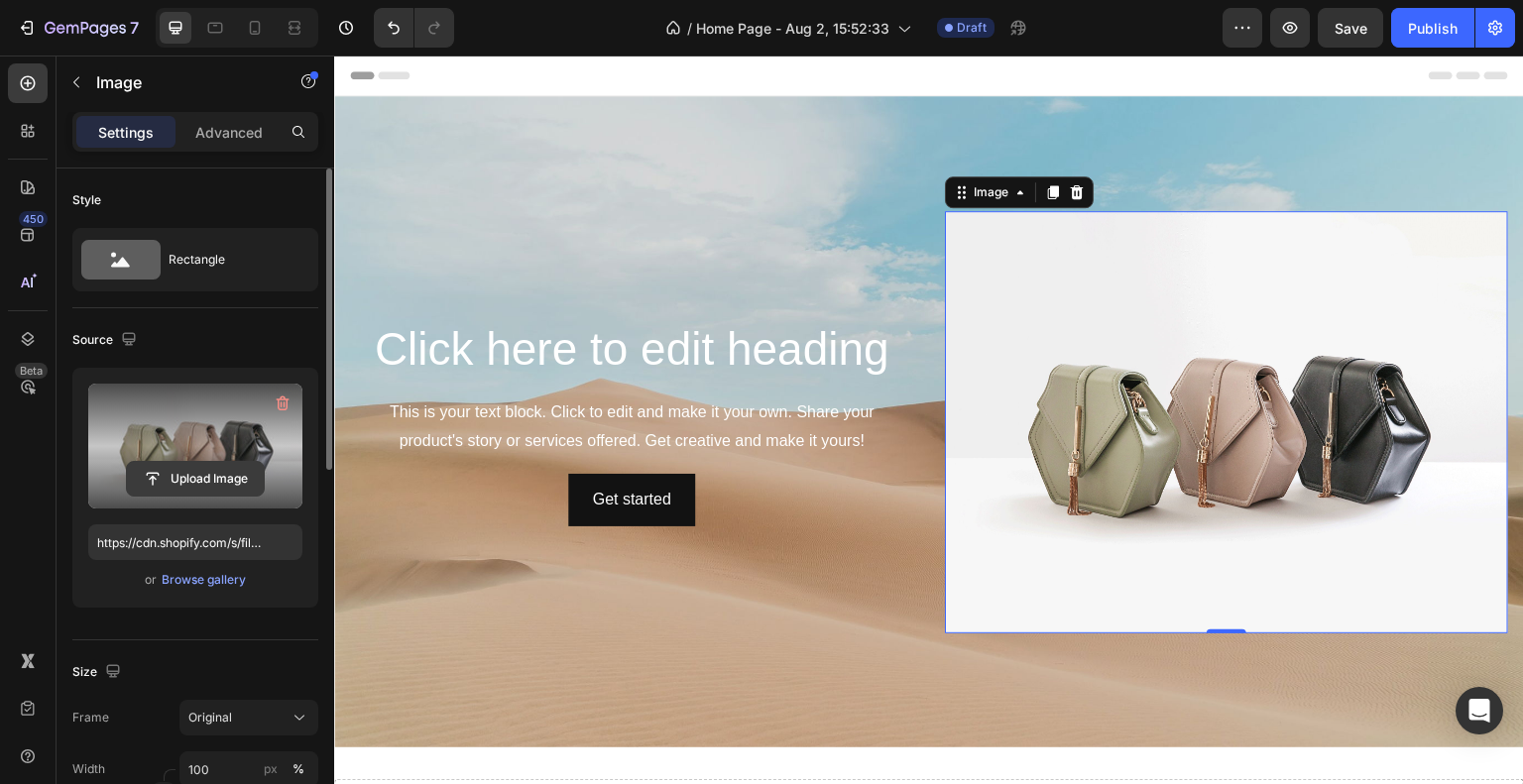 click 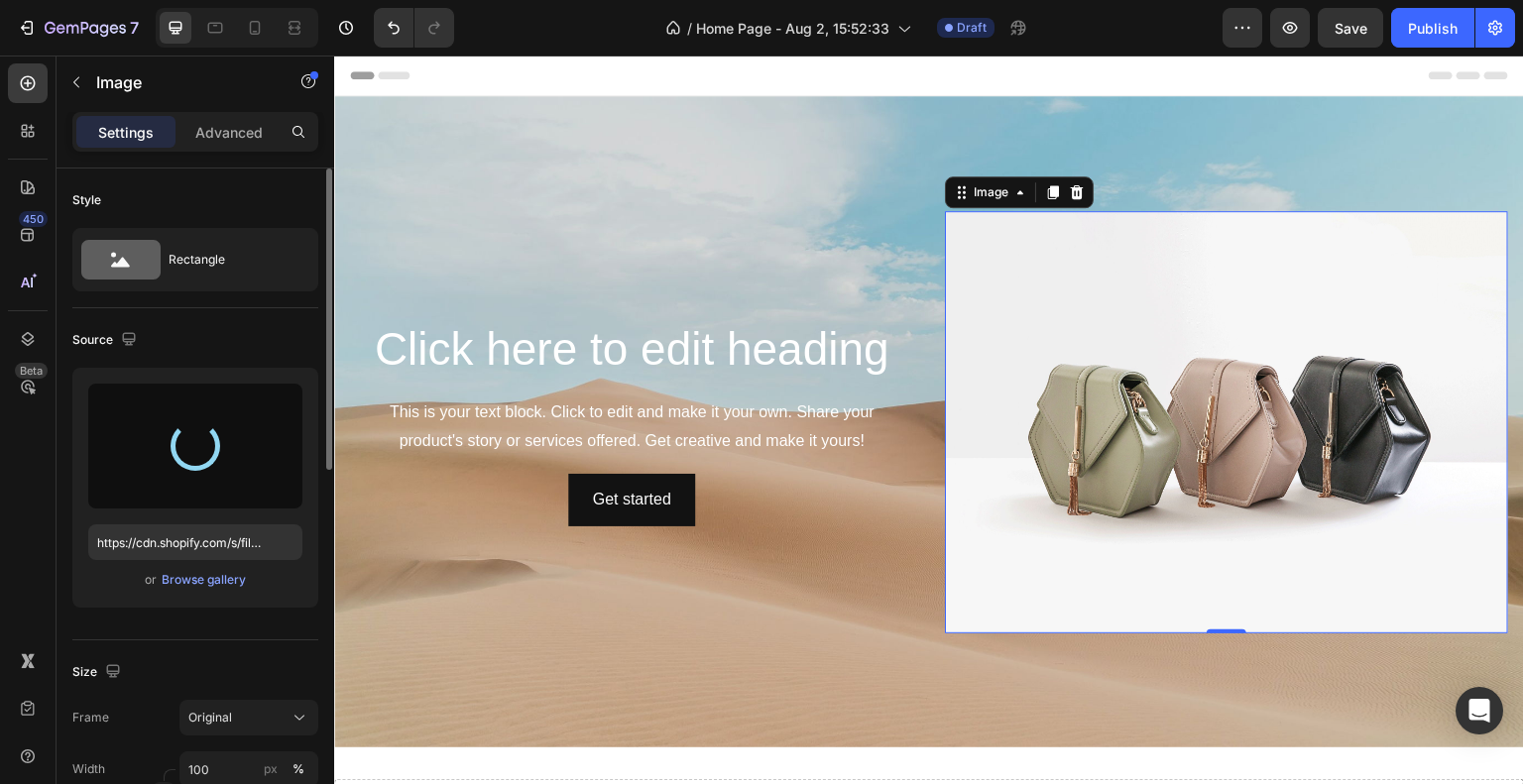 type on "https://cdn.shopify.com/s/files/1/0933/0966/5623/files/gempages_577626416108012220-ed9b473b-6d4b-428e-b37e-7186e69f2ce7.png" 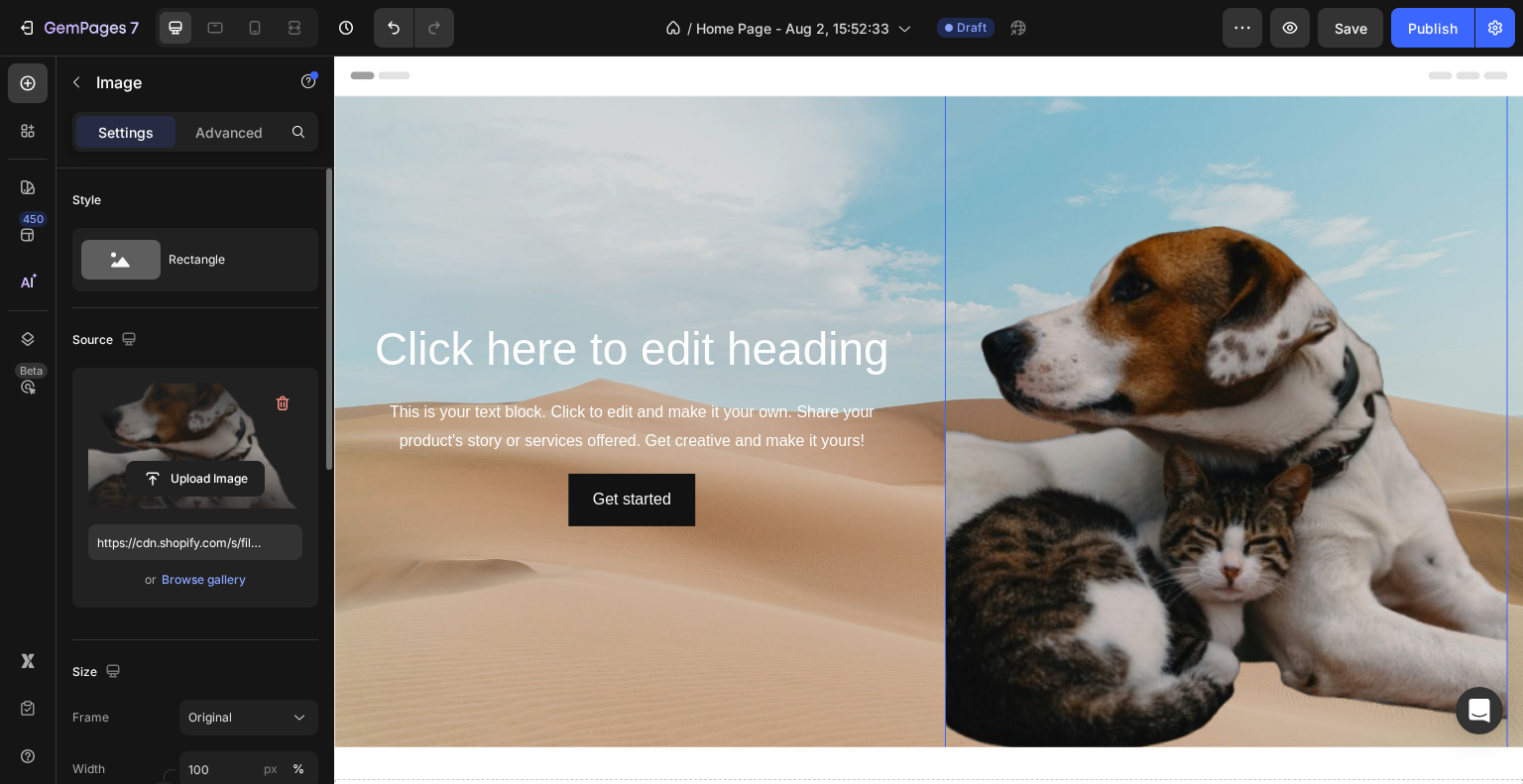 click at bounding box center (1227, 422) 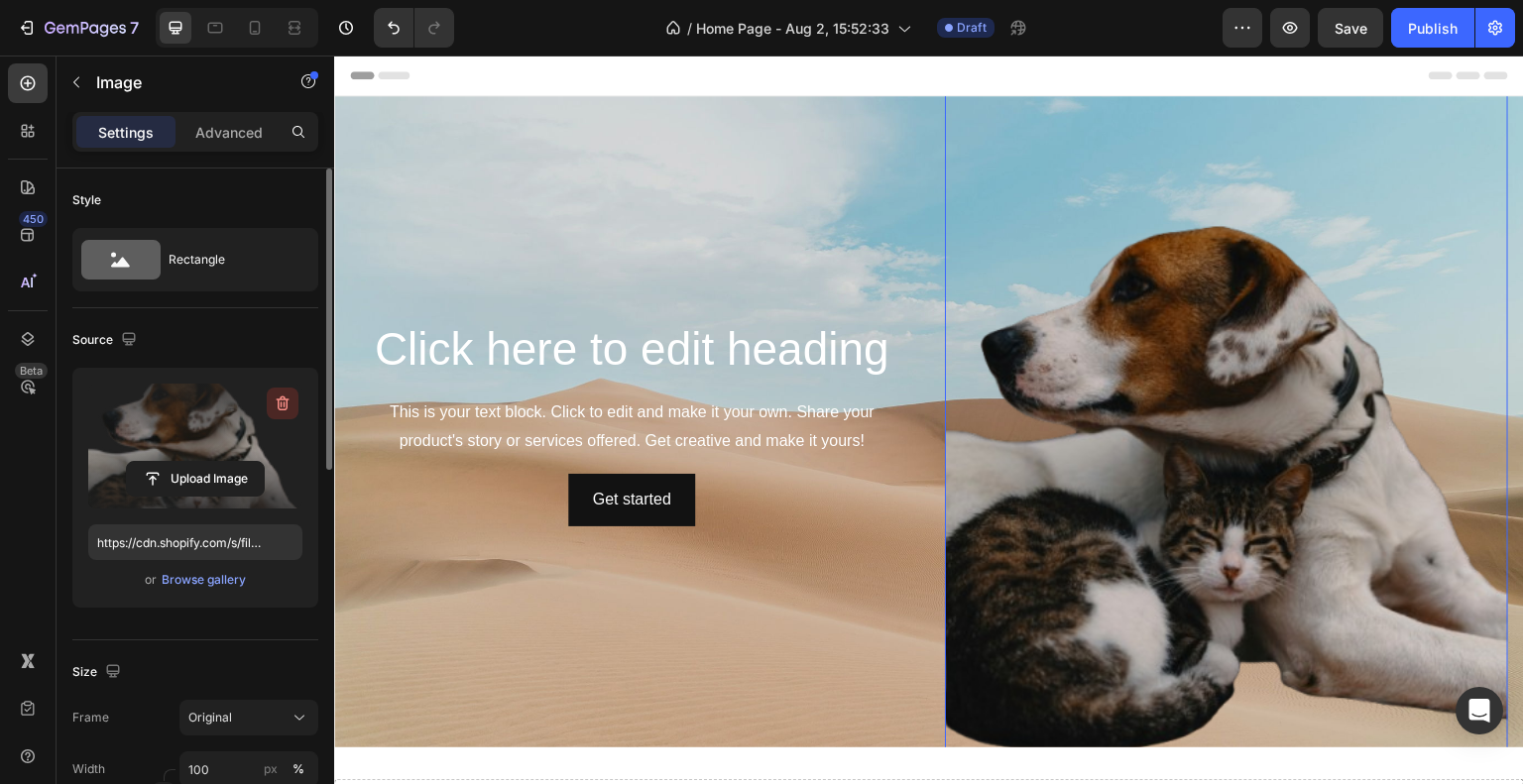 click 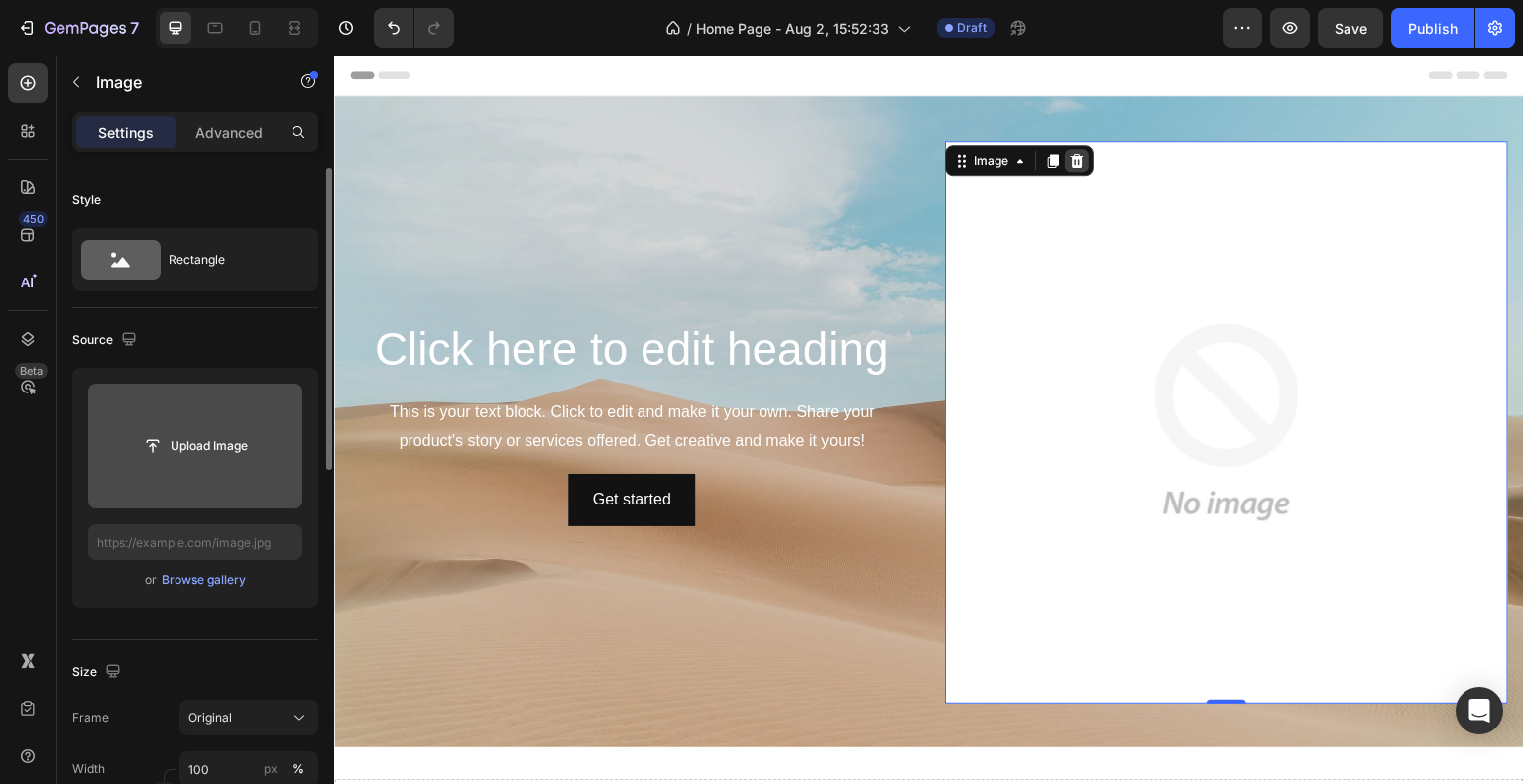 click 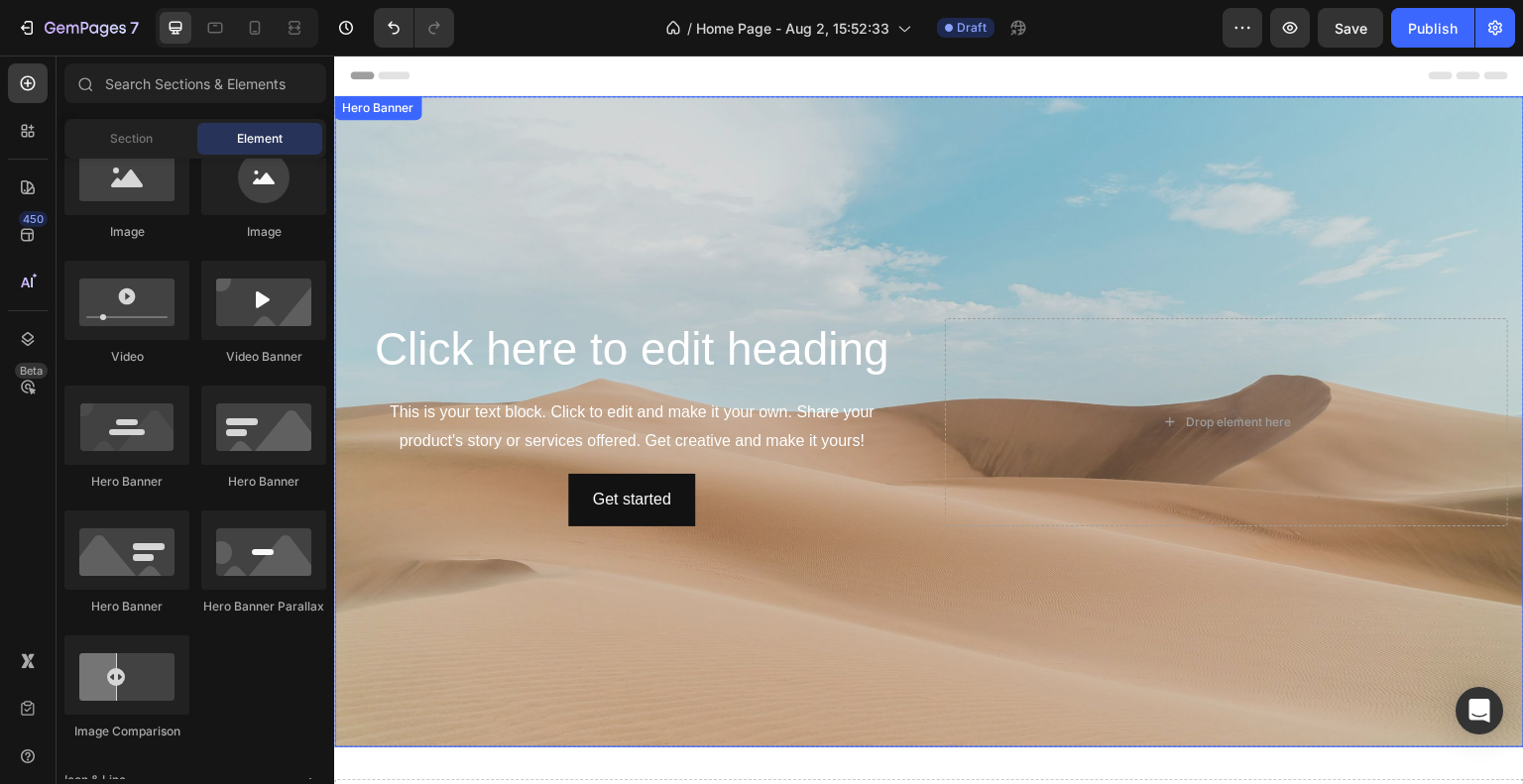 click at bounding box center (929, 421) 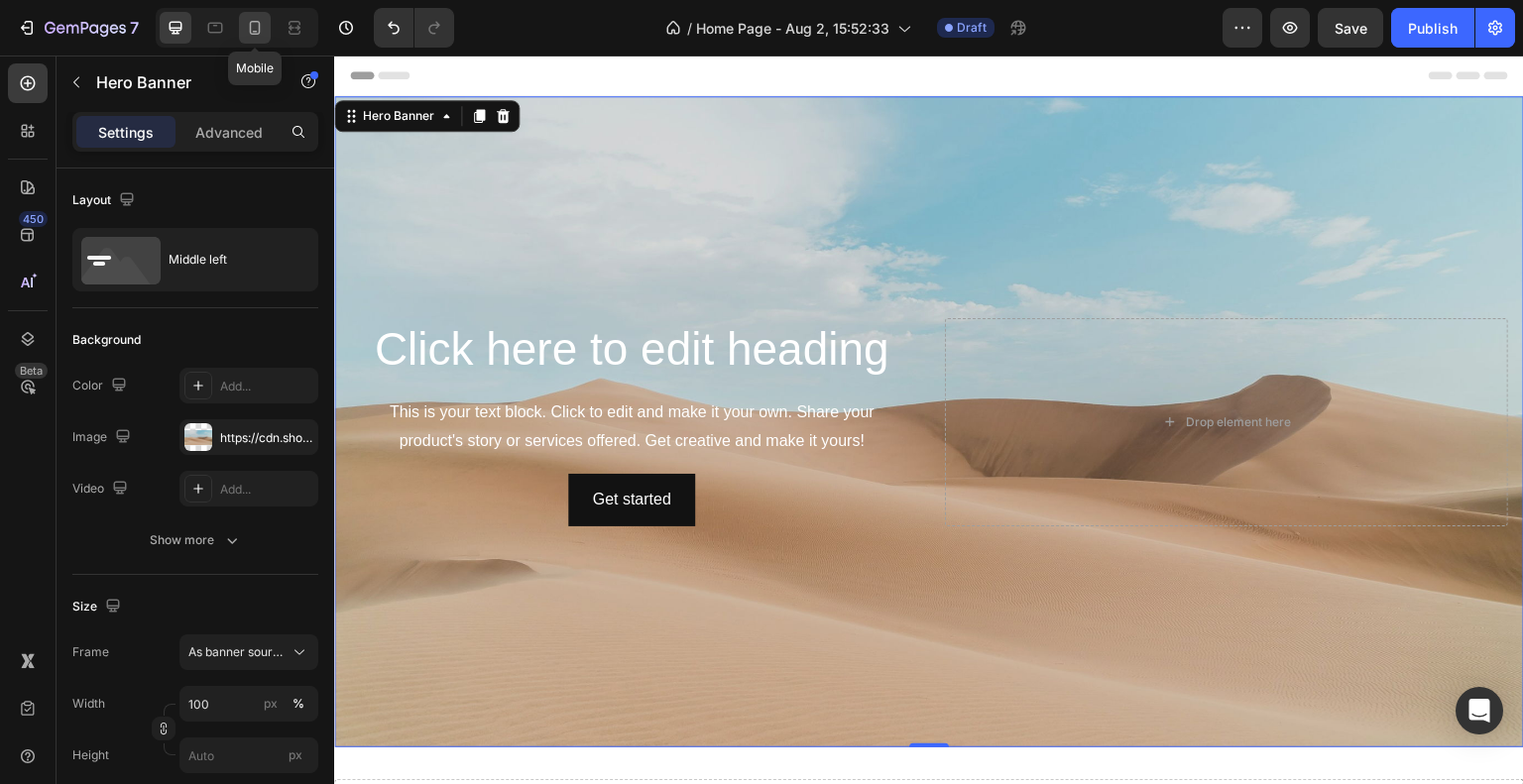 click 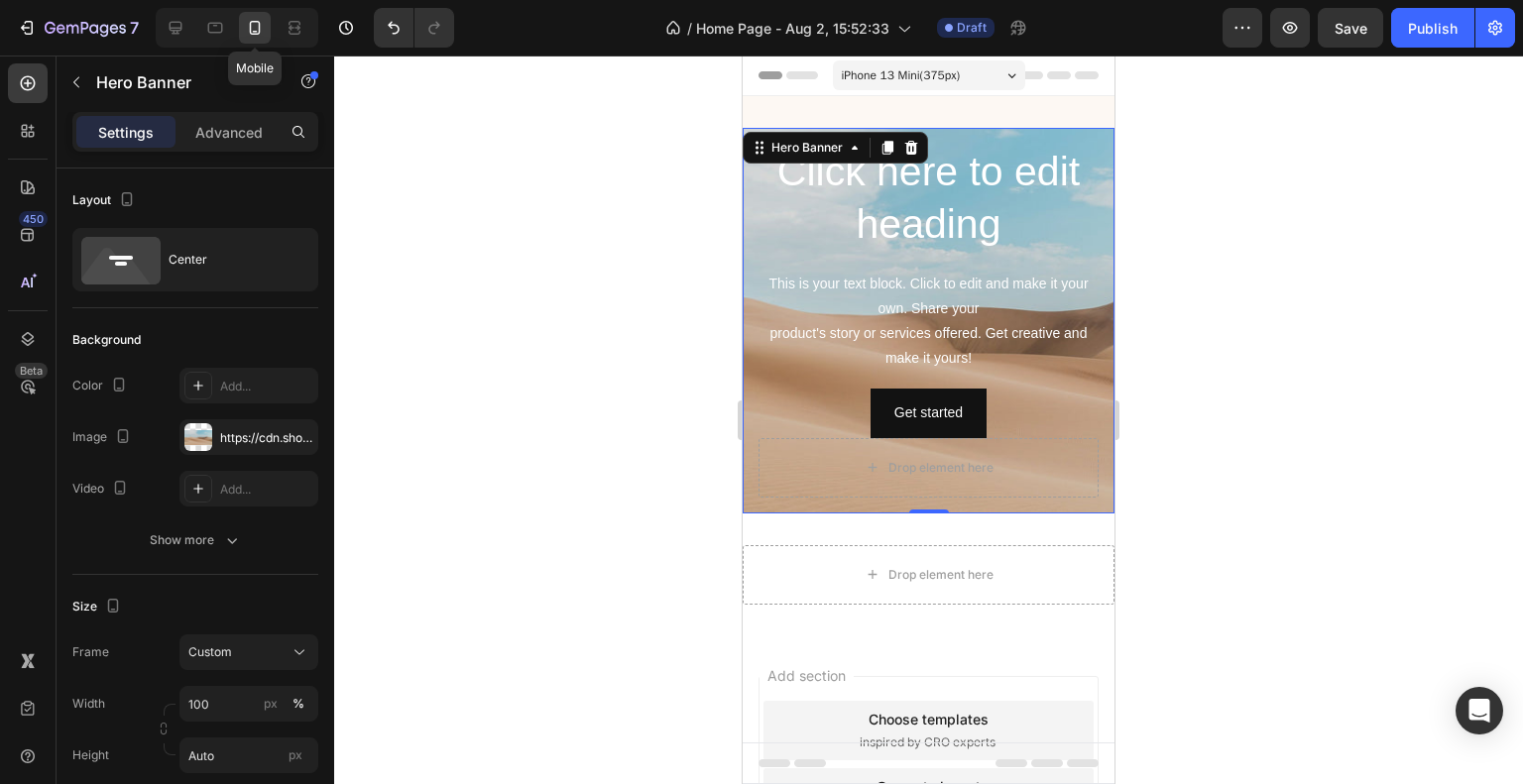scroll, scrollTop: 3, scrollLeft: 0, axis: vertical 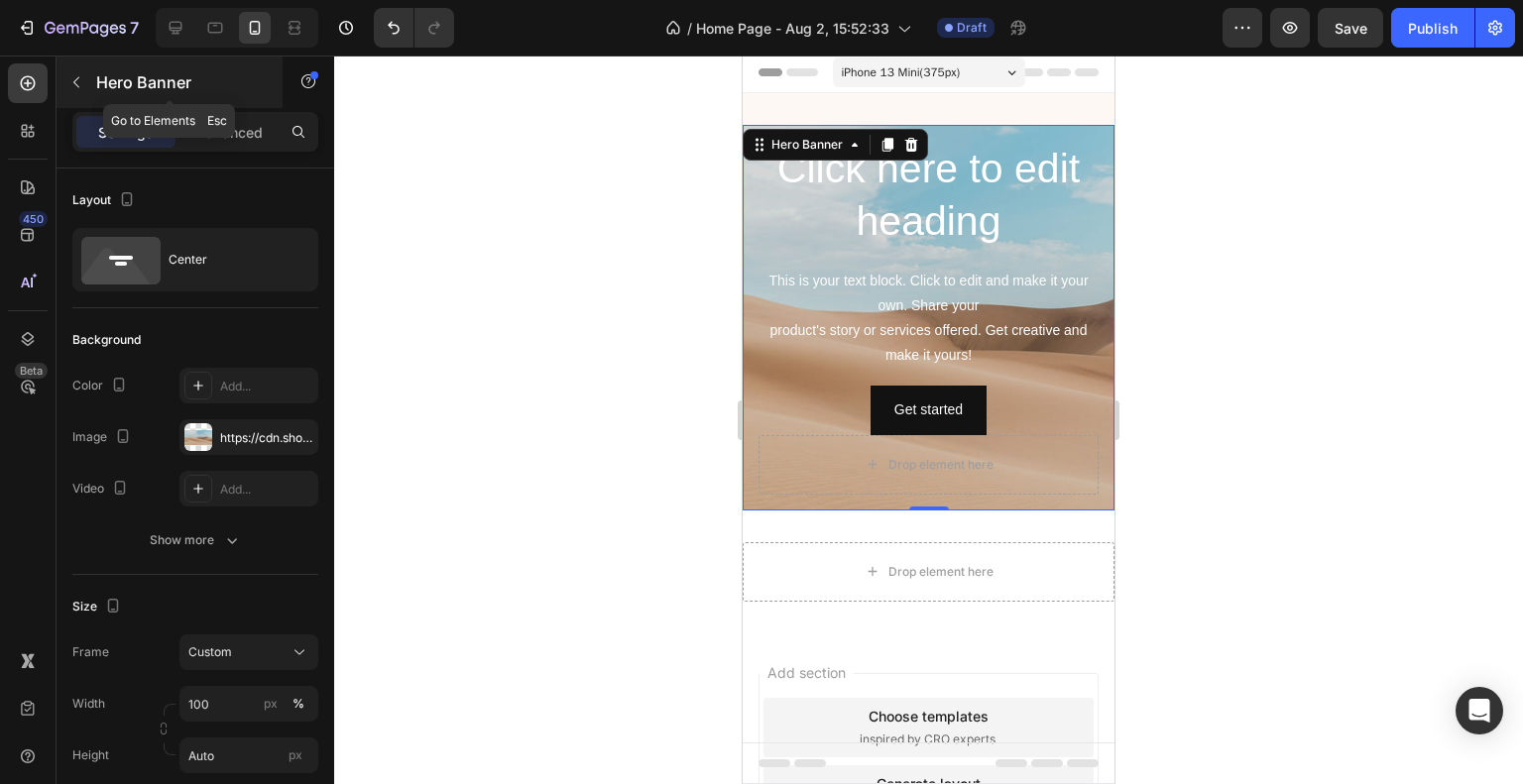 click 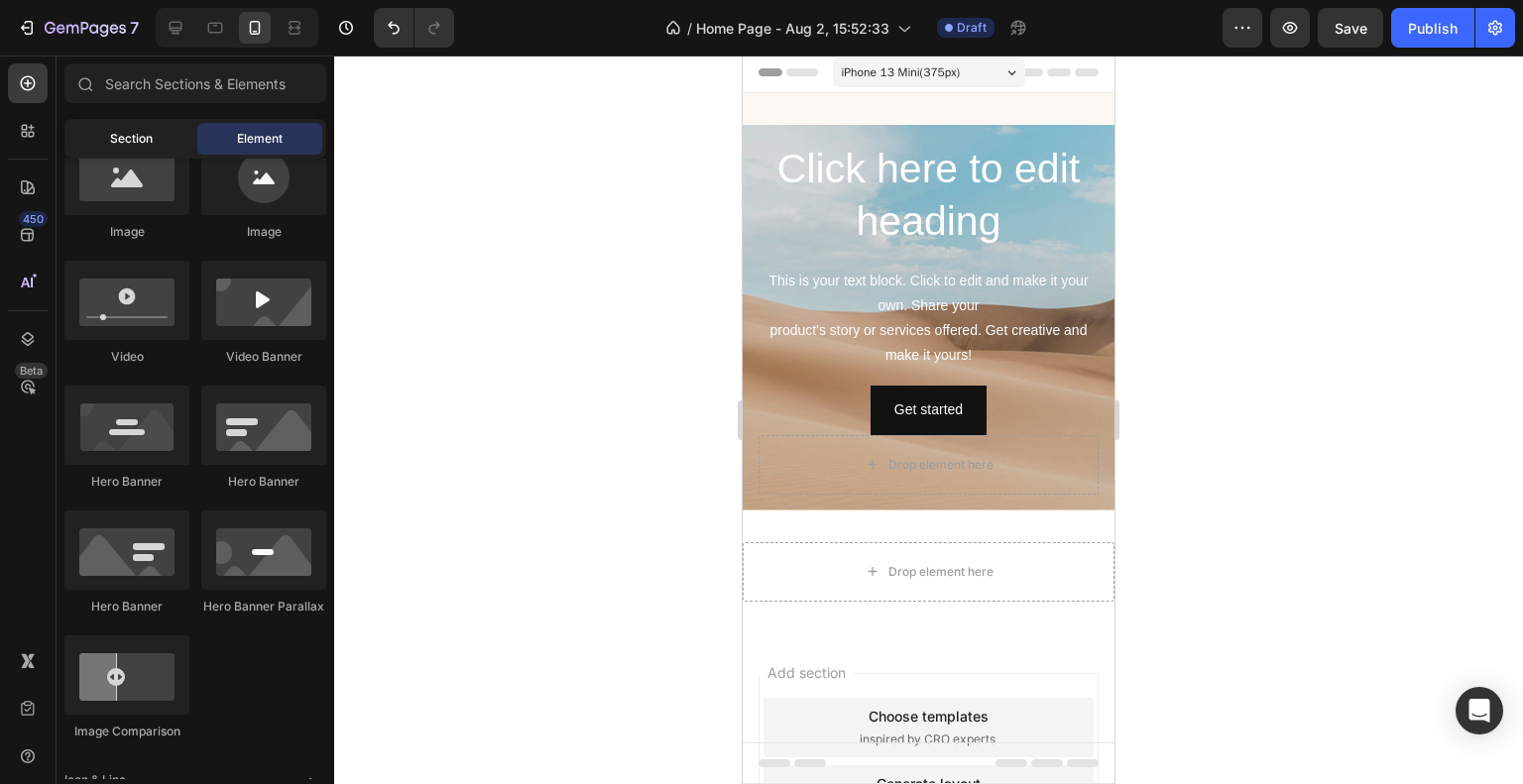 click on "Section" at bounding box center [131, 139] 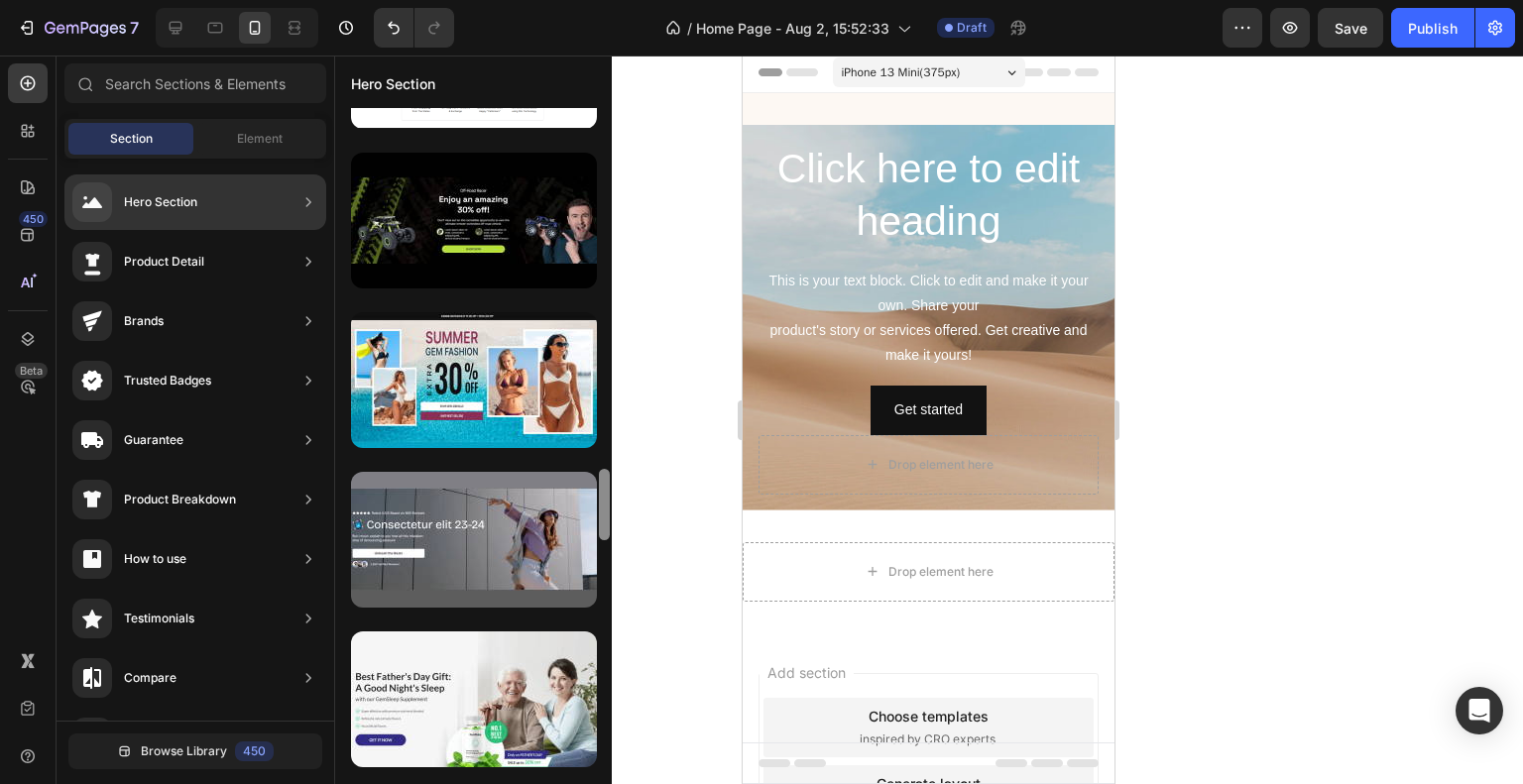 scroll, scrollTop: 3321, scrollLeft: 0, axis: vertical 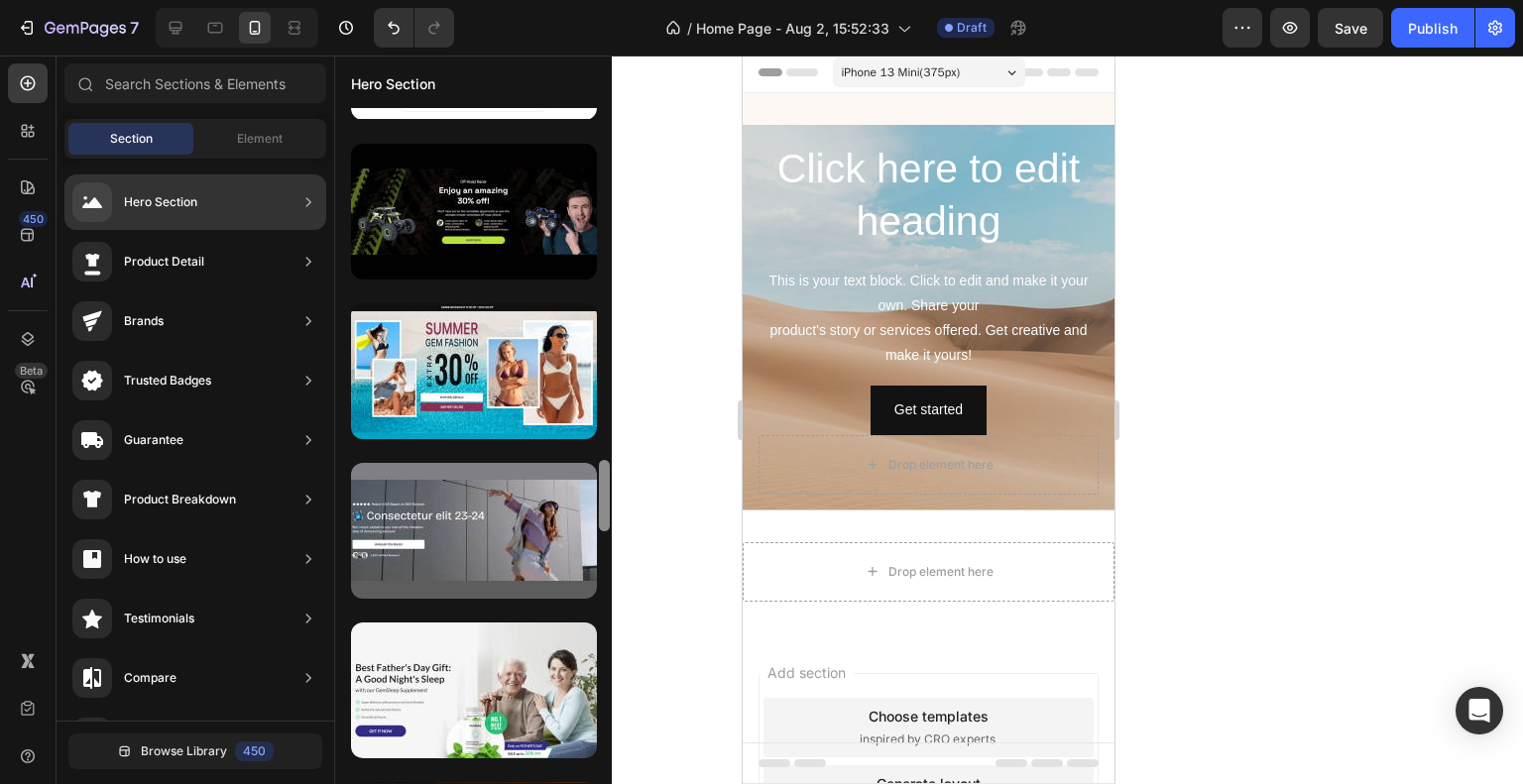 drag, startPoint x: 605, startPoint y: 256, endPoint x: 602, endPoint y: 511, distance: 255.01765 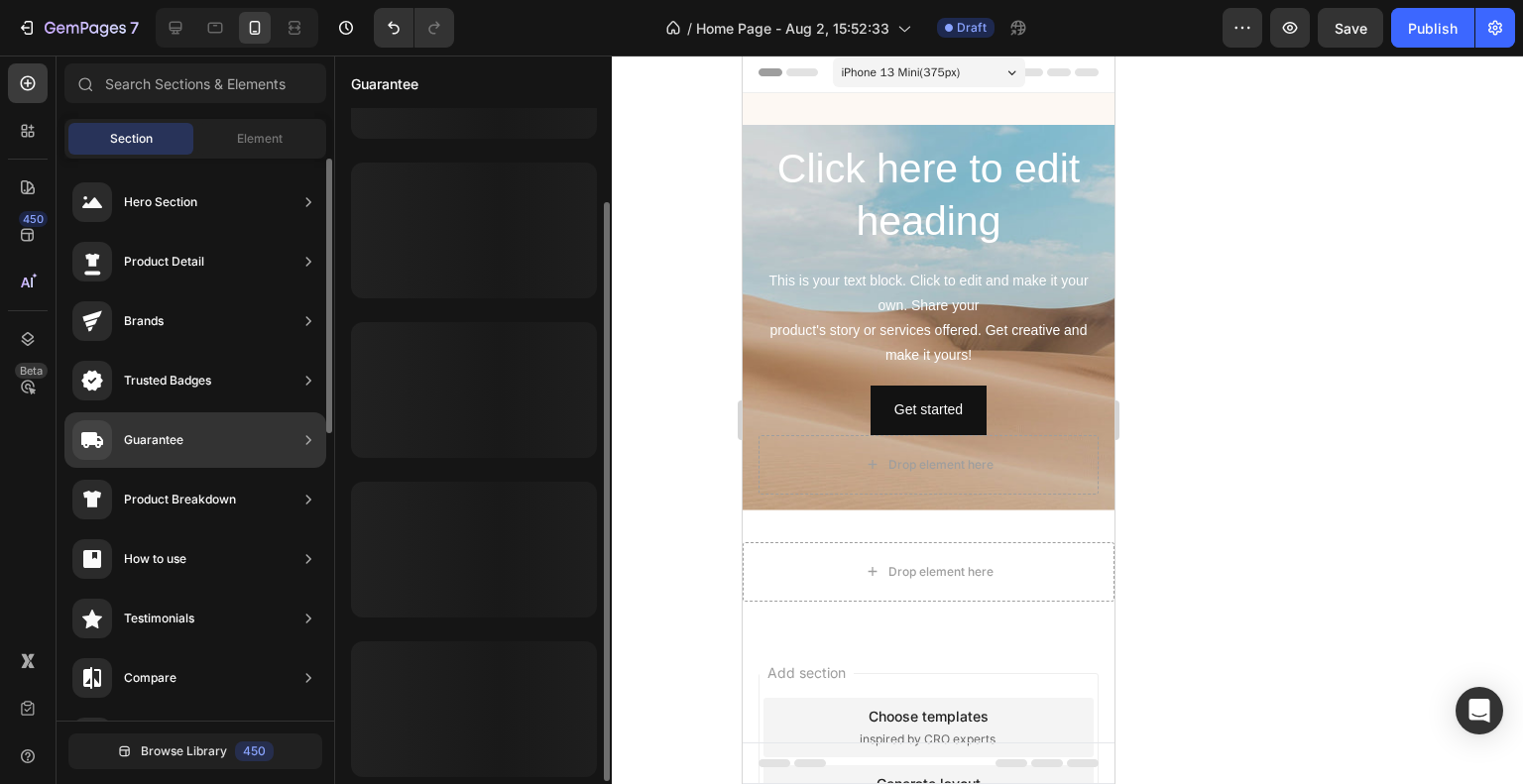 scroll, scrollTop: 110, scrollLeft: 0, axis: vertical 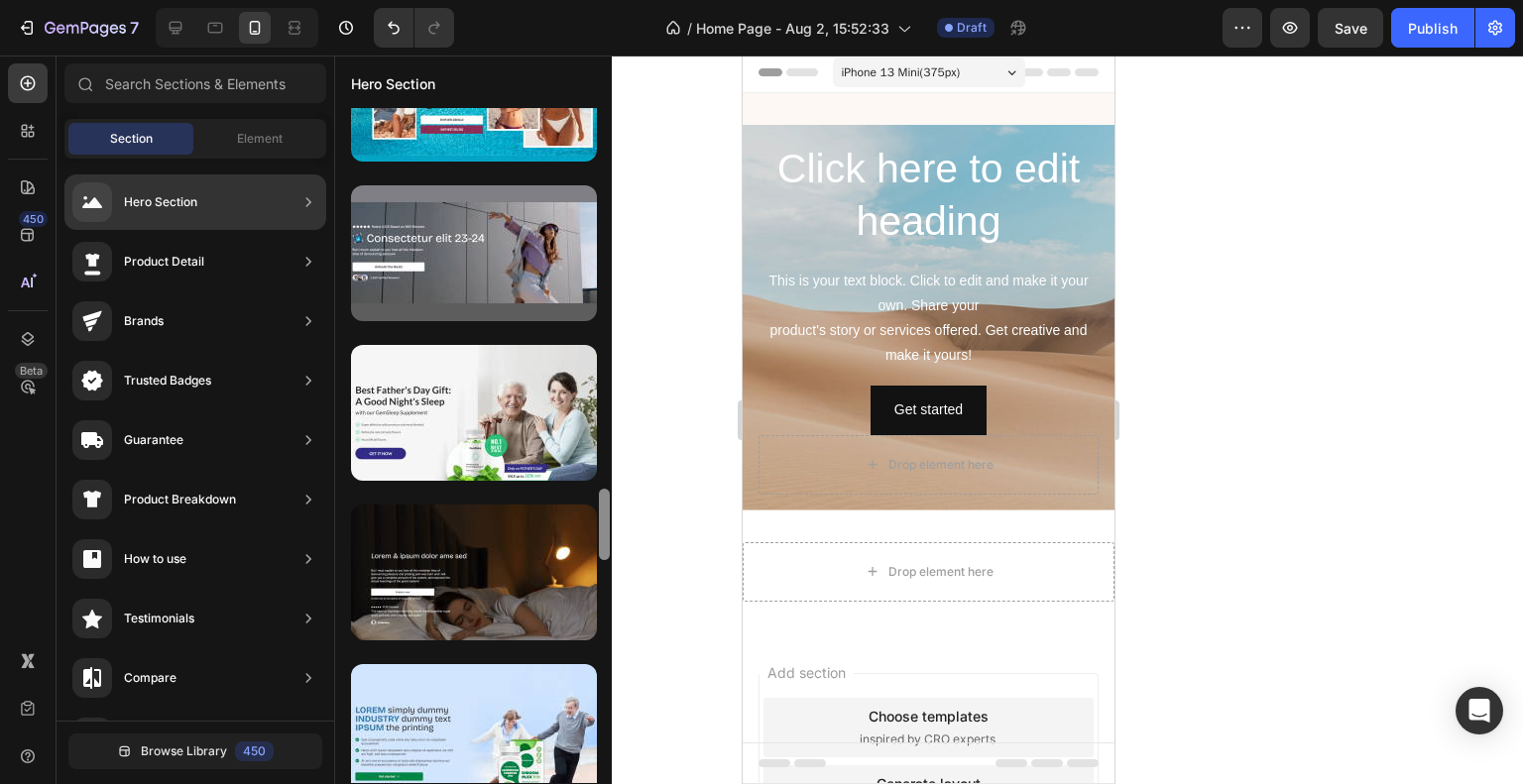 drag, startPoint x: 604, startPoint y: 169, endPoint x: 599, endPoint y: 539, distance: 370.0338 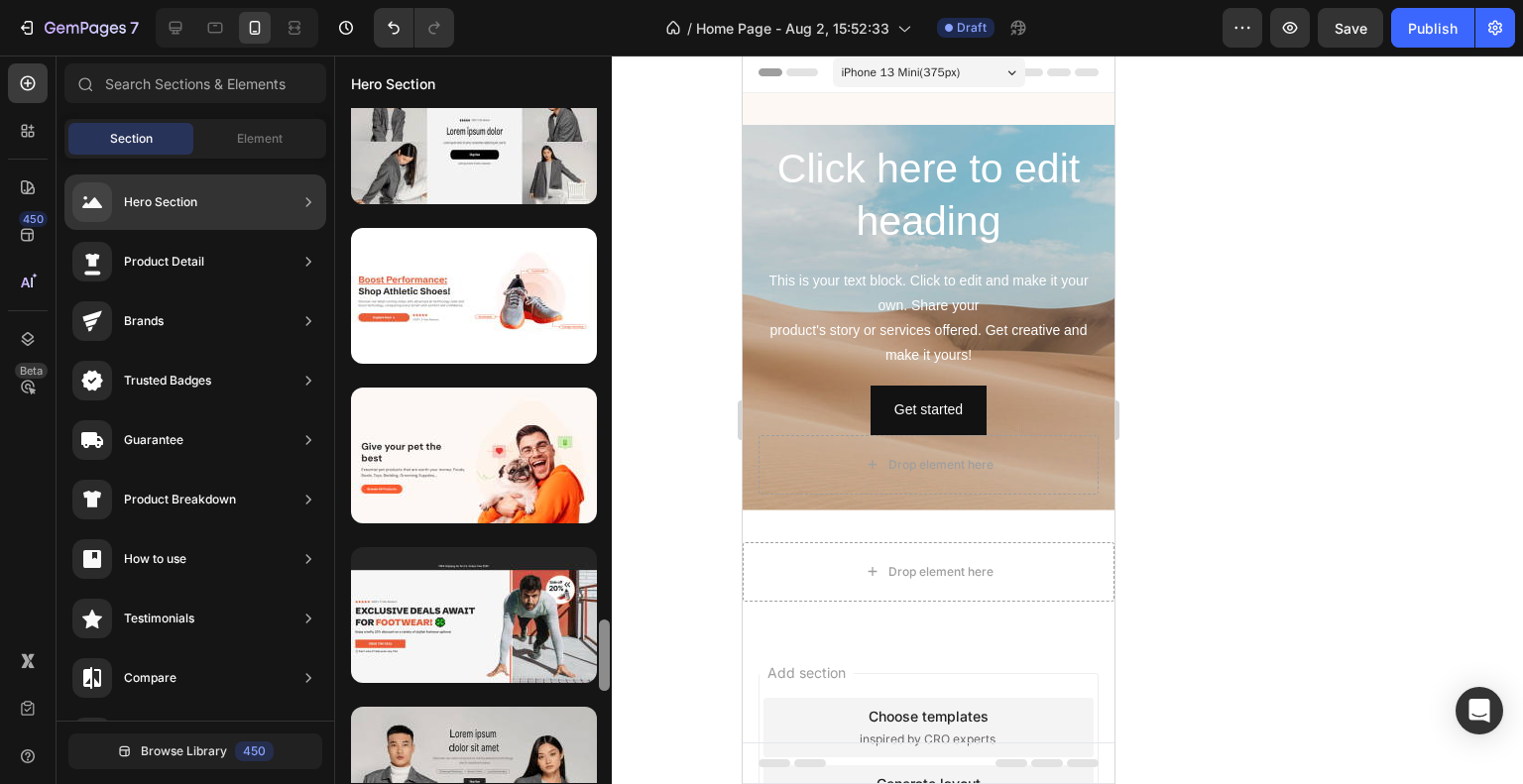 scroll, scrollTop: 4853, scrollLeft: 0, axis: vertical 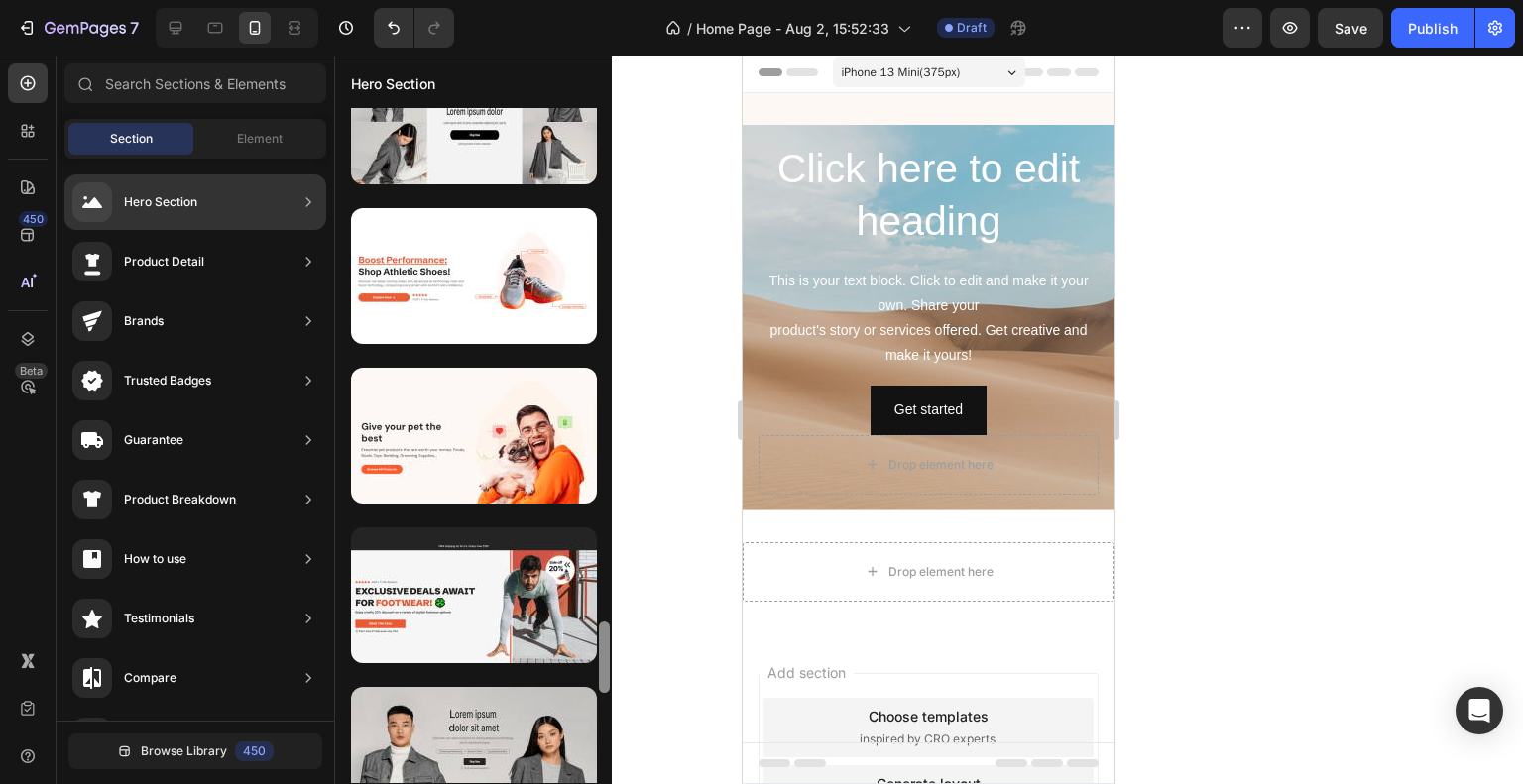 drag, startPoint x: 605, startPoint y: 538, endPoint x: 603, endPoint y: 671, distance: 133.01504 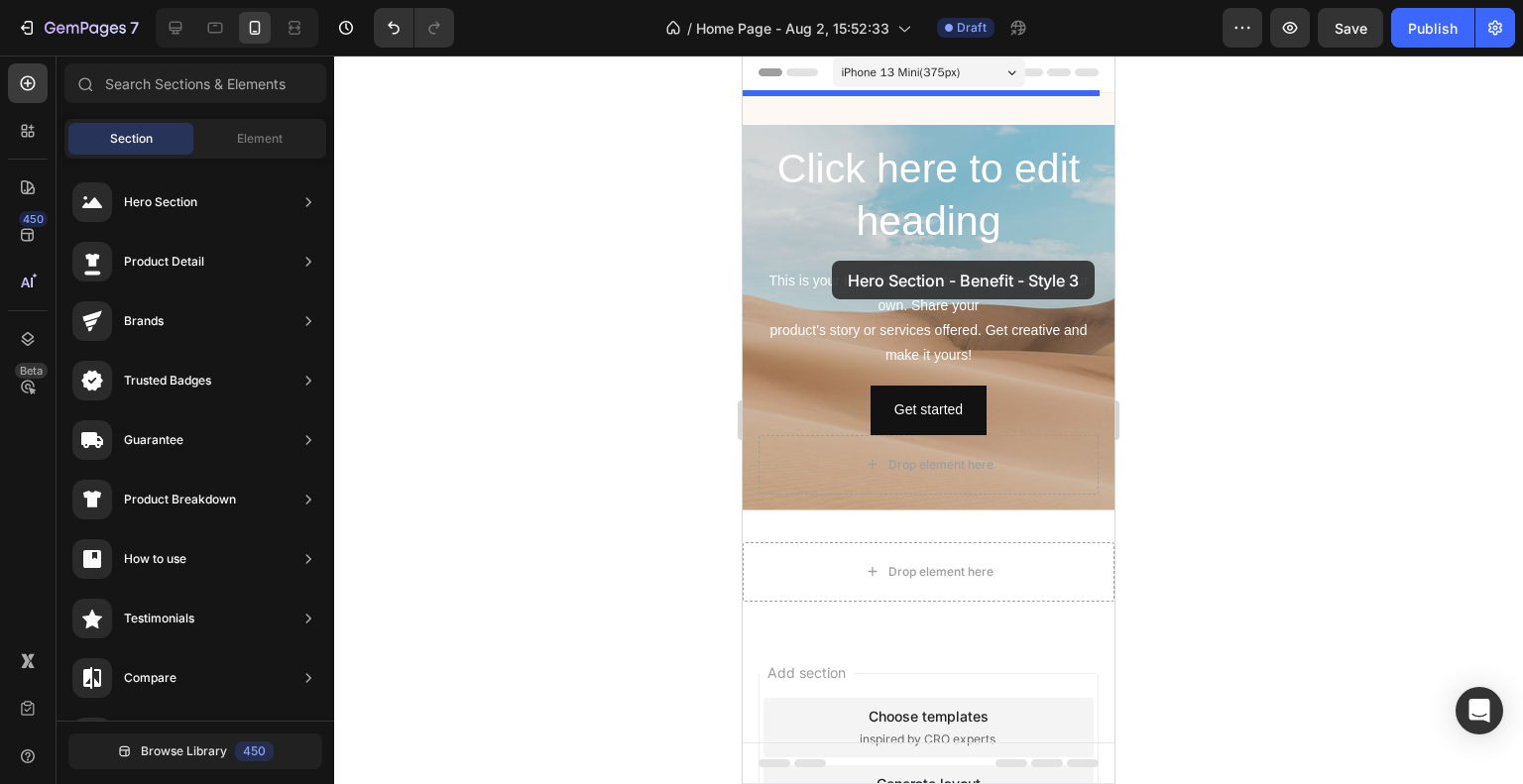 drag, startPoint x: 1215, startPoint y: 453, endPoint x: 835, endPoint y: 261, distance: 425.7511 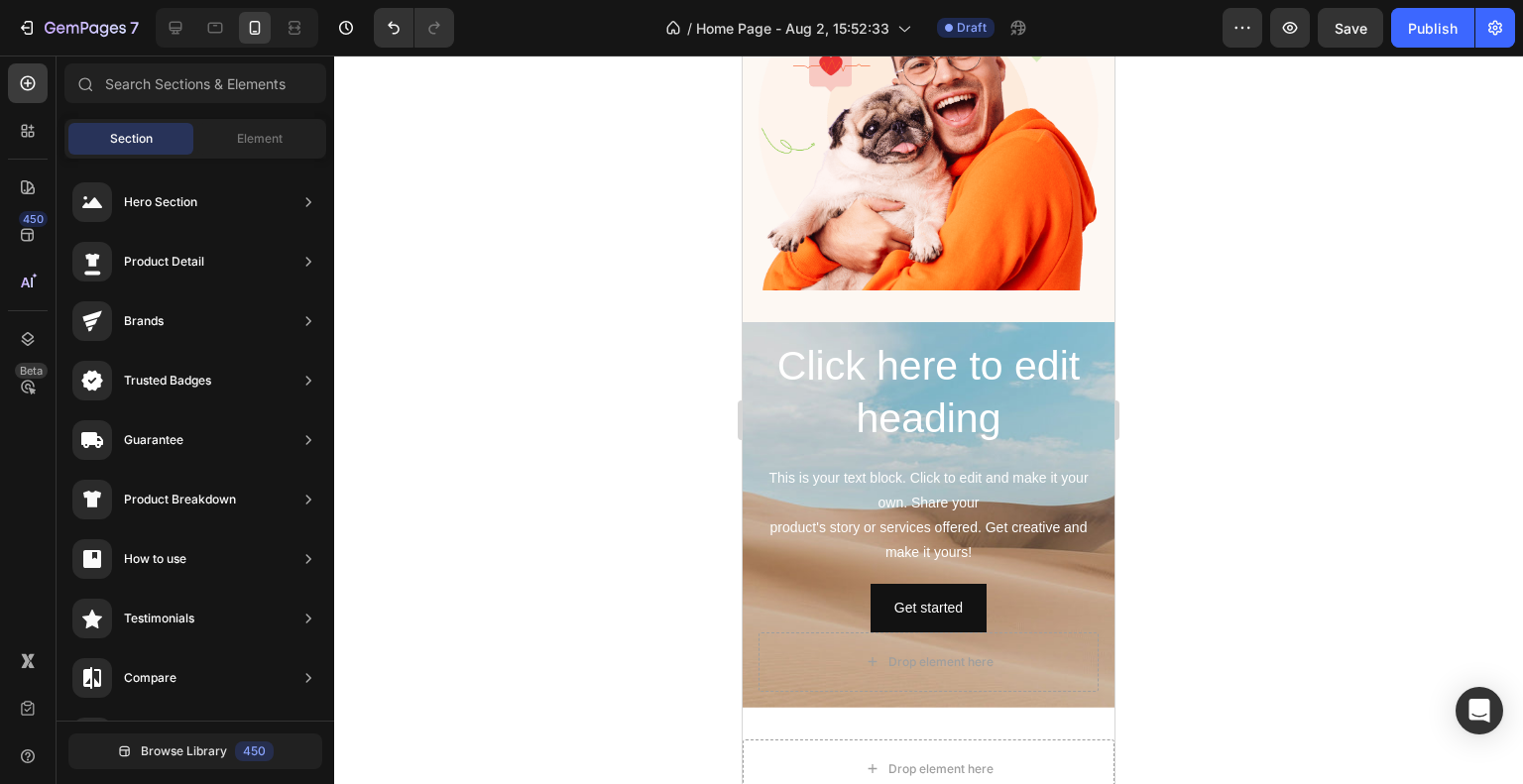 scroll, scrollTop: 531, scrollLeft: 0, axis: vertical 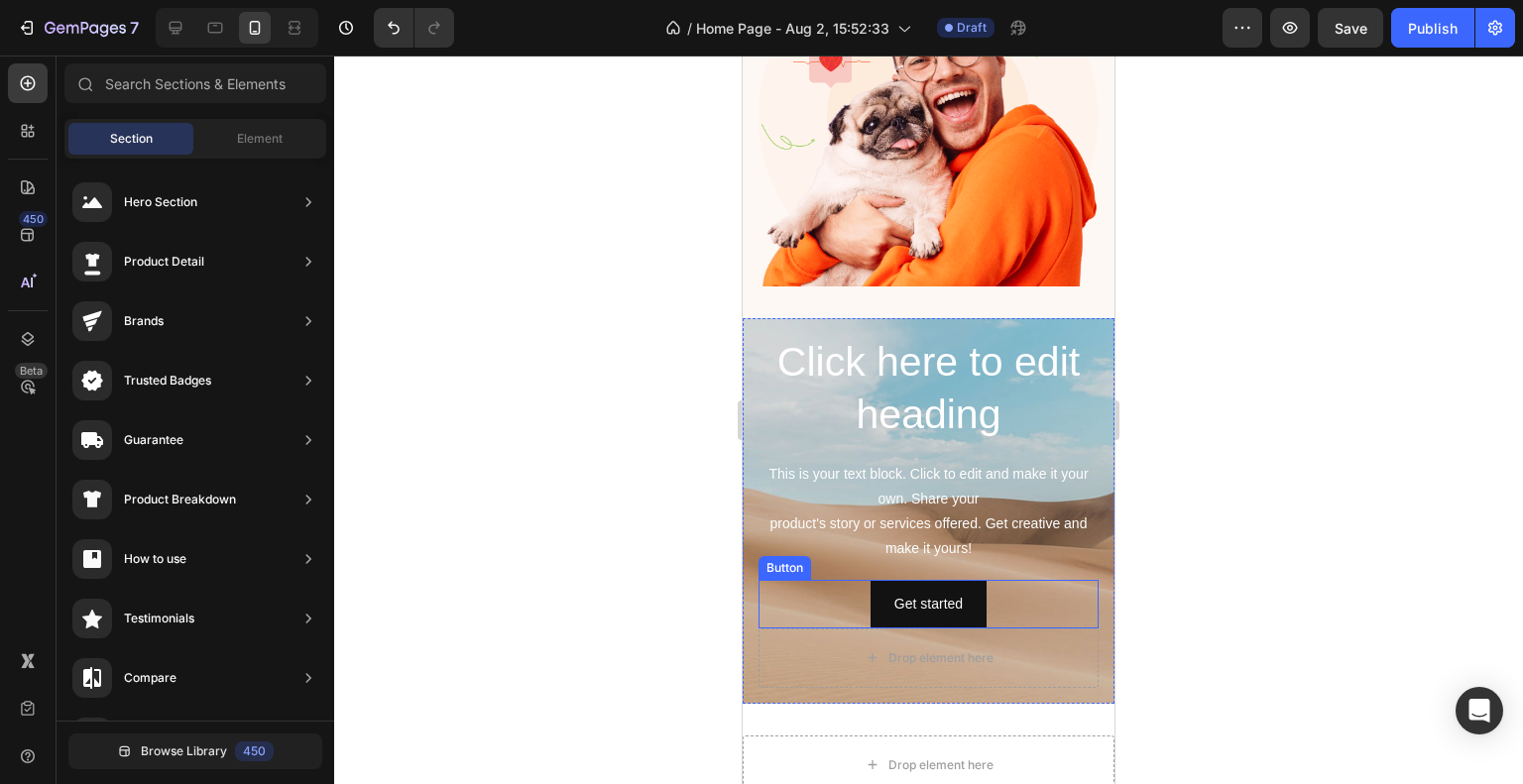click on "Get started Button" at bounding box center [928, 604] 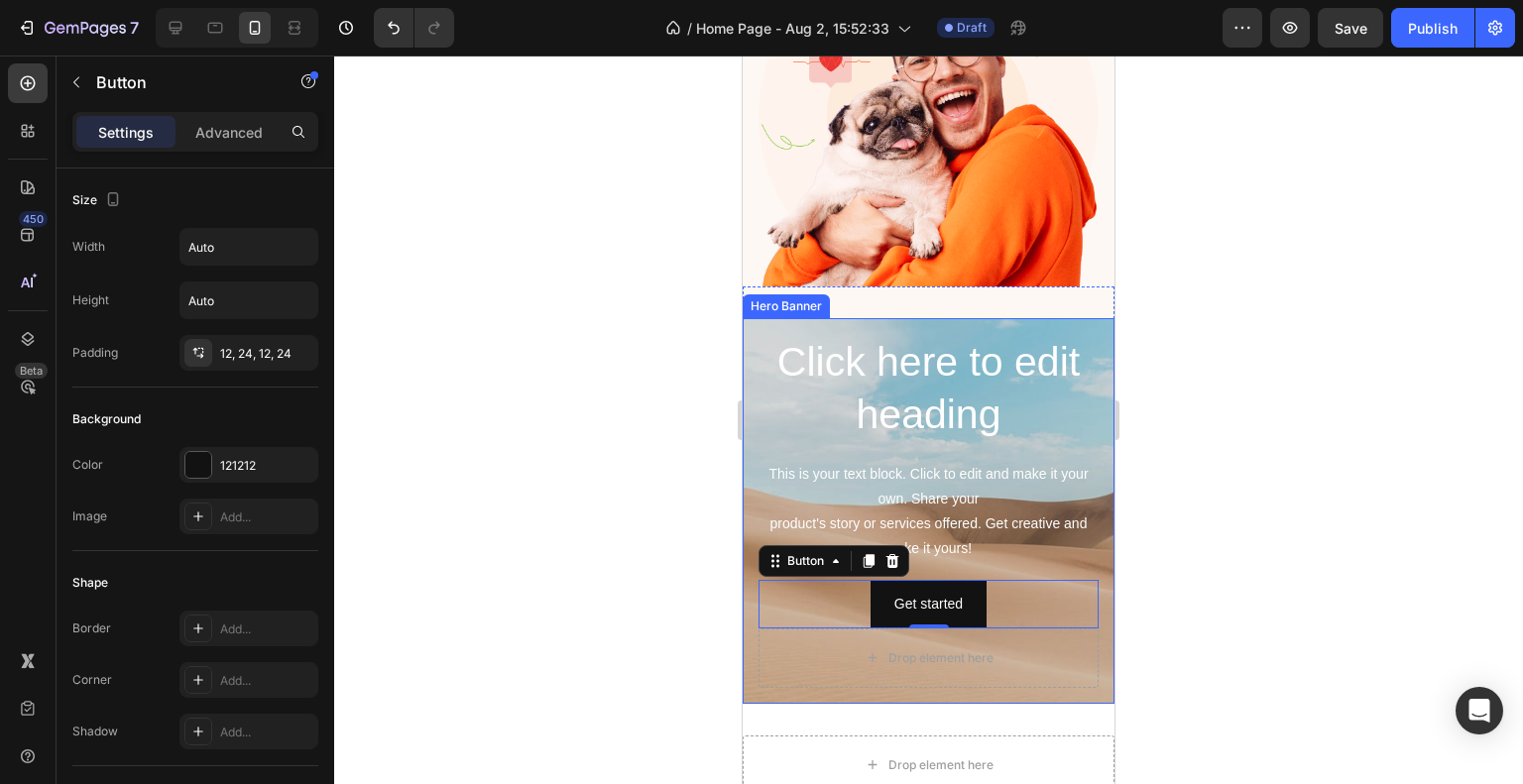 click on "Click here to edit heading Heading This is your text block. Click to edit and make it your own. Share your                       product's story or services offered. Get creative and make it yours! Text Block Get started Button   0
Drop element here" at bounding box center (928, 510) 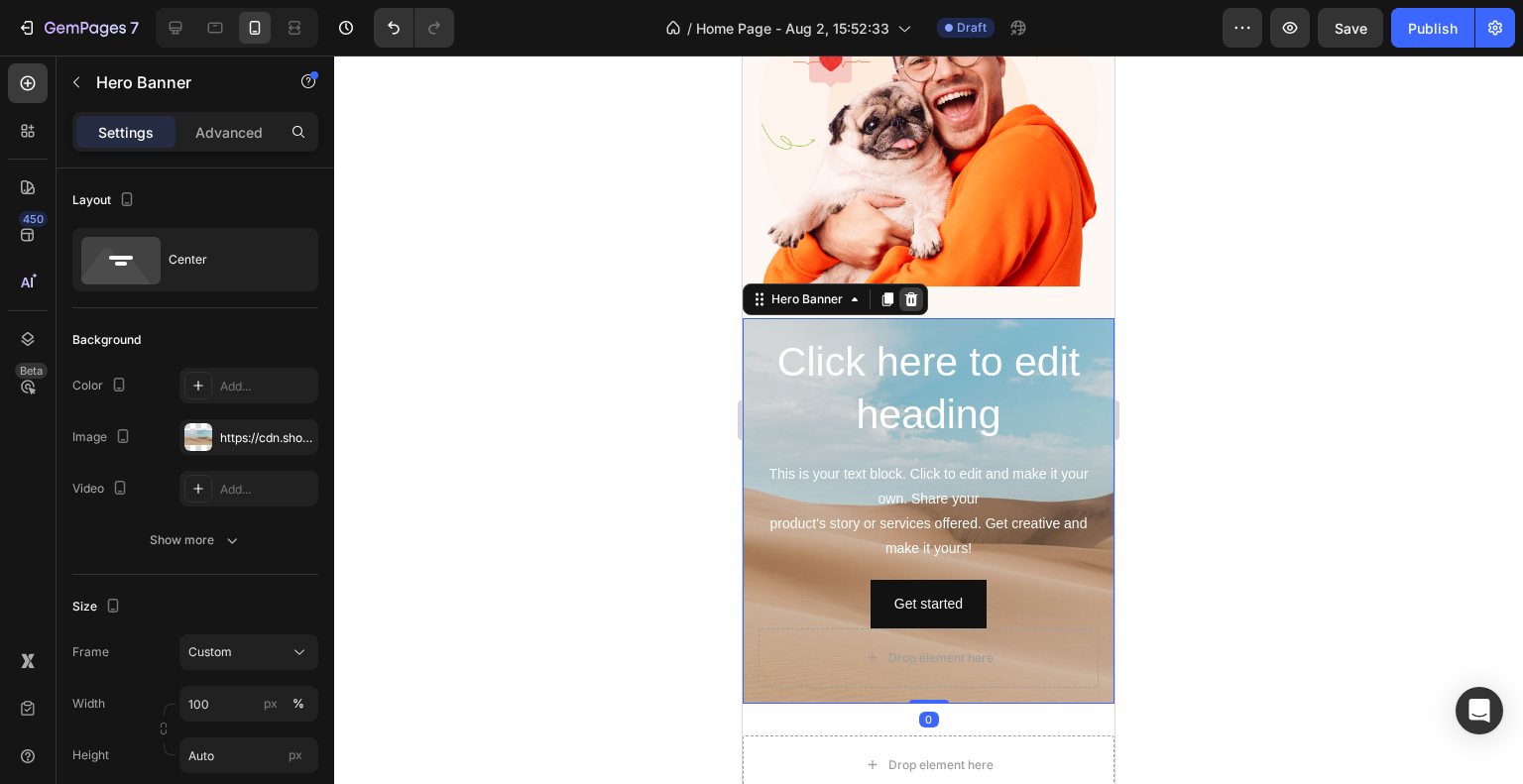click 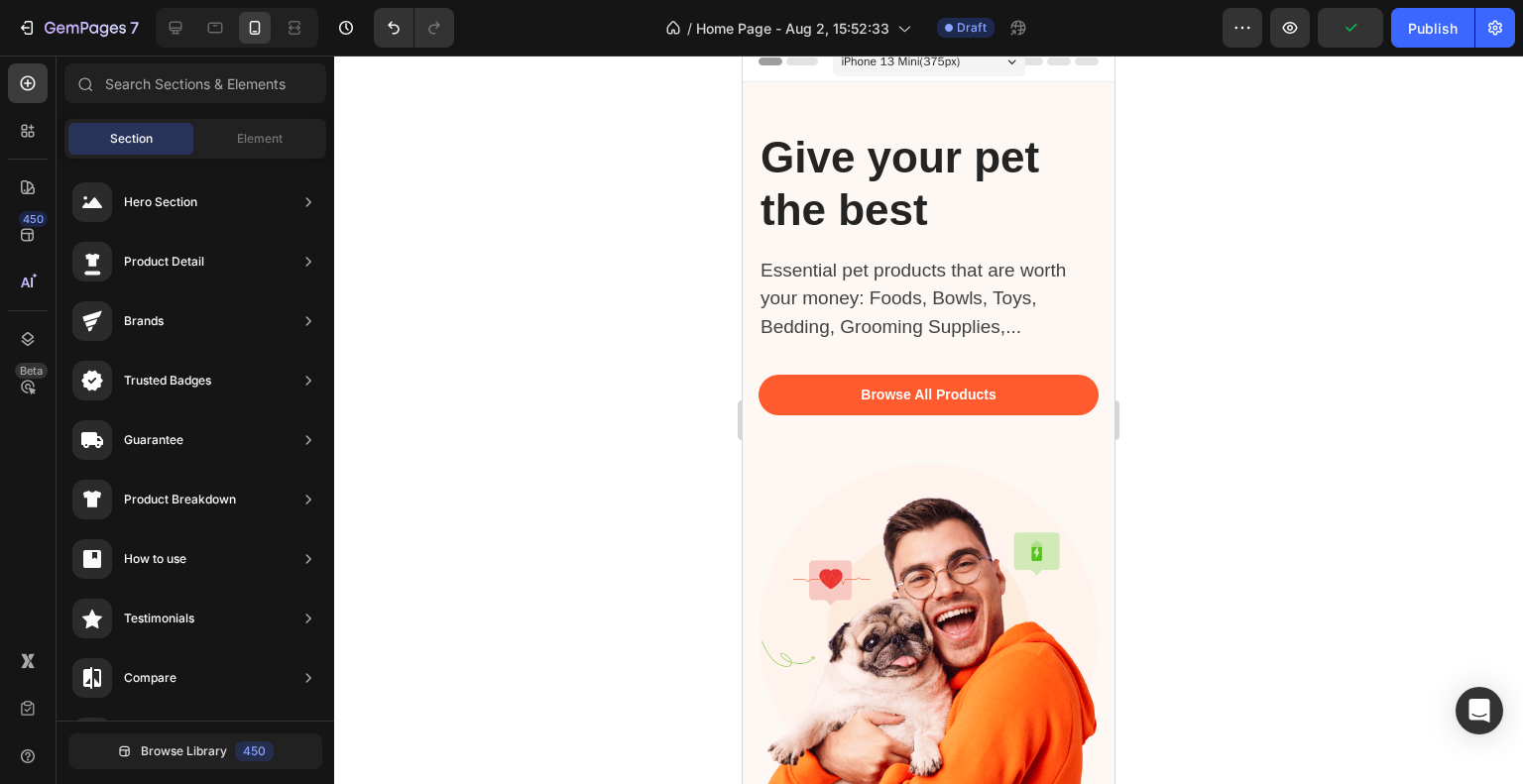 scroll, scrollTop: 0, scrollLeft: 0, axis: both 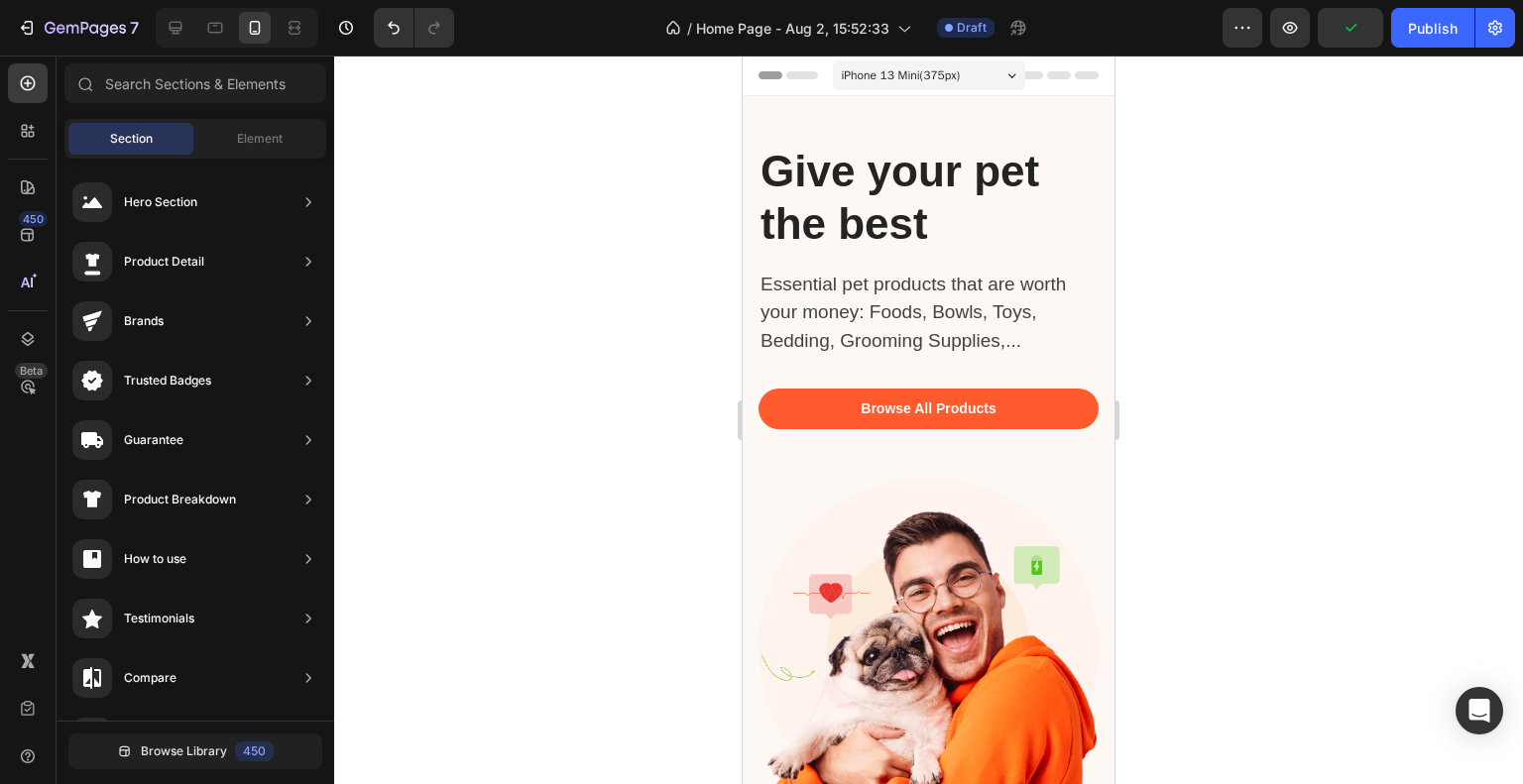 drag, startPoint x: 1112, startPoint y: 426, endPoint x: 1903, endPoint y: 185, distance: 826.89903 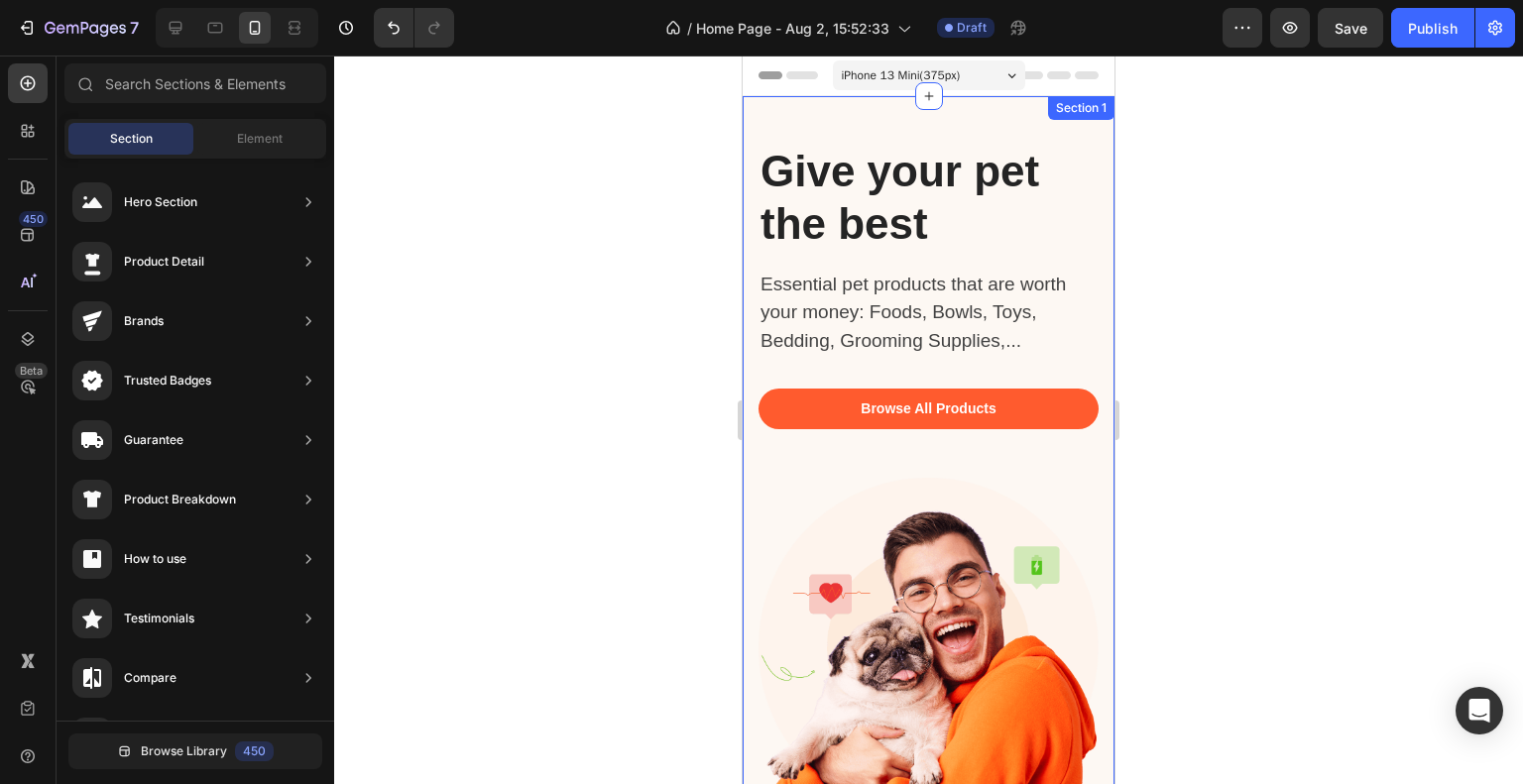 click on "Give your pet the best Heading Essential pet products that are worth your money: Foods, Bowls, Toys, Bedding, Grooming Supplies,... Text block Browse All Products Button Image Hero Banner Section 1" at bounding box center (928, 457) 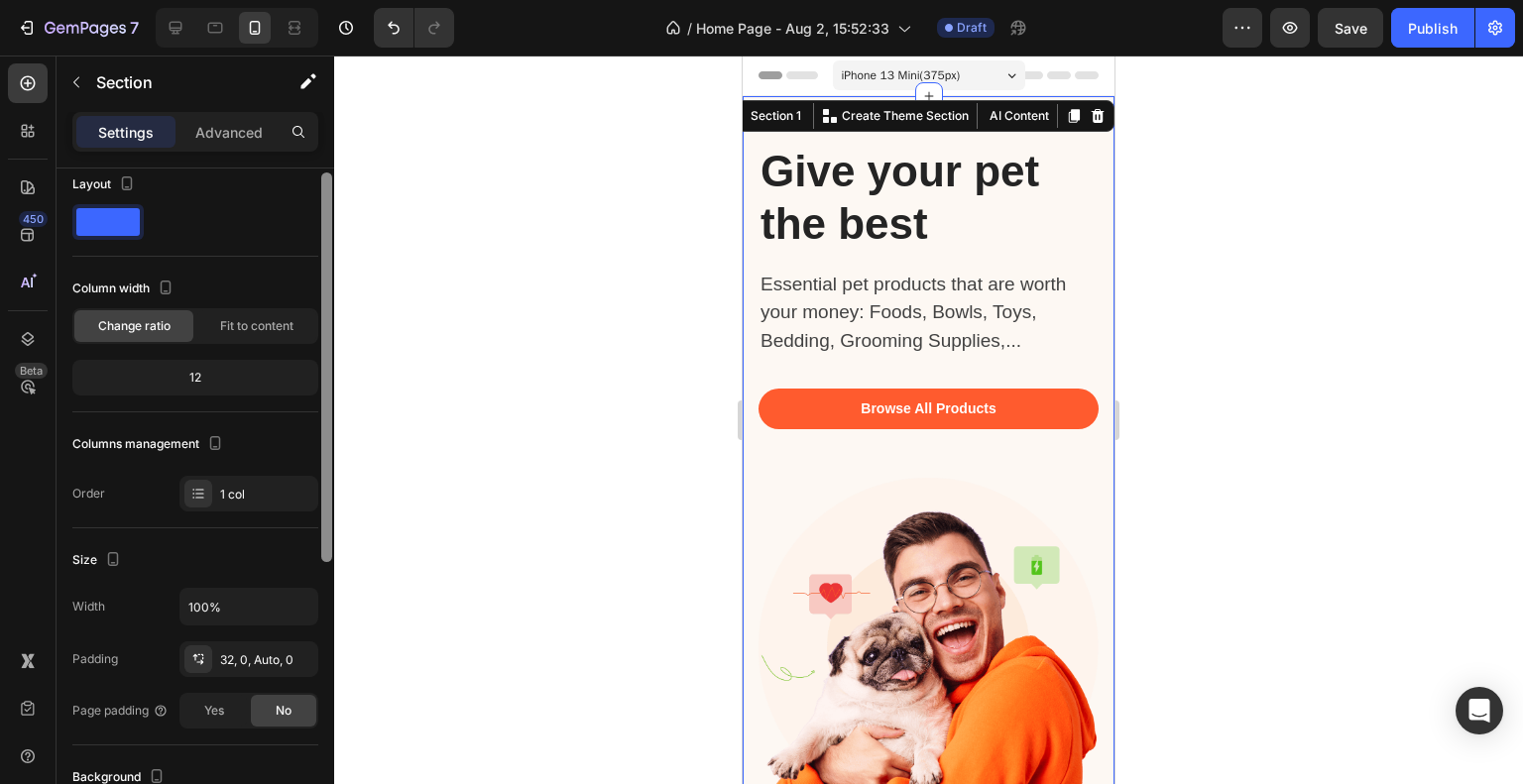 scroll, scrollTop: 0, scrollLeft: 0, axis: both 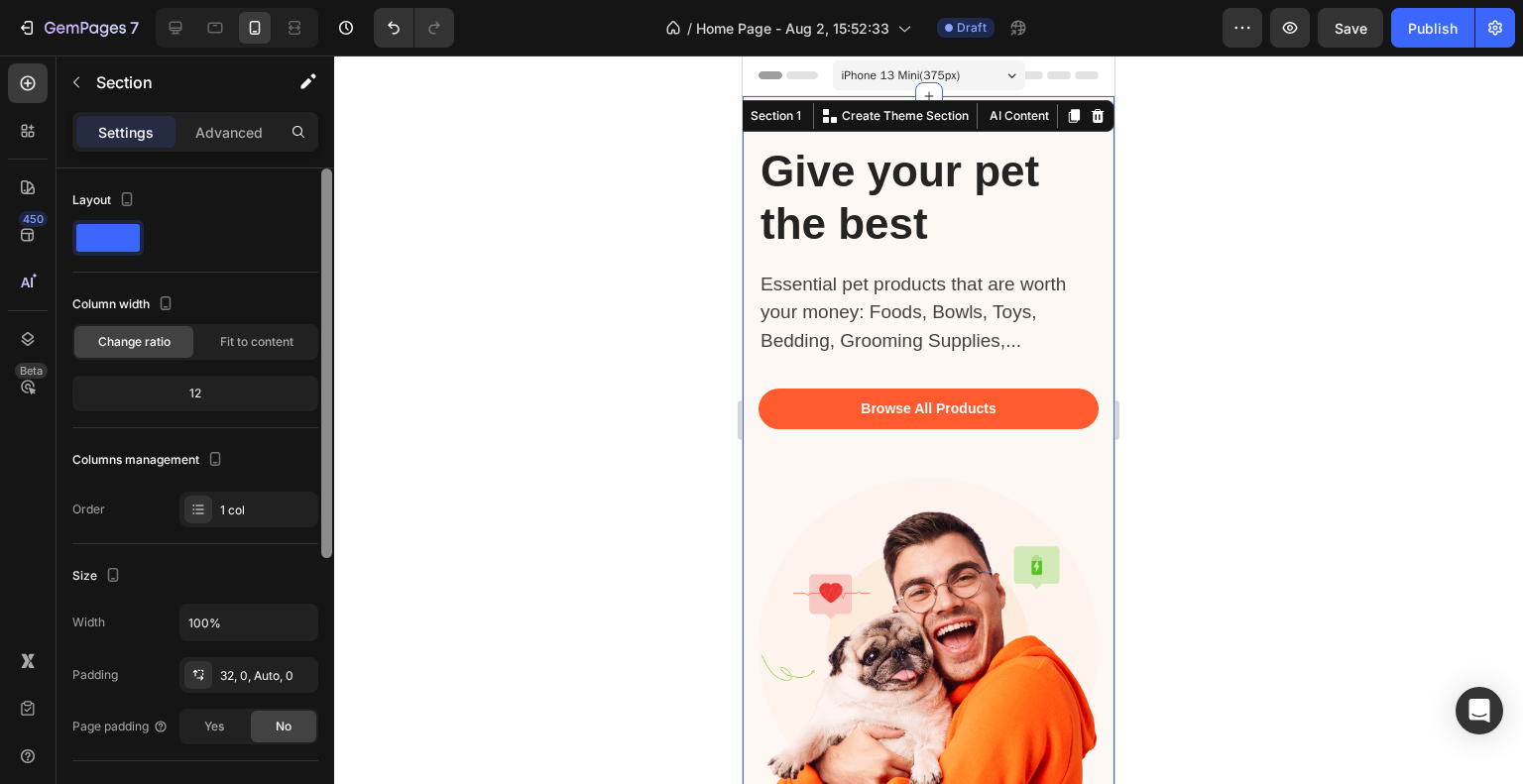 drag, startPoint x: 322, startPoint y: 263, endPoint x: 326, endPoint y: 214, distance: 49.162994 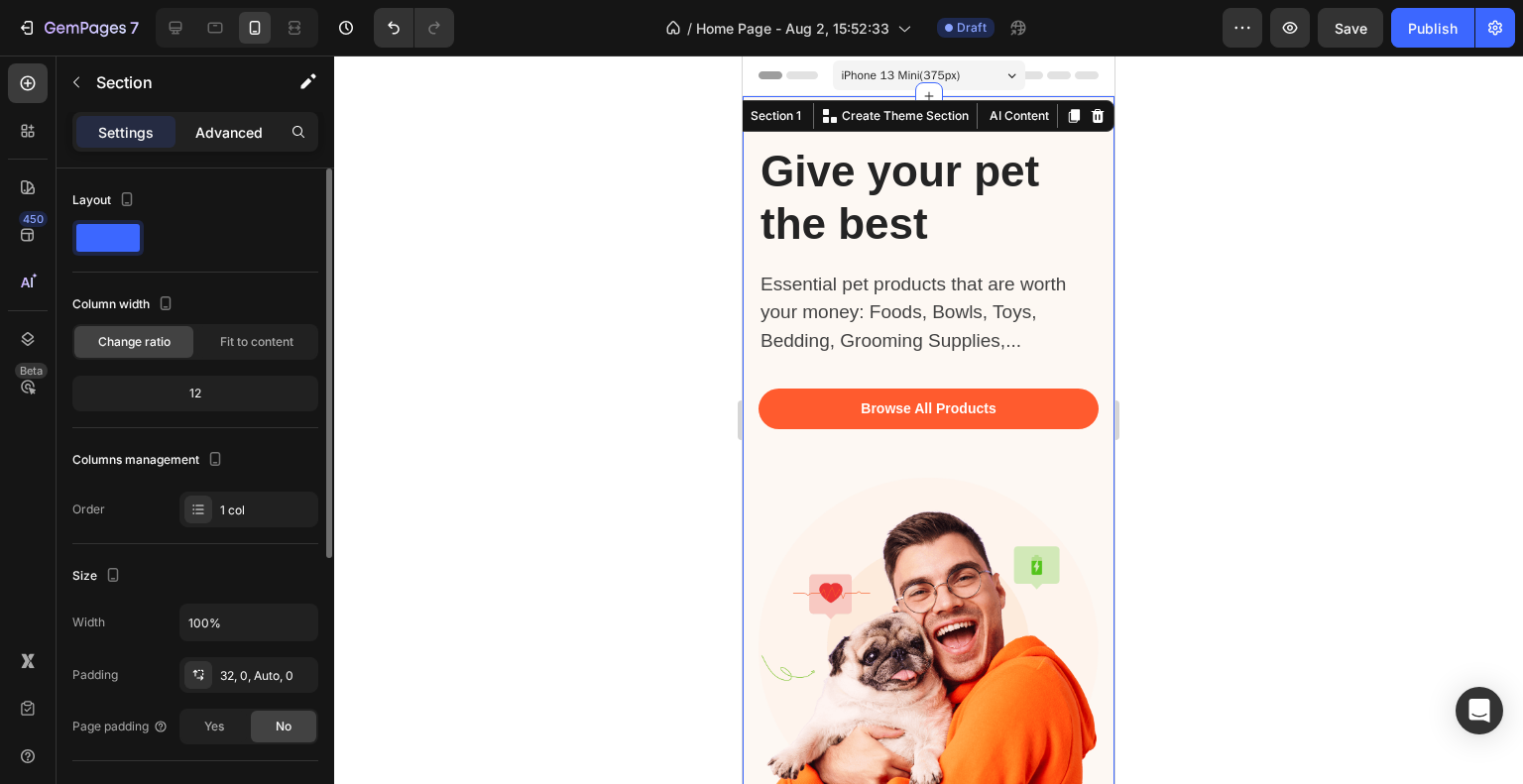 click on "Advanced" at bounding box center [229, 132] 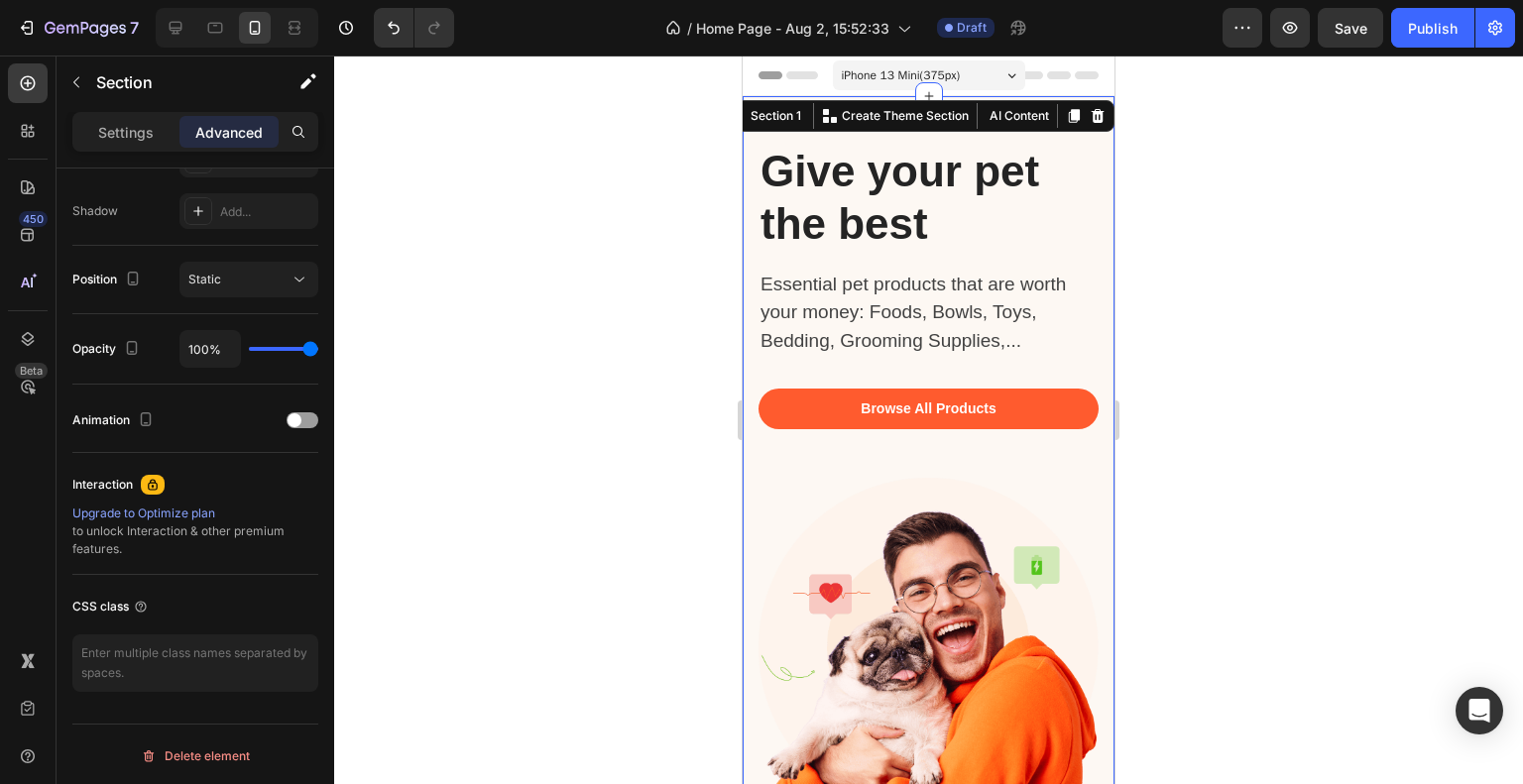 scroll, scrollTop: 0, scrollLeft: 0, axis: both 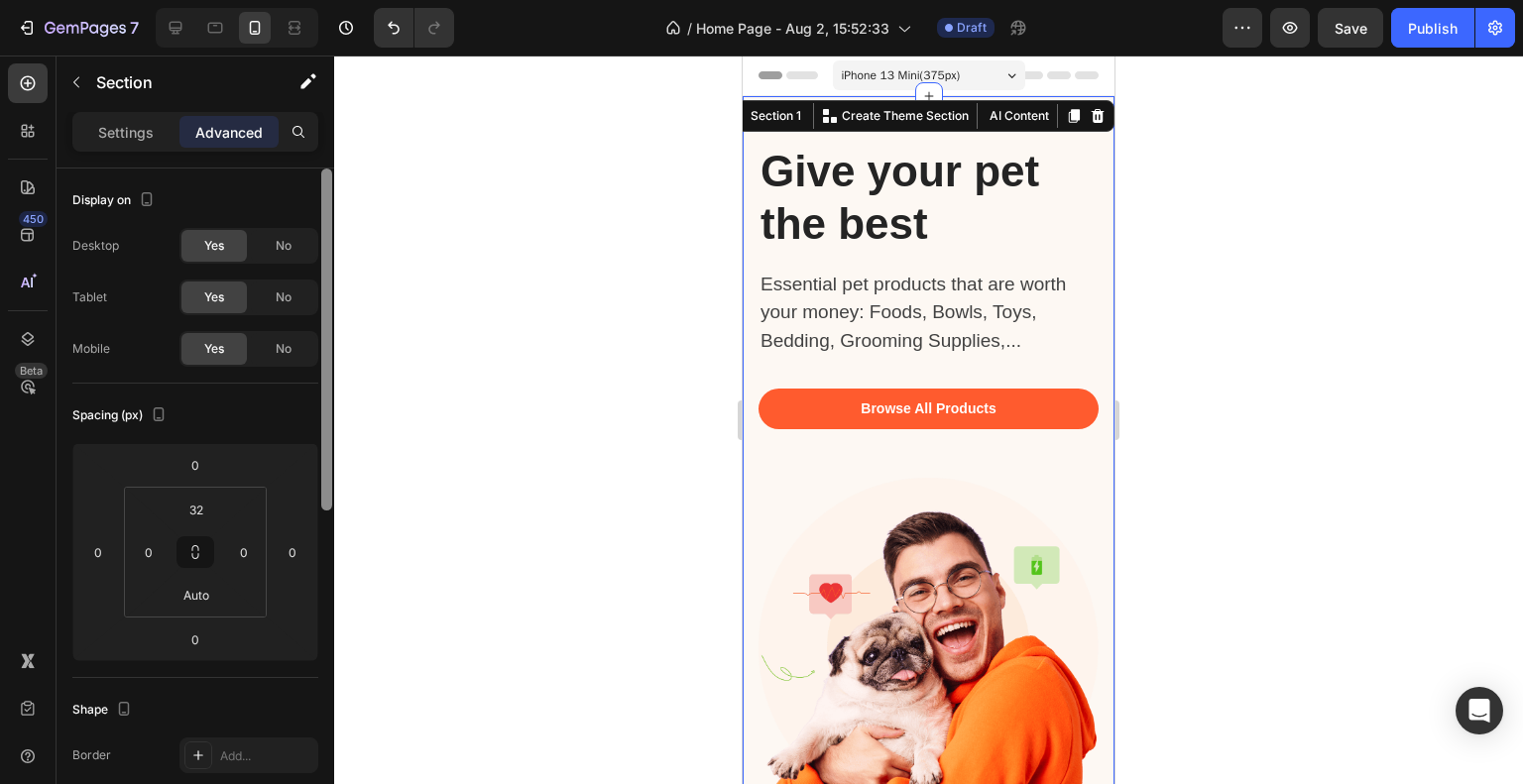 drag, startPoint x: 329, startPoint y: 298, endPoint x: 349, endPoint y: 187, distance: 112.7874 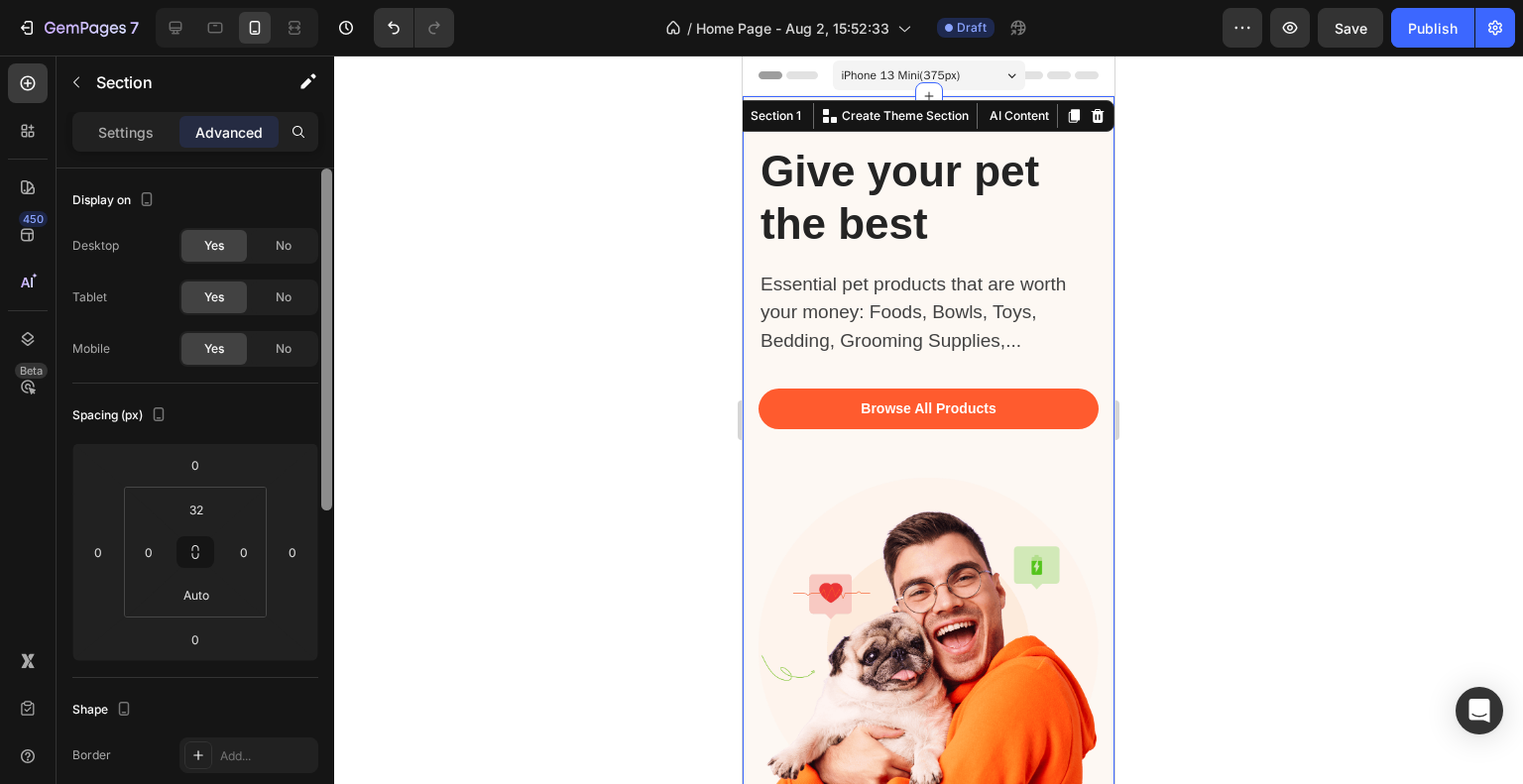 click on "7  Version history  /  Home Page - Aug 2, 15:52:33 Draft Preview  Save   Publish  450 Beta Sections(18) Elements(83) Section Element Hero Section Product Detail Brands Trusted Badges Guarantee Product Breakdown How to use Testimonials Compare Bundle FAQs Social Proof Brand Story Product List Collection Blog List Contact Sticky Add to Cart Custom Footer Browse Library 450 Layout
Row
Row
Row
Row Text
Heading
Text Block Button
Button
Button Media
Image
Image
Video" 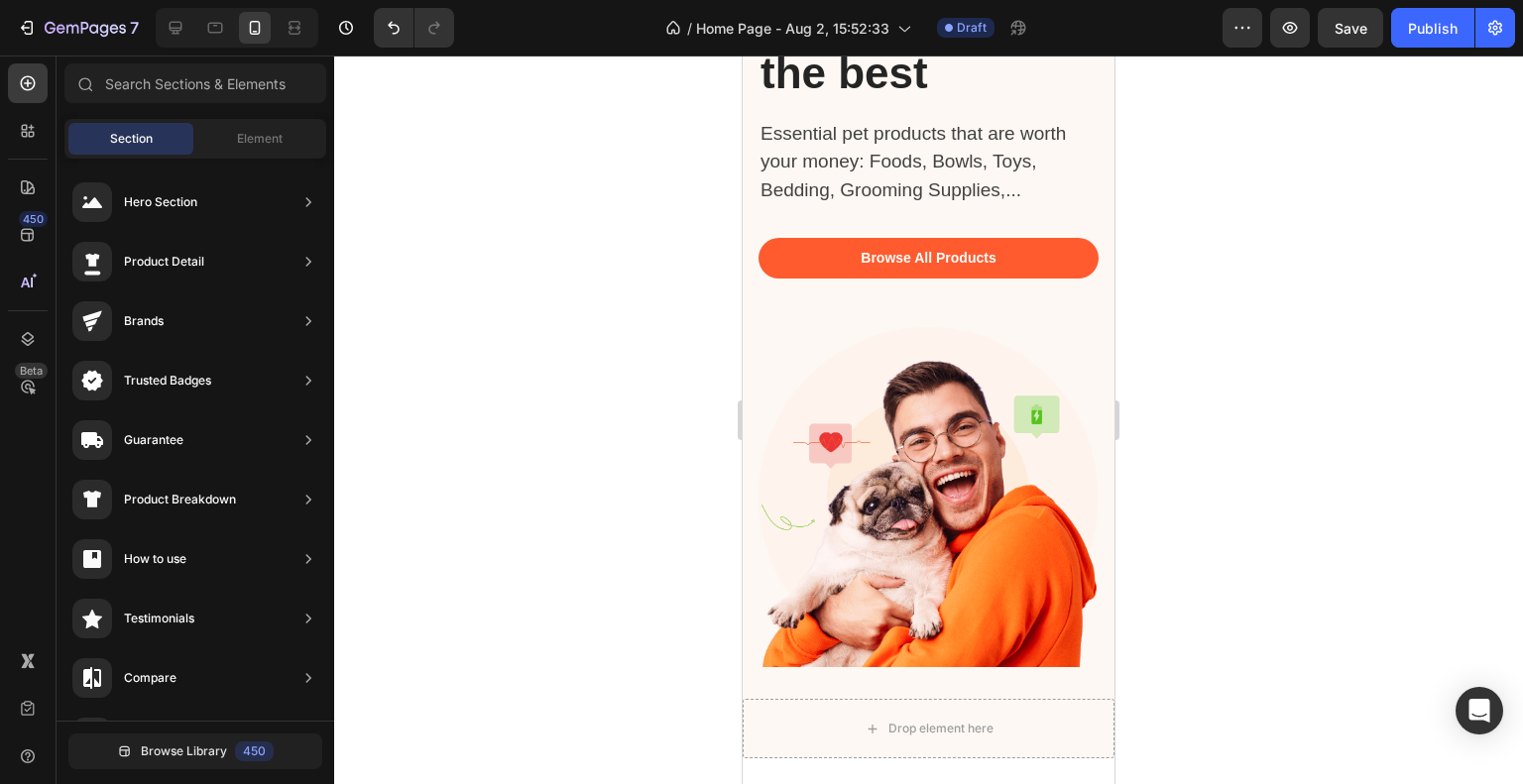 scroll, scrollTop: 149, scrollLeft: 0, axis: vertical 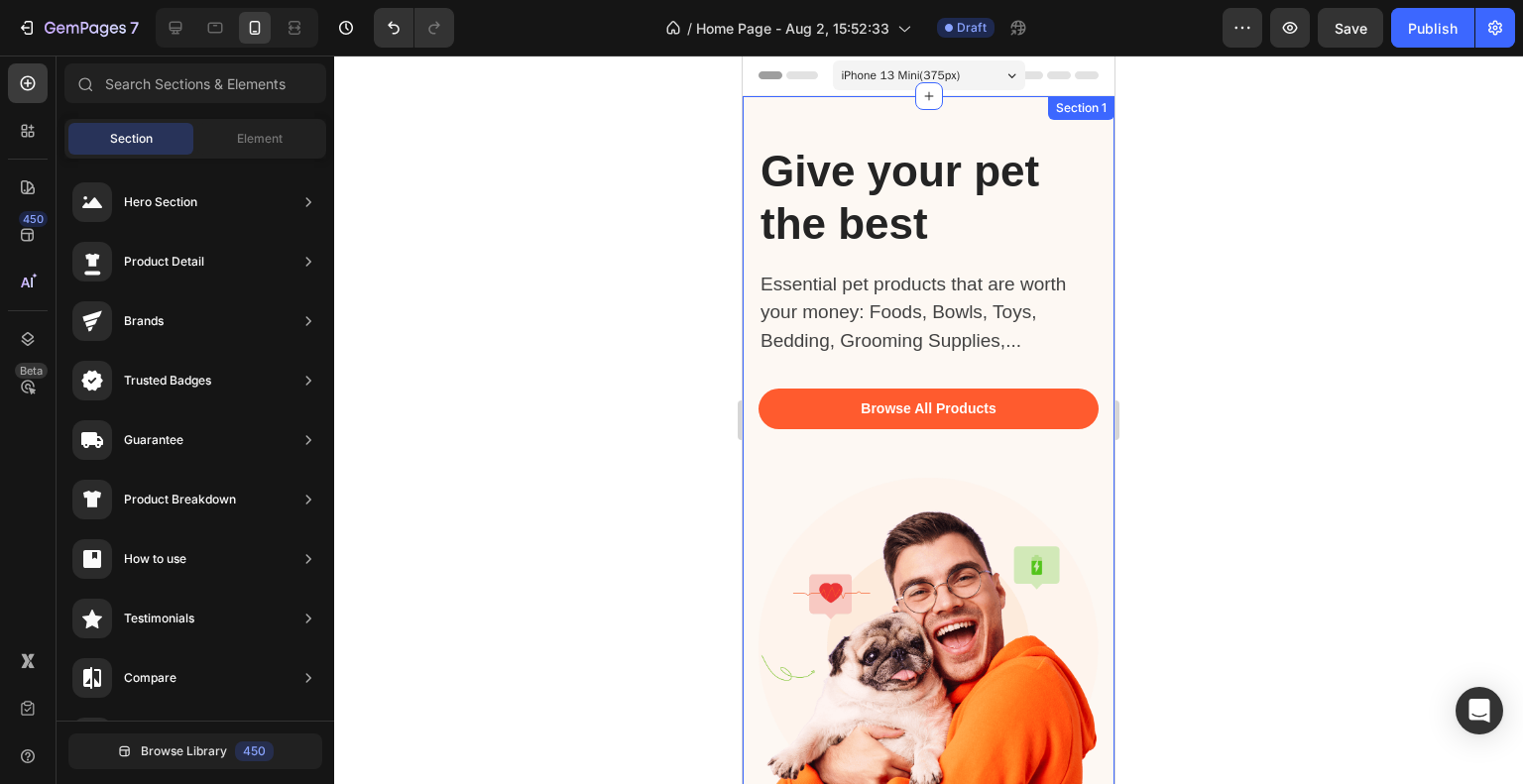 click on "Give your pet the best Heading Essential pet products that are worth your money: Foods, Bowls, Toys, Bedding, Grooming Supplies,... Text block Browse All Products Button Image Hero Banner Section 1" at bounding box center (928, 457) 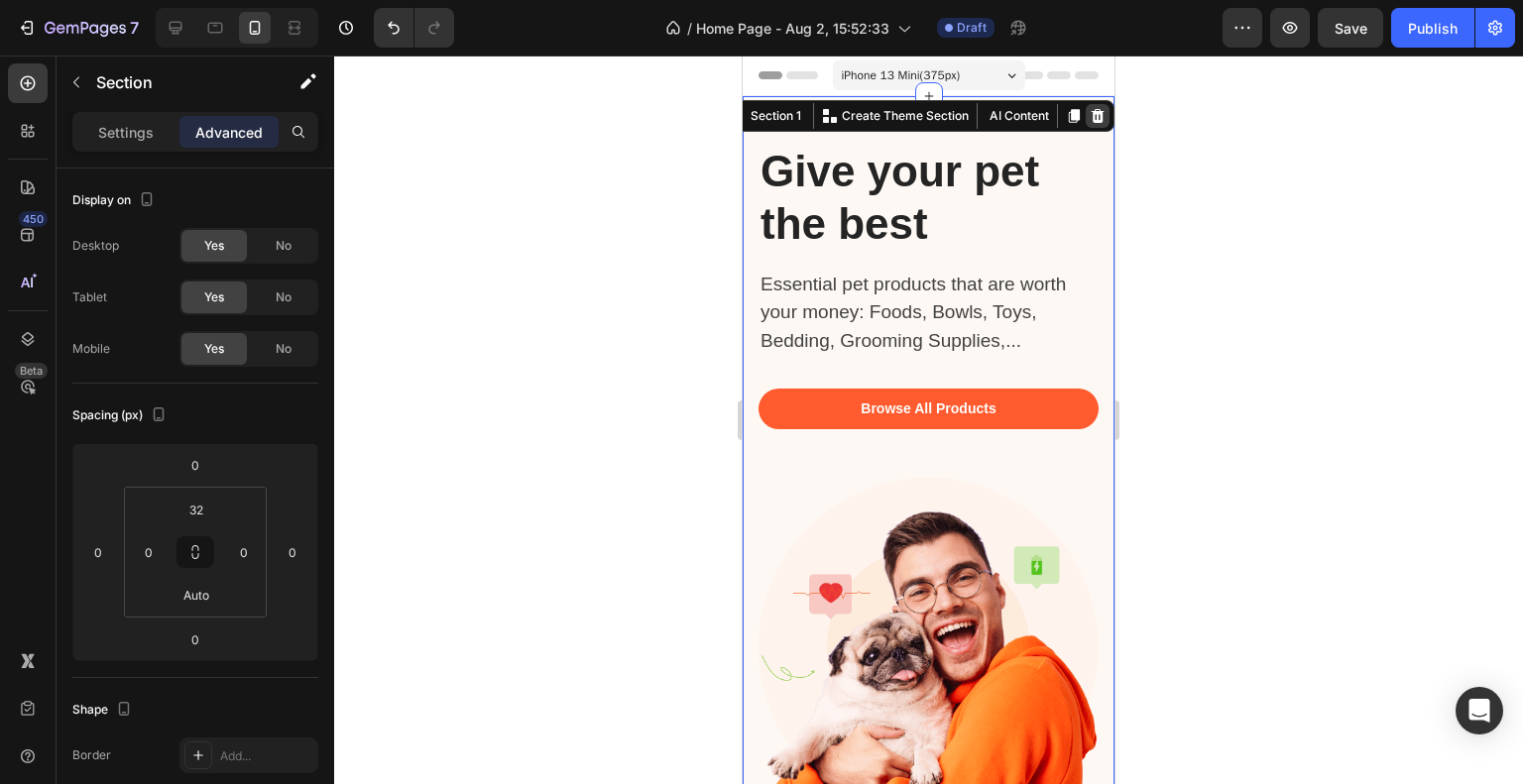click 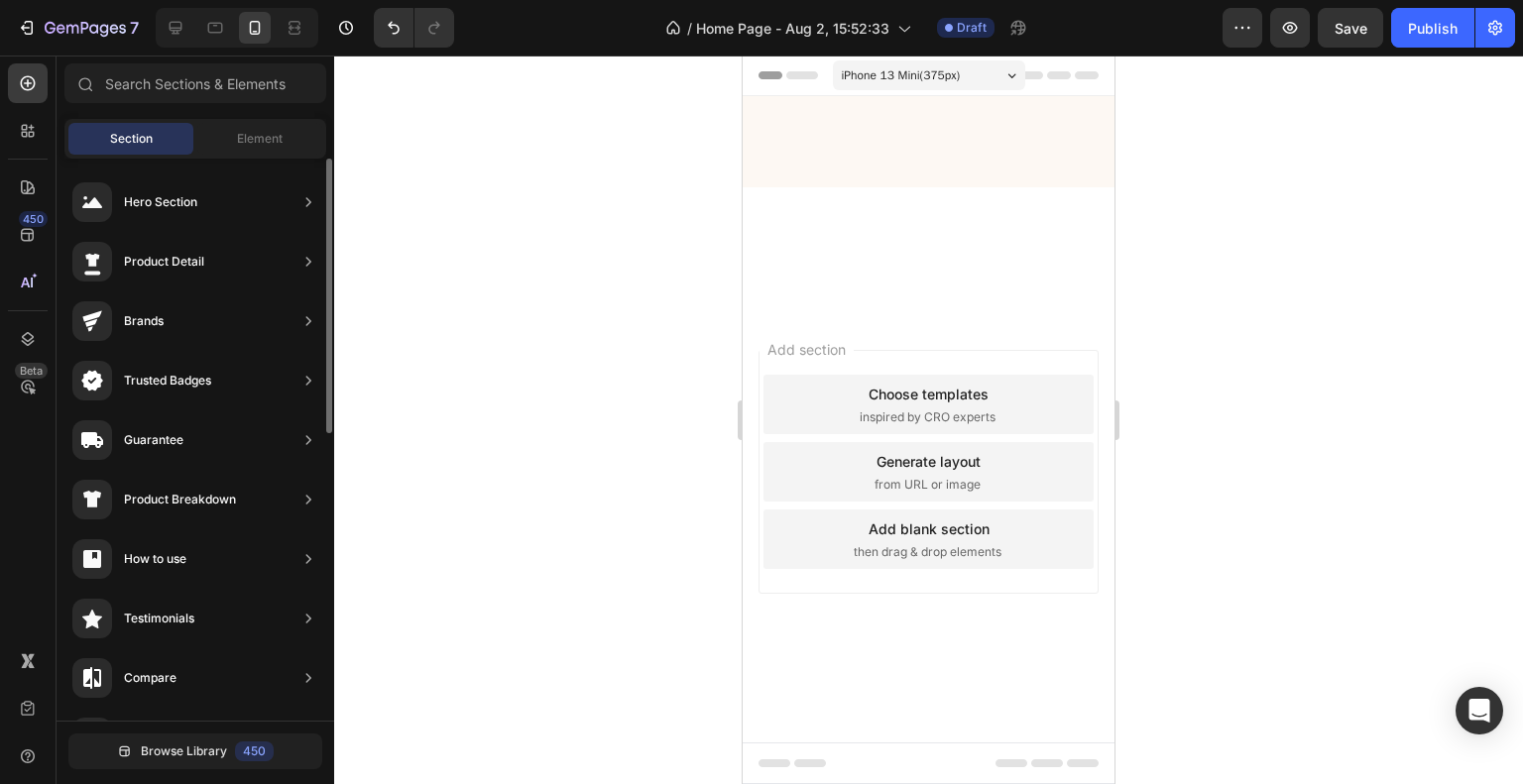scroll, scrollTop: 2504, scrollLeft: 0, axis: vertical 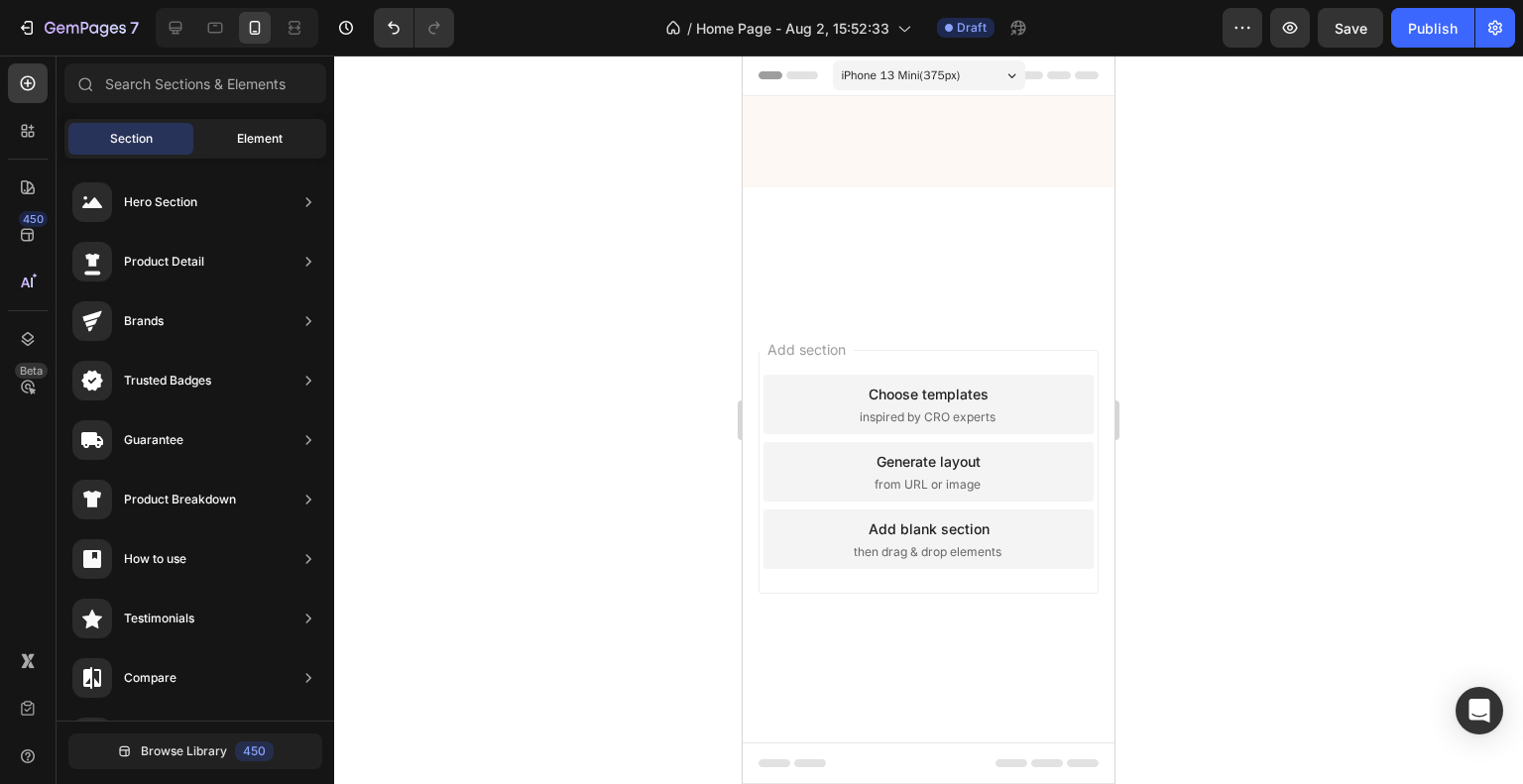 click on "Element" at bounding box center [260, 139] 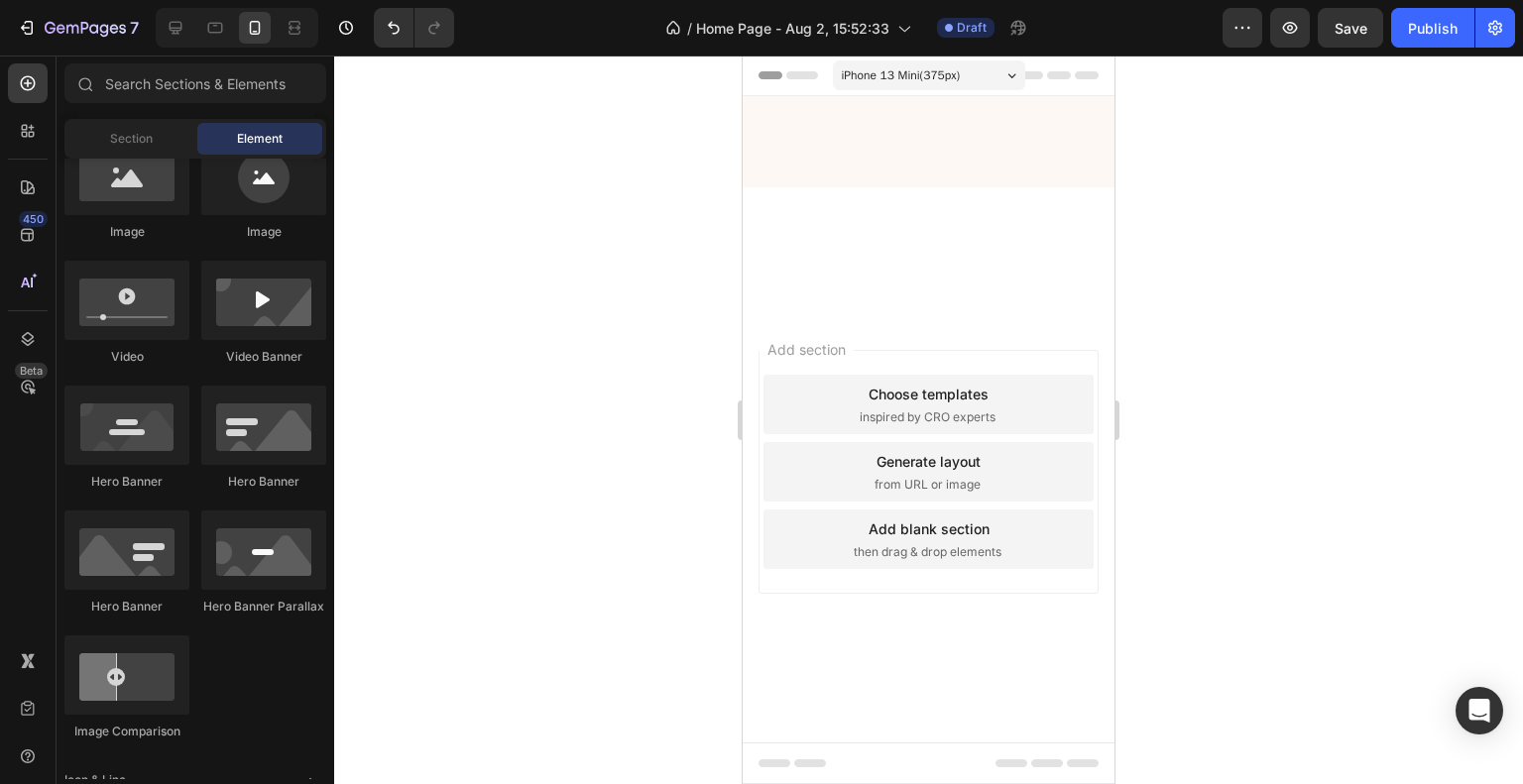 click on "Image
Image
Video
Video Banner
Hero Banner
Hero Banner
Hero Banner
Hero Banner Parallax
Image Comparison" 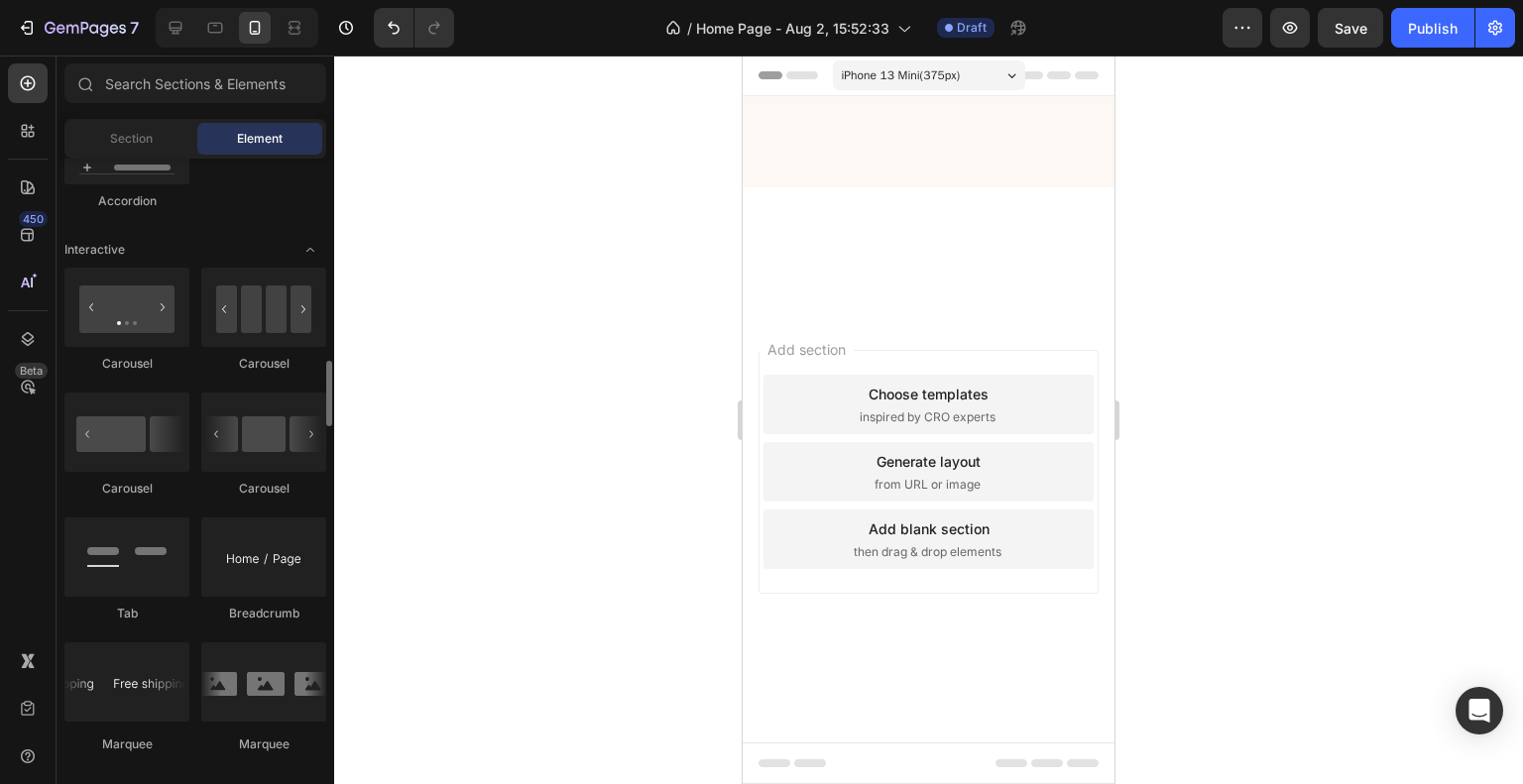 scroll, scrollTop: 1945, scrollLeft: 0, axis: vertical 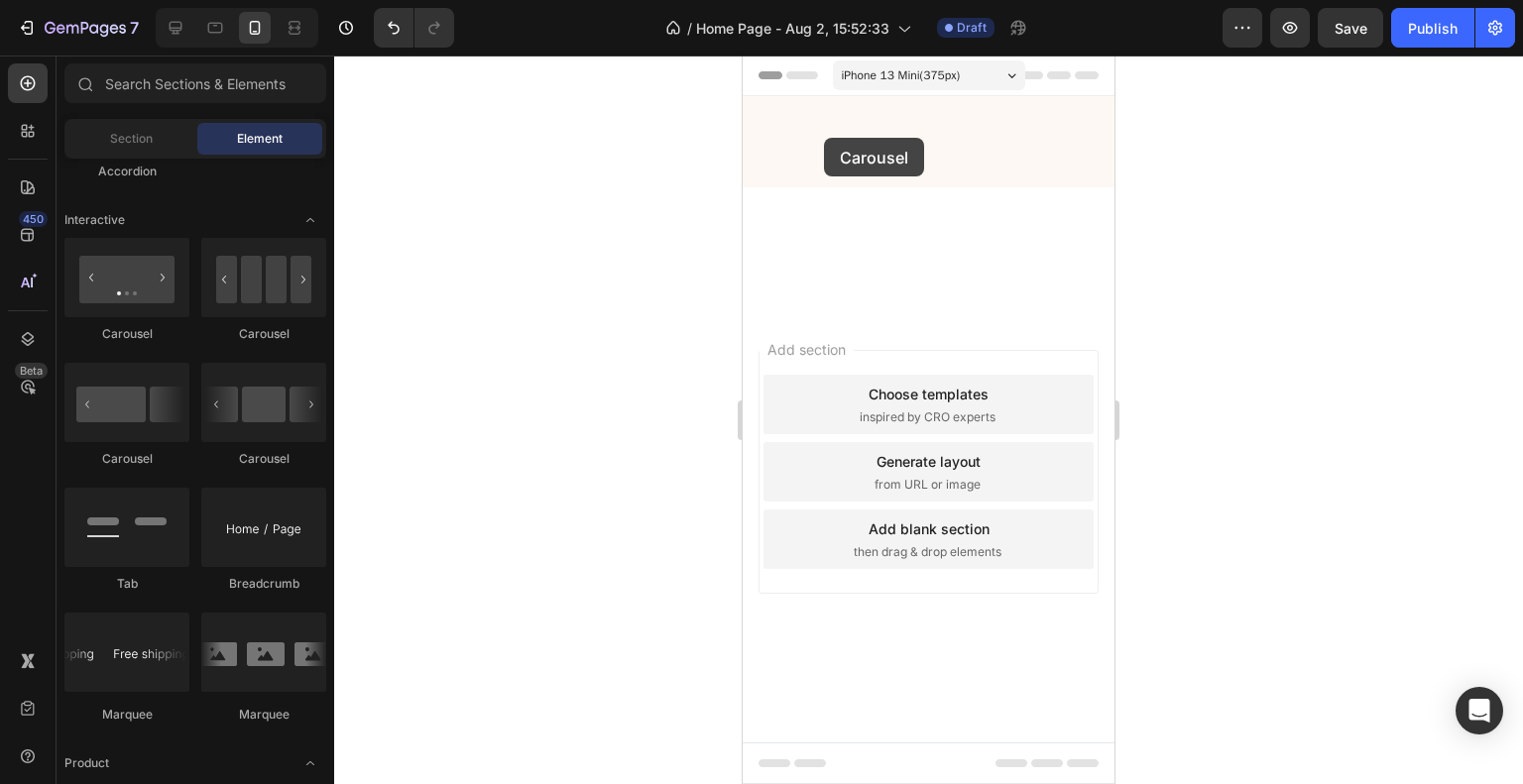 drag, startPoint x: 881, startPoint y: 352, endPoint x: 825, endPoint y: 138, distance: 221.20579 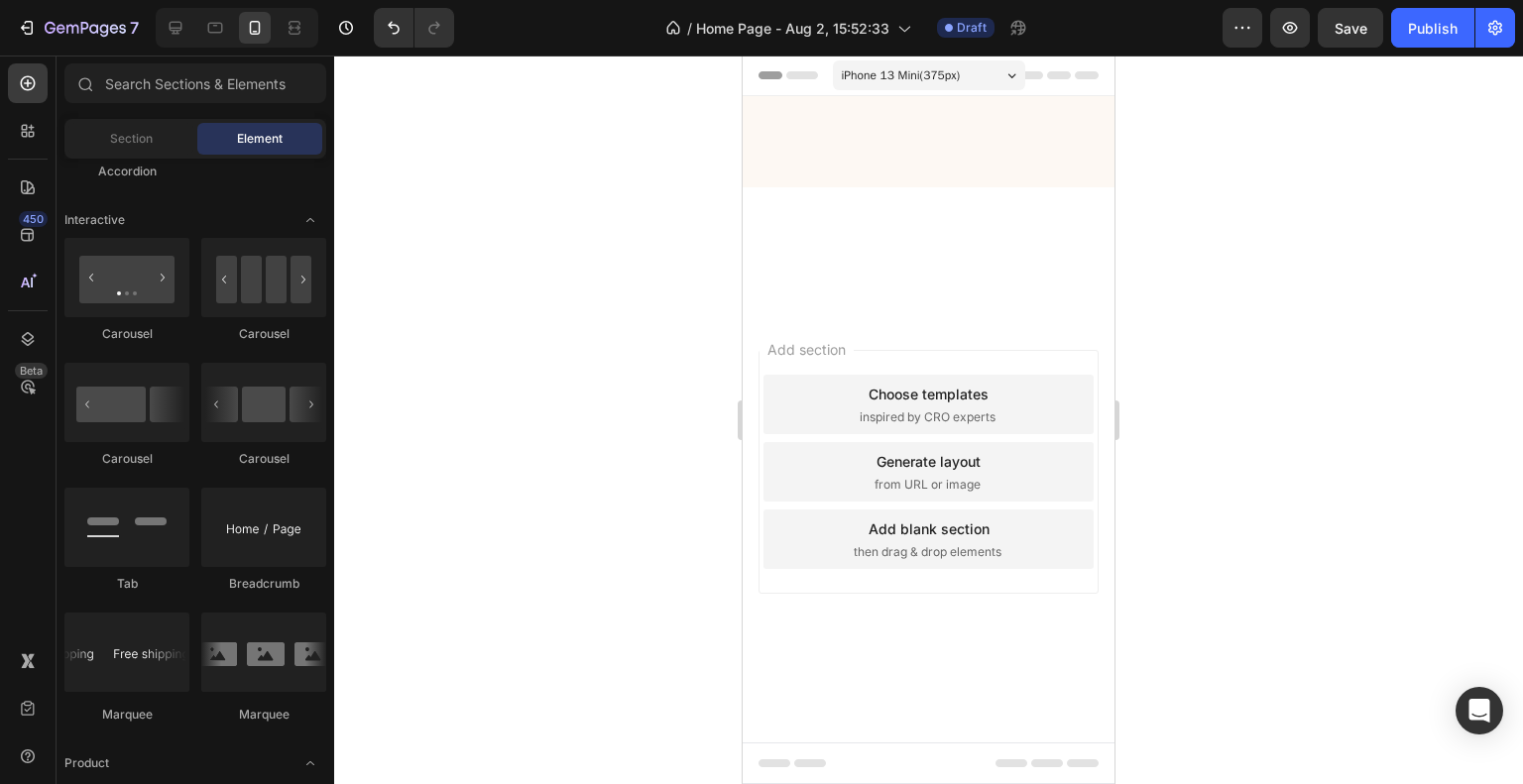 click at bounding box center [928, 158] 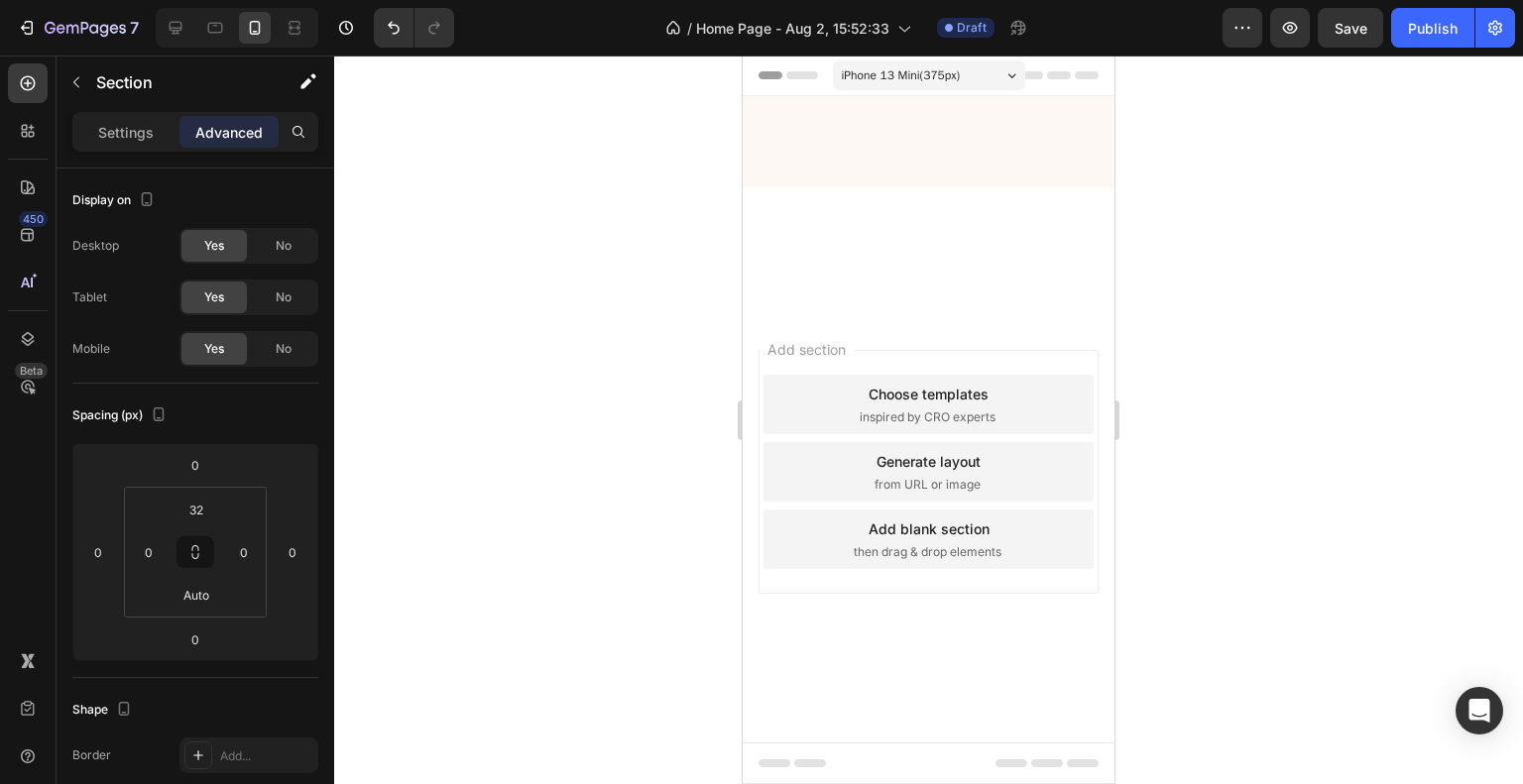 click at bounding box center [928, 142] 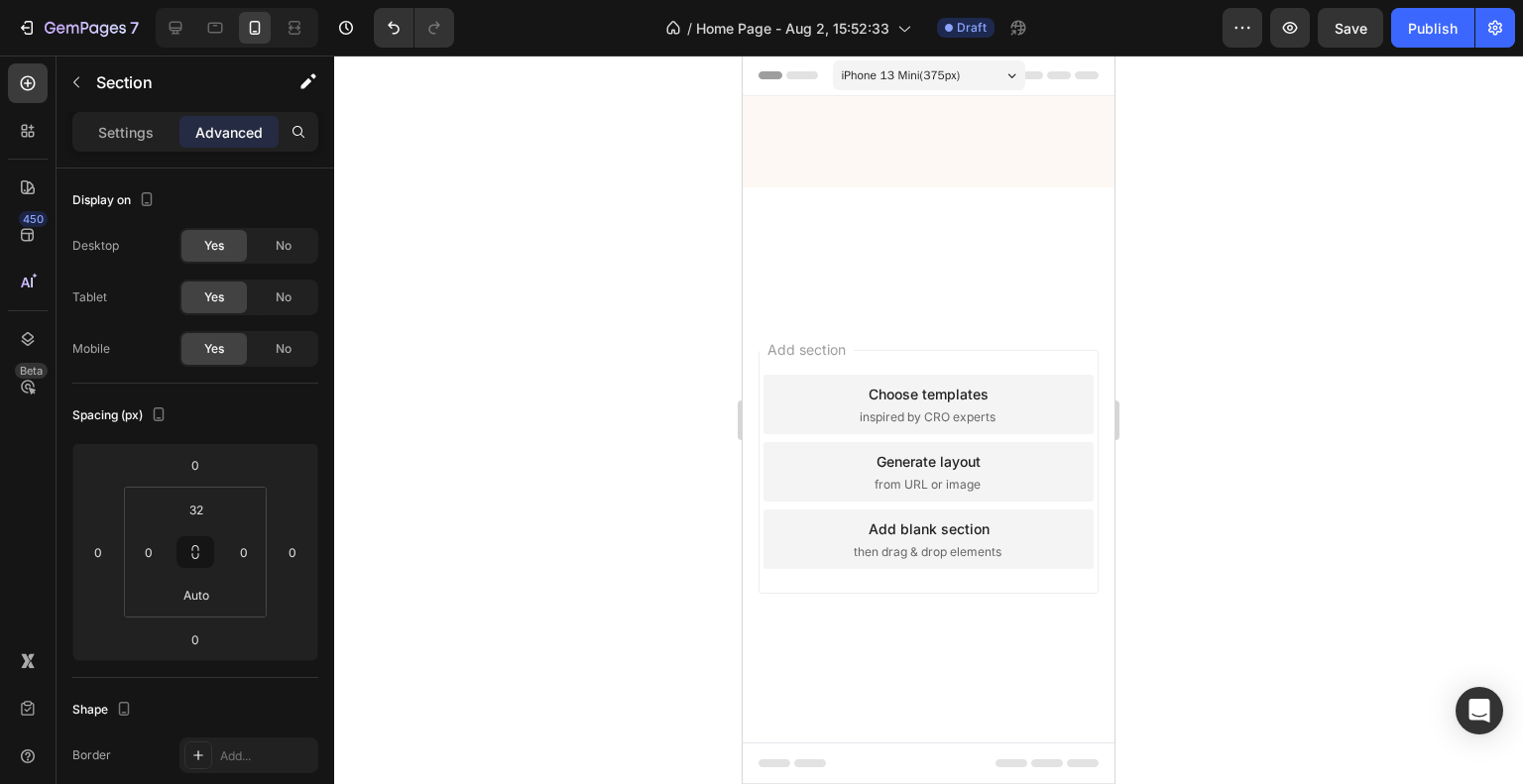 click 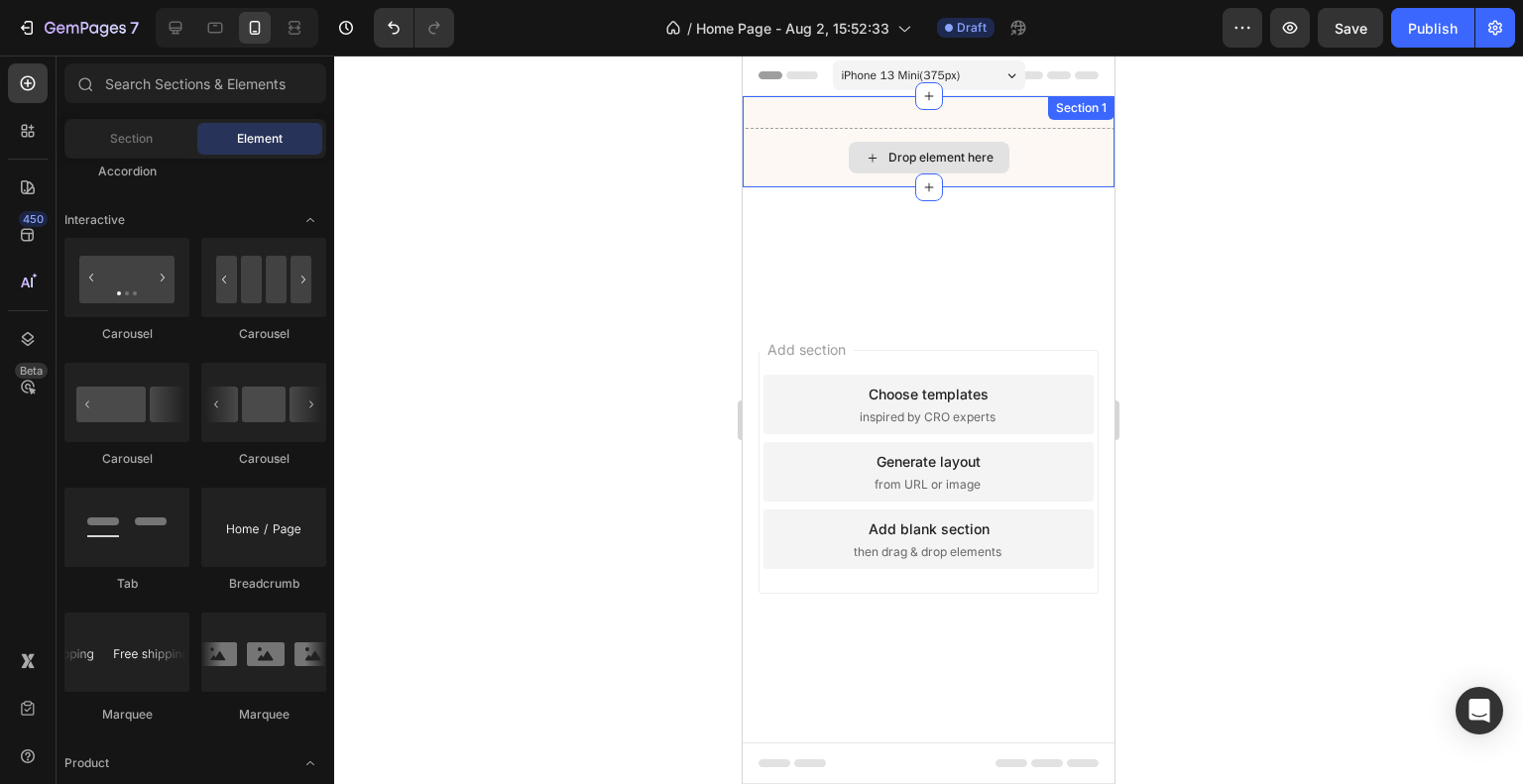 click on "Drop element here" at bounding box center (941, 158) 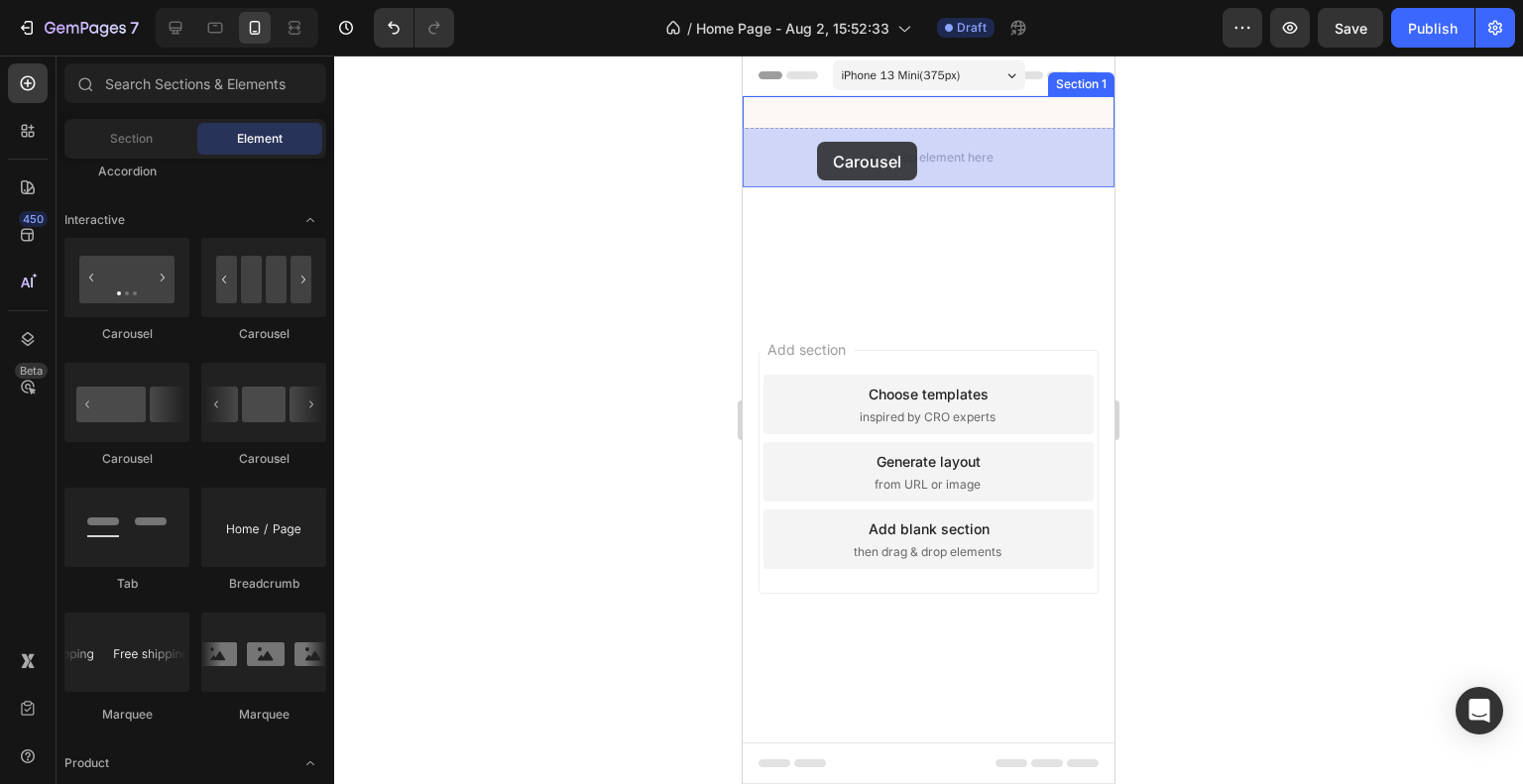 drag, startPoint x: 885, startPoint y: 315, endPoint x: 799, endPoint y: 145, distance: 190.51509 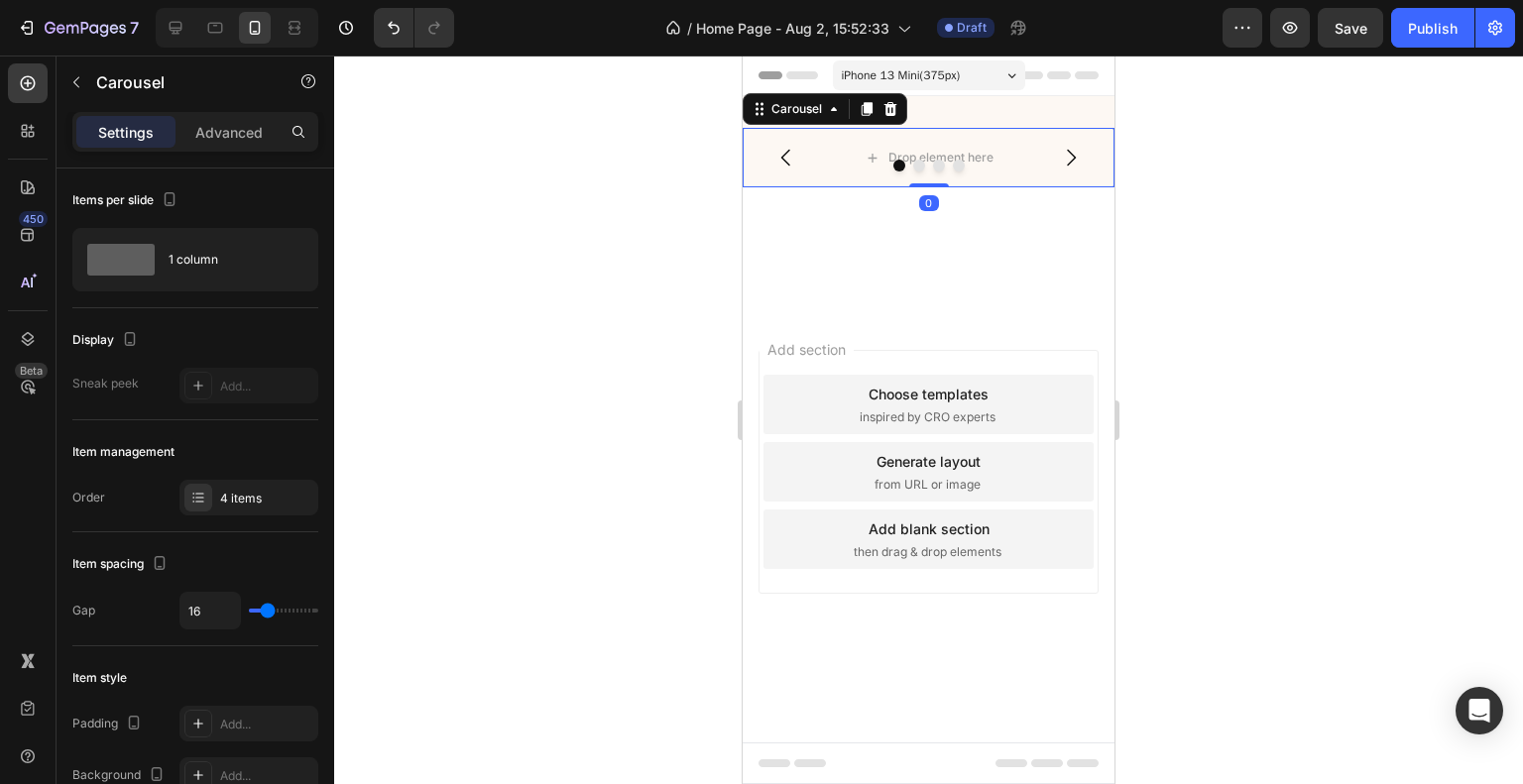 click 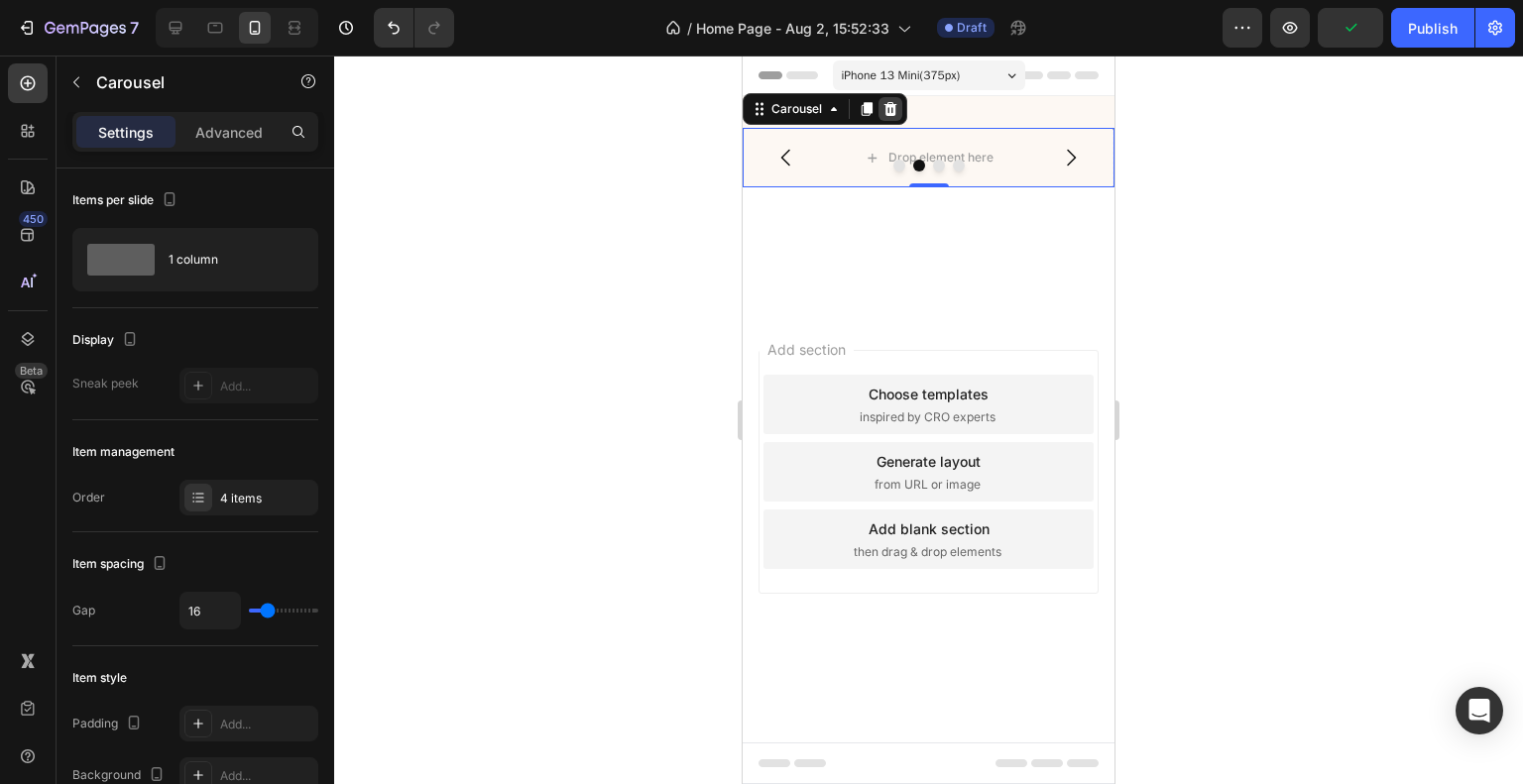 click 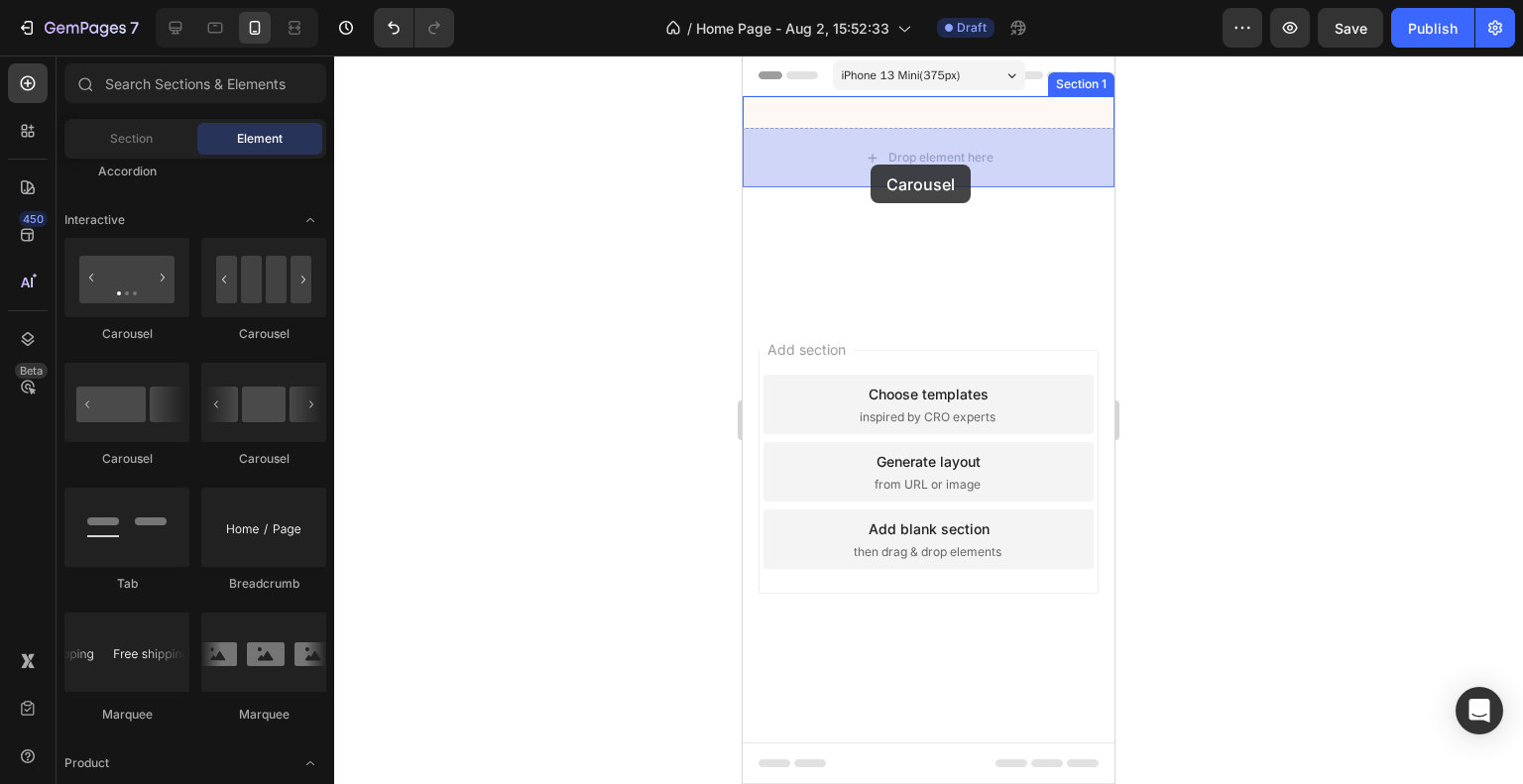 drag, startPoint x: 1004, startPoint y: 364, endPoint x: 872, endPoint y: 165, distance: 238.79908 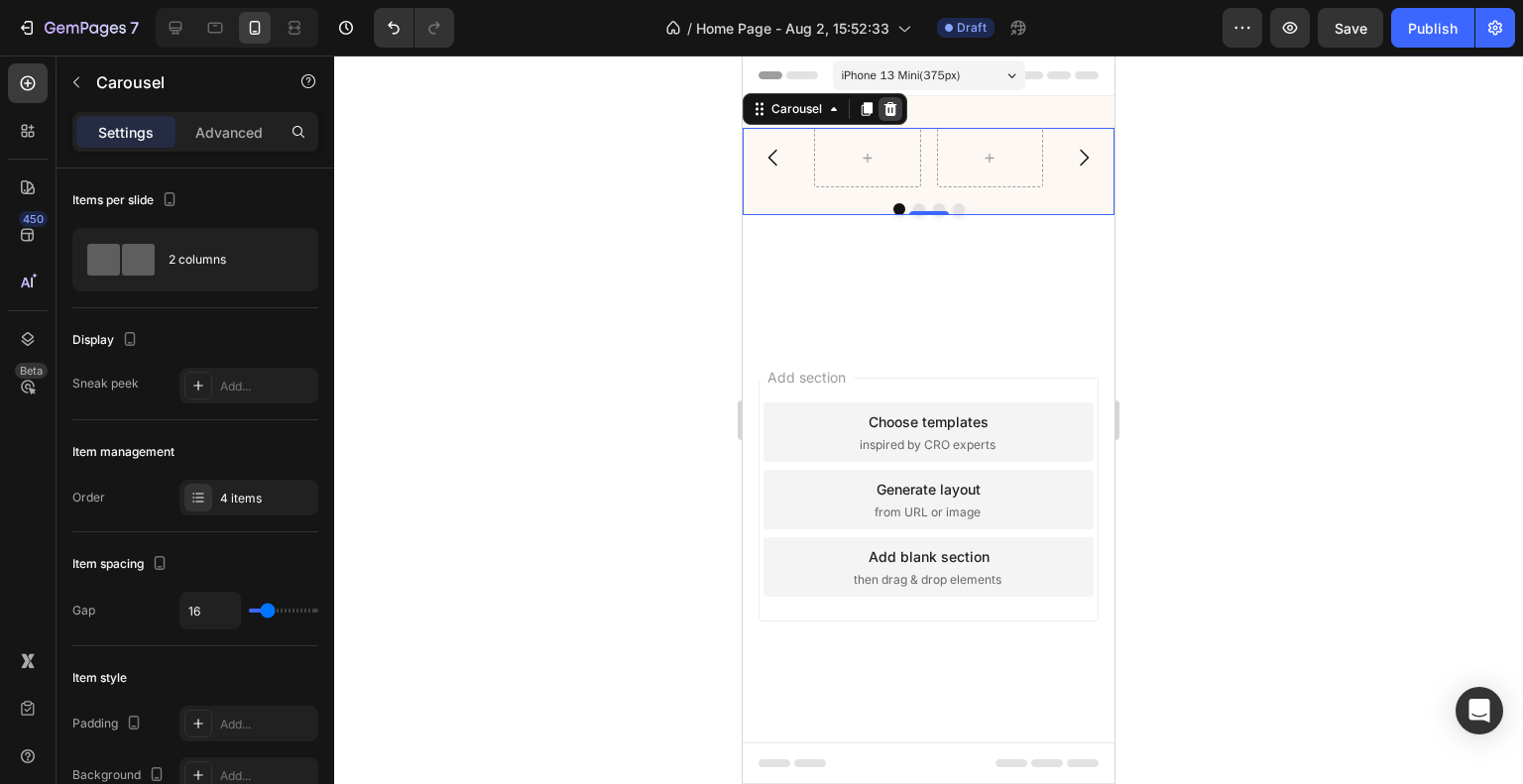 click 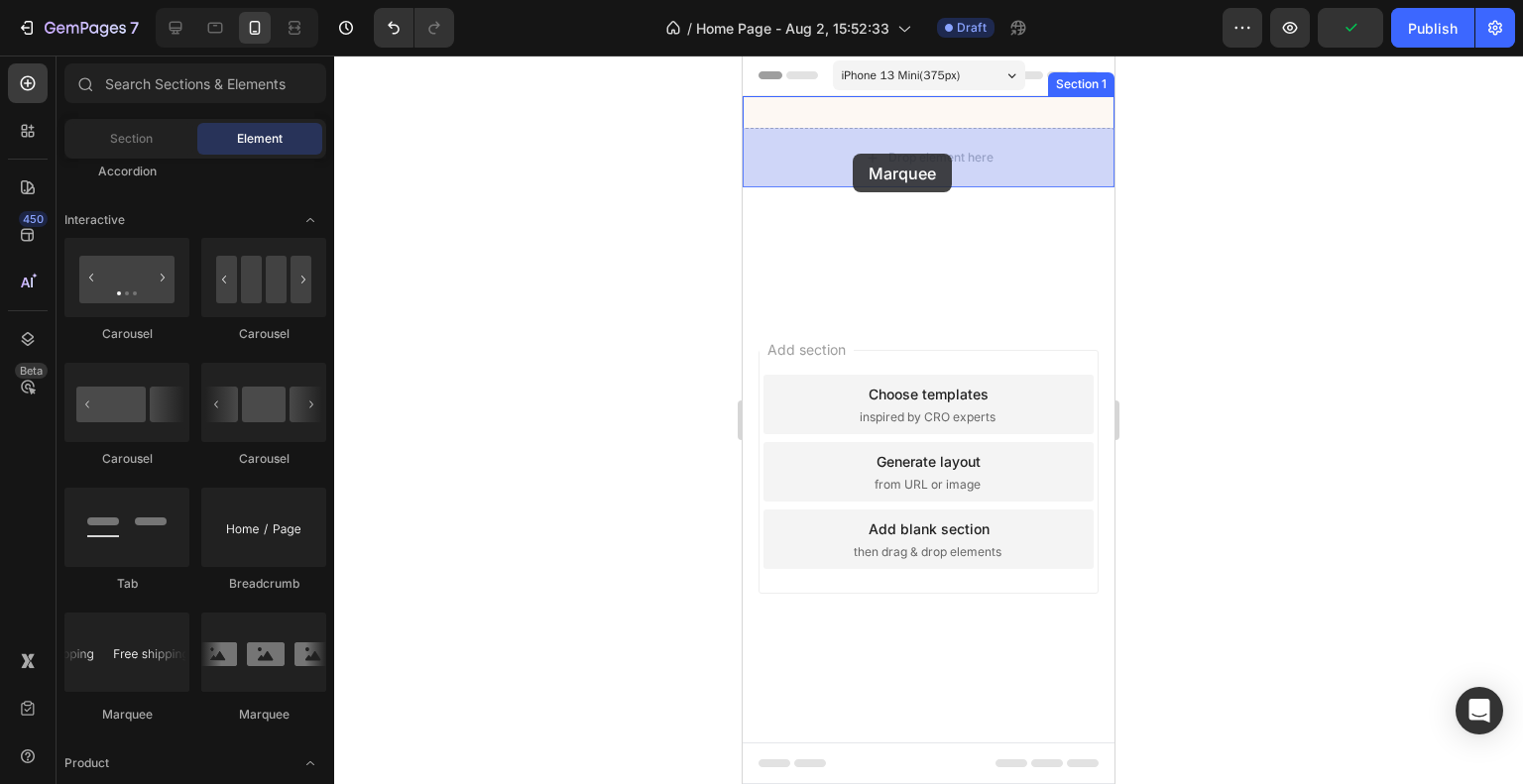 drag, startPoint x: 1035, startPoint y: 728, endPoint x: 853, endPoint y: 151, distance: 605.02314 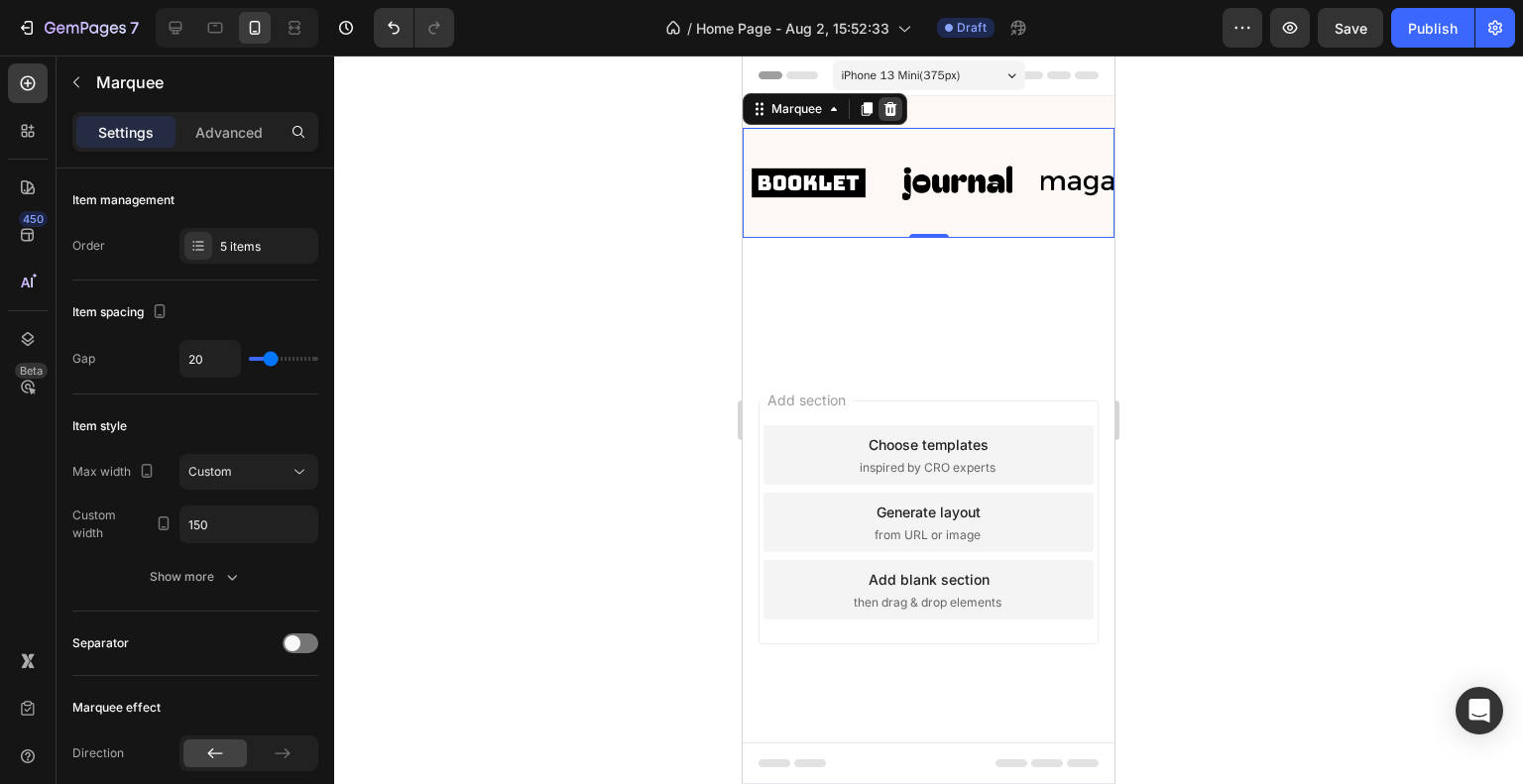 click at bounding box center (890, 109) 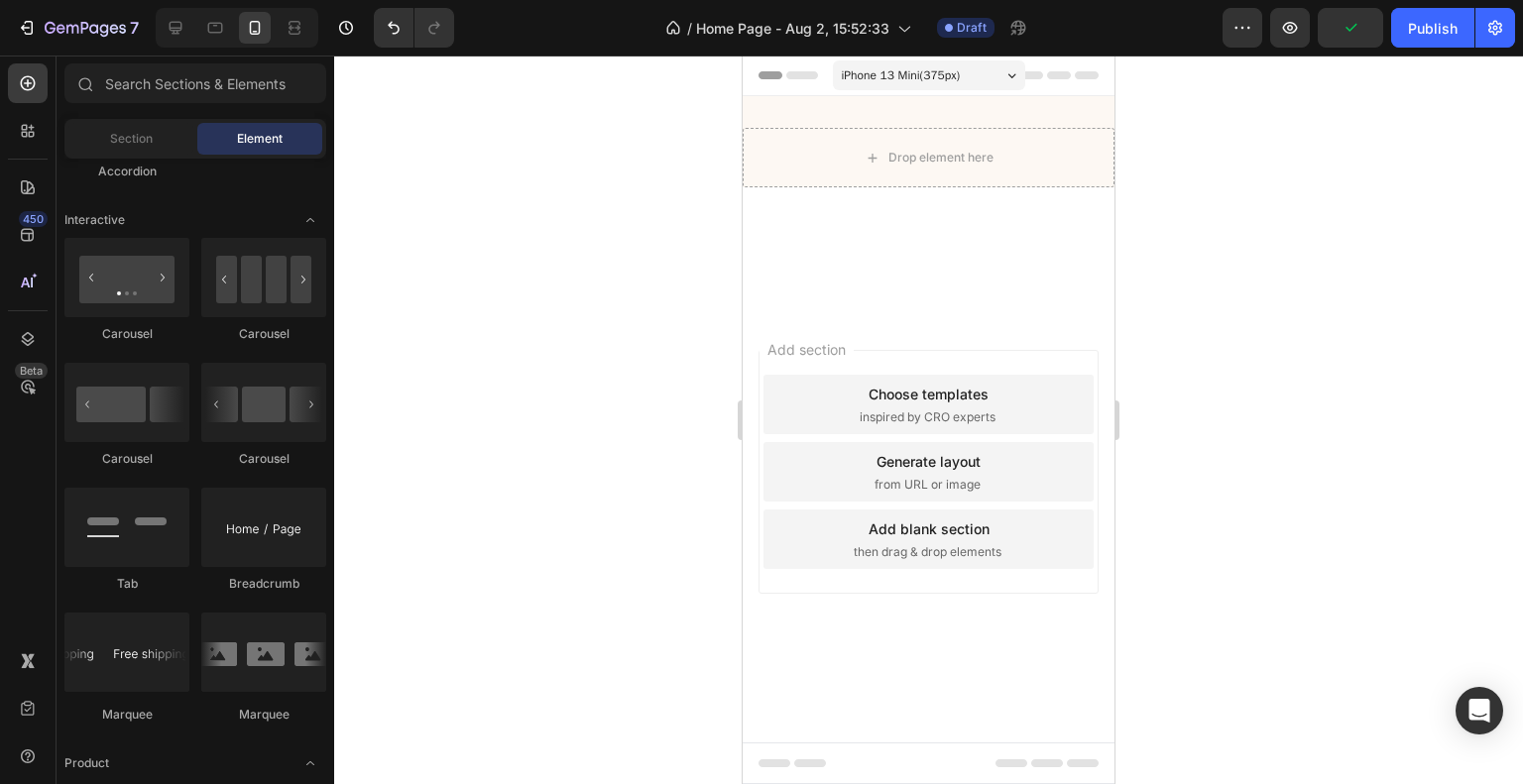 click on "Carousel
Carousel
Carousel
Carousel
Tab
Breadcrumb
Marquee" 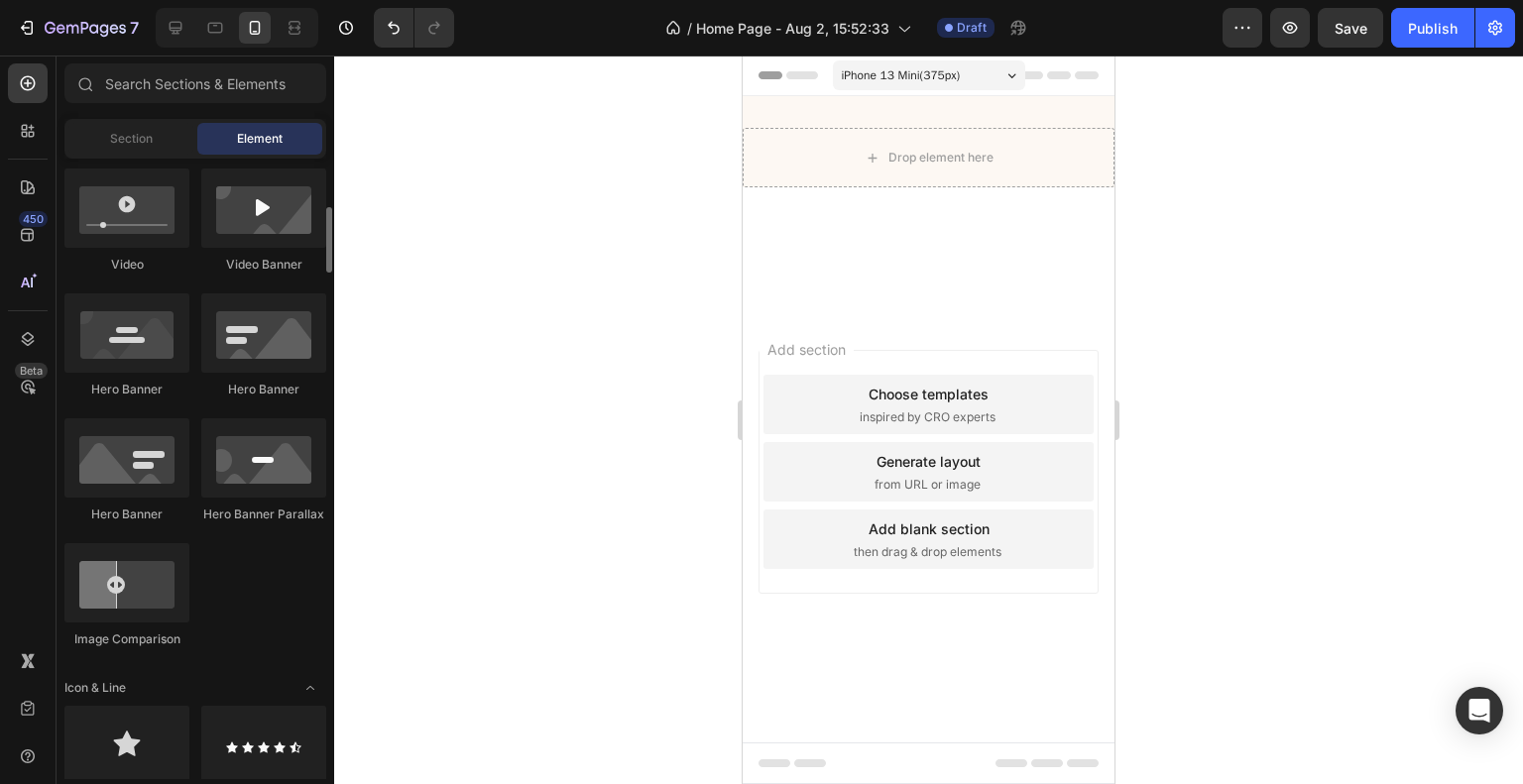 scroll, scrollTop: 741, scrollLeft: 0, axis: vertical 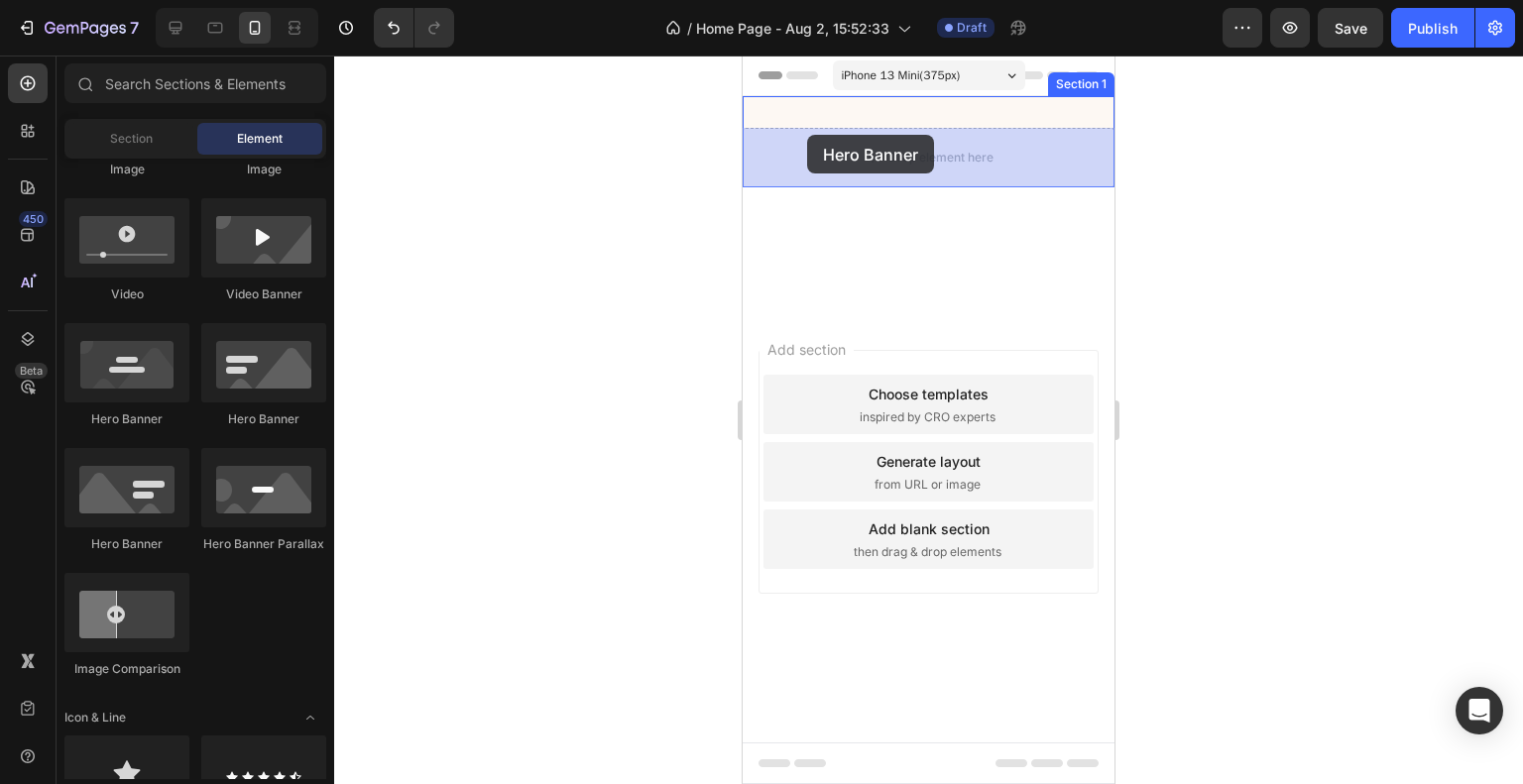 drag, startPoint x: 1014, startPoint y: 428, endPoint x: 806, endPoint y: 135, distance: 359.323 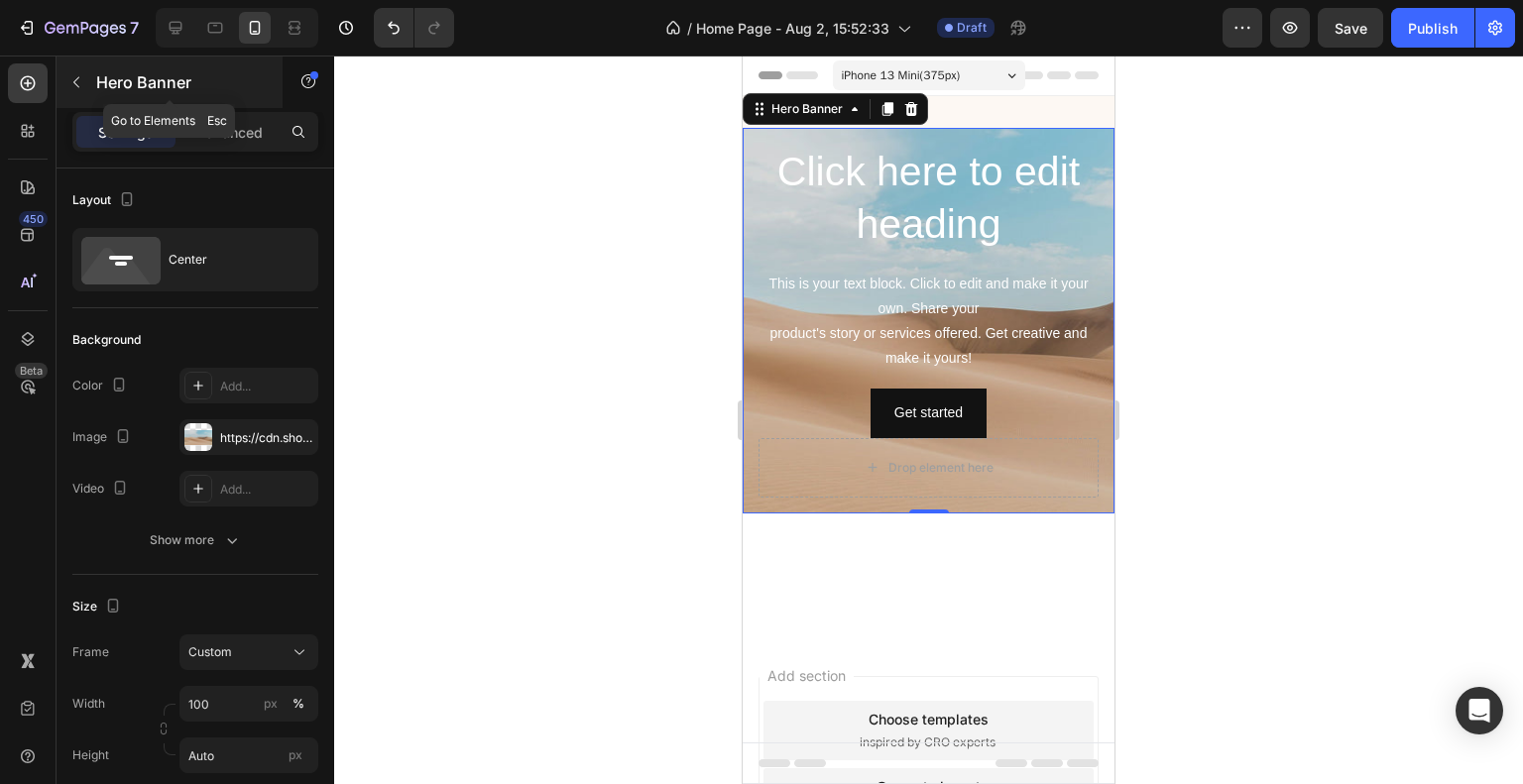 click 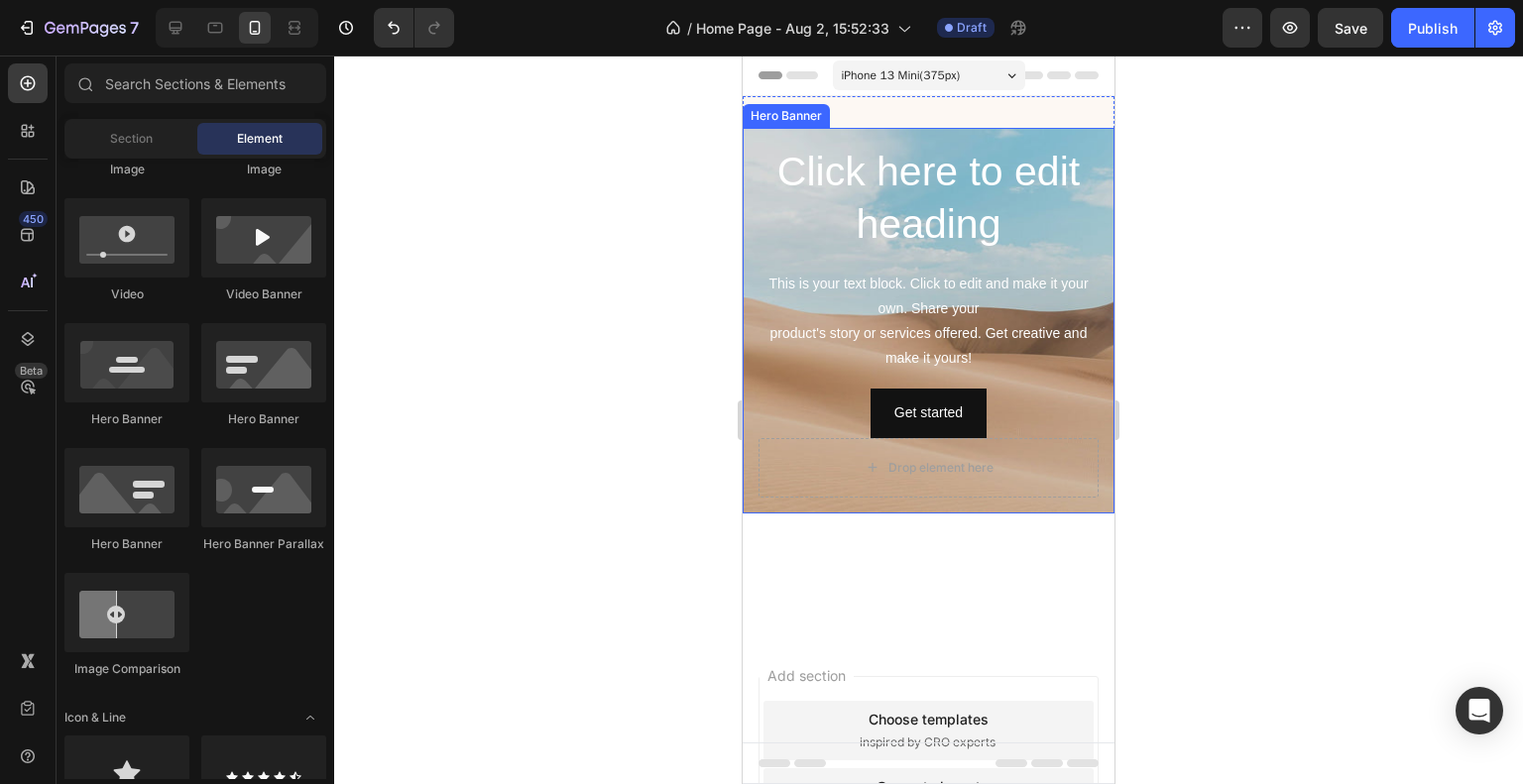 click on "Click here to edit heading Heading This is your text block. Click to edit and make it your own. Share your                       product's story or services offered. Get creative and make it yours! Text Block Get started Button
Drop element here" at bounding box center (928, 320) 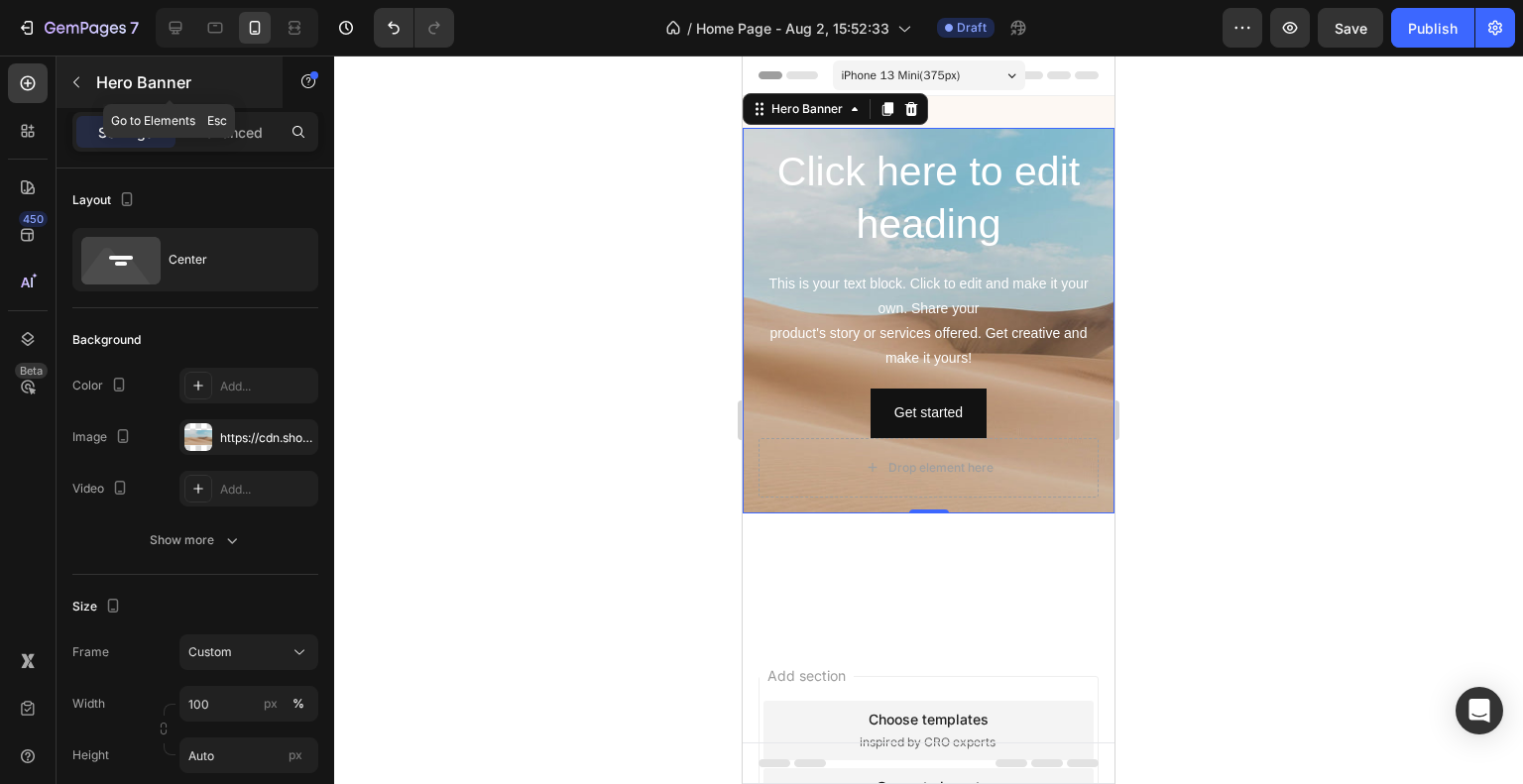click 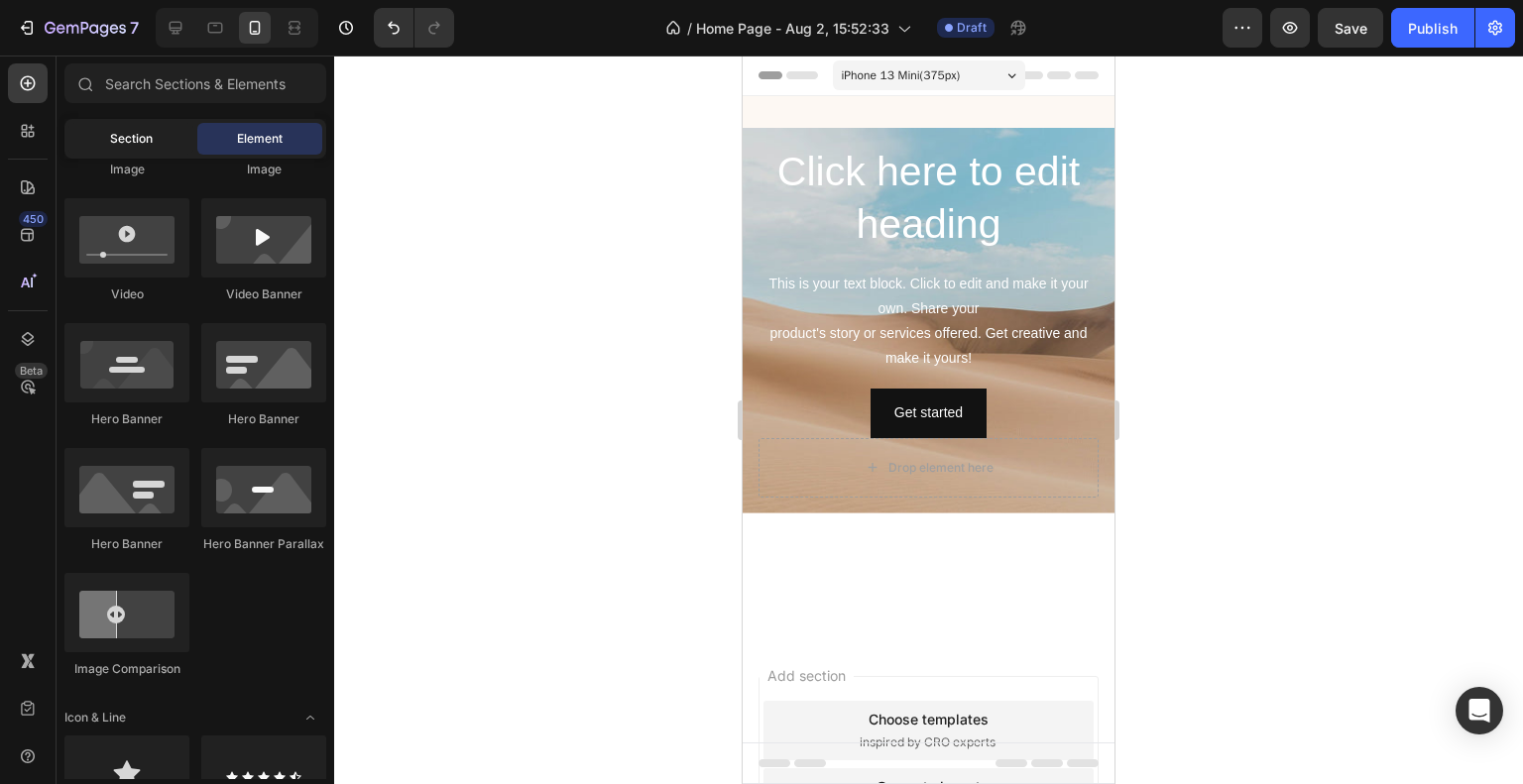 click on "Section" at bounding box center [131, 139] 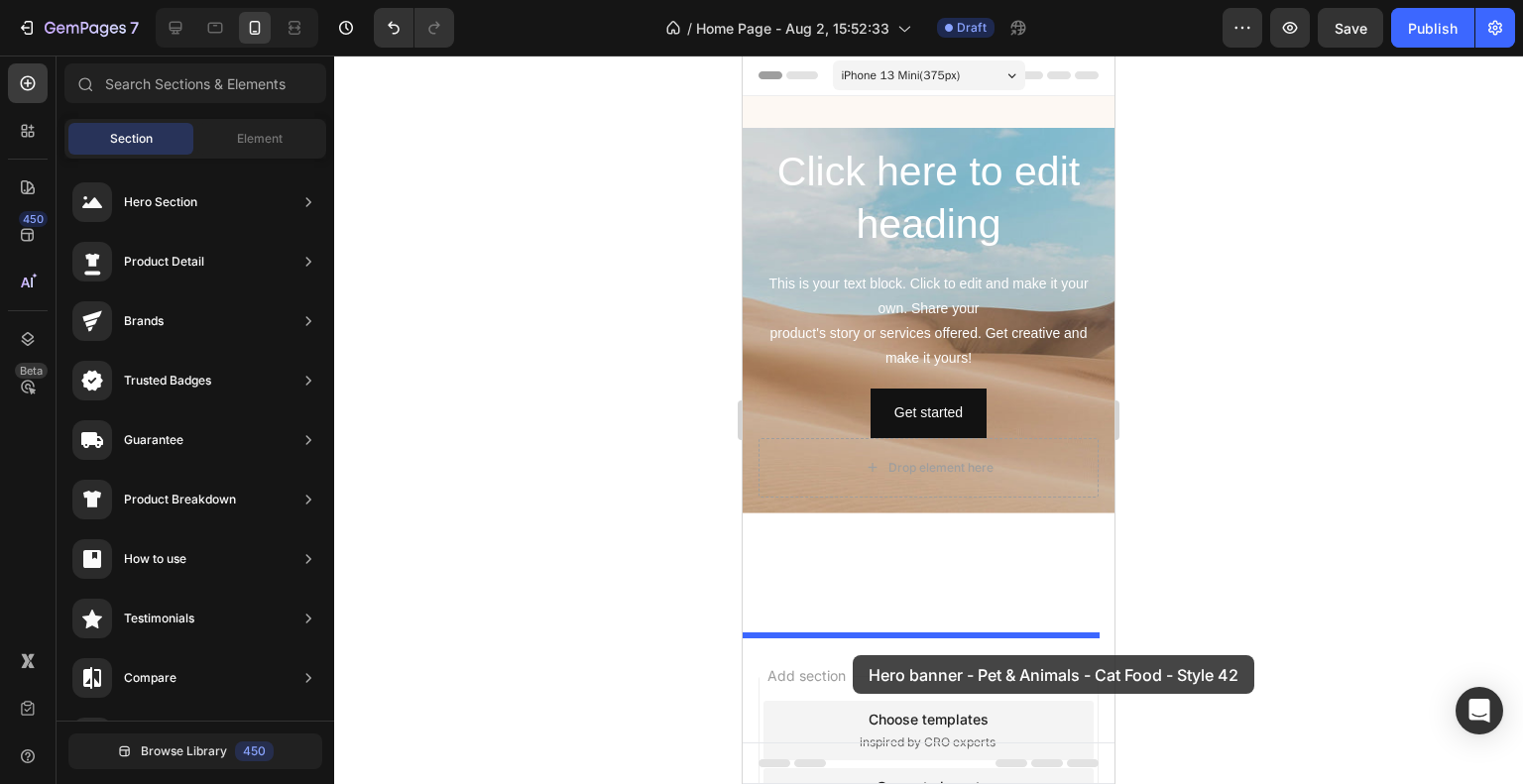 drag, startPoint x: 1270, startPoint y: 750, endPoint x: 853, endPoint y: 655, distance: 427.68446 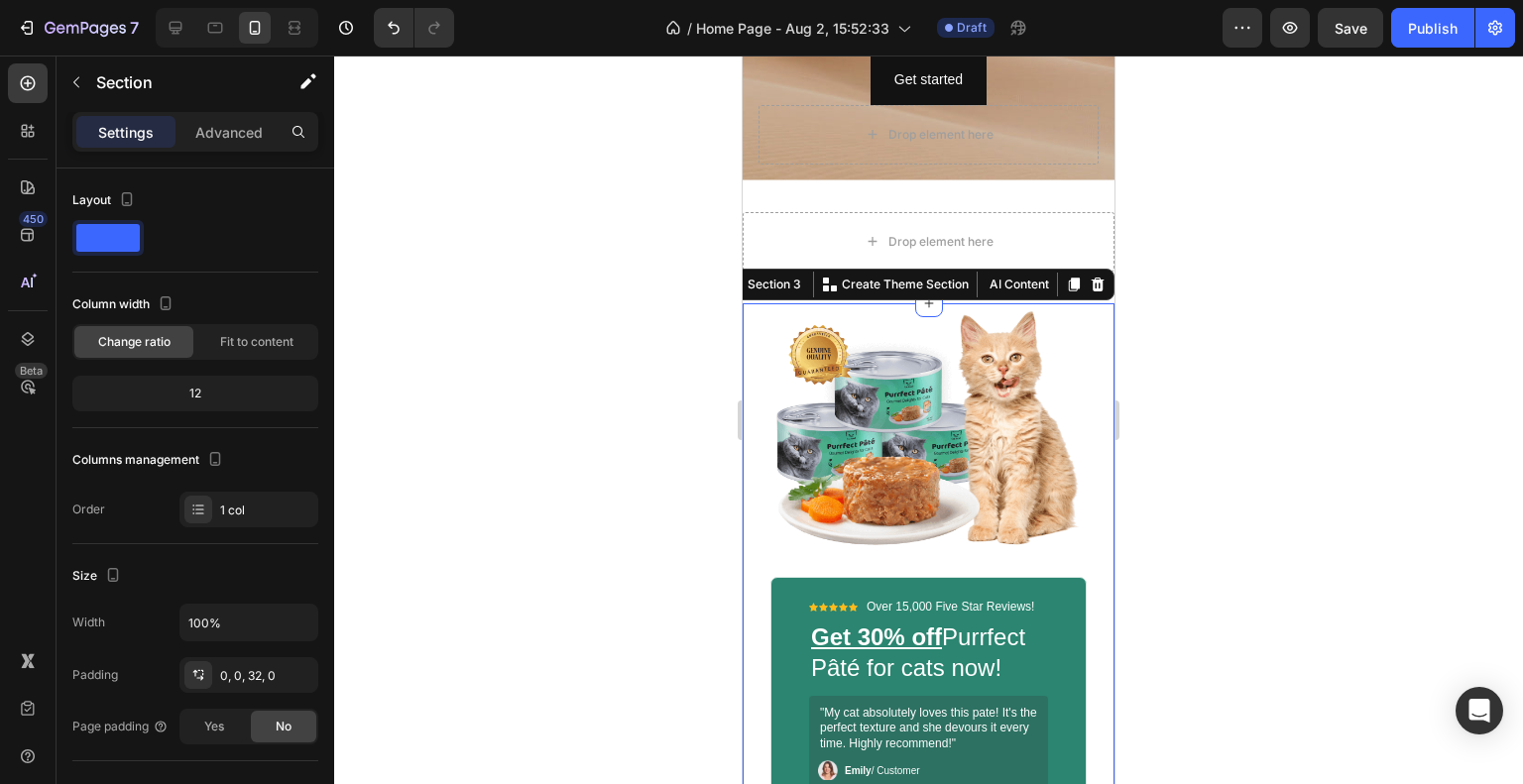 scroll, scrollTop: 510, scrollLeft: 0, axis: vertical 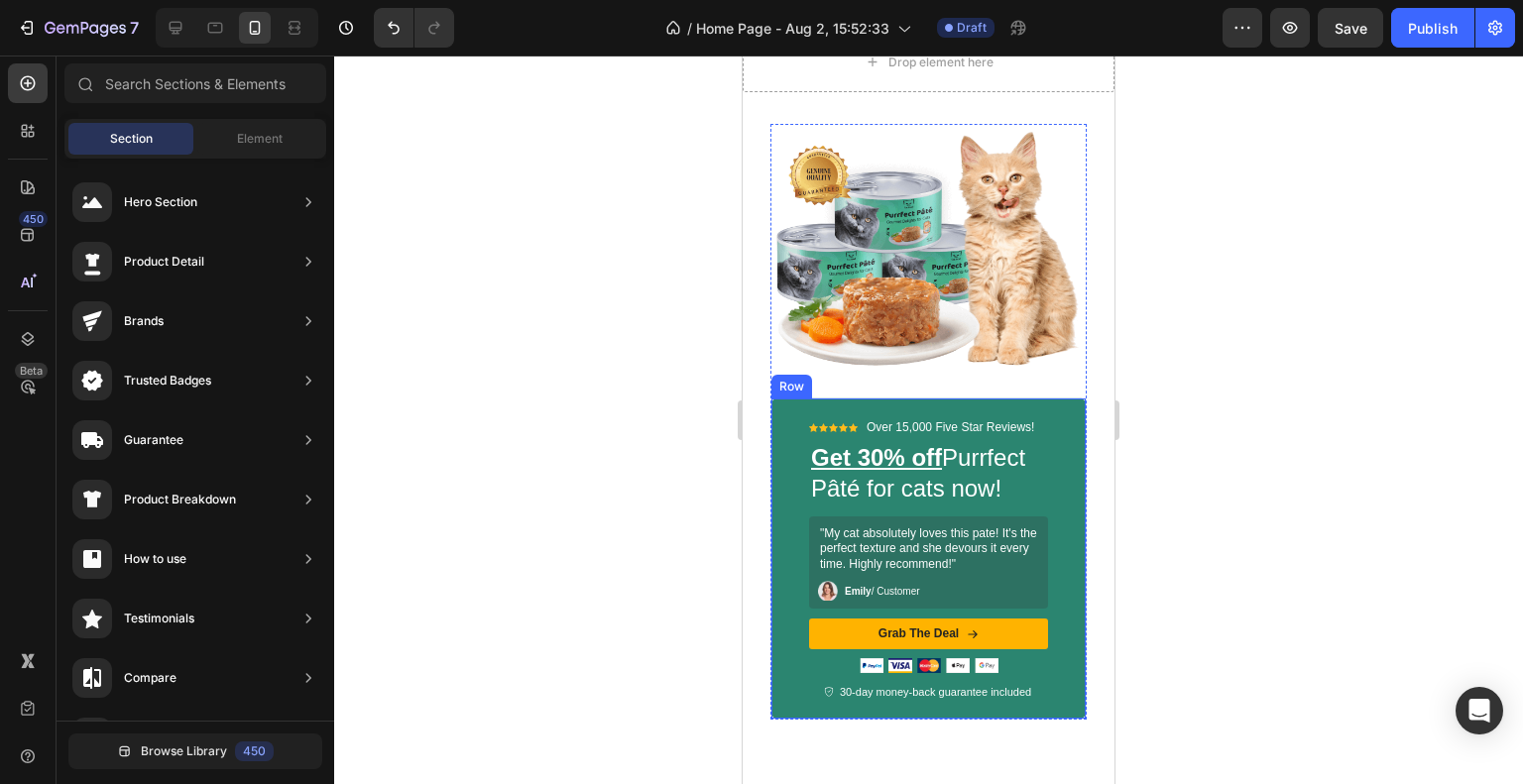 click on "Icon Icon Icon Icon Icon Icon List Over 15,000 Five Star Reviews! Text Block Row Get 30% off  Purrfect Pâté for cats now! Heading "My cat absolutely loves this pate! It's the perfect texture and she devours it every time. Highly recommend!" Text Block Image [NAME]  / Customer Text Block Row Row
Grab The Deal   Button Image Image Image Image Image Row
Icon 30-day money-back guarantee included  Text Block Row Row" at bounding box center (928, 558) 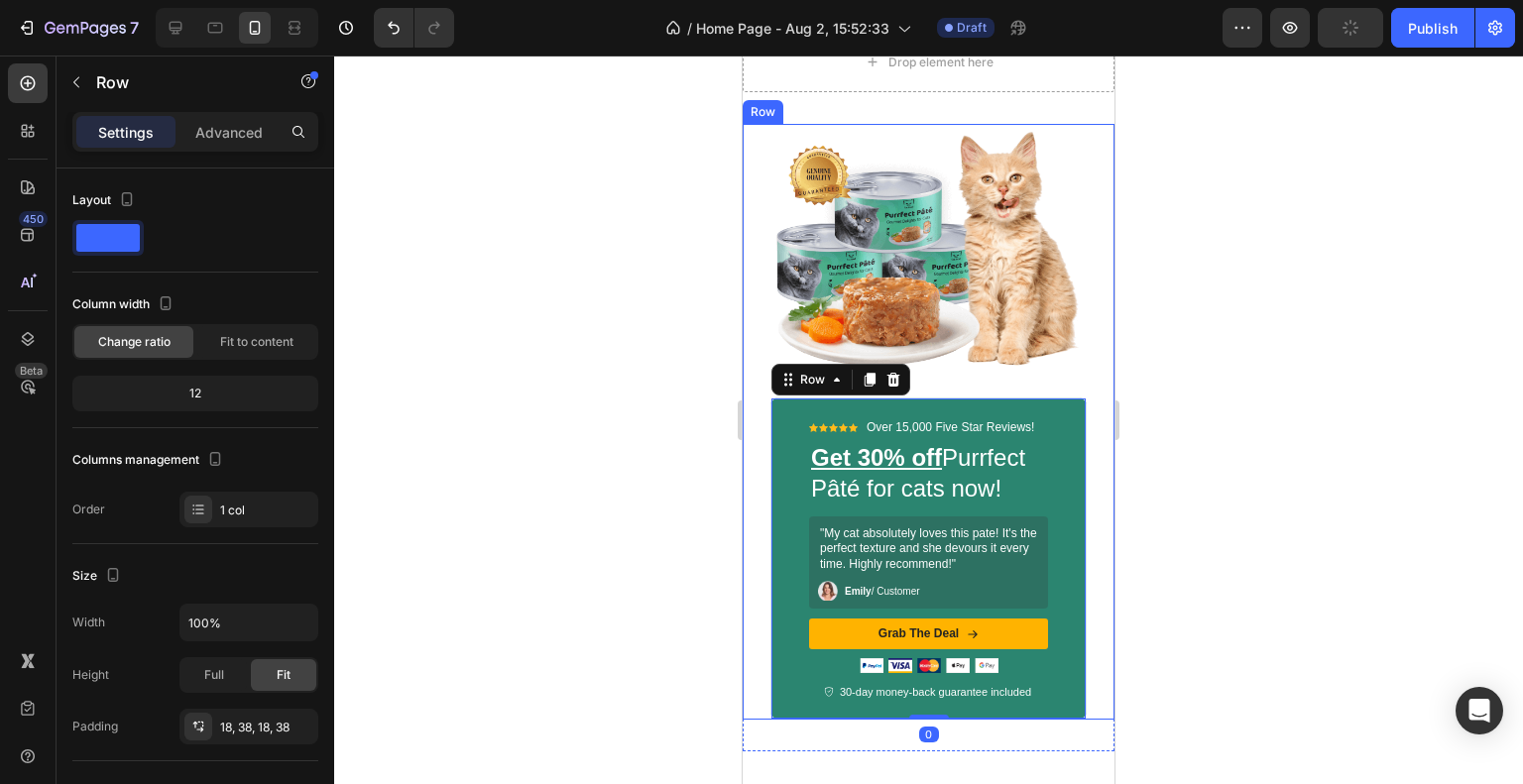 click on "Image Icon Icon Icon Icon Icon Icon List Over 15,000 Five Star Reviews! Text Block Row Get 30% off  Purrfect Pâté for cats now! Heading "My cat absolutely loves this pate! It's the perfect texture and she devours it every time. Highly recommend!" Text Block Image [FIRST]  / Customer Text Block Row Row
Grab The Deal   Button Image Image Image Image Image Row
Icon 30-day money-back guarantee included  Text Block Row Row   0 Row Row" at bounding box center [928, 422] 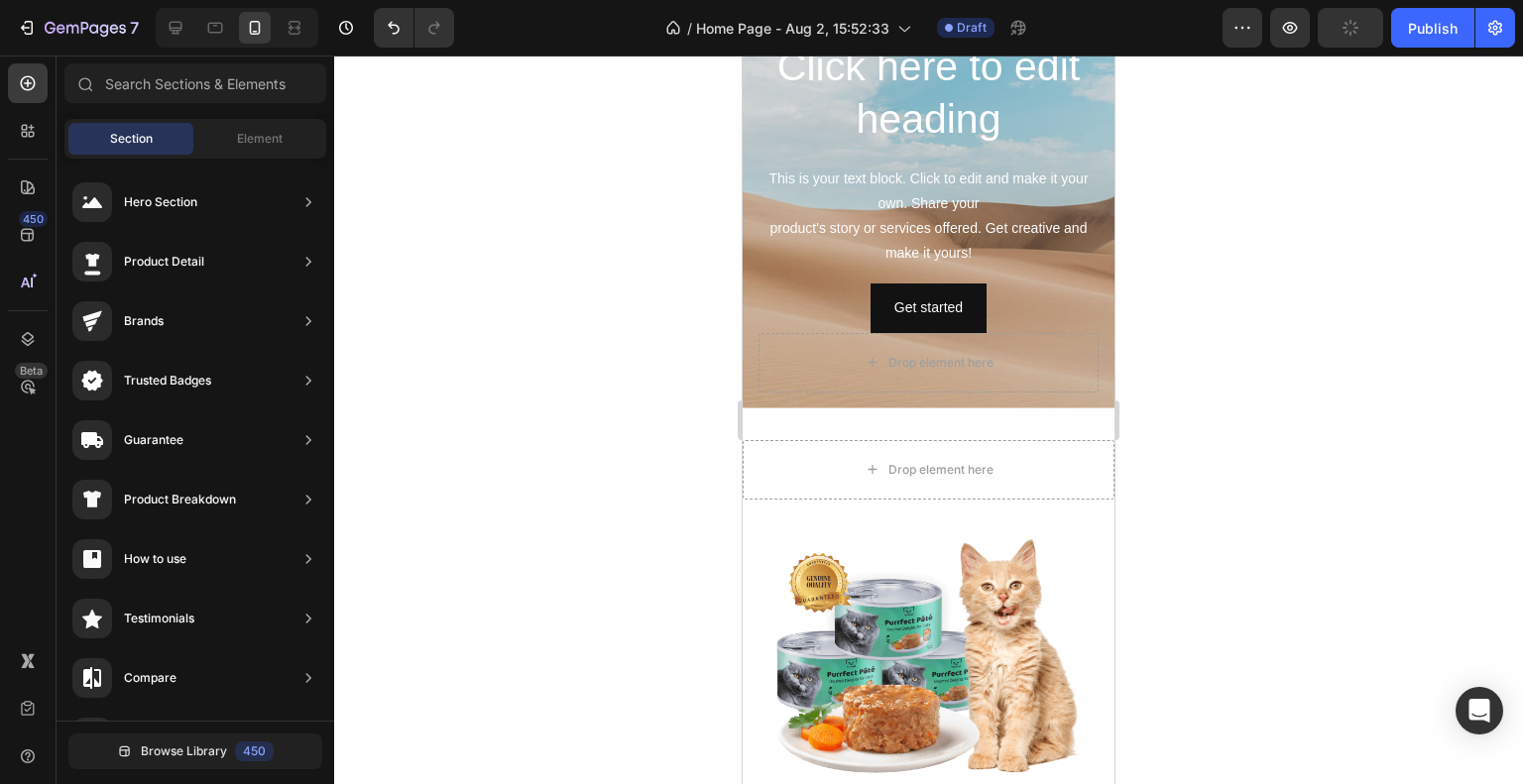 scroll, scrollTop: 0, scrollLeft: 0, axis: both 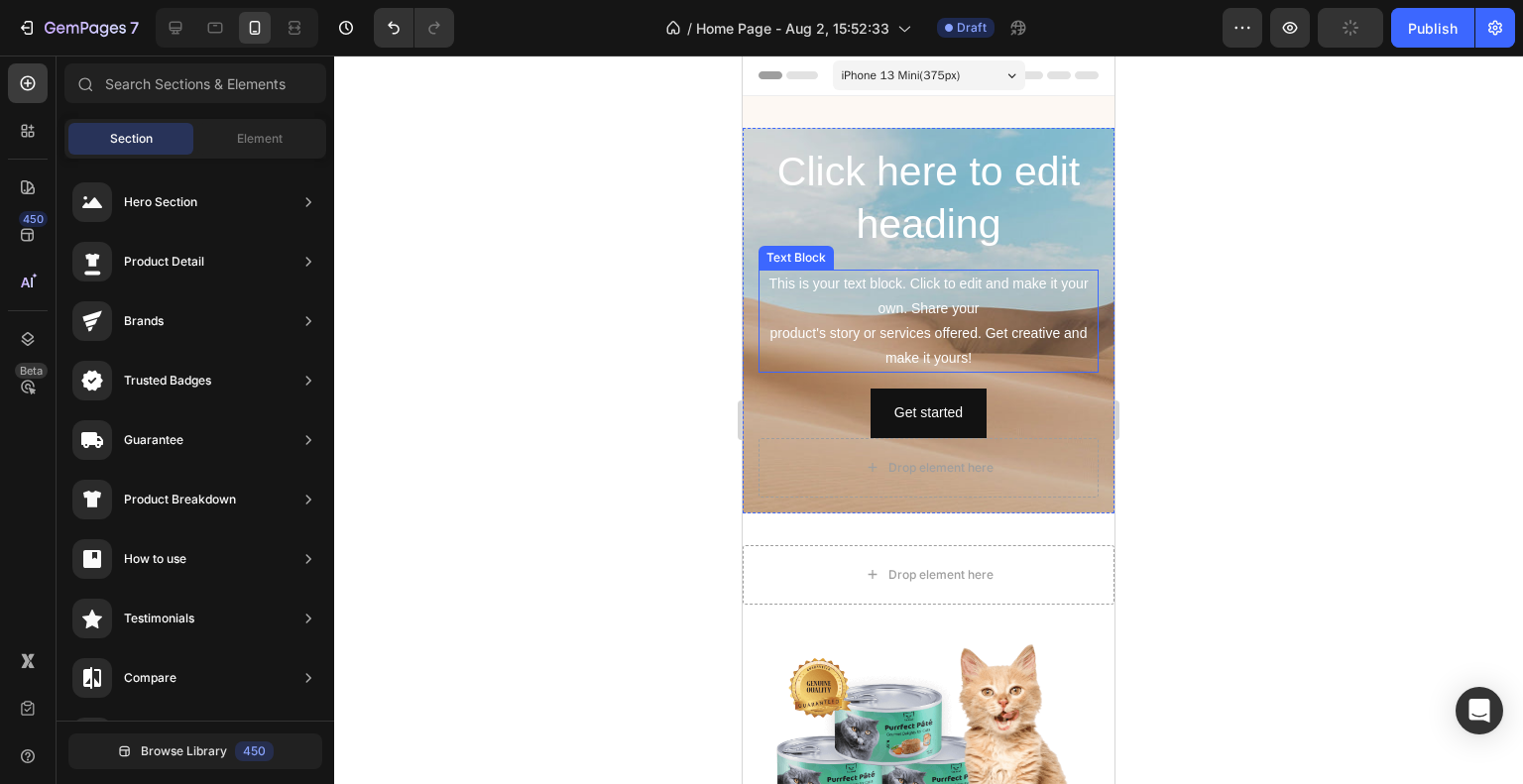 click on "This is your text block. Click to edit and make it your own. Share your                       product's story or services offered. Get creative and make it yours!" at bounding box center (928, 321) 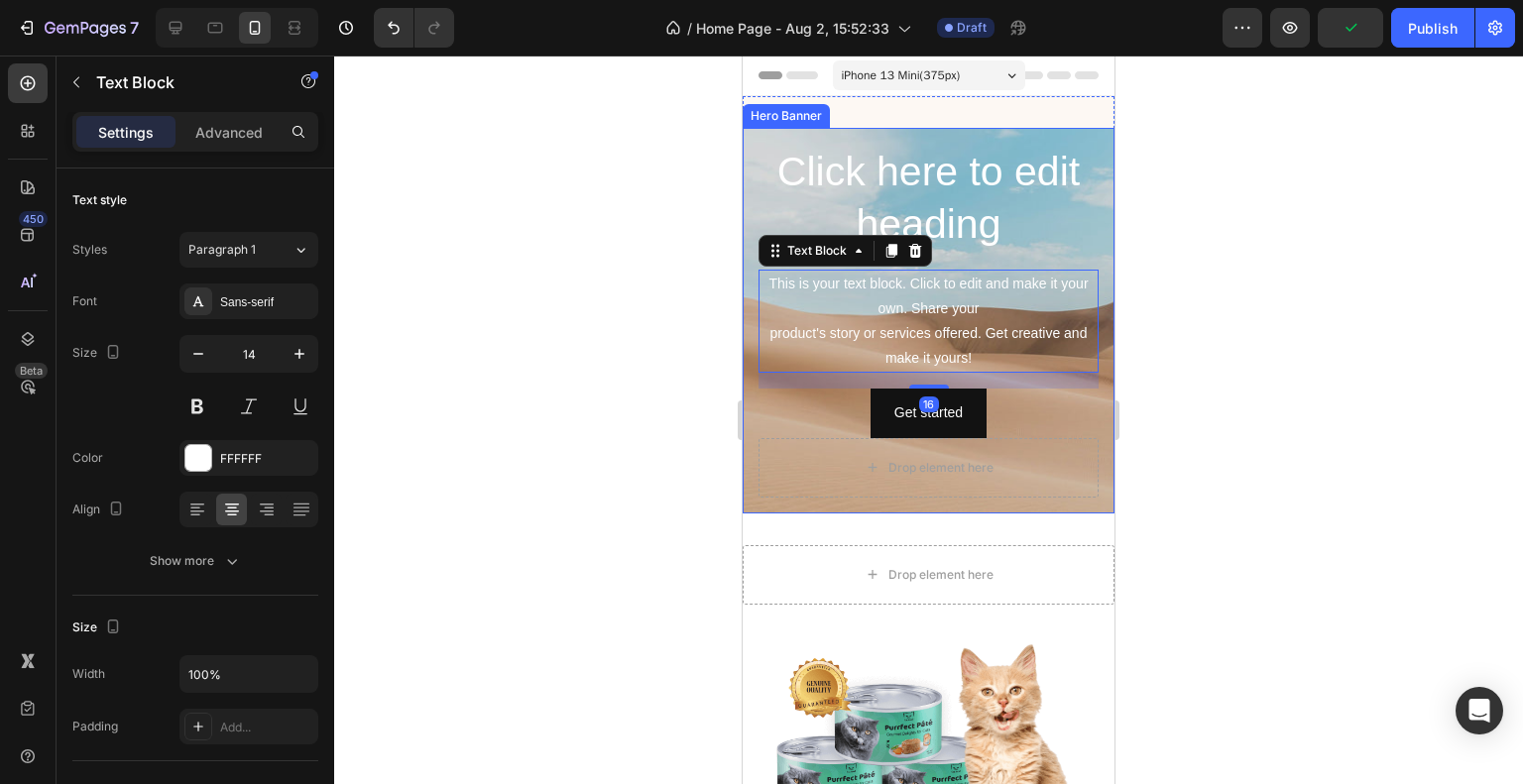 click on "Click here to edit heading Heading This is your text block. Click to edit and make it your own. Share your                       product's story or services offered. Get creative and make it yours! Text Block   16 Get started Button
Drop element here" at bounding box center (928, 320) 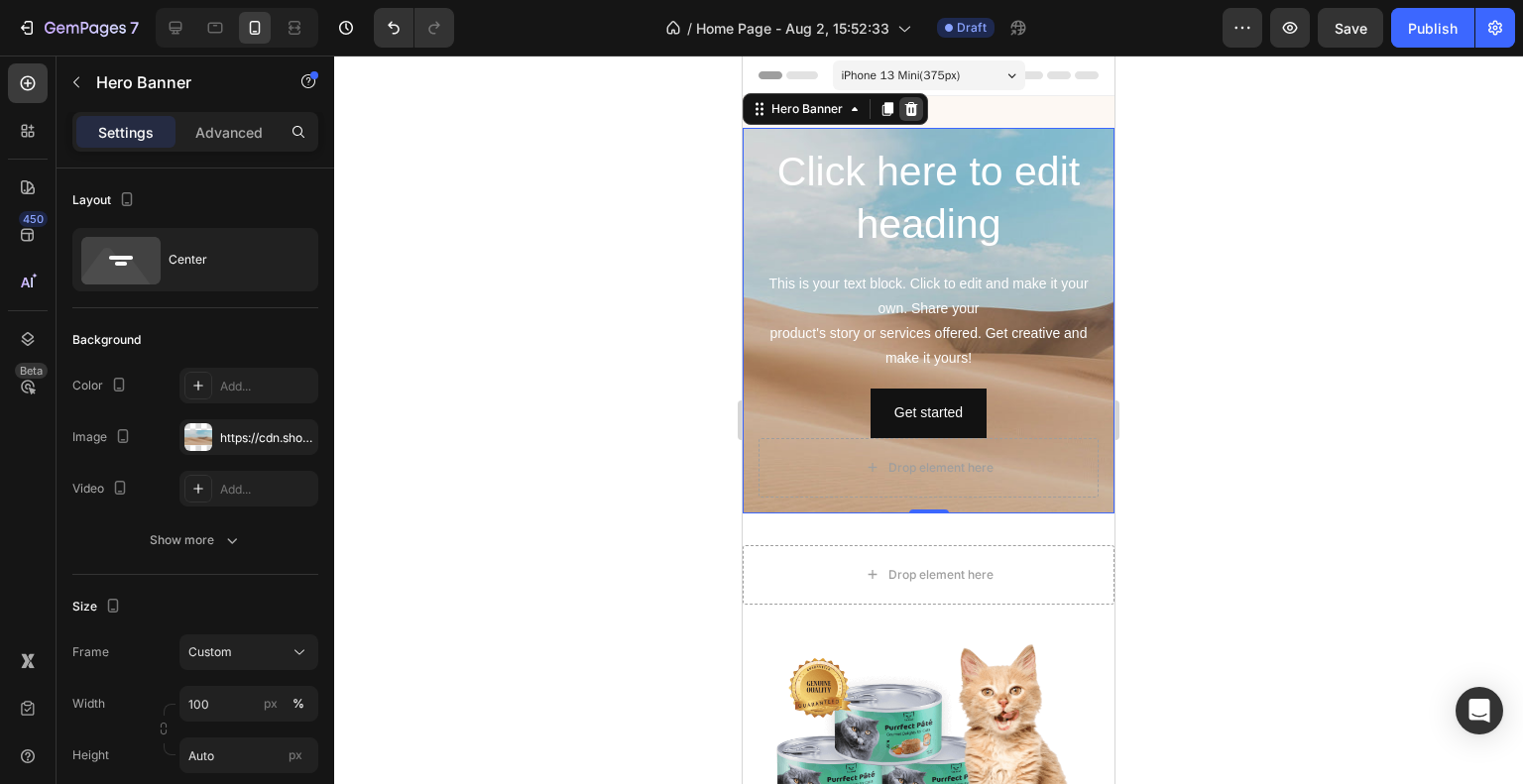 click 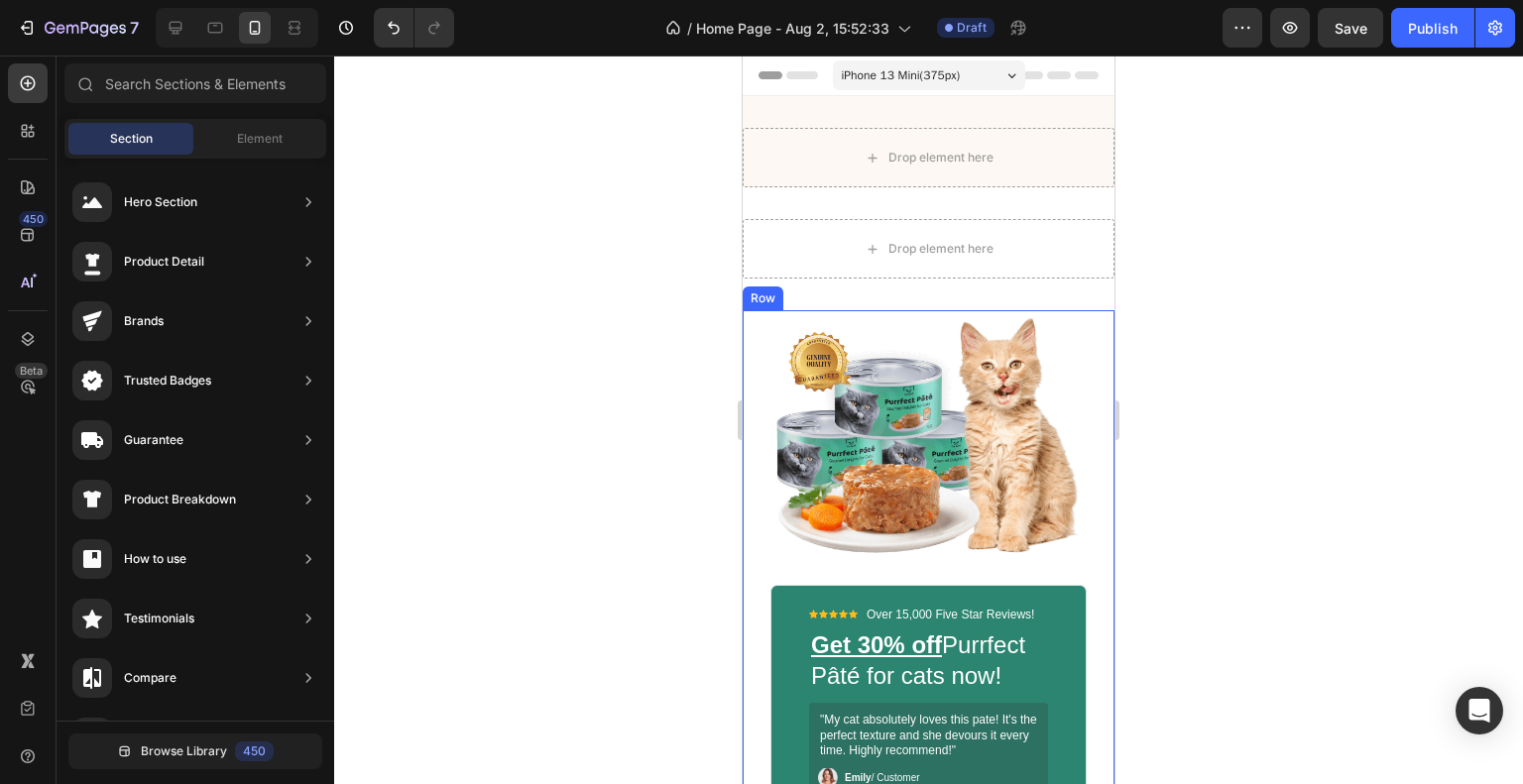 click on "Image Icon Icon Icon Icon Icon Icon List Over 15,000 Five Star Reviews! Text Block Row Get 30% off  Purrfect Pâté for cats now! Heading "My cat absolutely loves this pate! It's the perfect texture and she devours it every time. Highly recommend!" Text Block Image [FIRST]  / Customer Text Block Row Row
Grab The Deal   Button Image Image Image Image Image Row
Icon 30-day money-back guarantee included  Text Block Row Row Row Row" at bounding box center [928, 609] 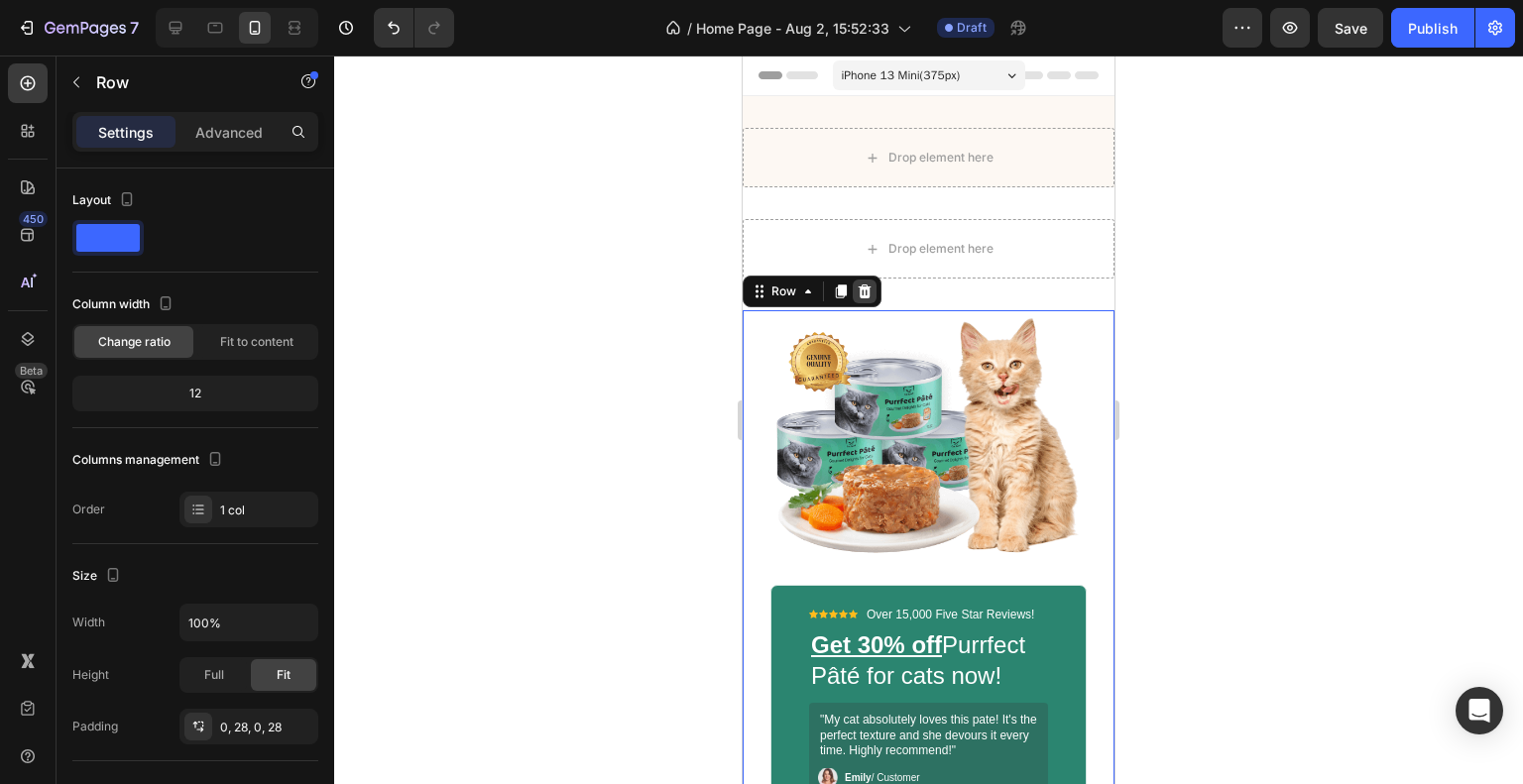 click 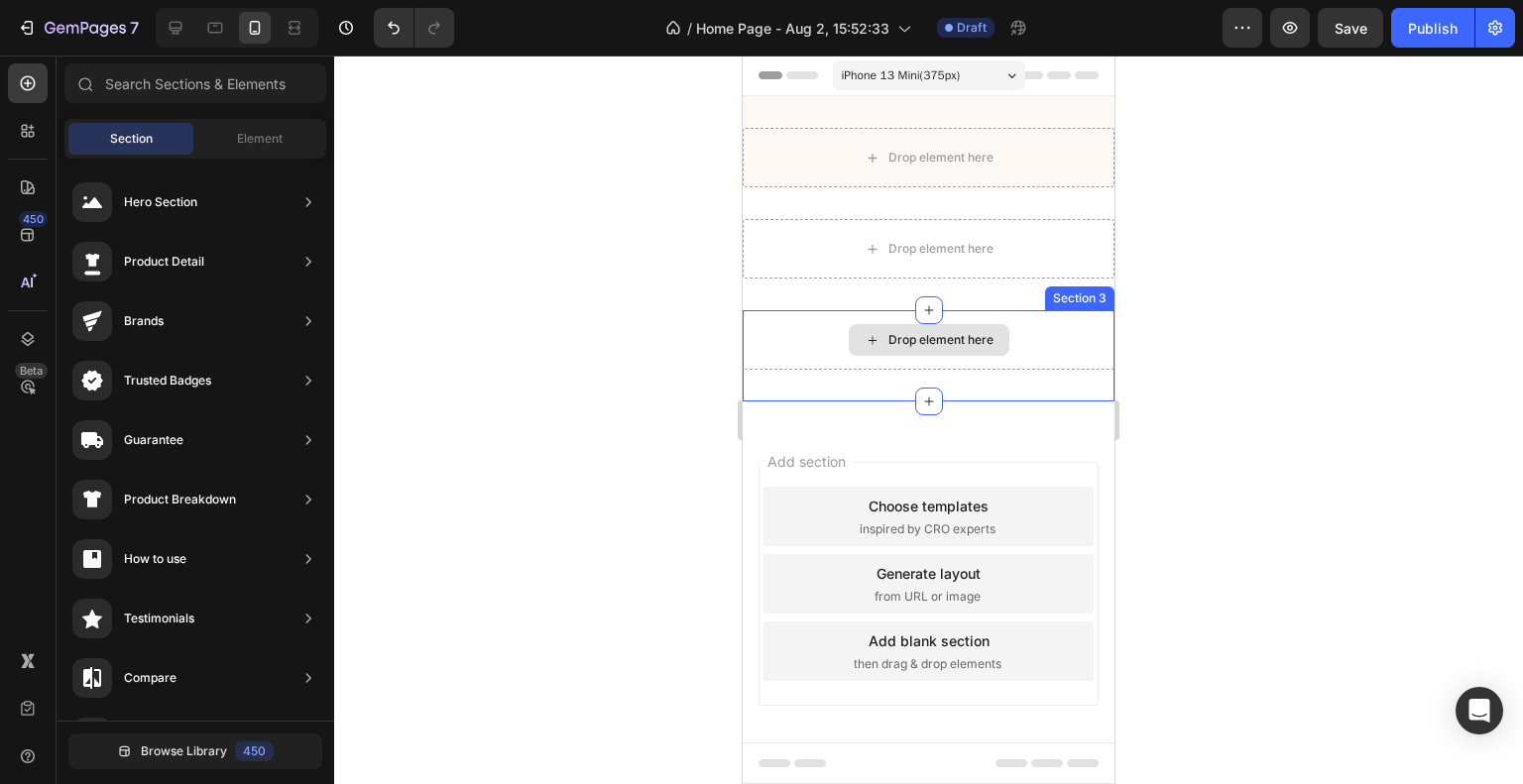 click on "Drop element here" at bounding box center (928, 340) 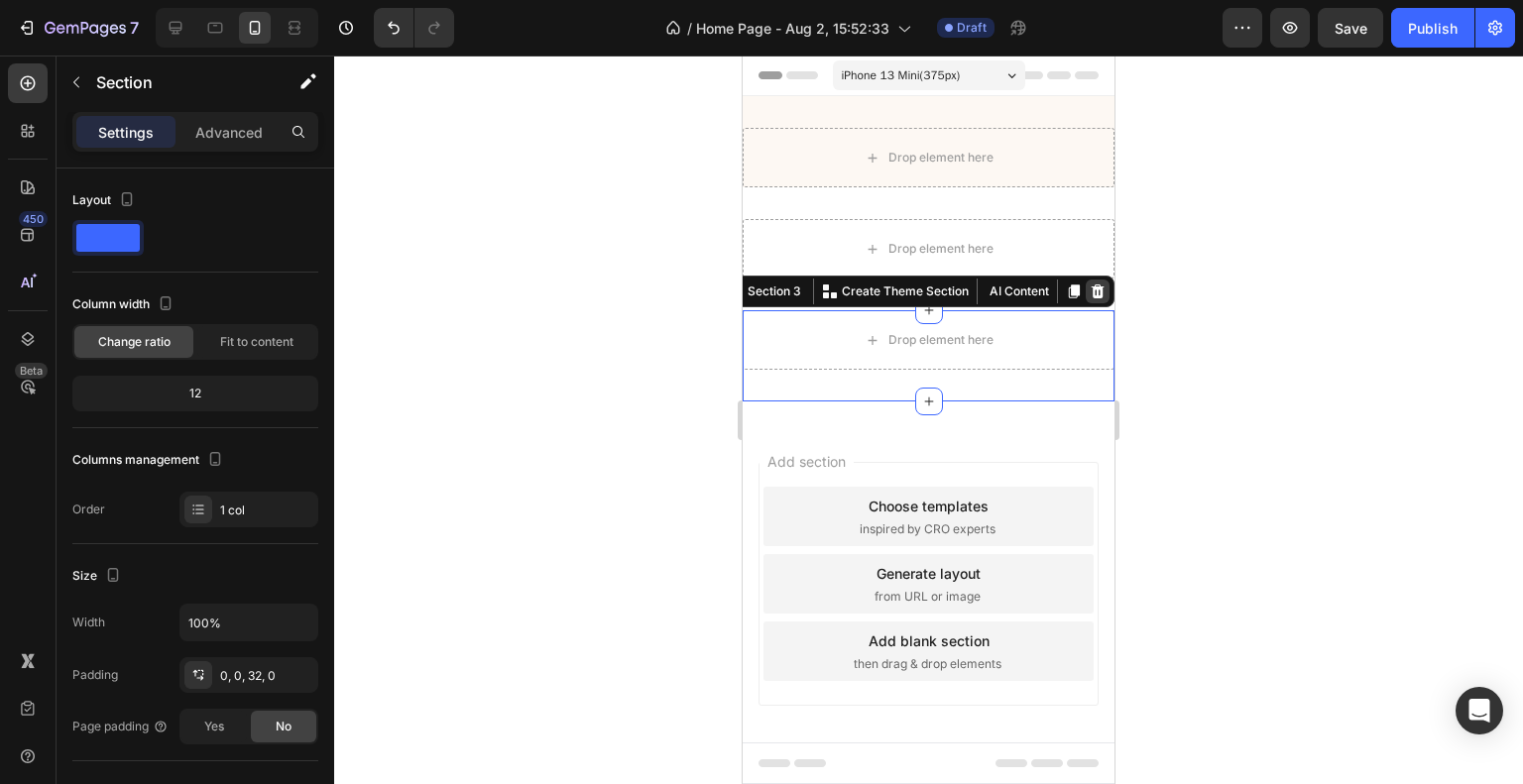click 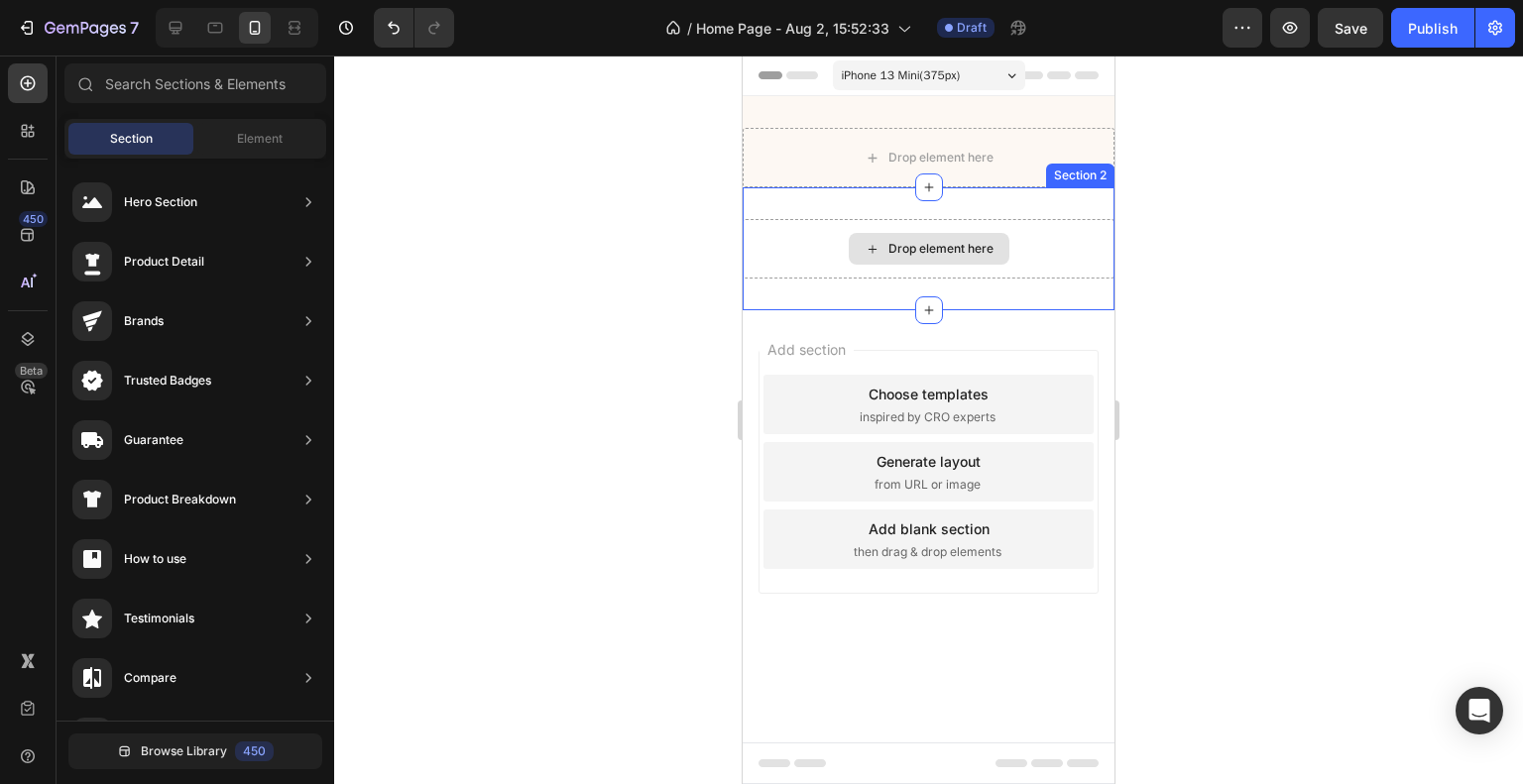 click on "Drop element here" at bounding box center (928, 249) 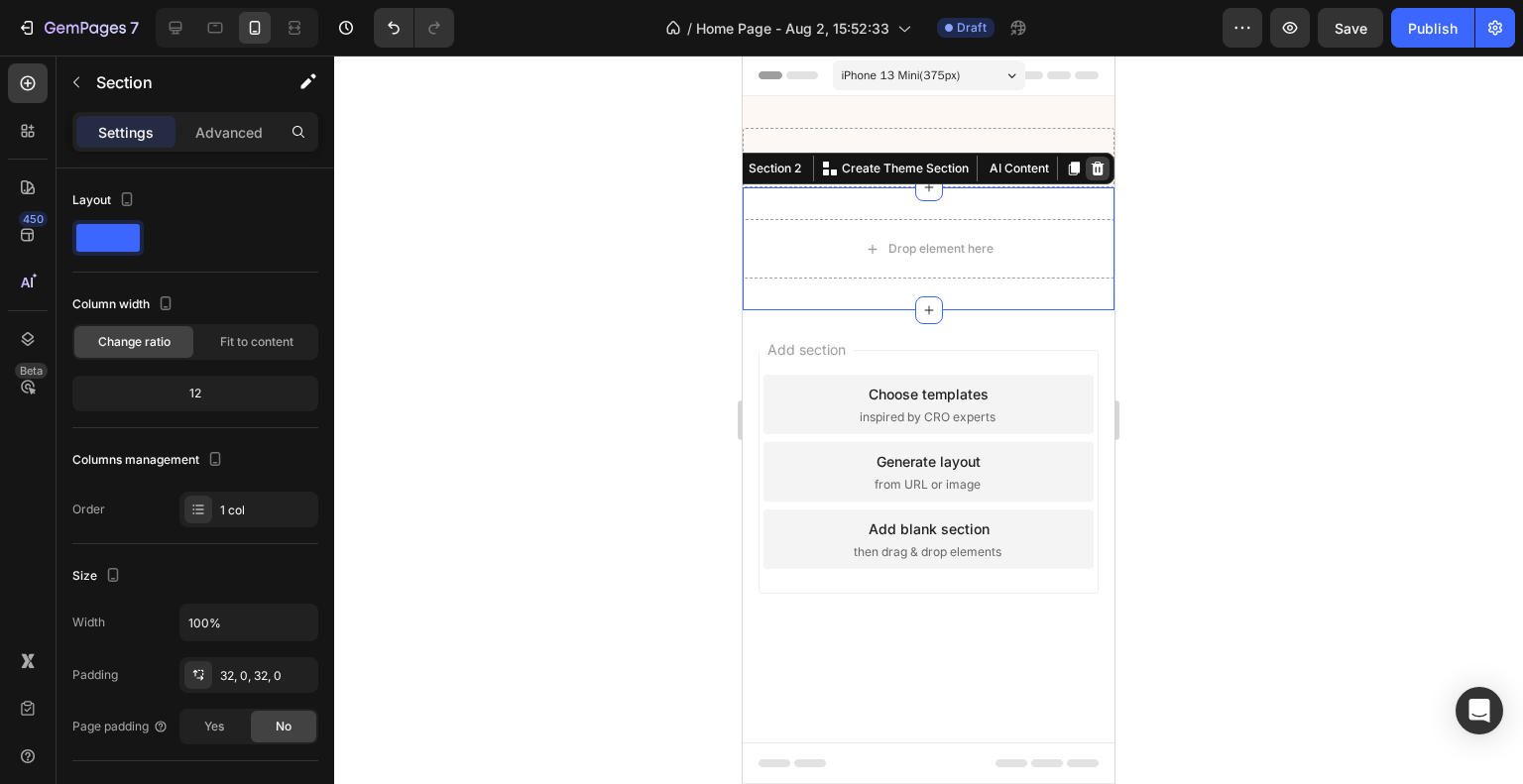 click 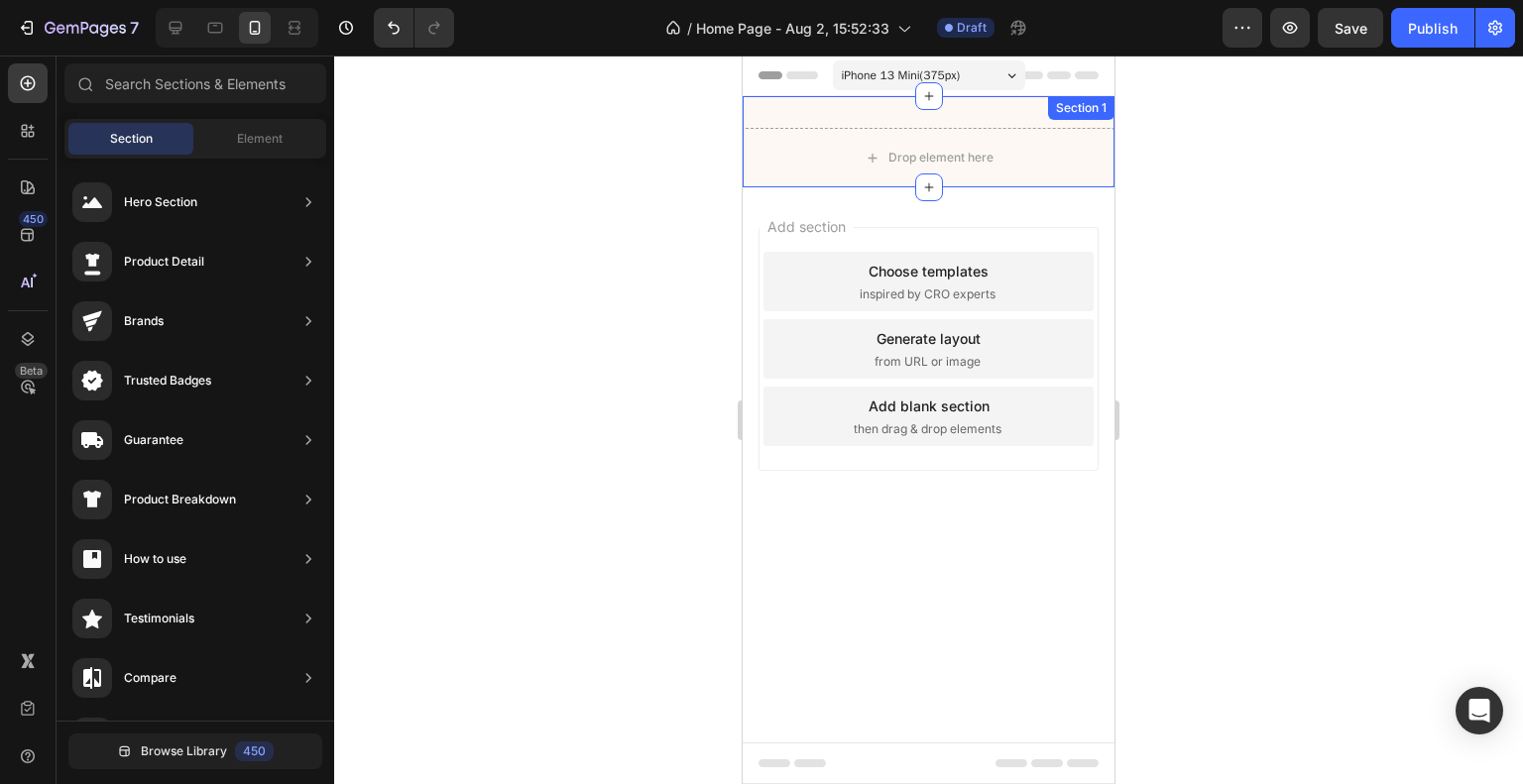 click on "Drop element here Section 1" at bounding box center [928, 142] 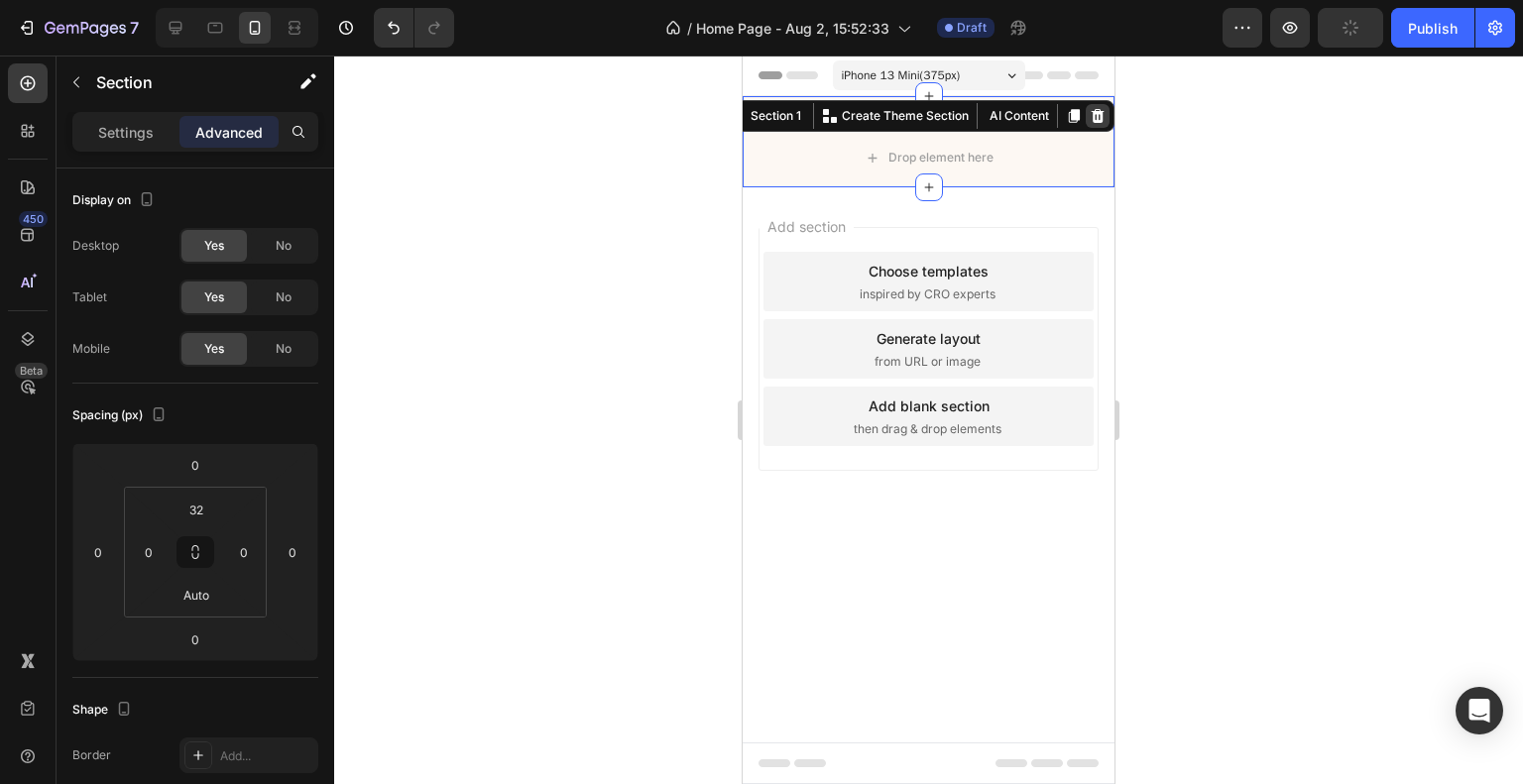 click 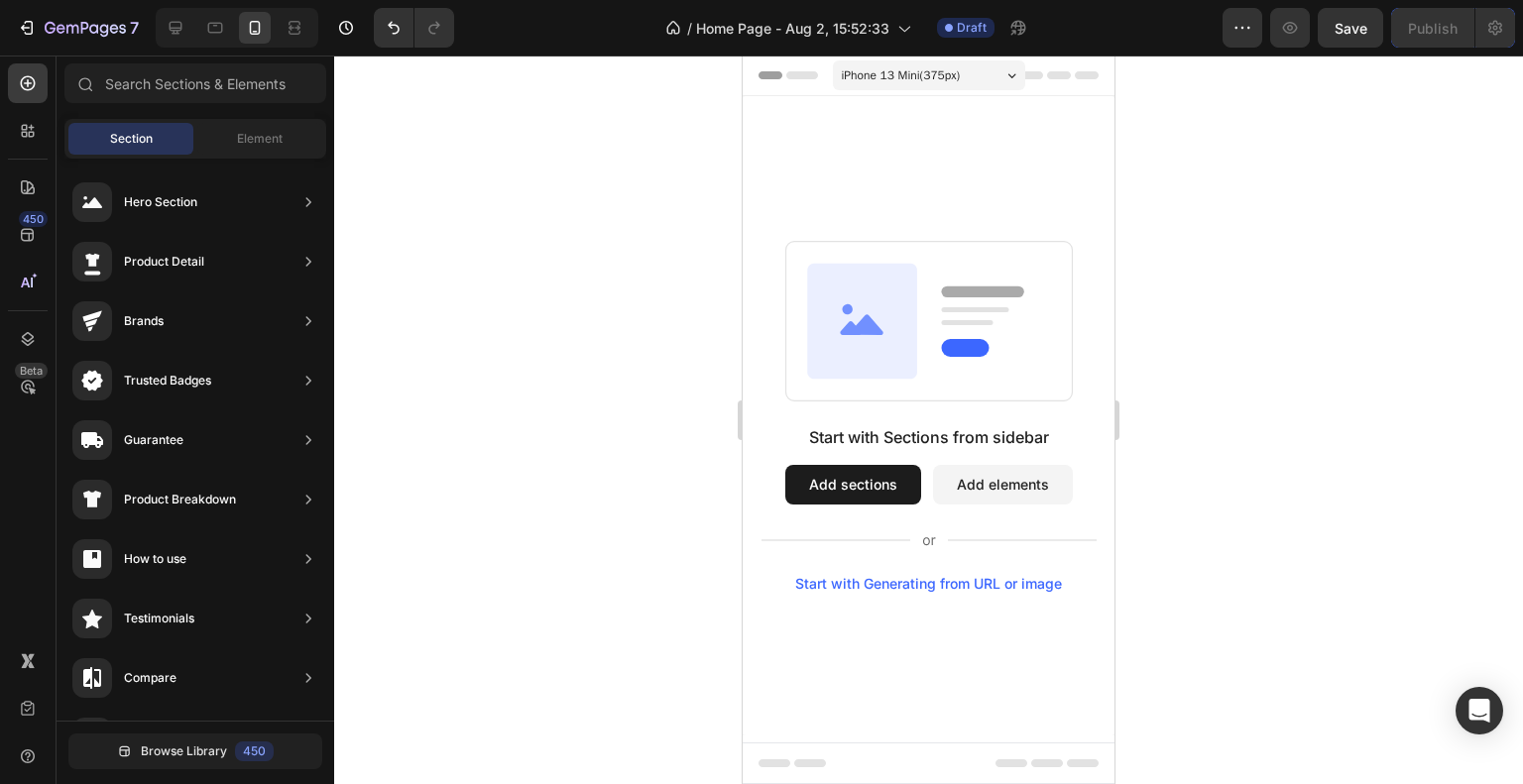 click on "Add sections" at bounding box center (853, 485) 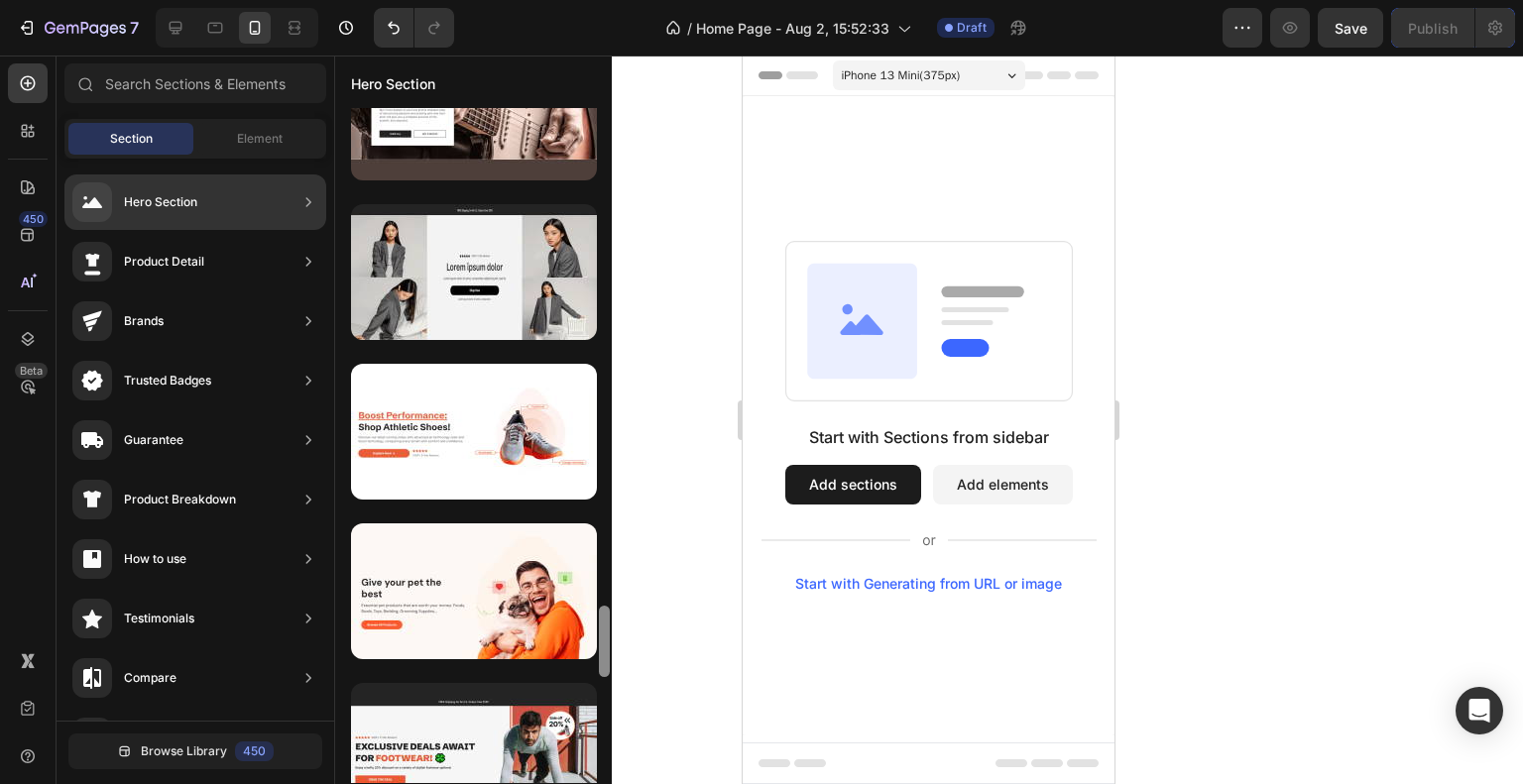 scroll, scrollTop: 4715, scrollLeft: 0, axis: vertical 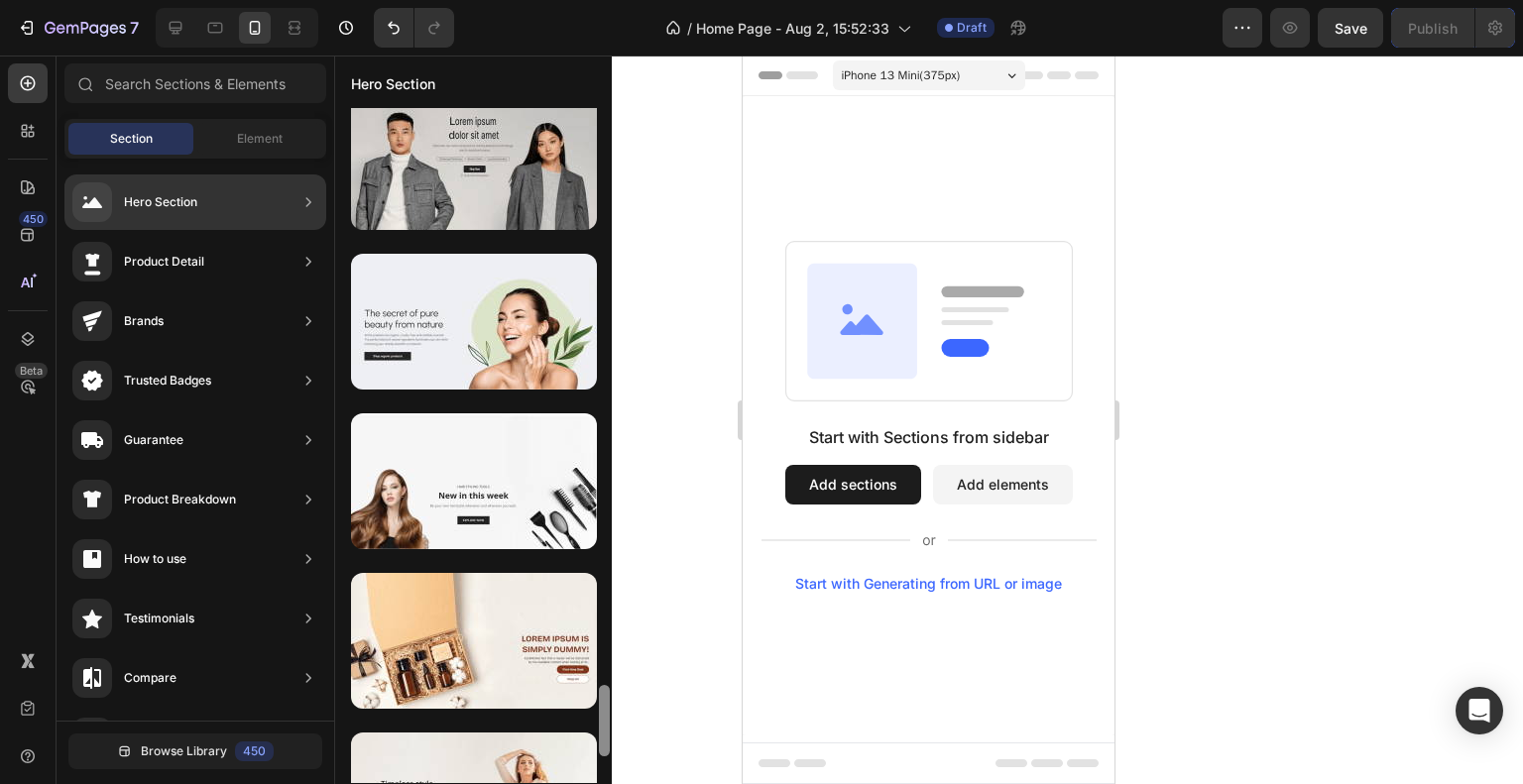 drag, startPoint x: 604, startPoint y: 278, endPoint x: 599, endPoint y: 740, distance: 462.02706 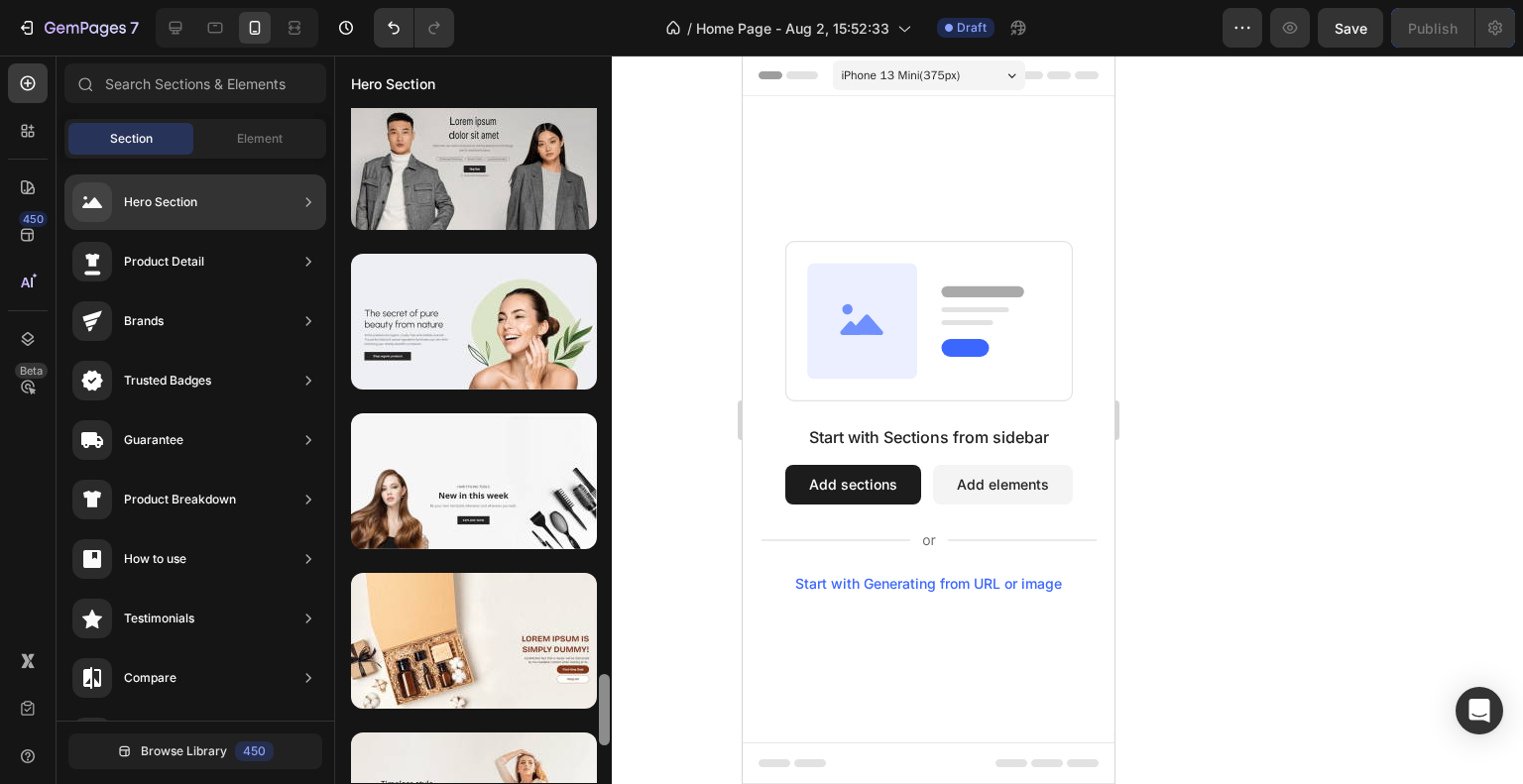 scroll, scrollTop: 5435, scrollLeft: 0, axis: vertical 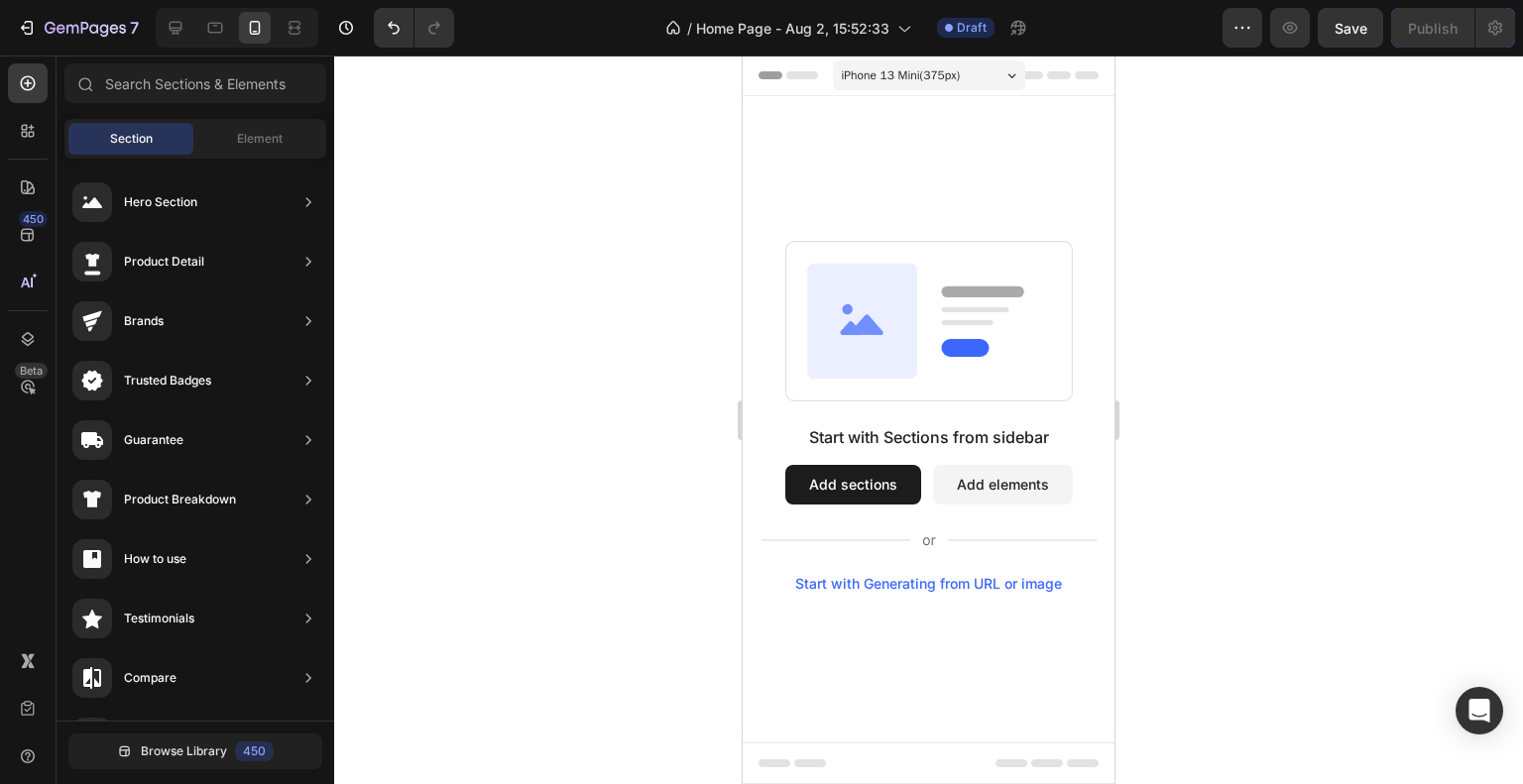 drag, startPoint x: 605, startPoint y: 717, endPoint x: 593, endPoint y: 800, distance: 83.86298 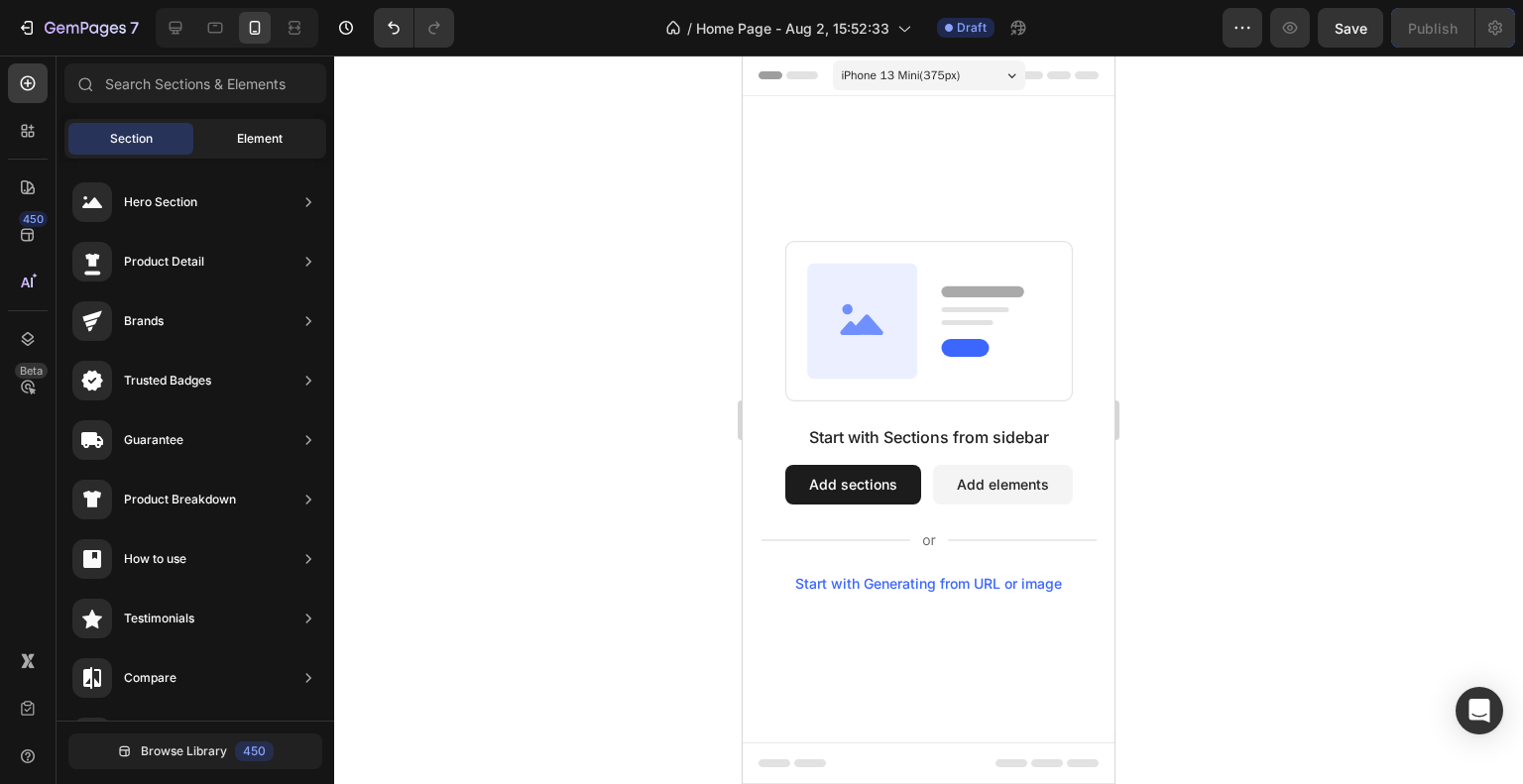 click on "Element" at bounding box center (260, 139) 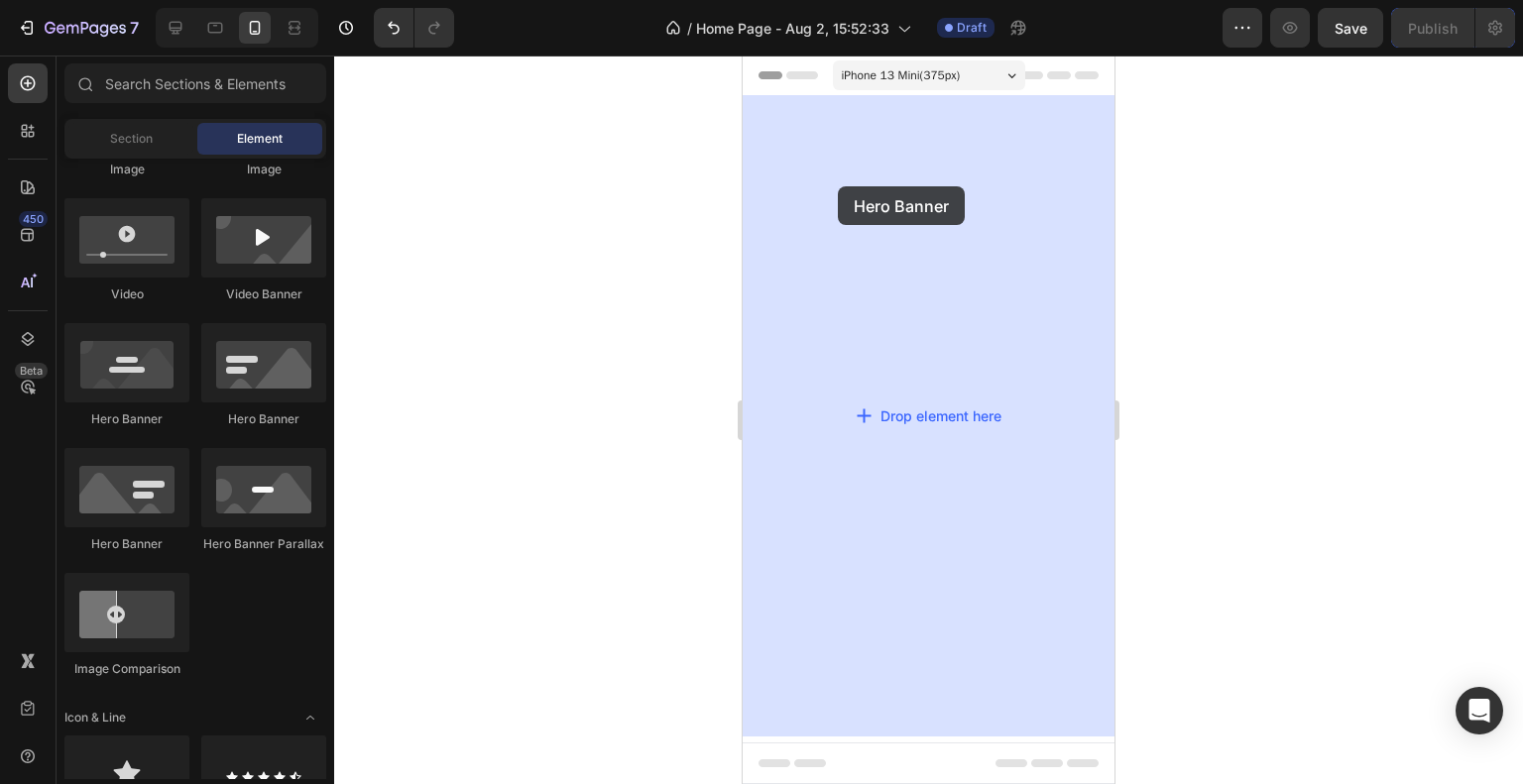 drag, startPoint x: 873, startPoint y: 411, endPoint x: 839, endPoint y: 186, distance: 227.55439 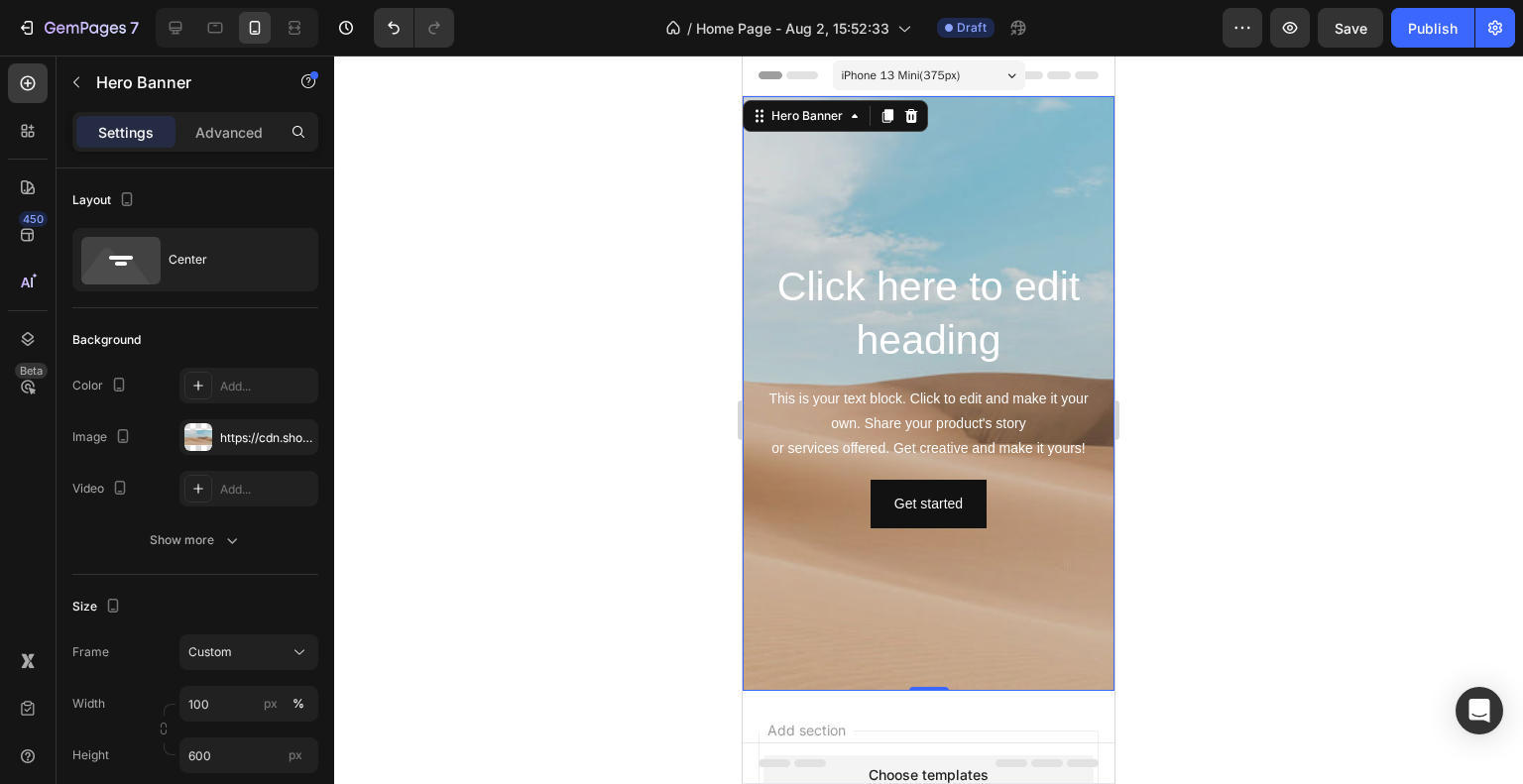 click at bounding box center [928, 393] 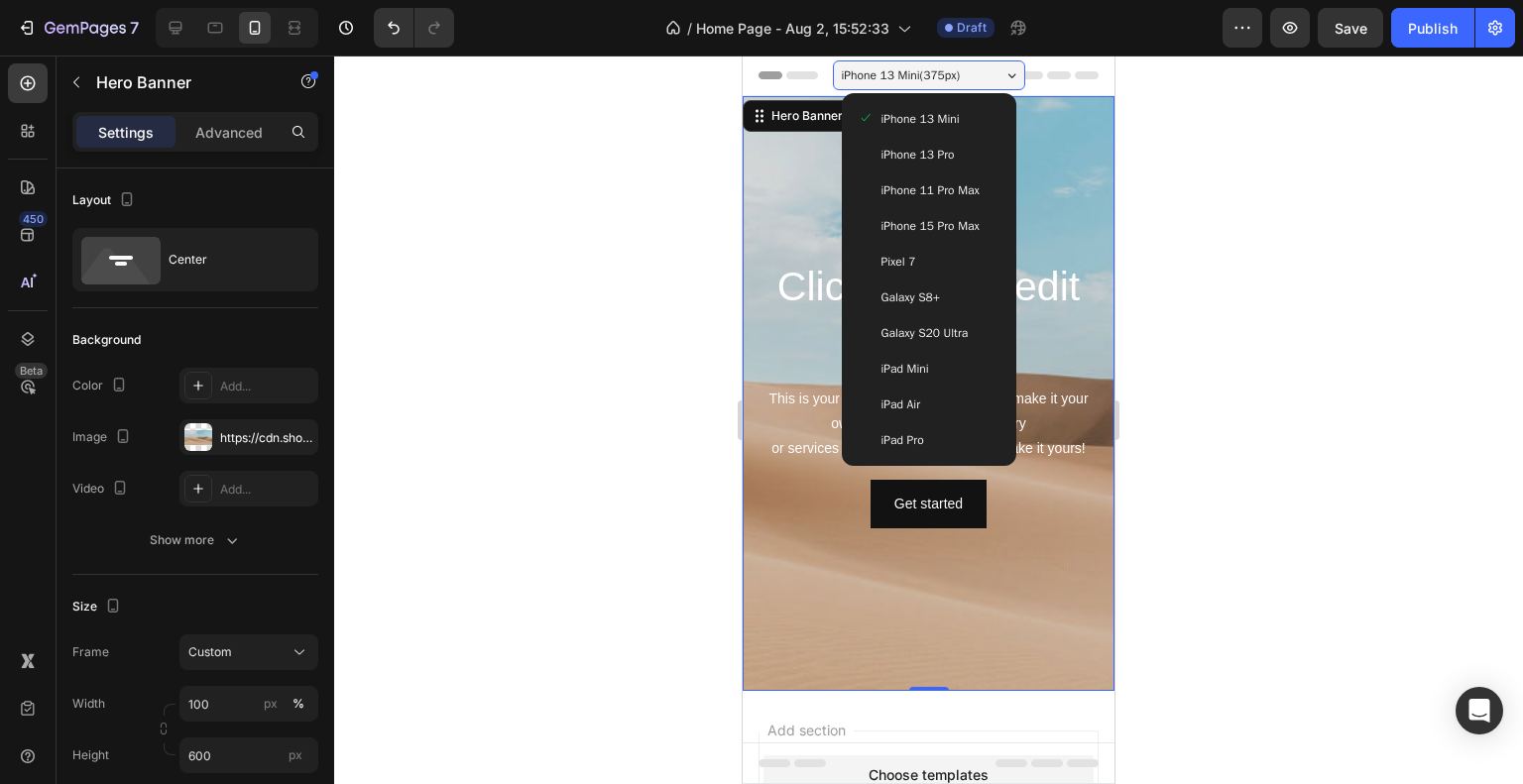 click 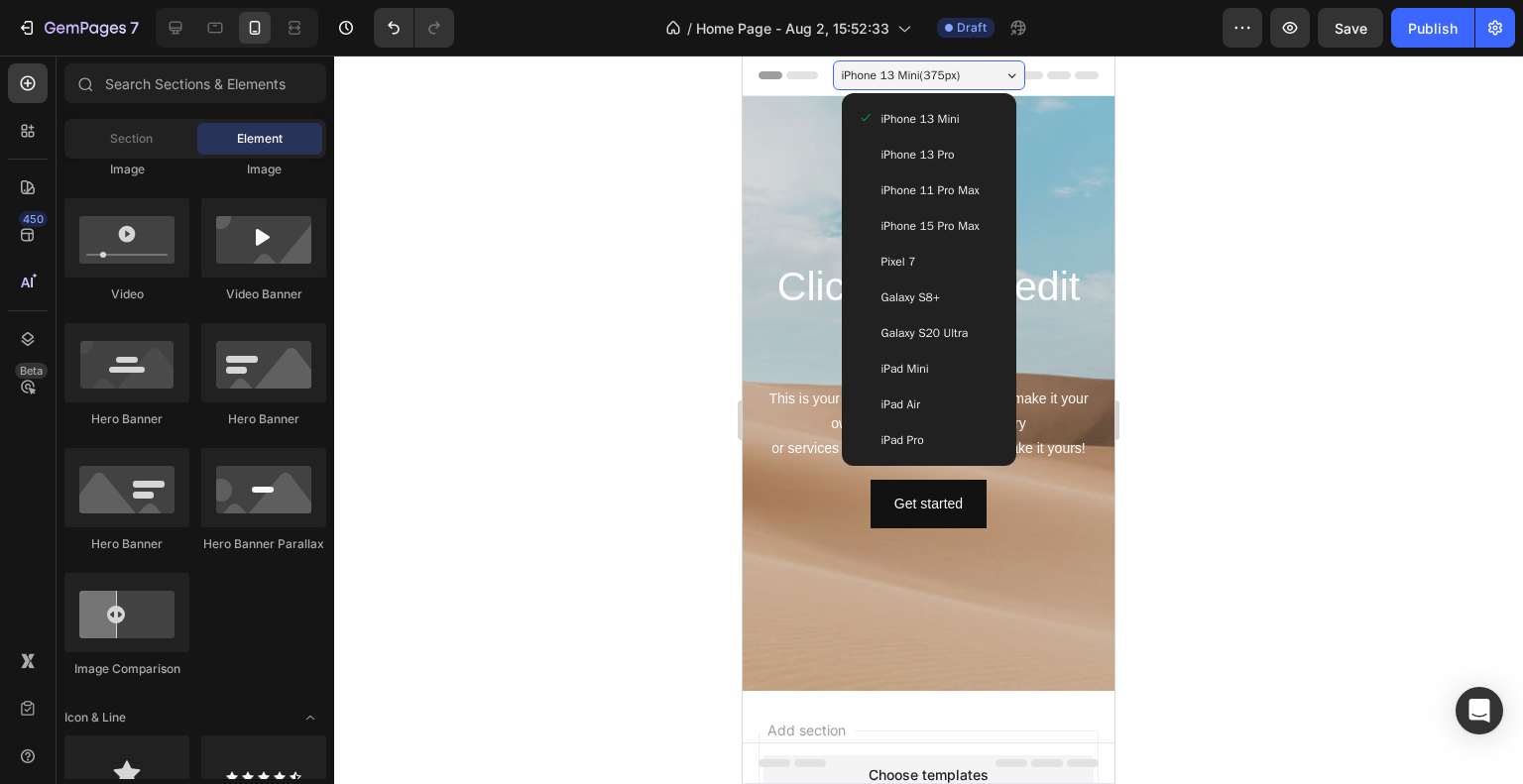 click 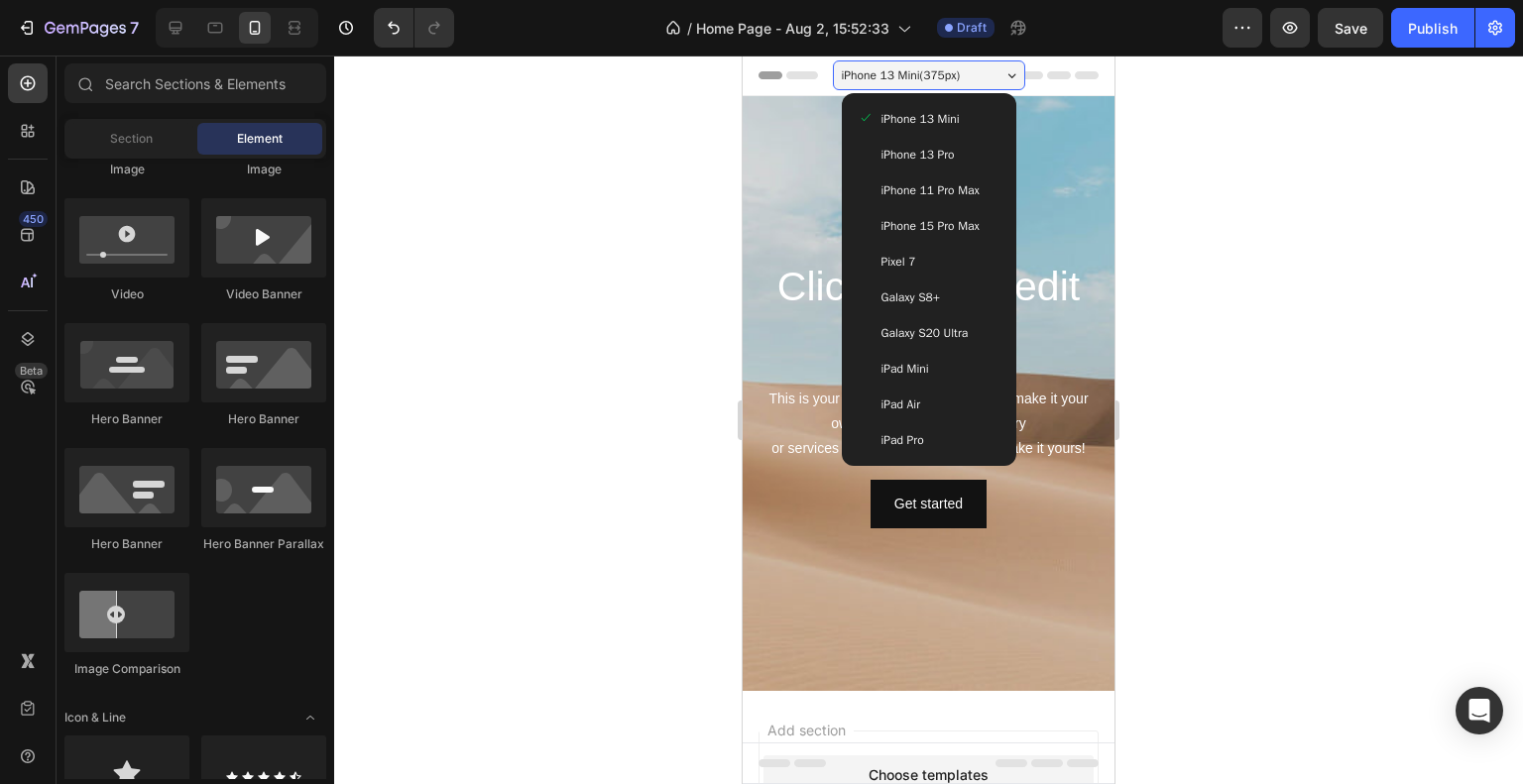 click on "iPhone 13 Mini" at bounding box center [929, 119] 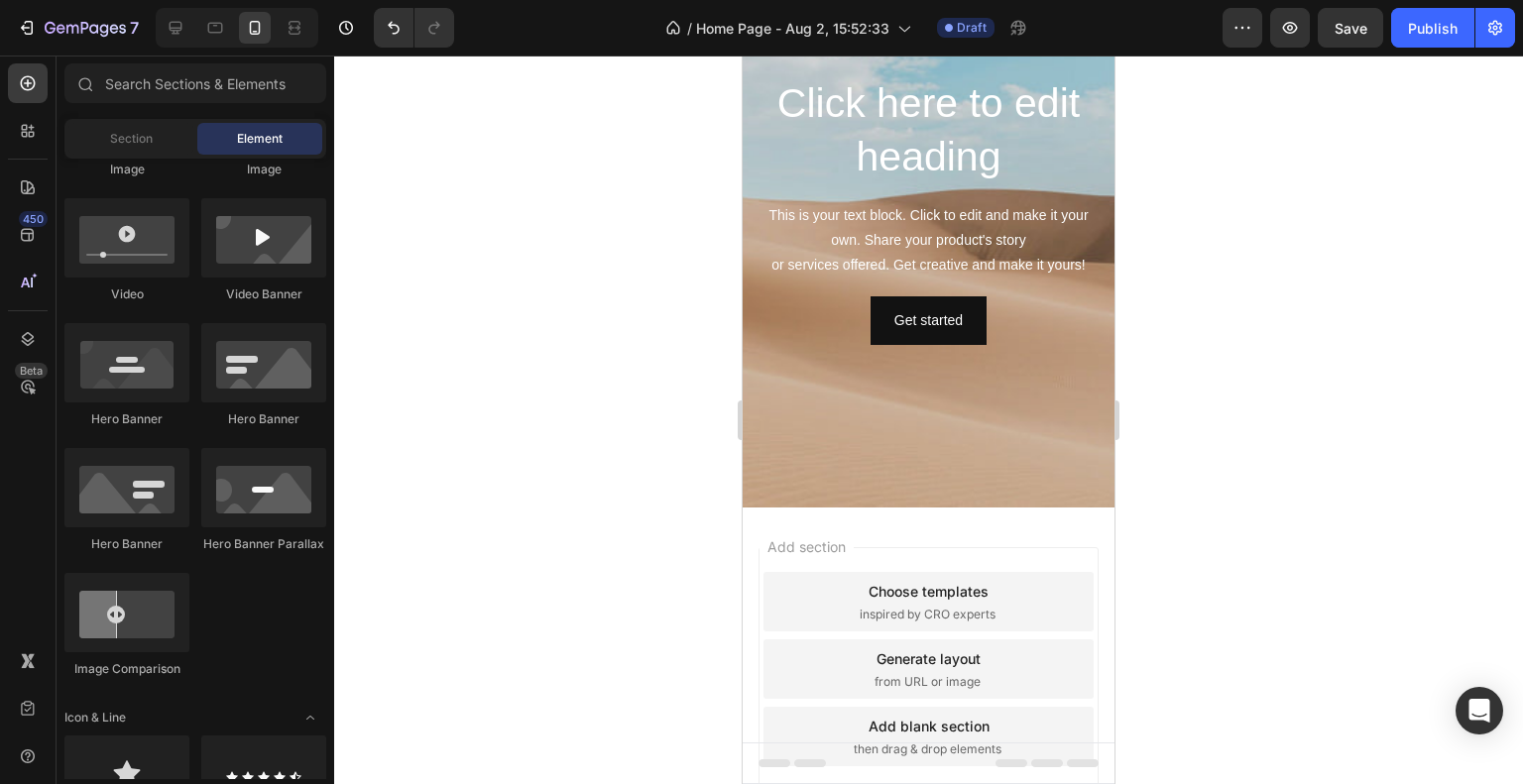 scroll, scrollTop: 187, scrollLeft: 0, axis: vertical 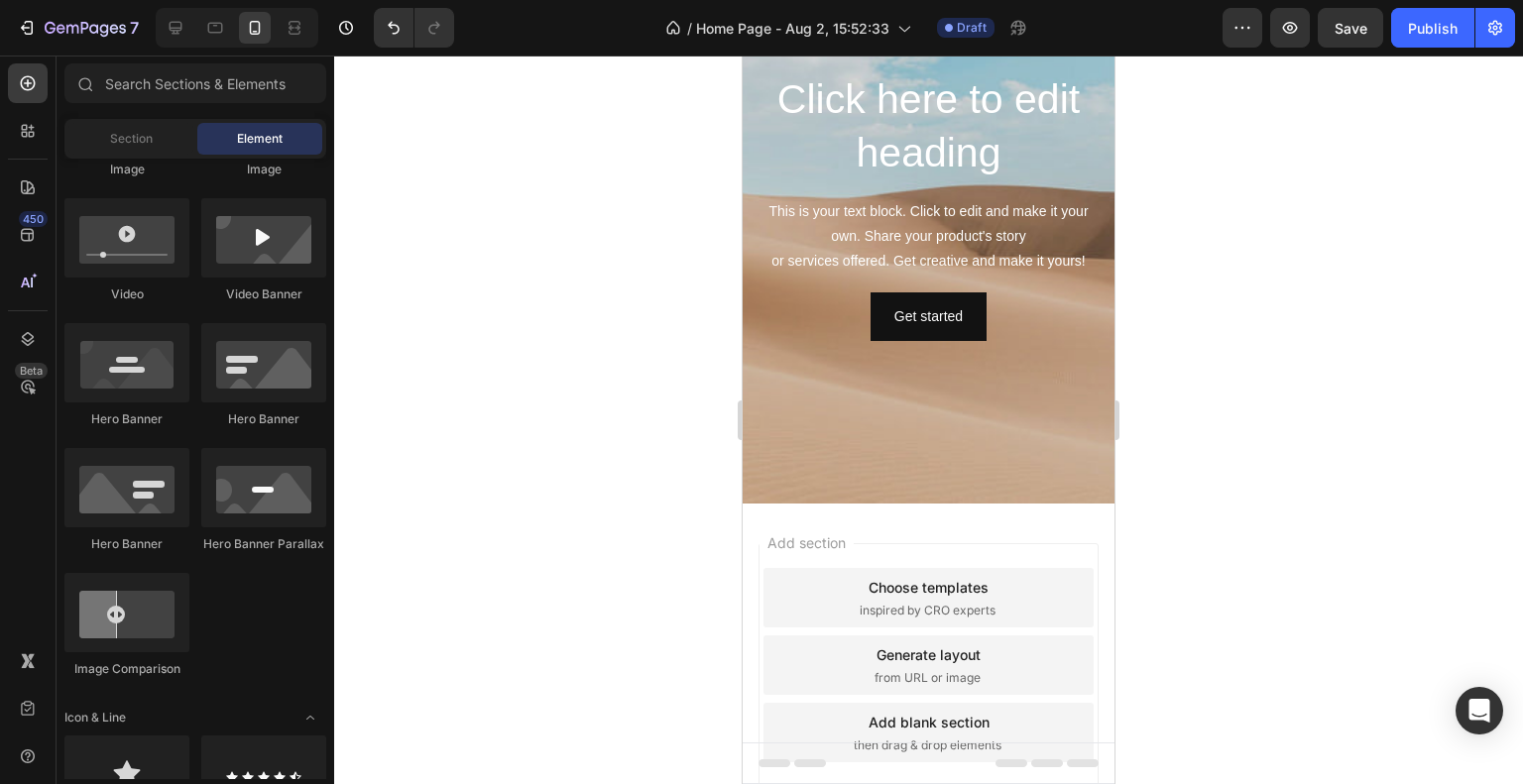 click on "Image
Image
Video
Video Banner
Hero Banner
Hero Banner
Hero Banner
Hero Banner Parallax
Image Comparison" 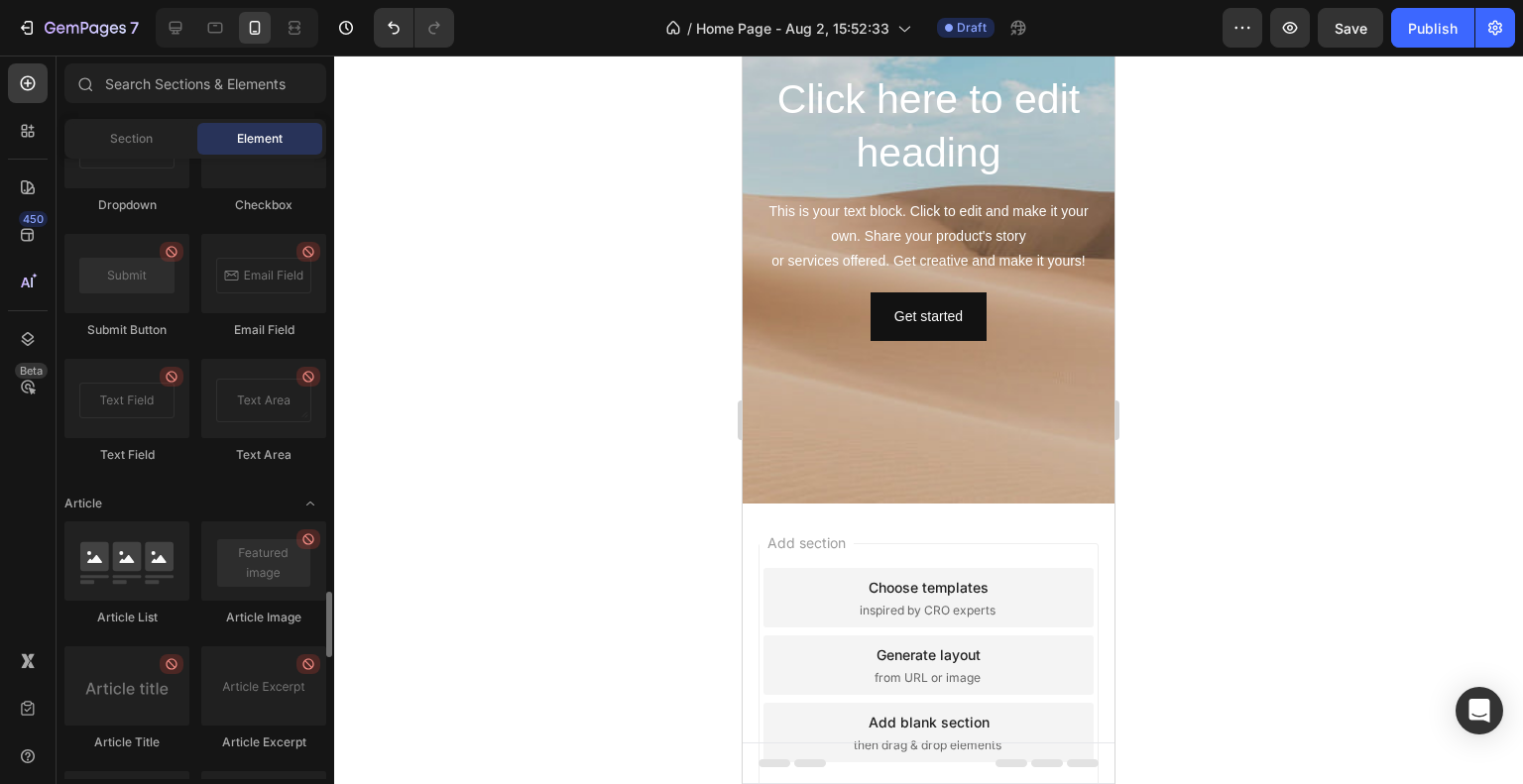scroll, scrollTop: 4579, scrollLeft: 0, axis: vertical 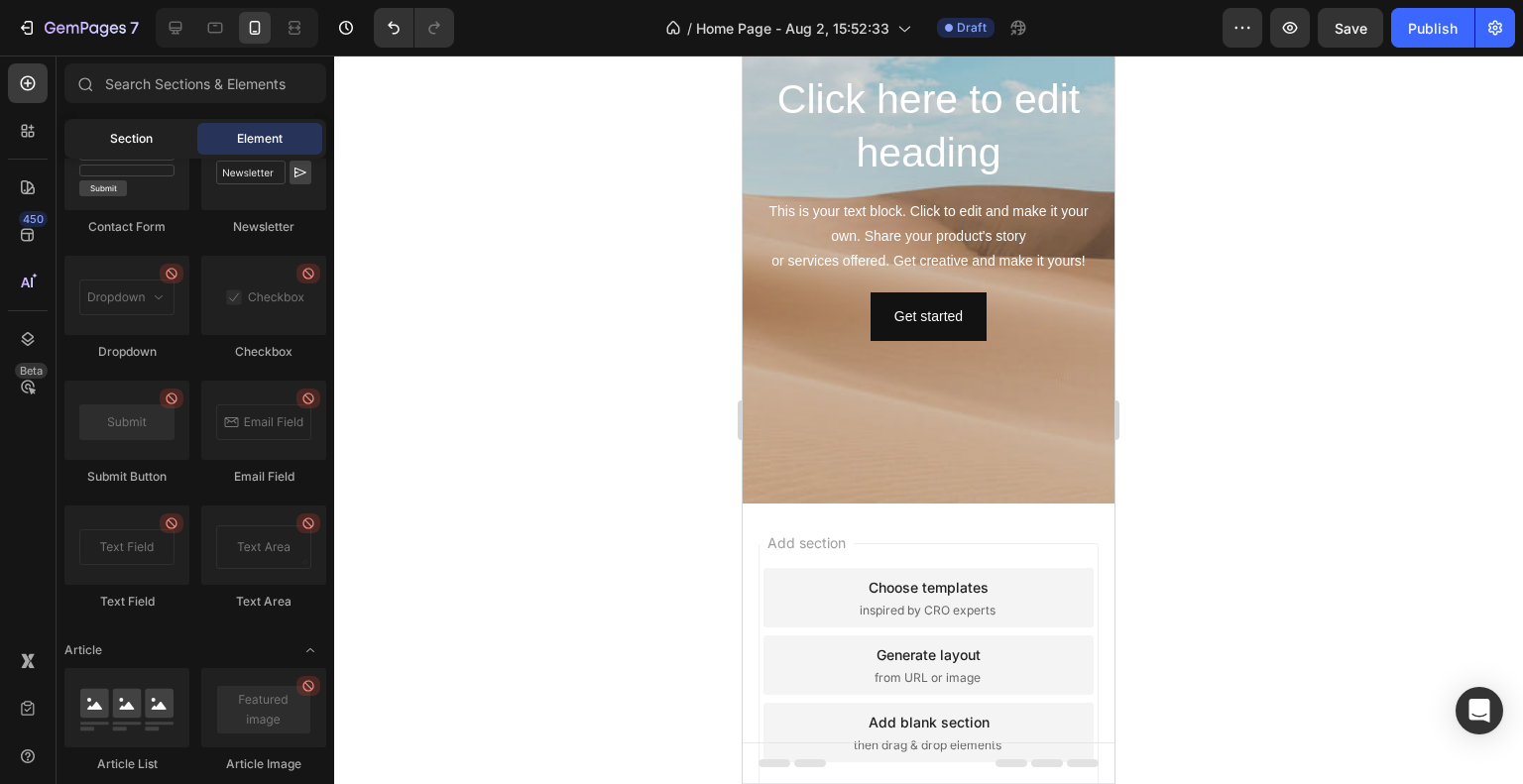 click on "Section" at bounding box center [131, 139] 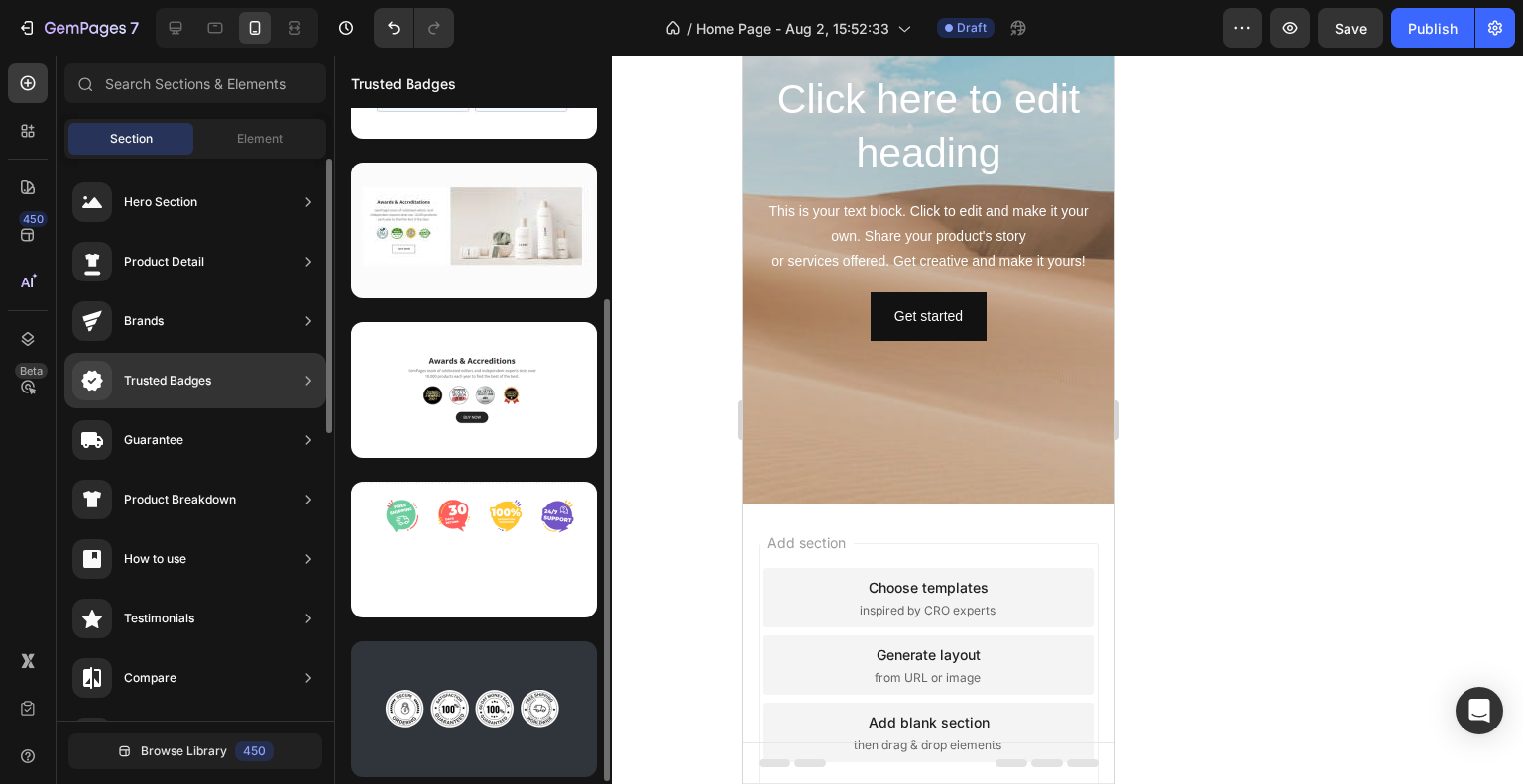 scroll, scrollTop: 270, scrollLeft: 0, axis: vertical 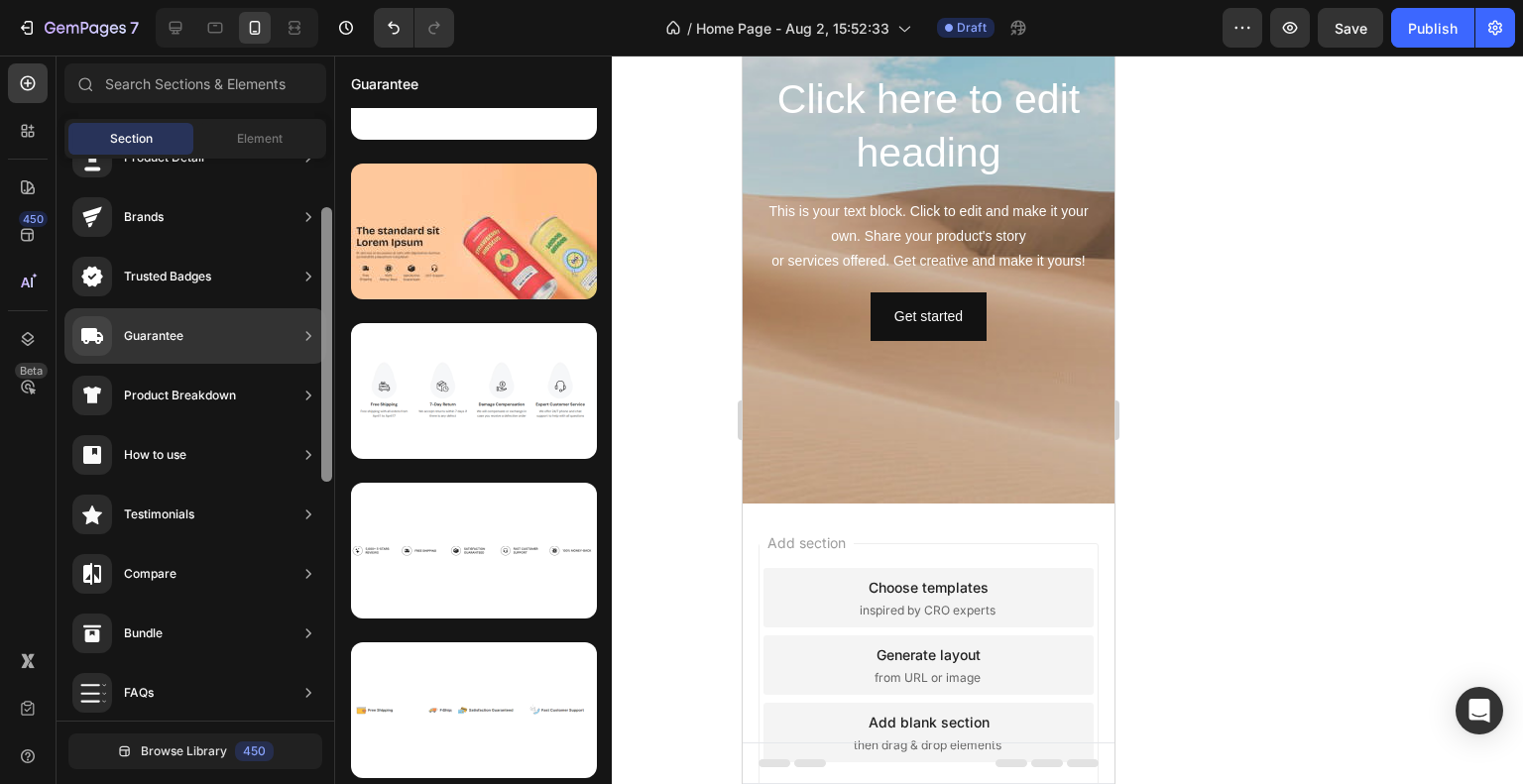 drag, startPoint x: 325, startPoint y: 419, endPoint x: 325, endPoint y: 471, distance: 52 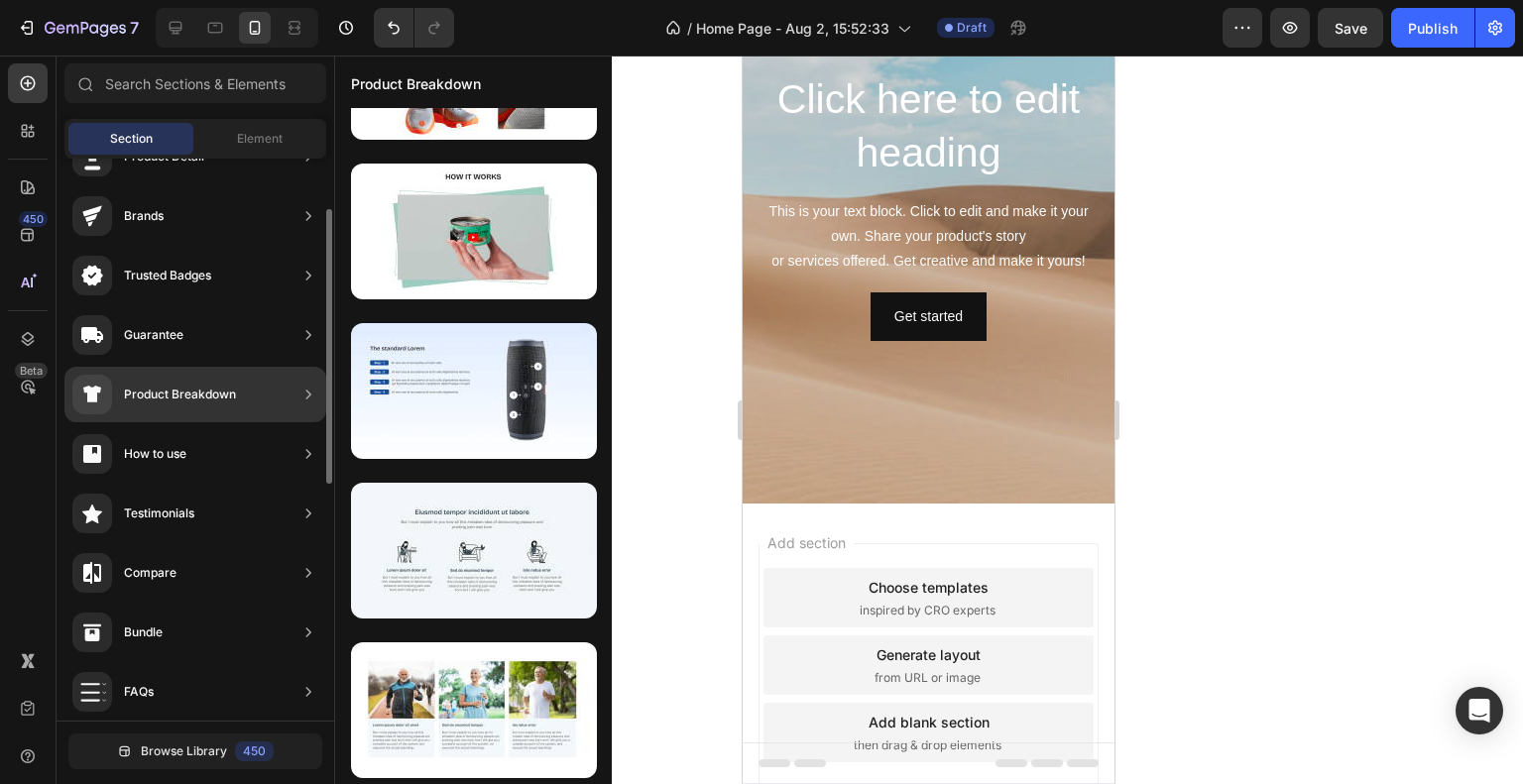 scroll, scrollTop: 0, scrollLeft: 0, axis: both 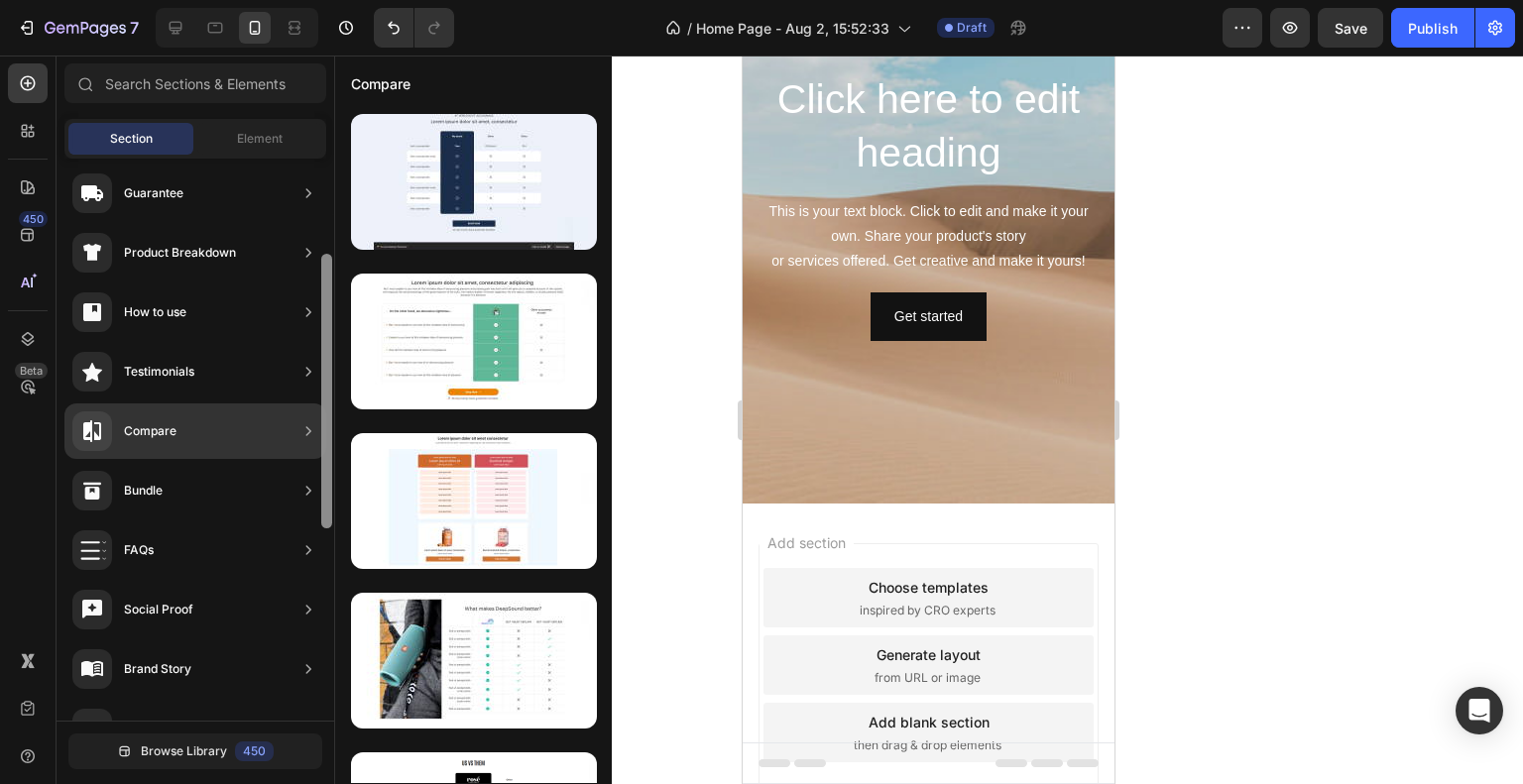 drag, startPoint x: 329, startPoint y: 469, endPoint x: 327, endPoint y: 539, distance: 70.02857 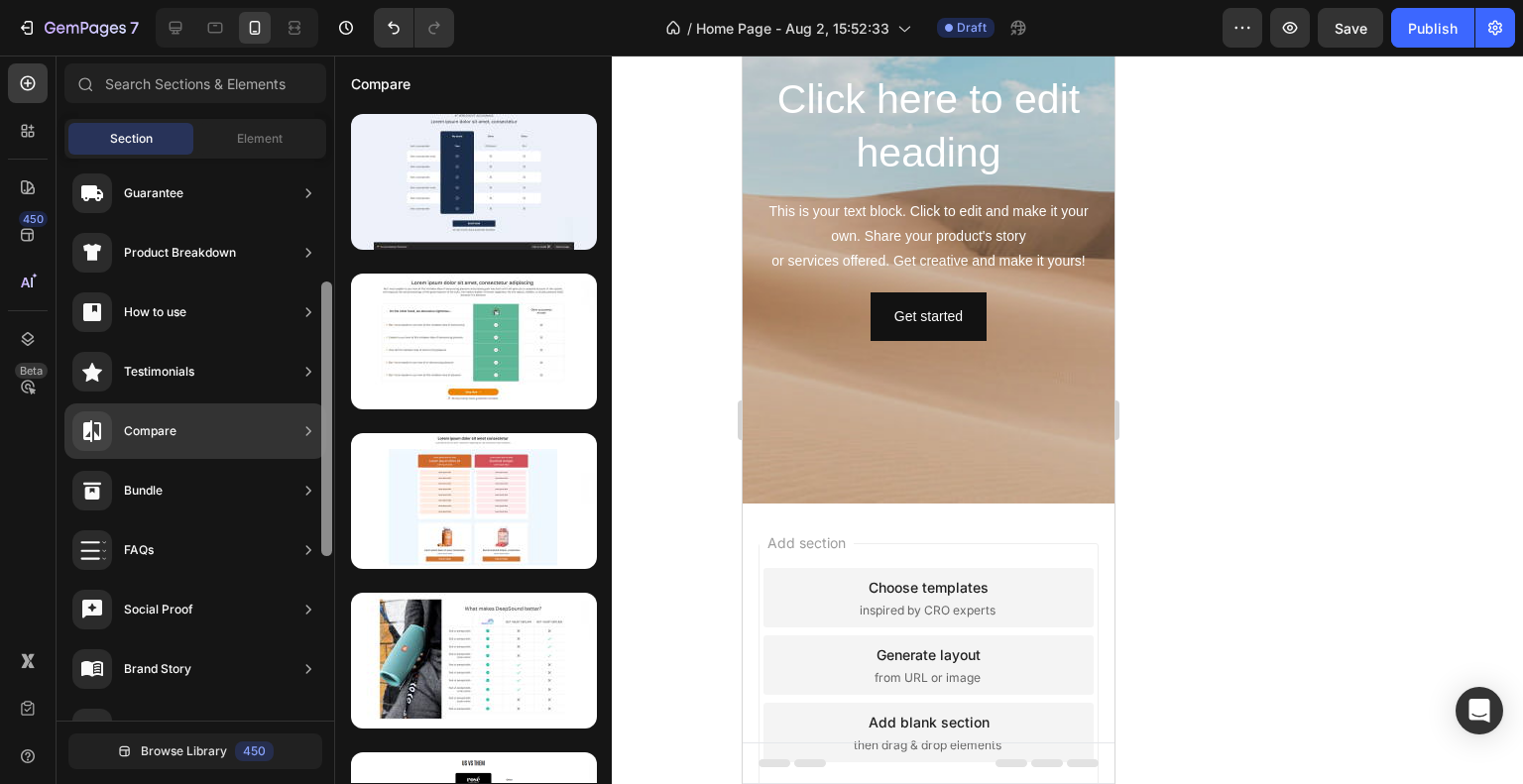 scroll, scrollTop: 249, scrollLeft: 0, axis: vertical 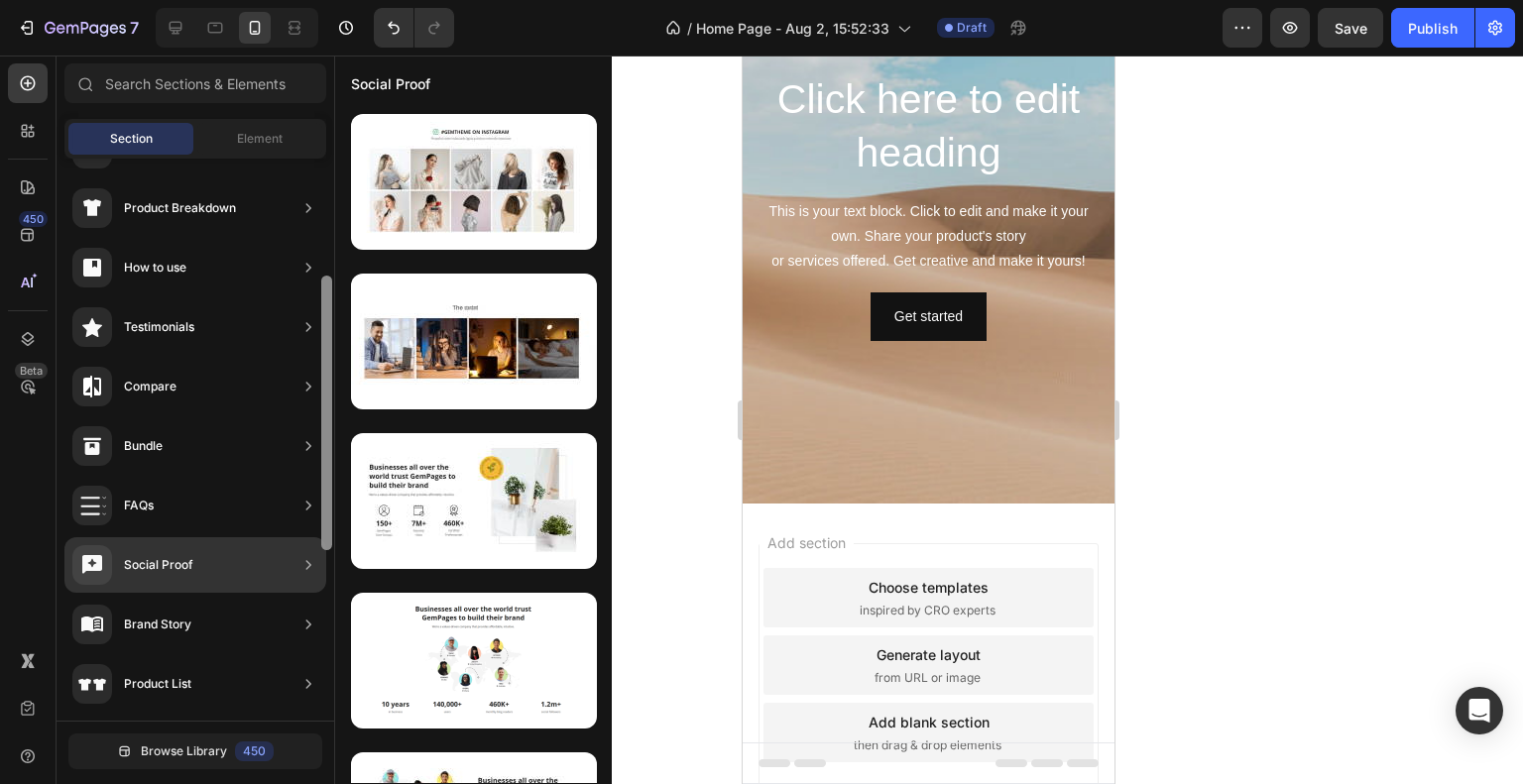 drag, startPoint x: 331, startPoint y: 523, endPoint x: 328, endPoint y: 544, distance: 21.213203 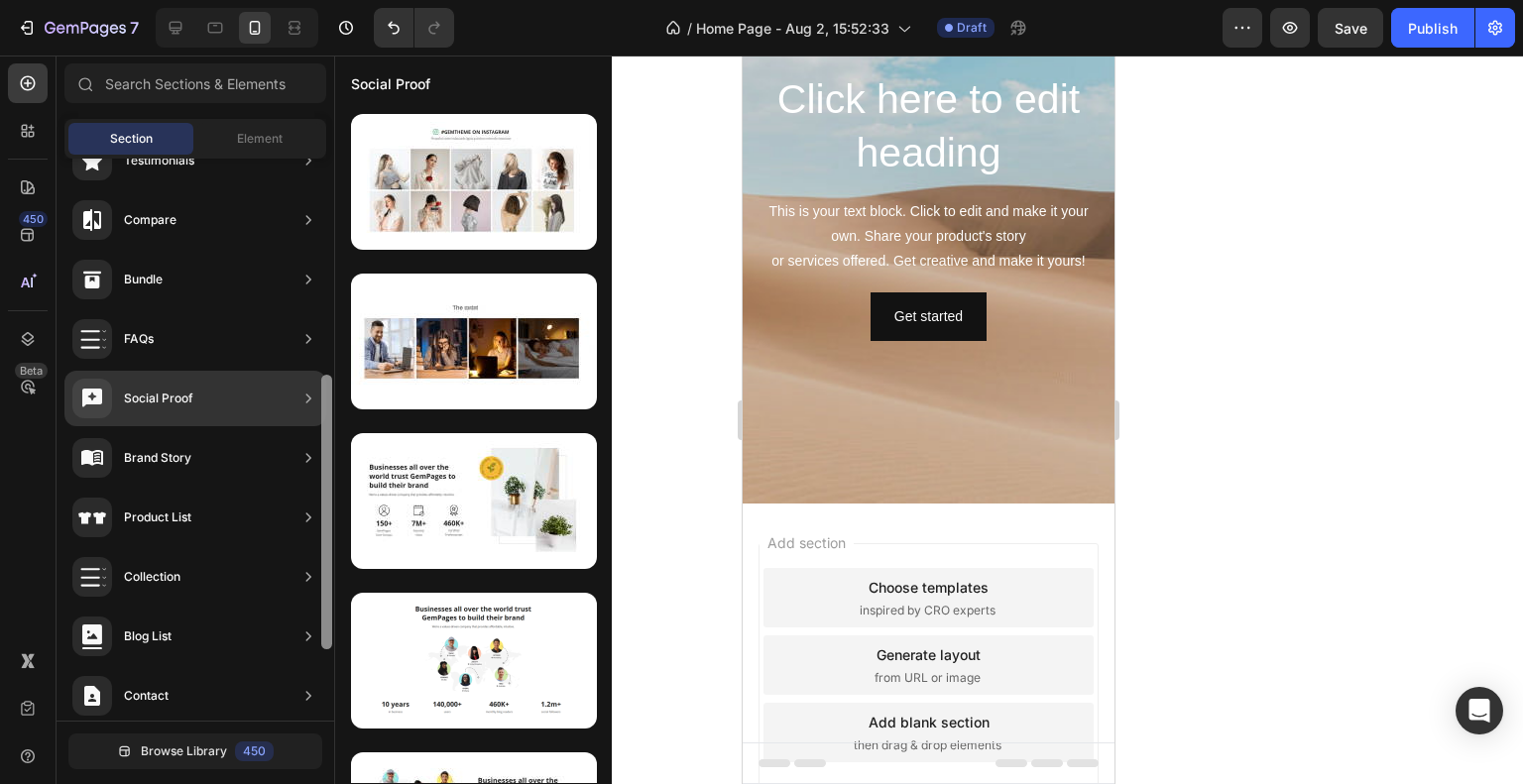 drag, startPoint x: 325, startPoint y: 540, endPoint x: 324, endPoint y: 625, distance: 85.00588 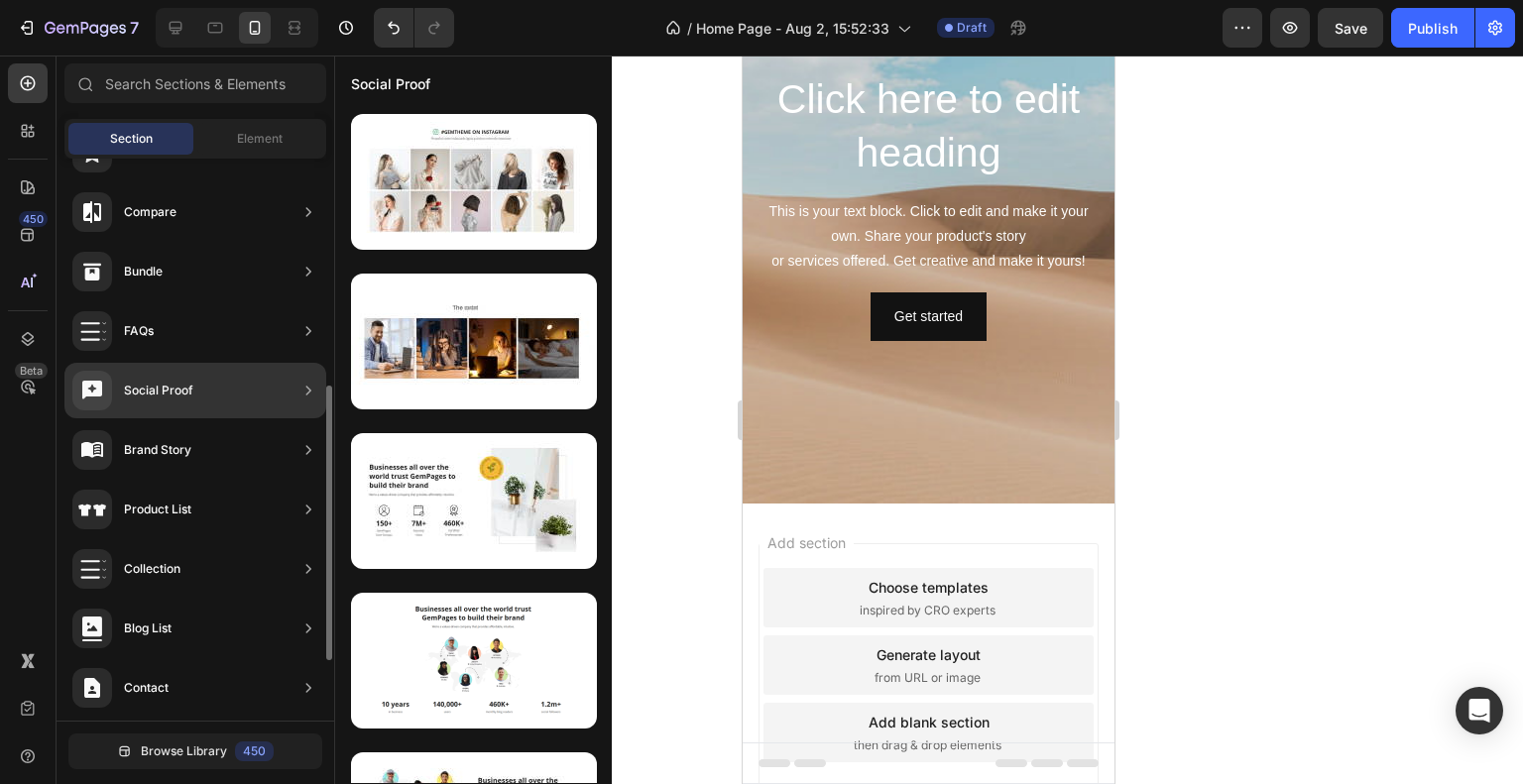 click at bounding box center [308, 569] 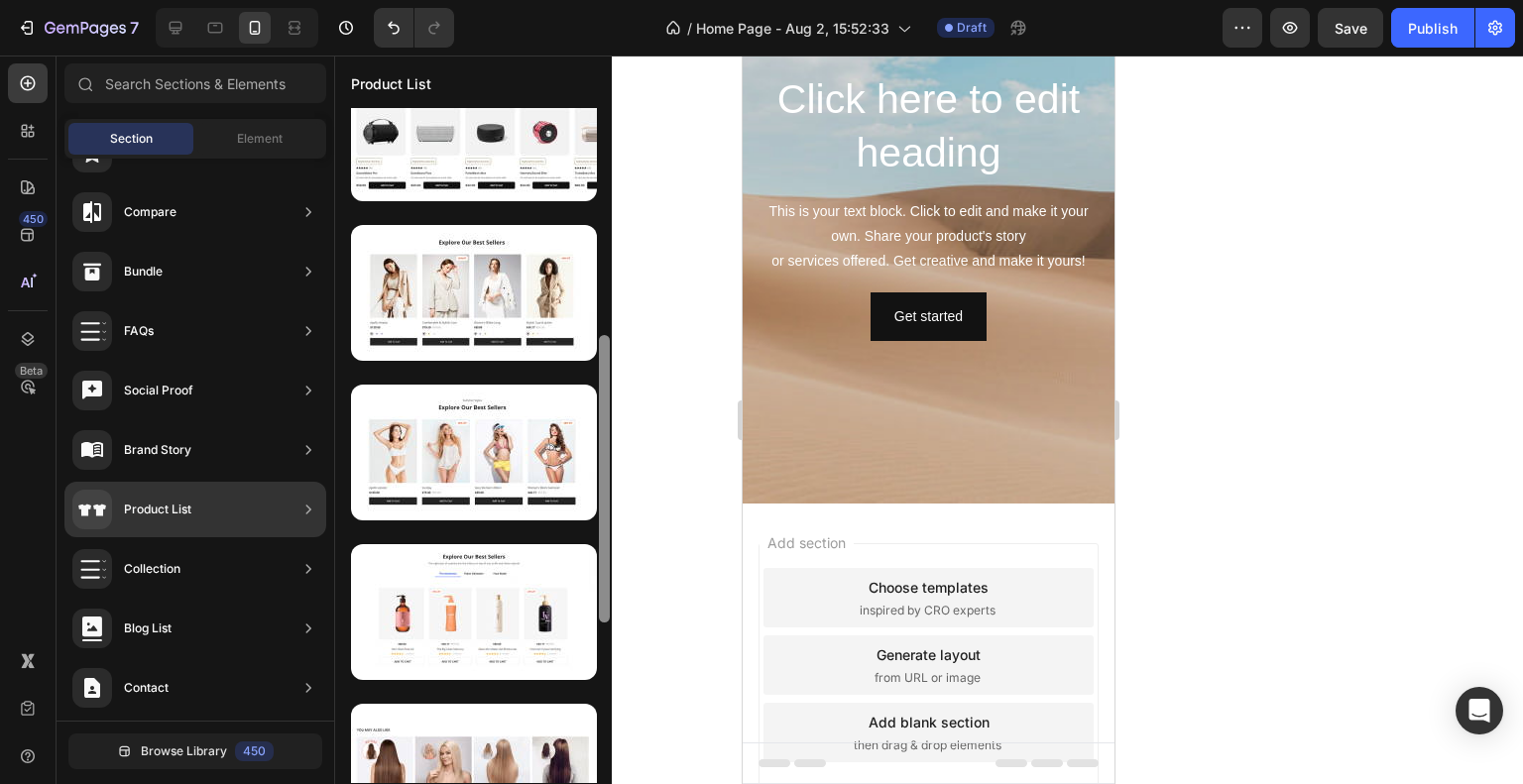 scroll, scrollTop: 529, scrollLeft: 0, axis: vertical 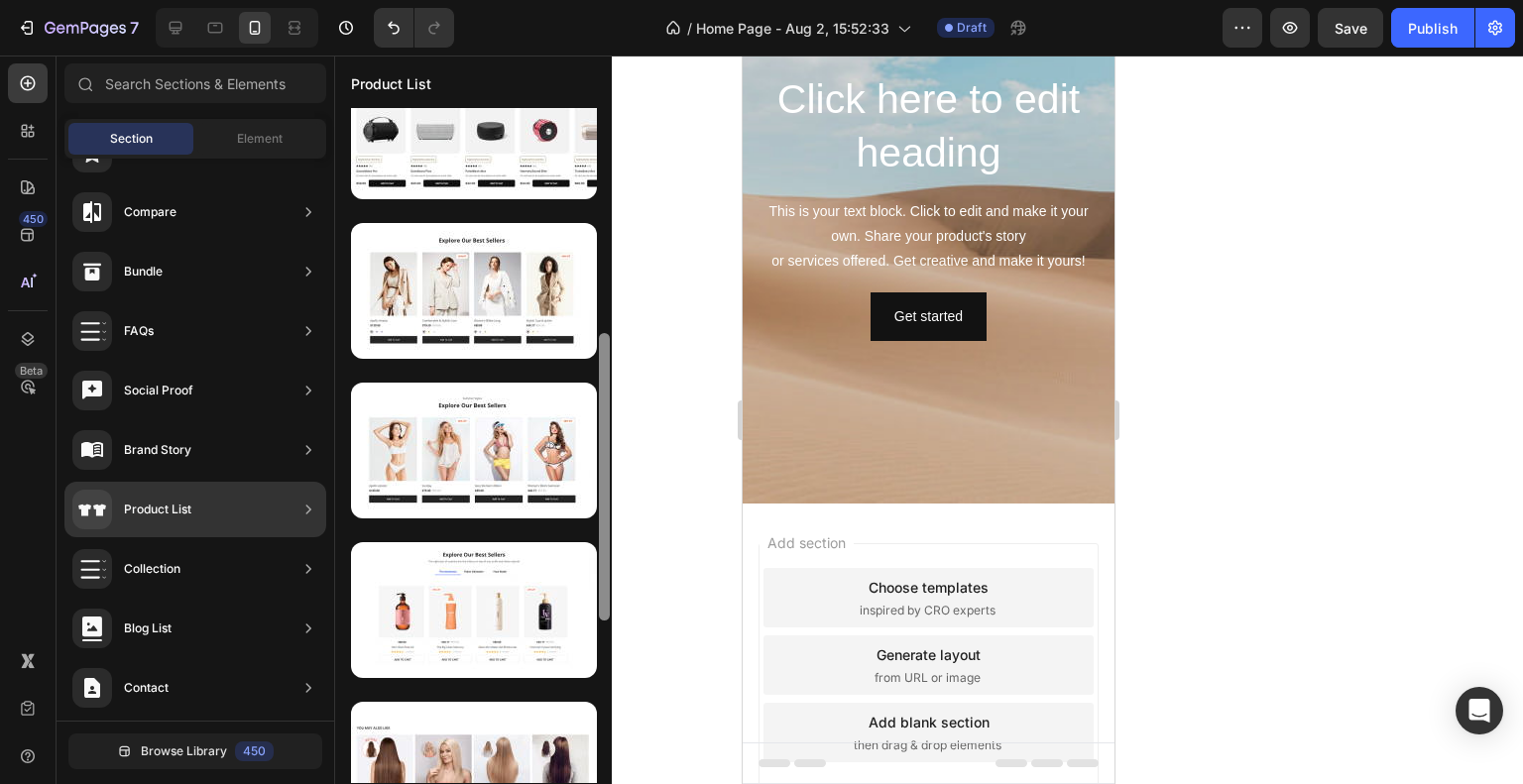 drag, startPoint x: 606, startPoint y: 312, endPoint x: 592, endPoint y: 538, distance: 226.43321 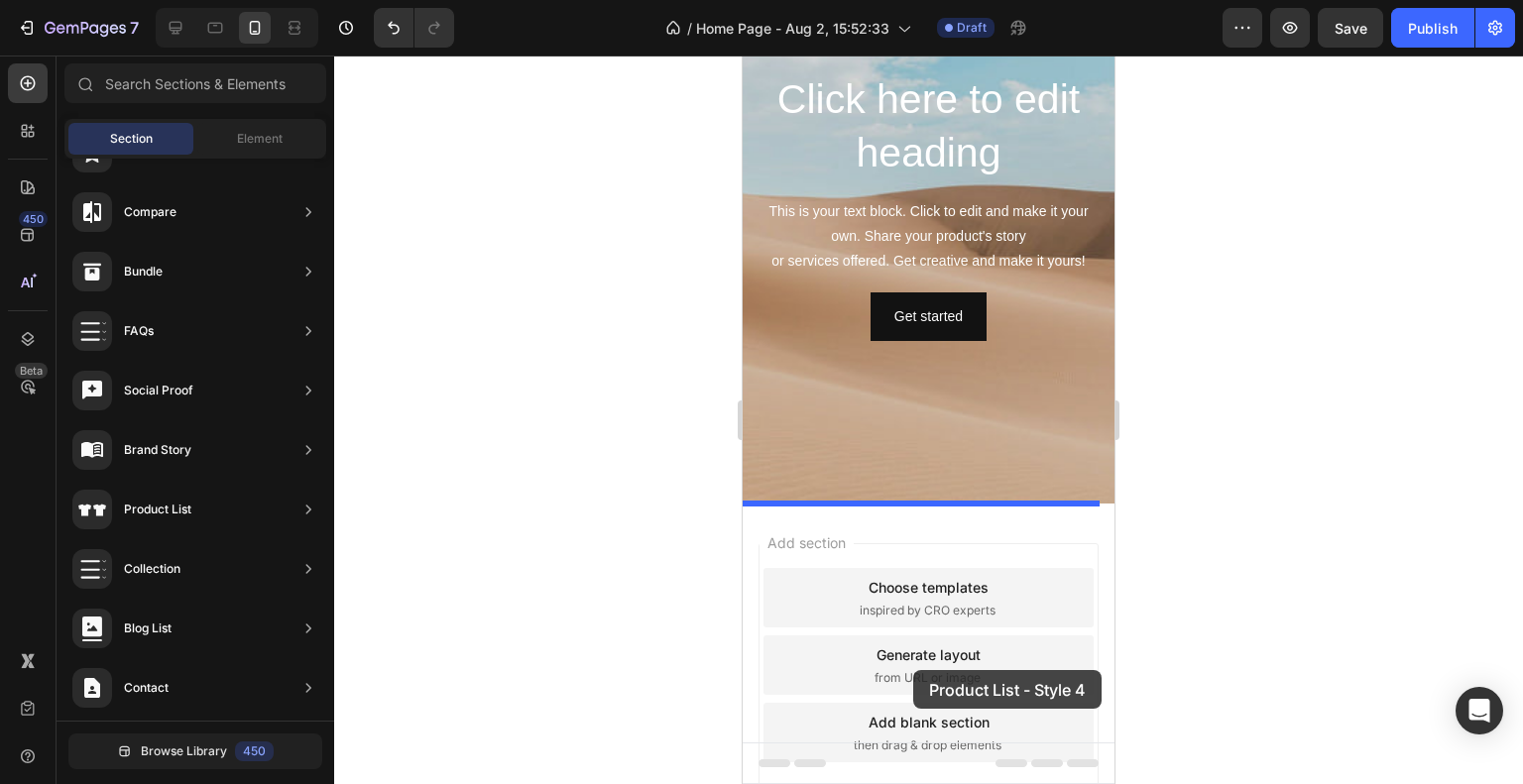 drag, startPoint x: 1270, startPoint y: 521, endPoint x: 913, endPoint y: 670, distance: 387 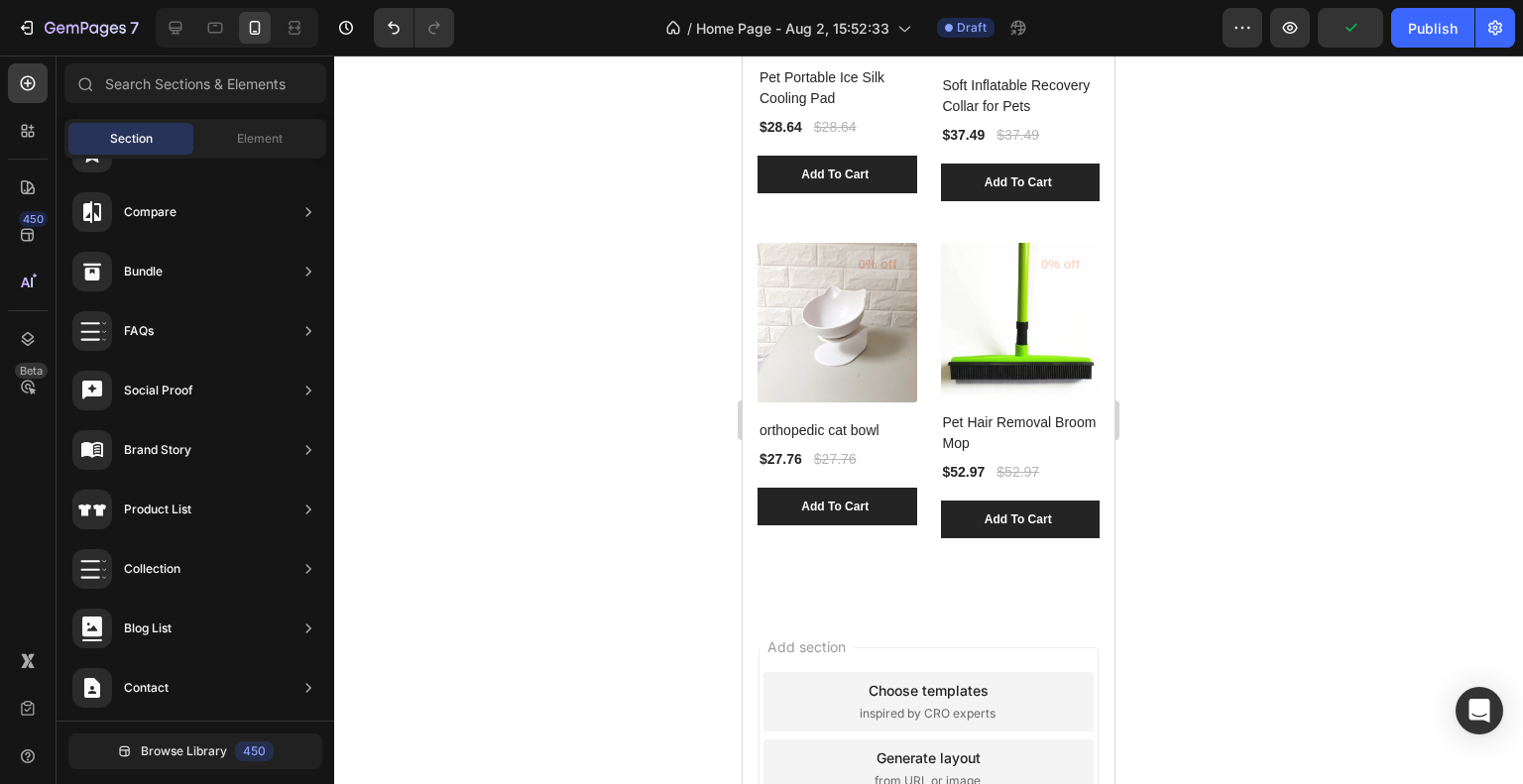 scroll, scrollTop: 187, scrollLeft: 0, axis: vertical 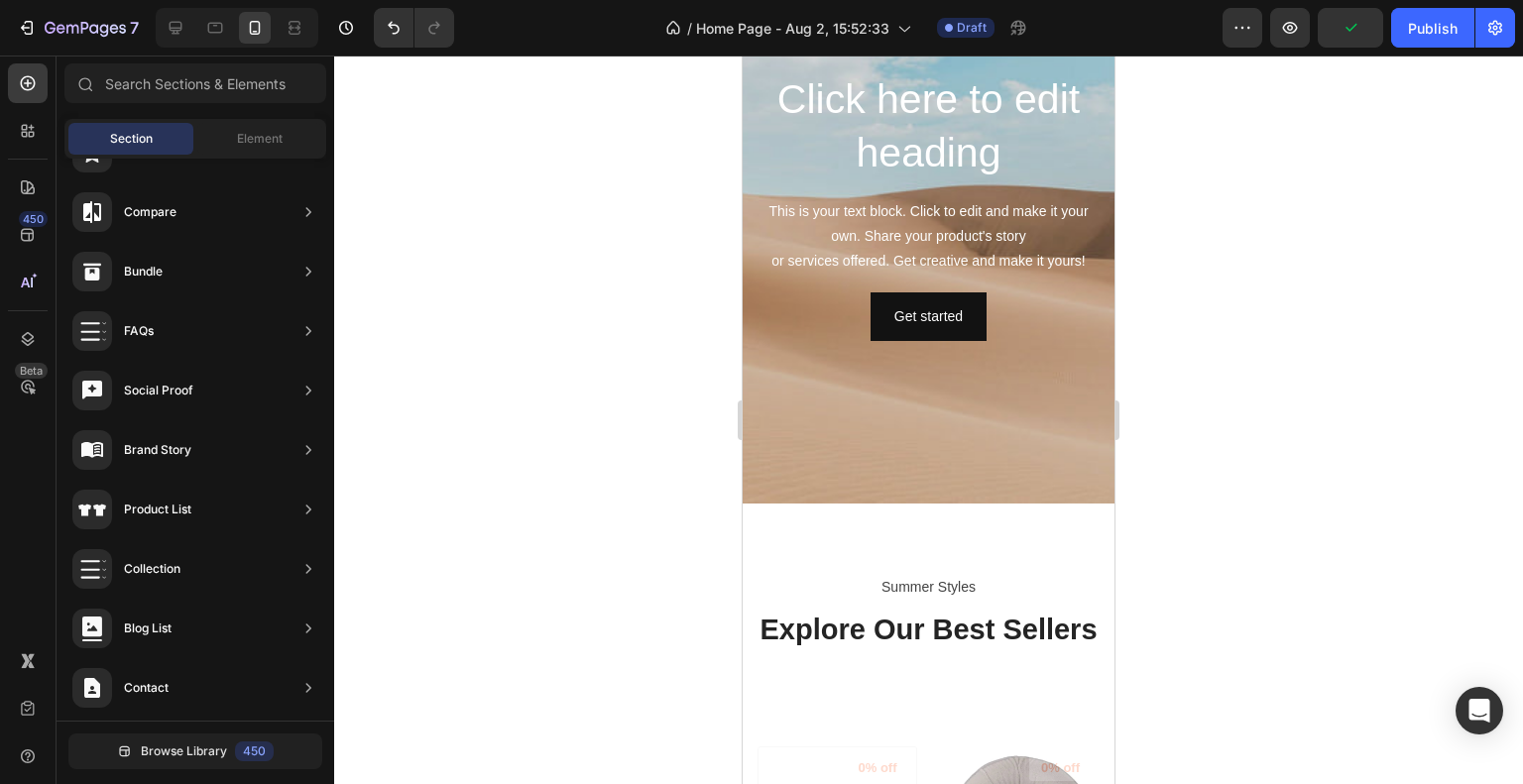 drag, startPoint x: 1111, startPoint y: 377, endPoint x: 1989, endPoint y: 797, distance: 973.2852 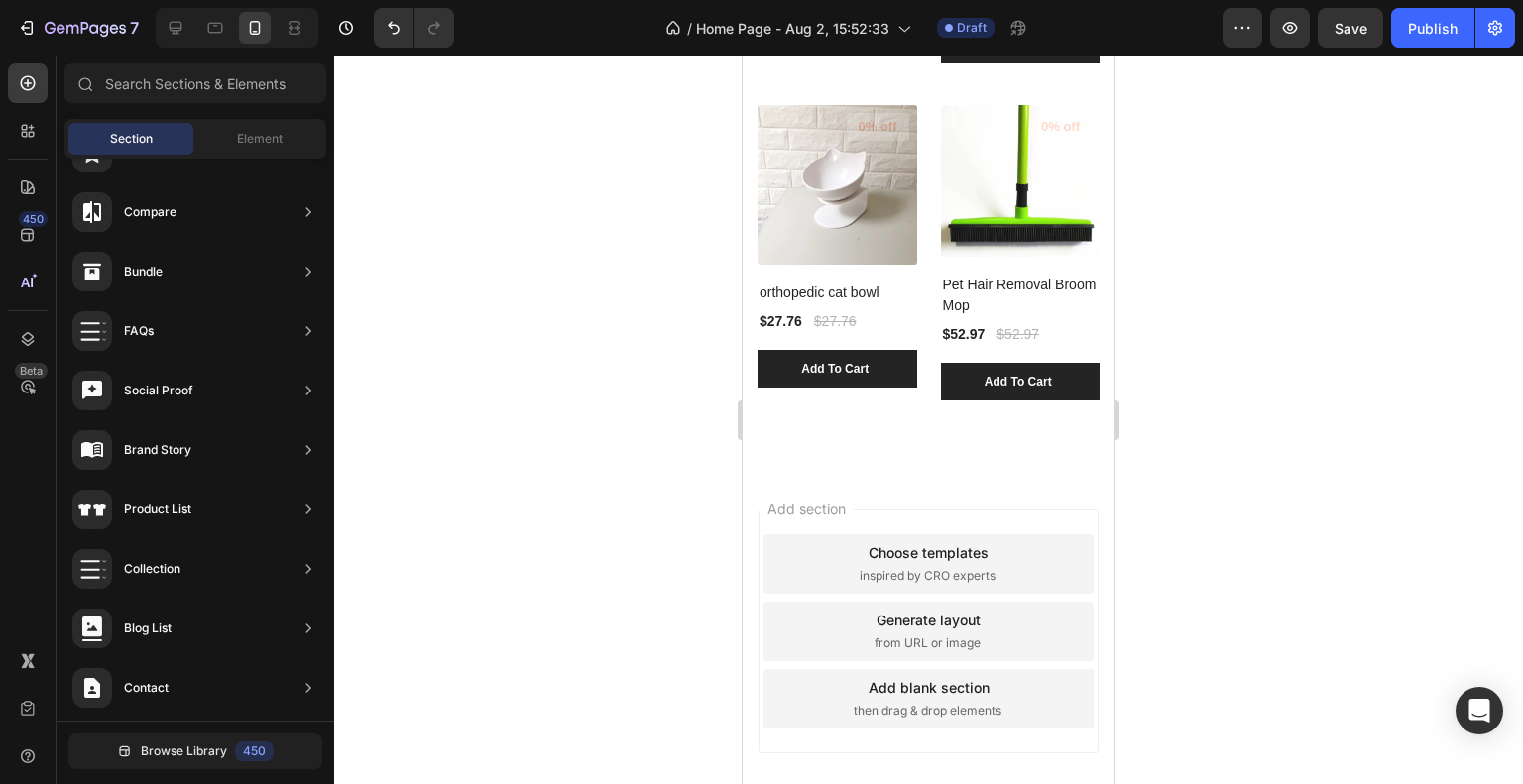scroll, scrollTop: 1174, scrollLeft: 0, axis: vertical 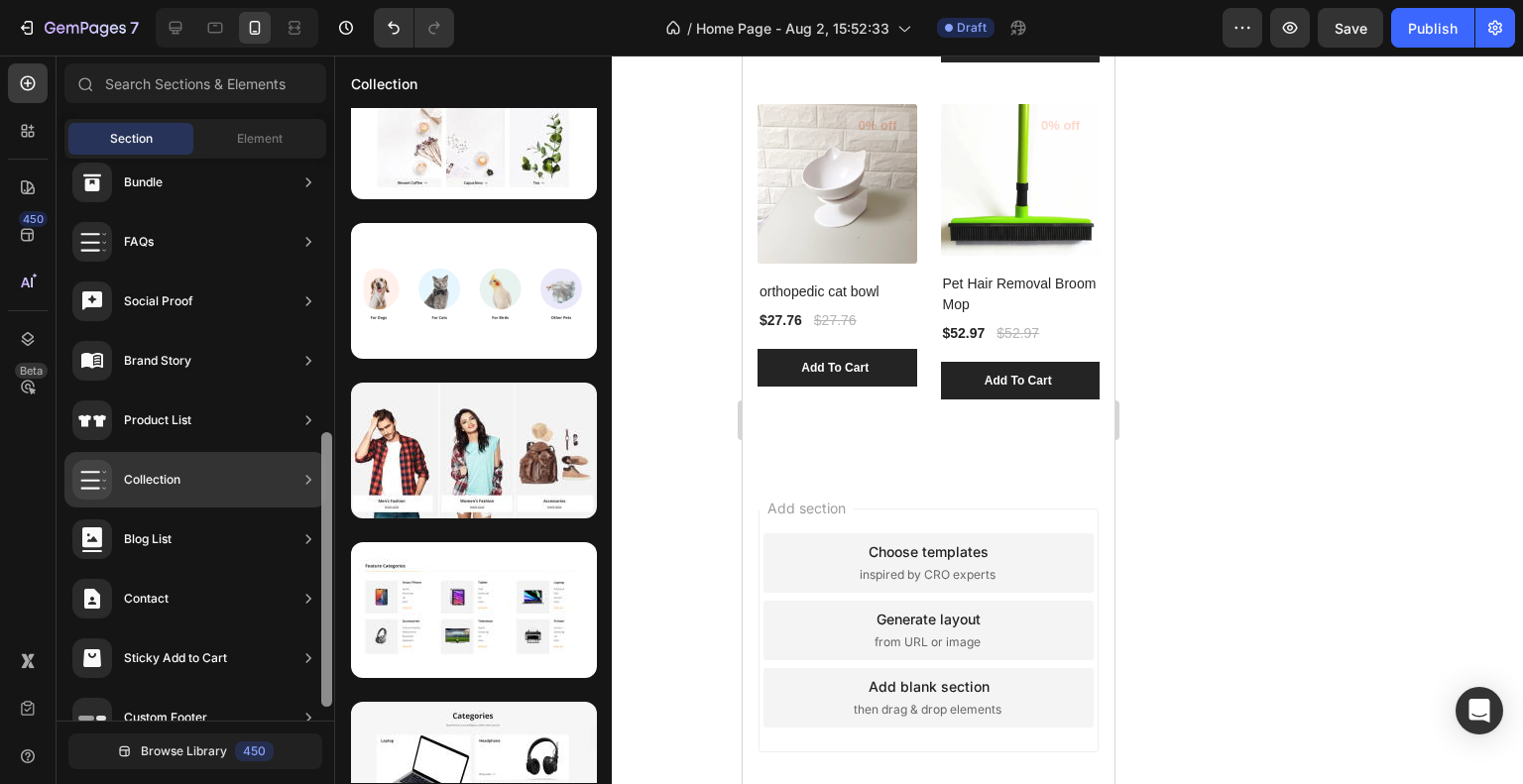 drag, startPoint x: 325, startPoint y: 606, endPoint x: 328, endPoint y: 653, distance: 47.09565 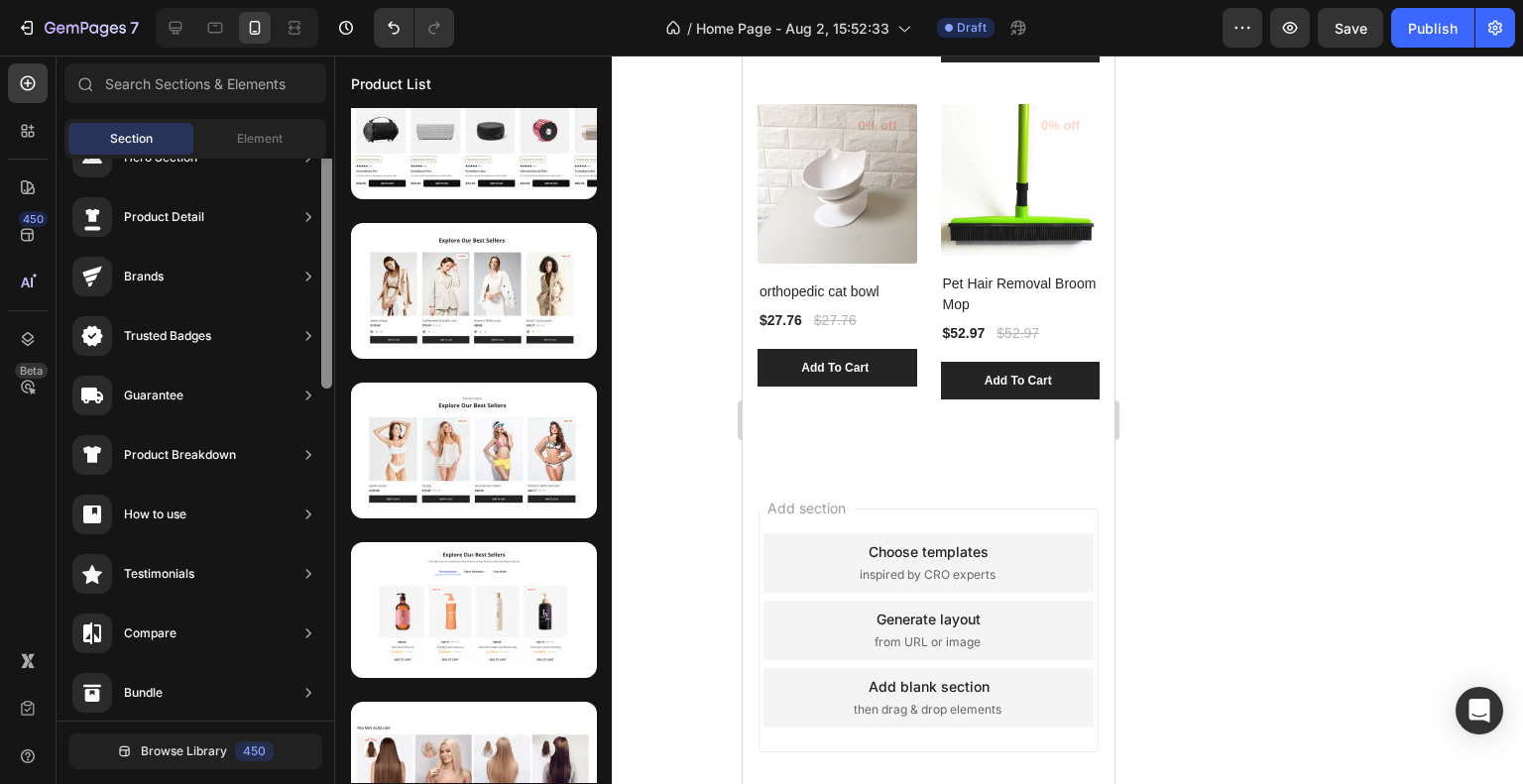 scroll, scrollTop: 0, scrollLeft: 0, axis: both 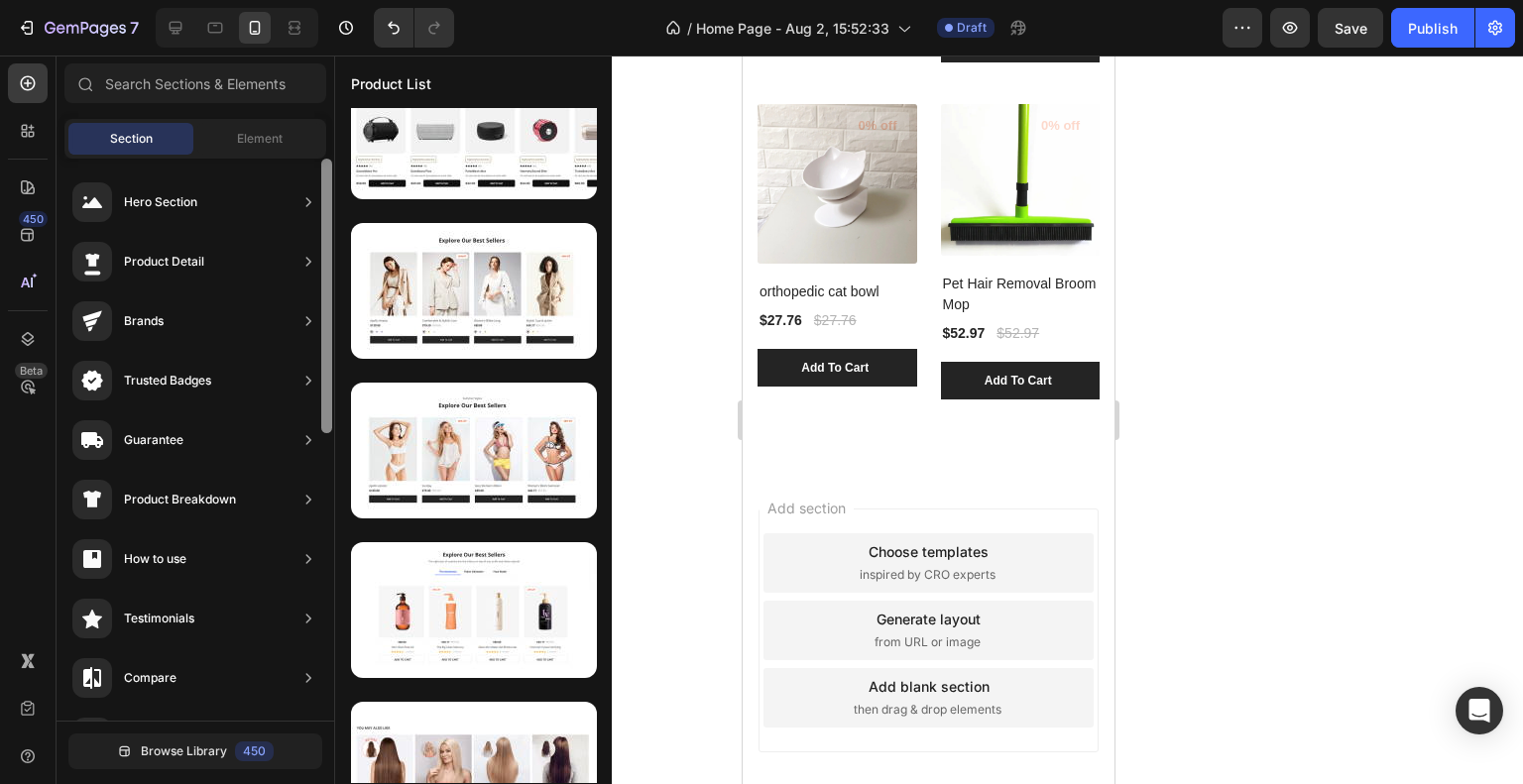 drag, startPoint x: 325, startPoint y: 657, endPoint x: 330, endPoint y: 373, distance: 284.04401 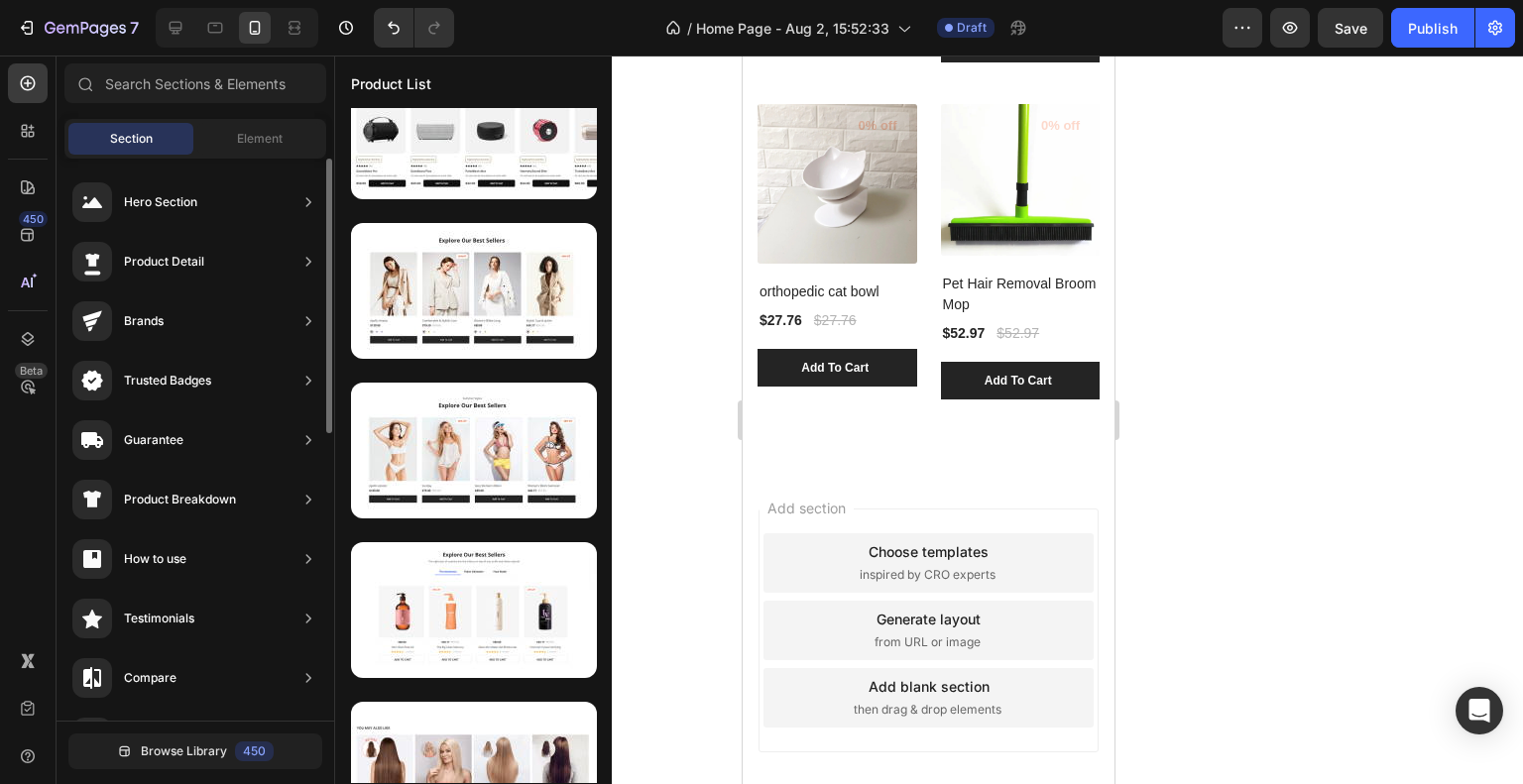 scroll, scrollTop: 270, scrollLeft: 0, axis: vertical 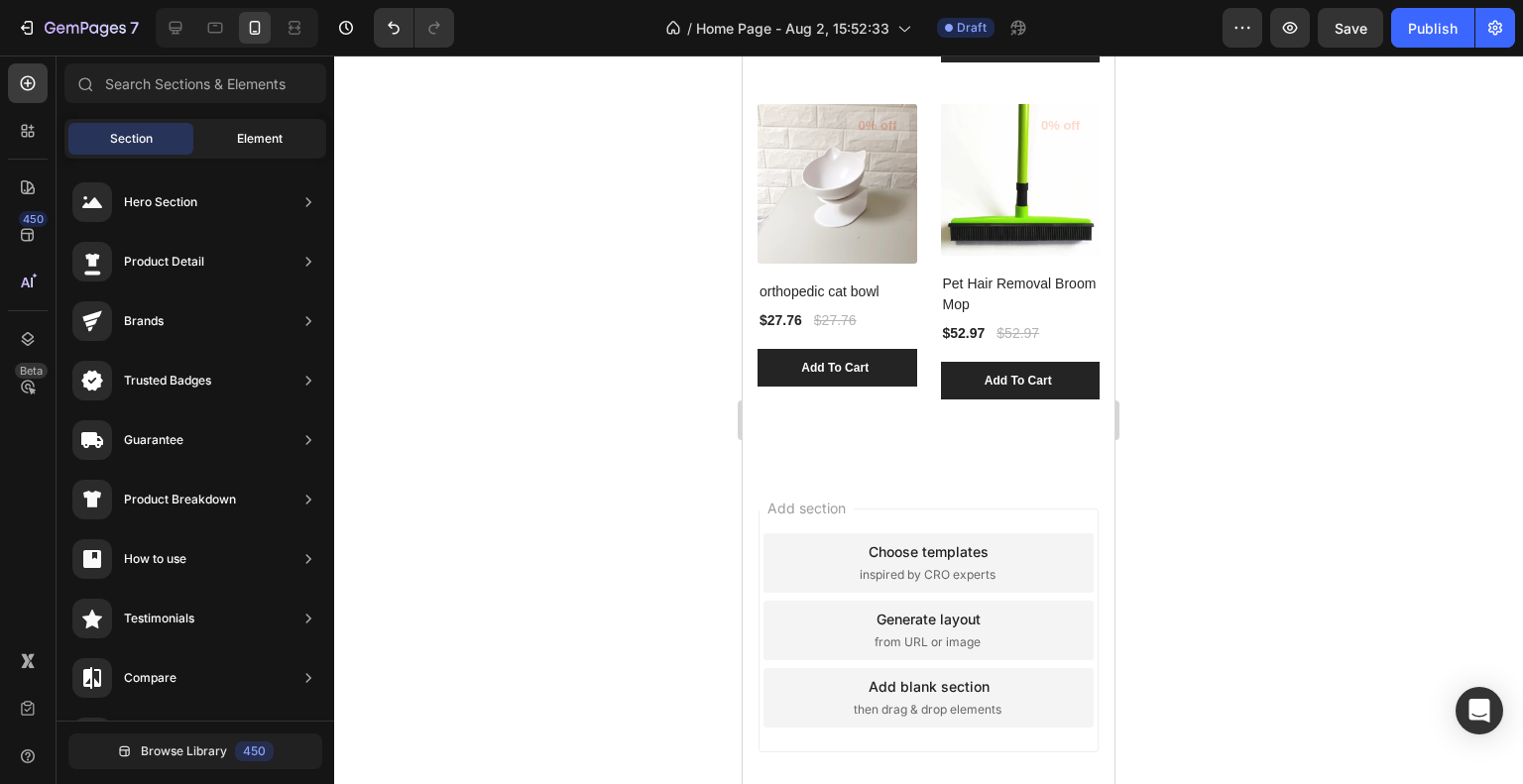 click on "Element" at bounding box center [260, 139] 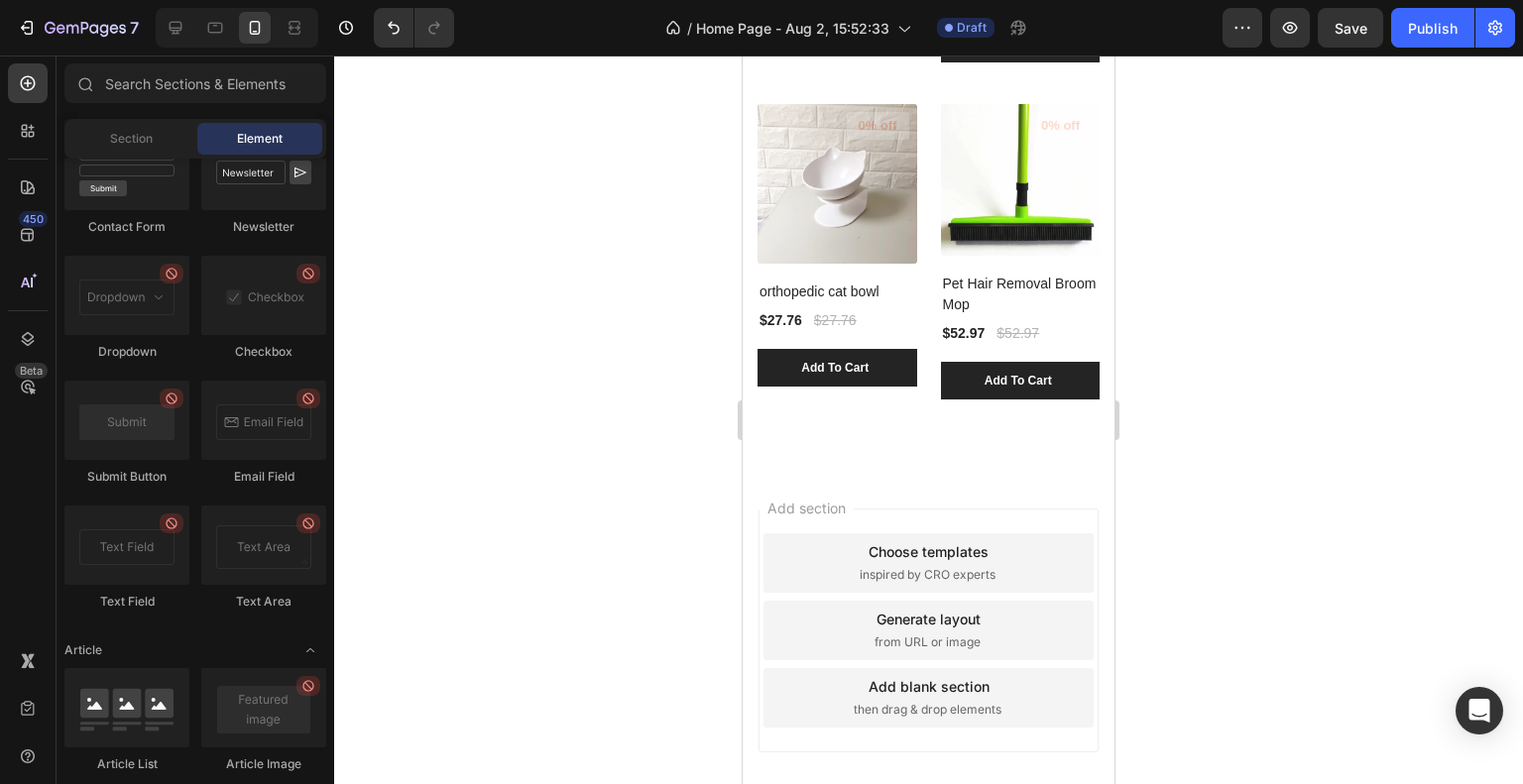 click on "Layout
Row
Row
Row
Row Text
Heading
Text Block Button
Button
Button Media
Image
Image
Video
Video Banner
Hero Banner" at bounding box center [195, -1484] 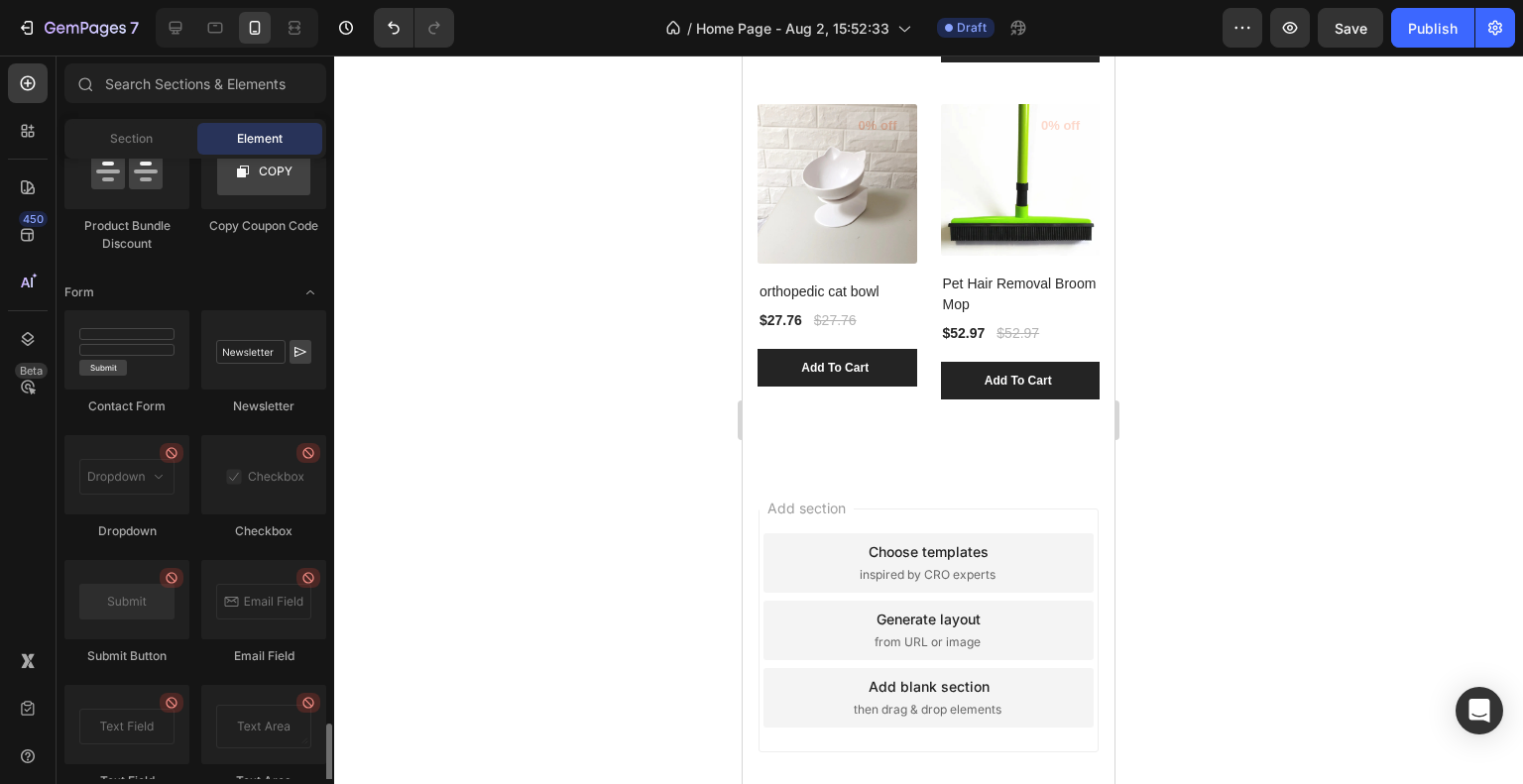 click on "Contact Form
Newsletter
Dropdown
Checkbox
Submit Button
Email Field
Text Field
Text Area" 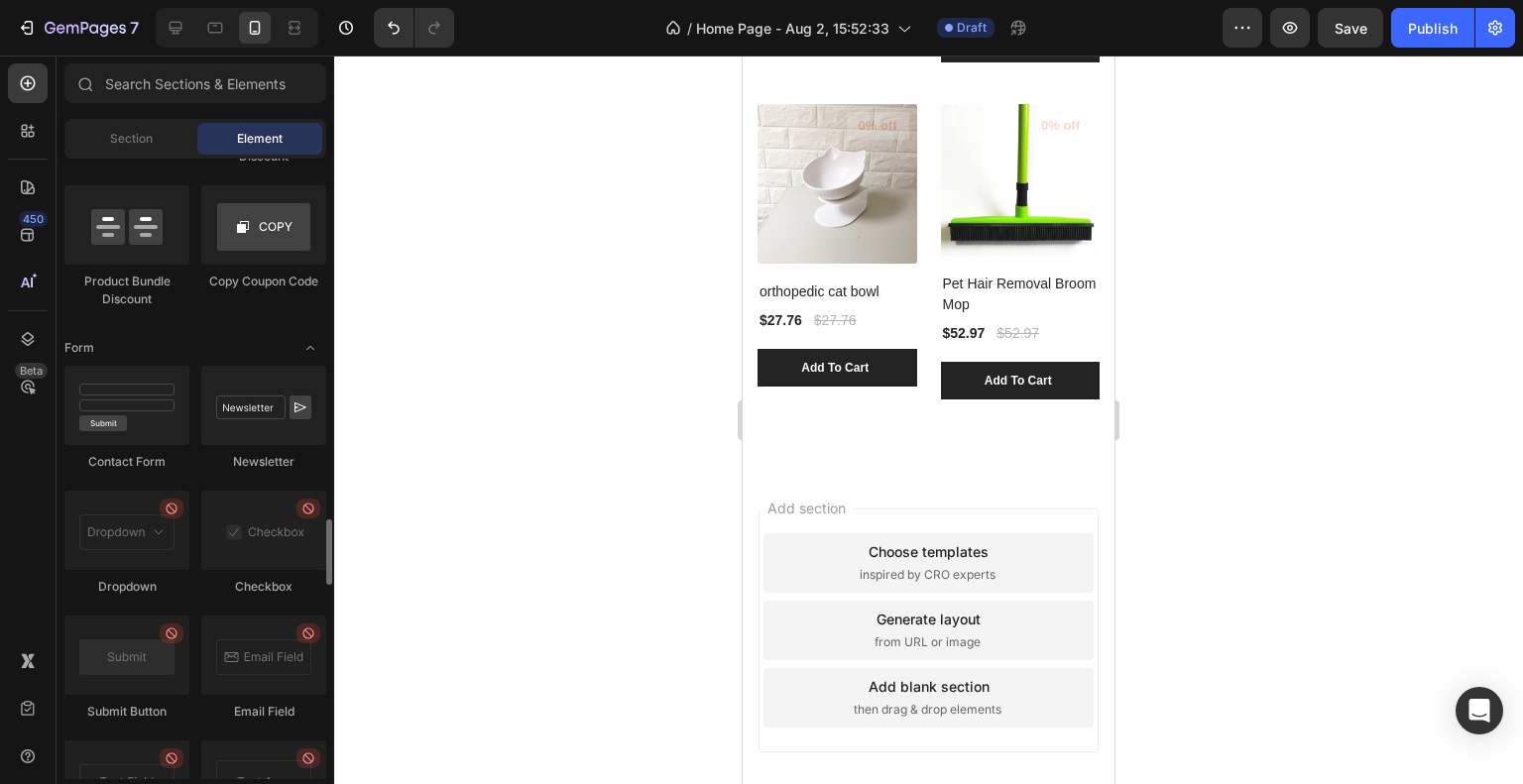 click on "Contact Form
Newsletter
Dropdown
Checkbox
Submit Button
Email Field
Text Field
Text Area" 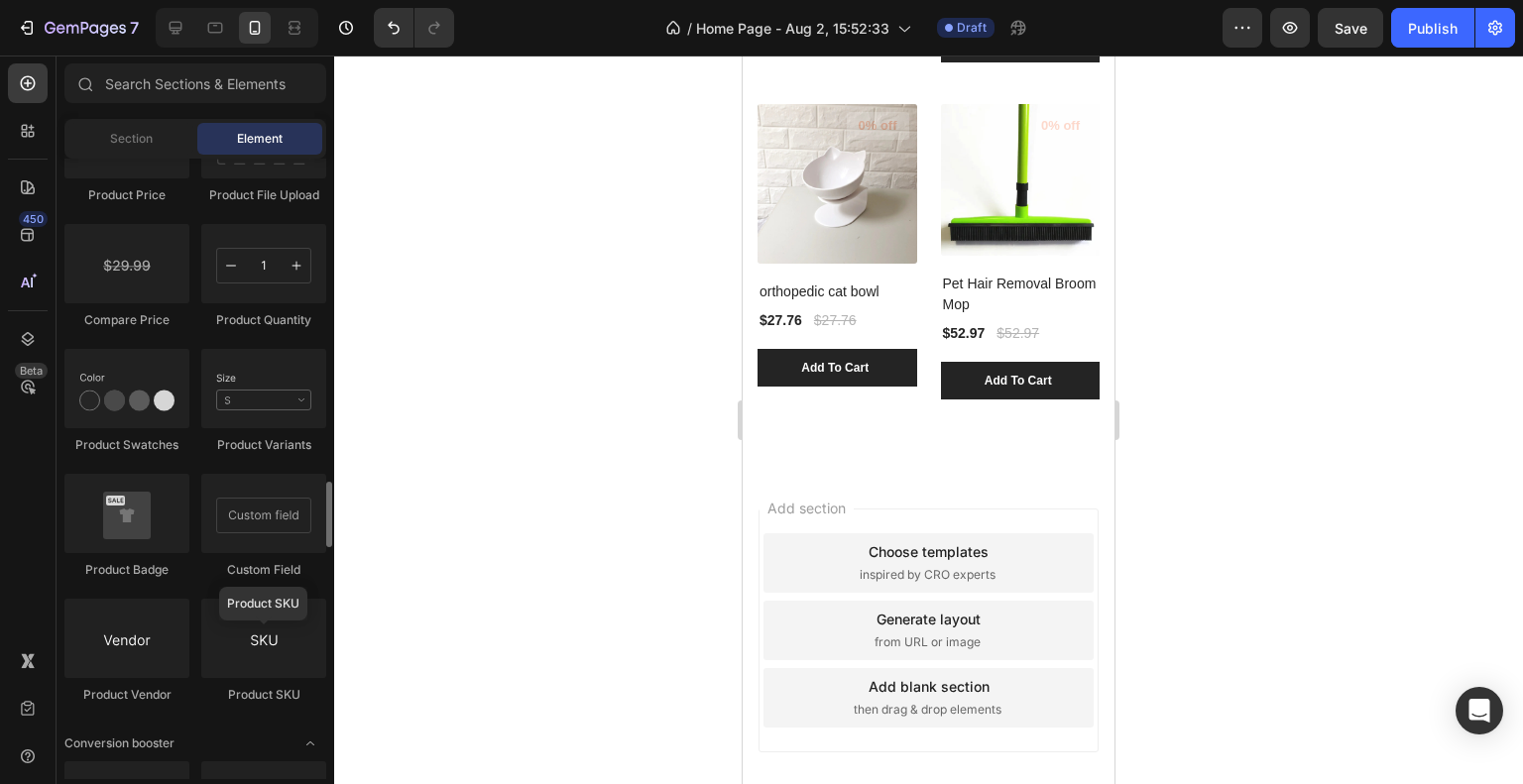 scroll, scrollTop: 3317, scrollLeft: 0, axis: vertical 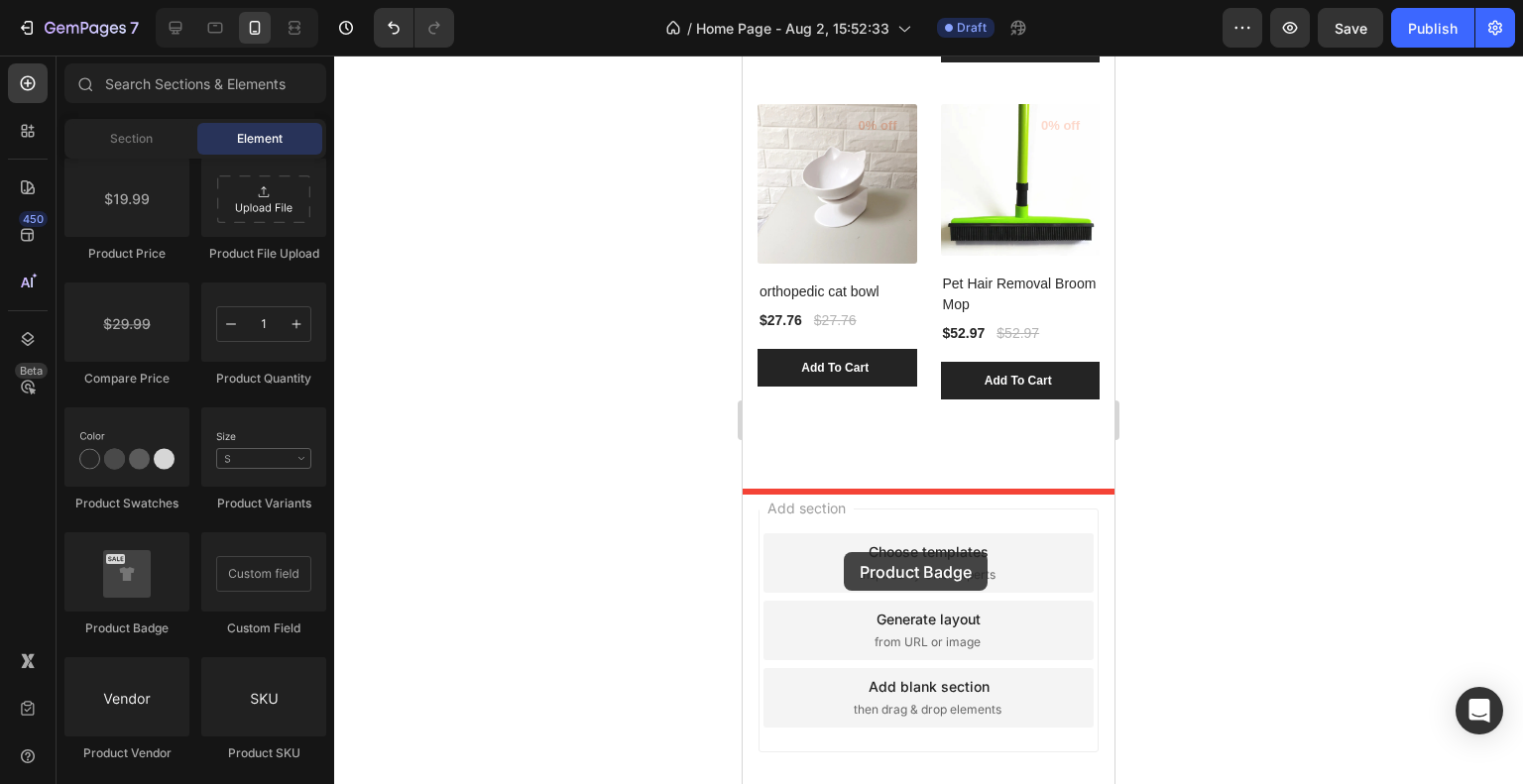 drag, startPoint x: 865, startPoint y: 649, endPoint x: 844, endPoint y: 553, distance: 98.27004 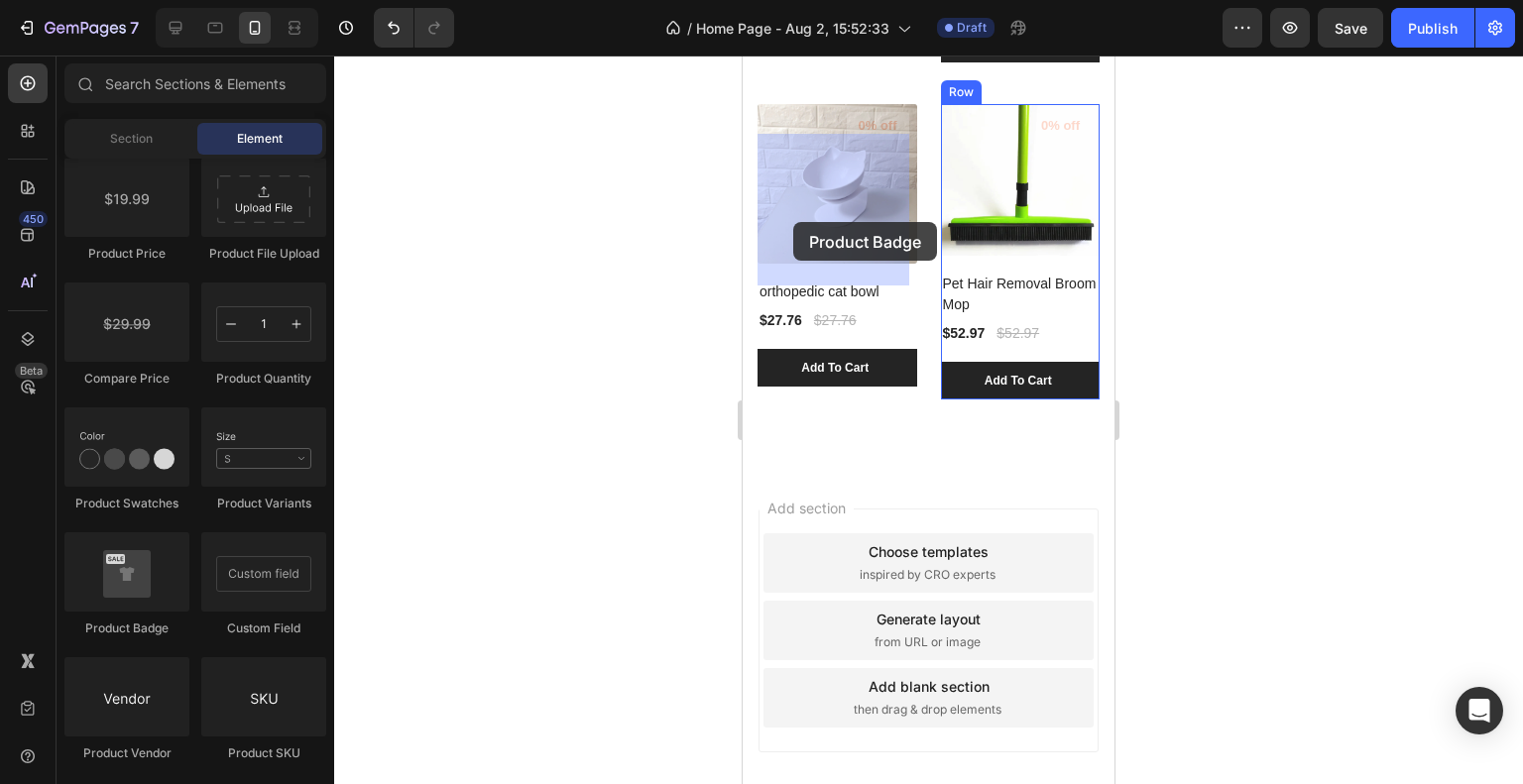 drag, startPoint x: 865, startPoint y: 665, endPoint x: 793, endPoint y: 222, distance: 448.81288 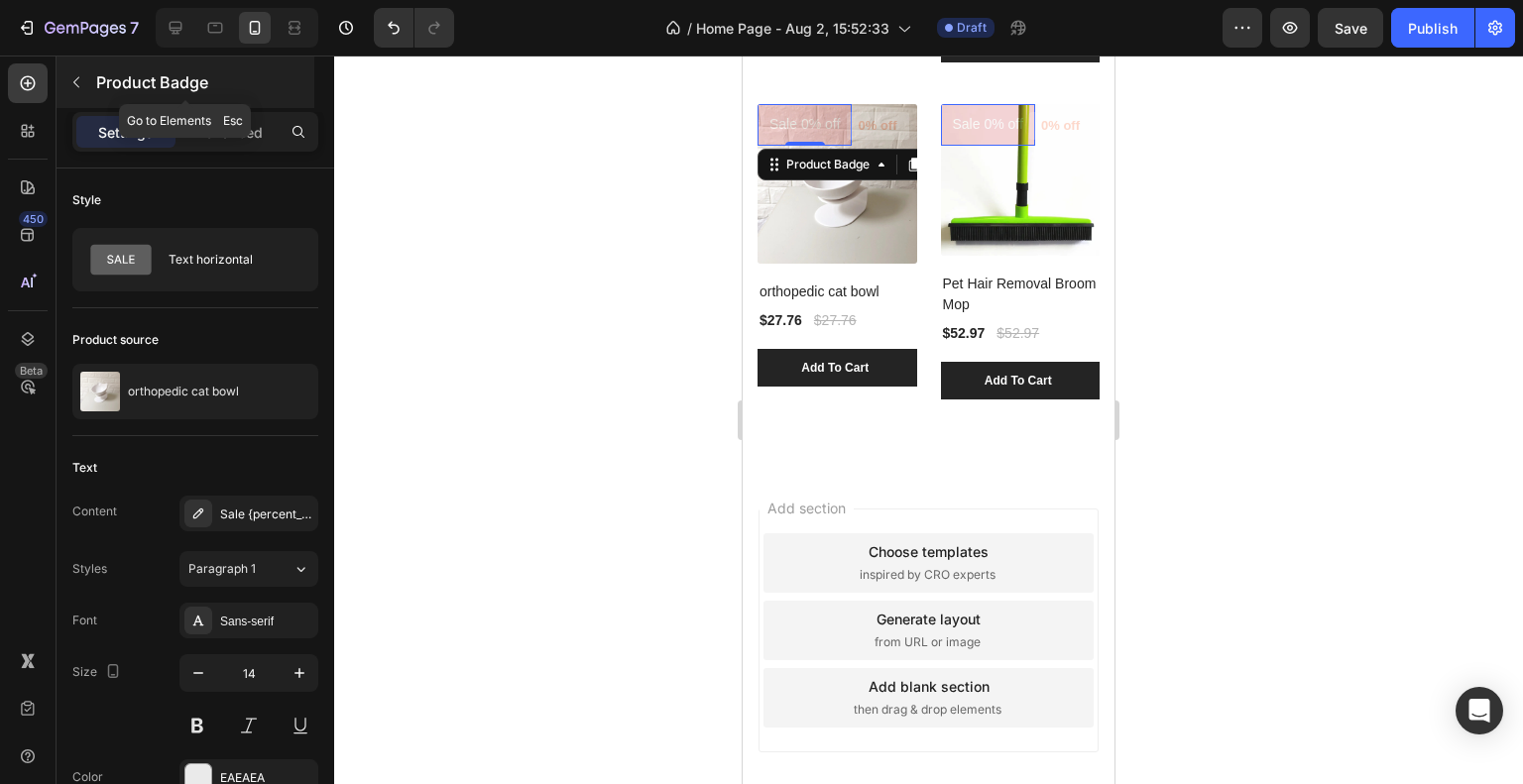 click 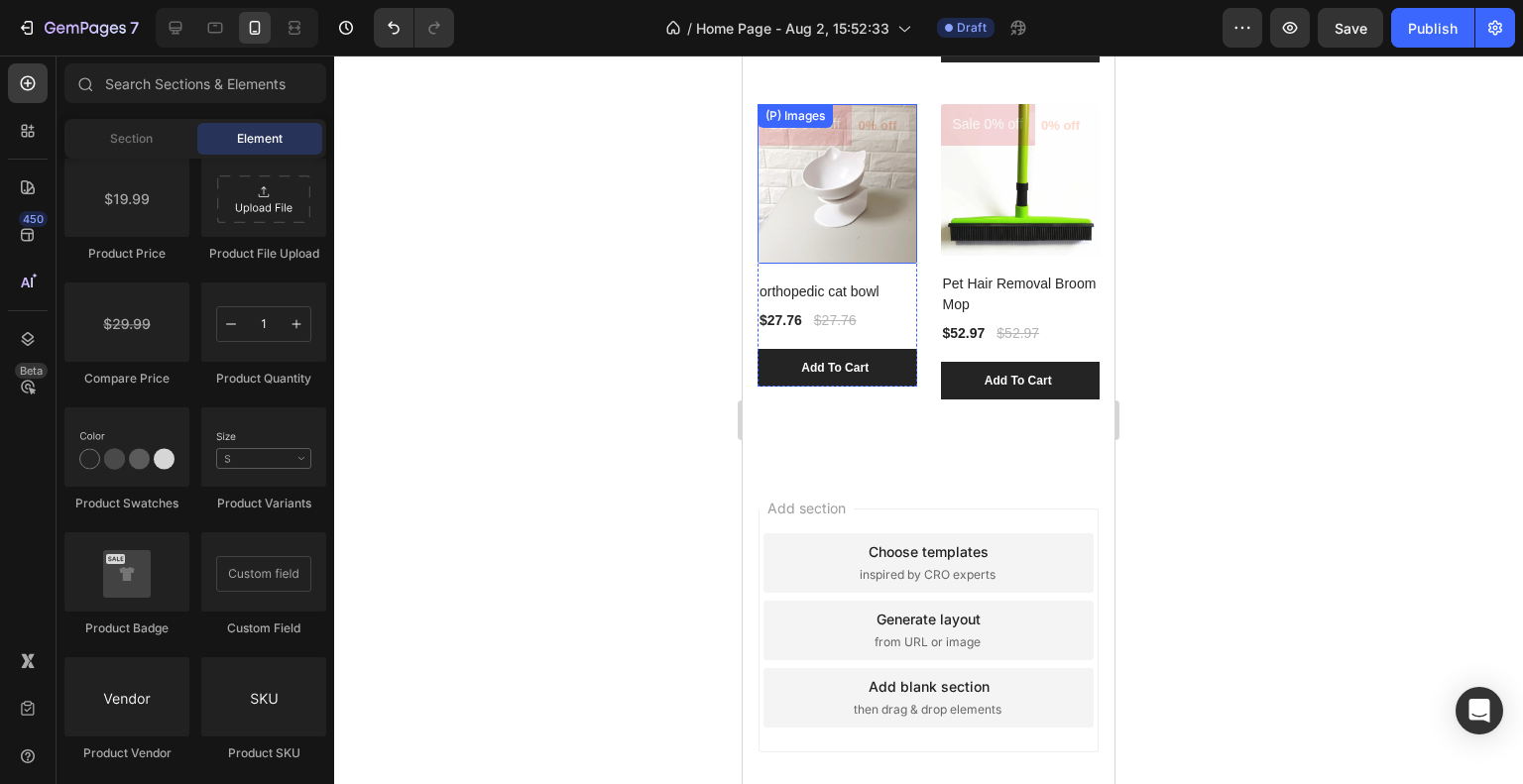 click at bounding box center [837, 183] 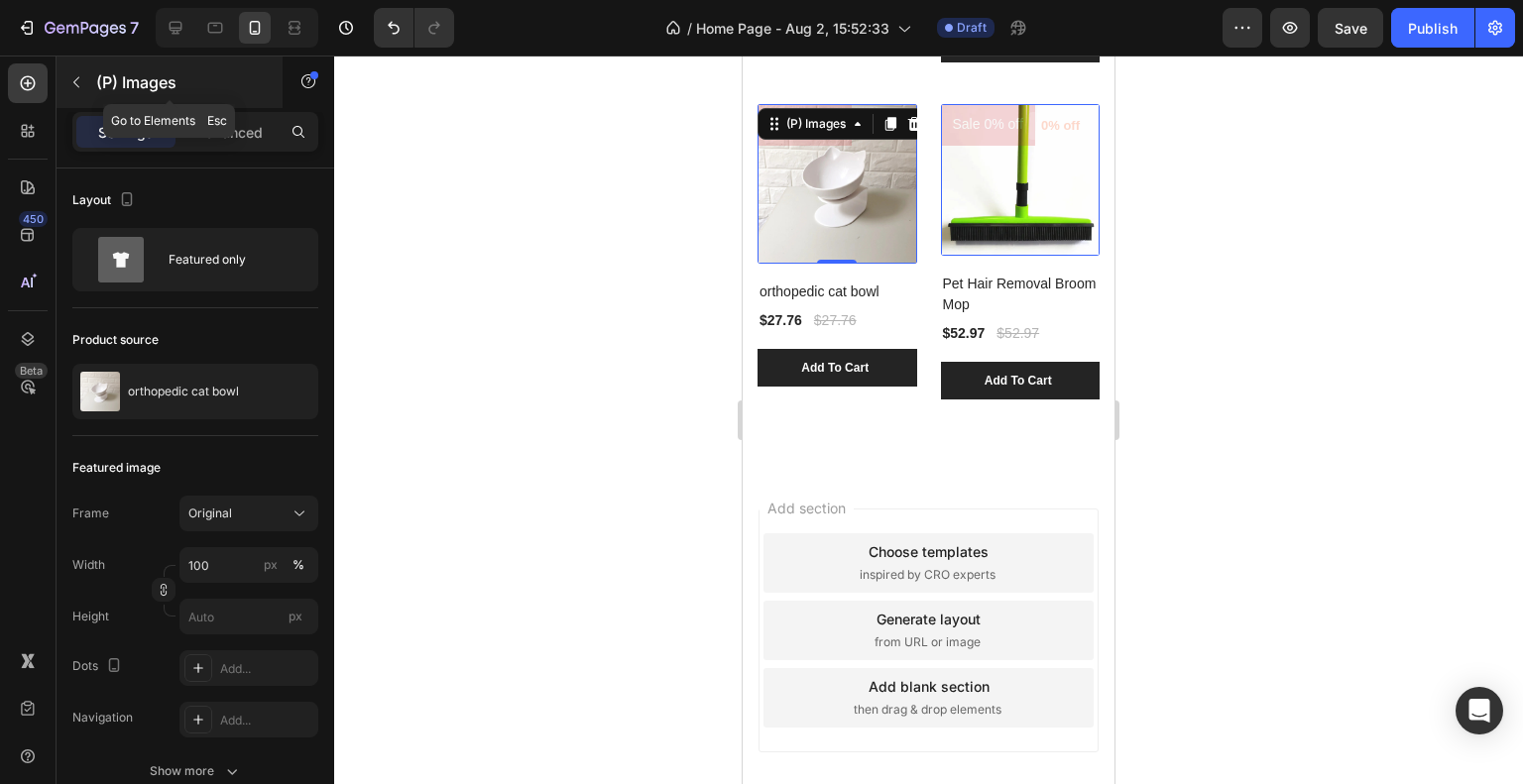 click 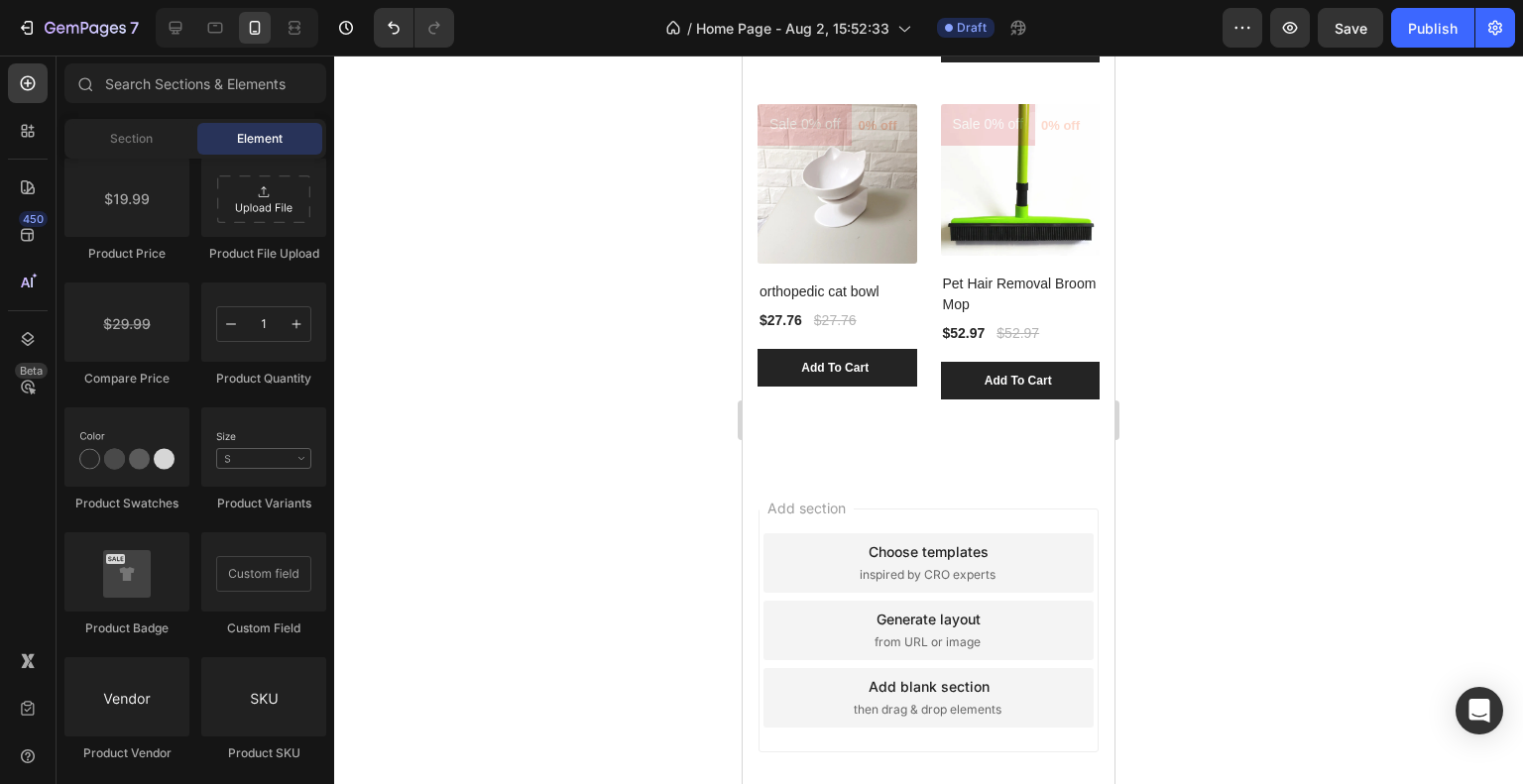 click on "Product
Product
Product
Product List
Sticky Add to Cart
Add to Cart
Product View More
Product Images
Product Images
Dynamic Checkout
Product Title
Product Description
Product Price
Product File Upload" 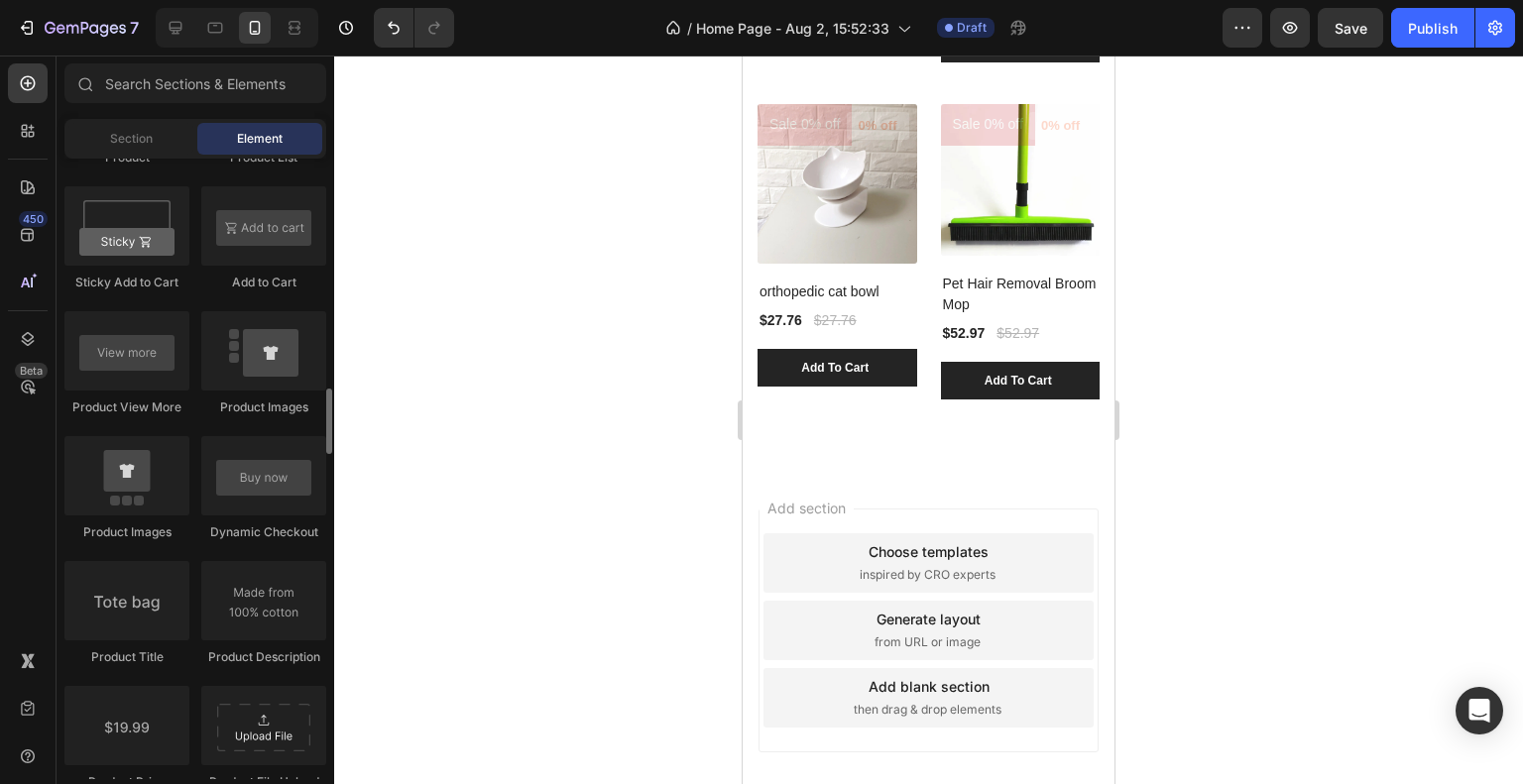 scroll, scrollTop: 2731, scrollLeft: 0, axis: vertical 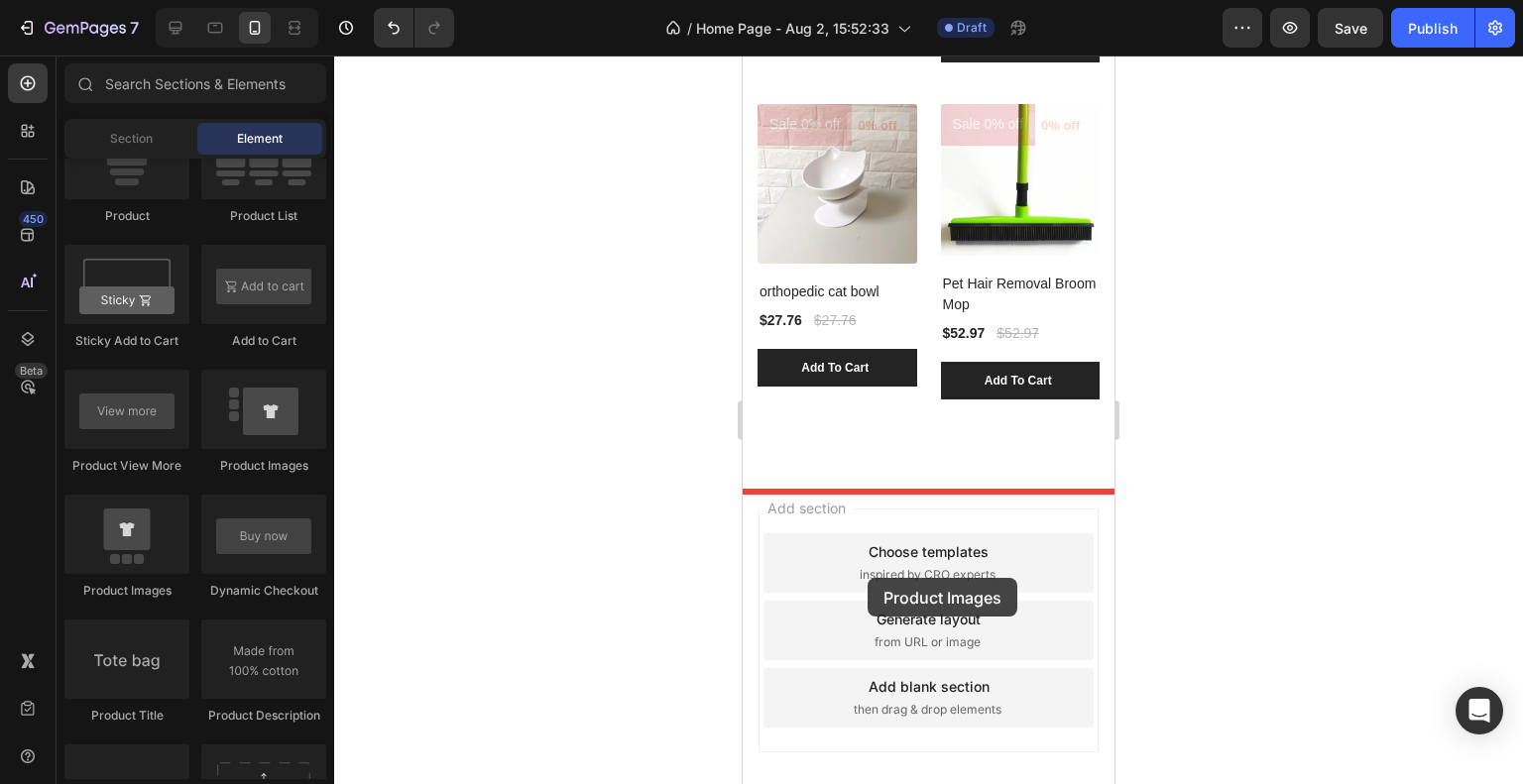 drag, startPoint x: 874, startPoint y: 598, endPoint x: 868, endPoint y: 578, distance: 20.880613 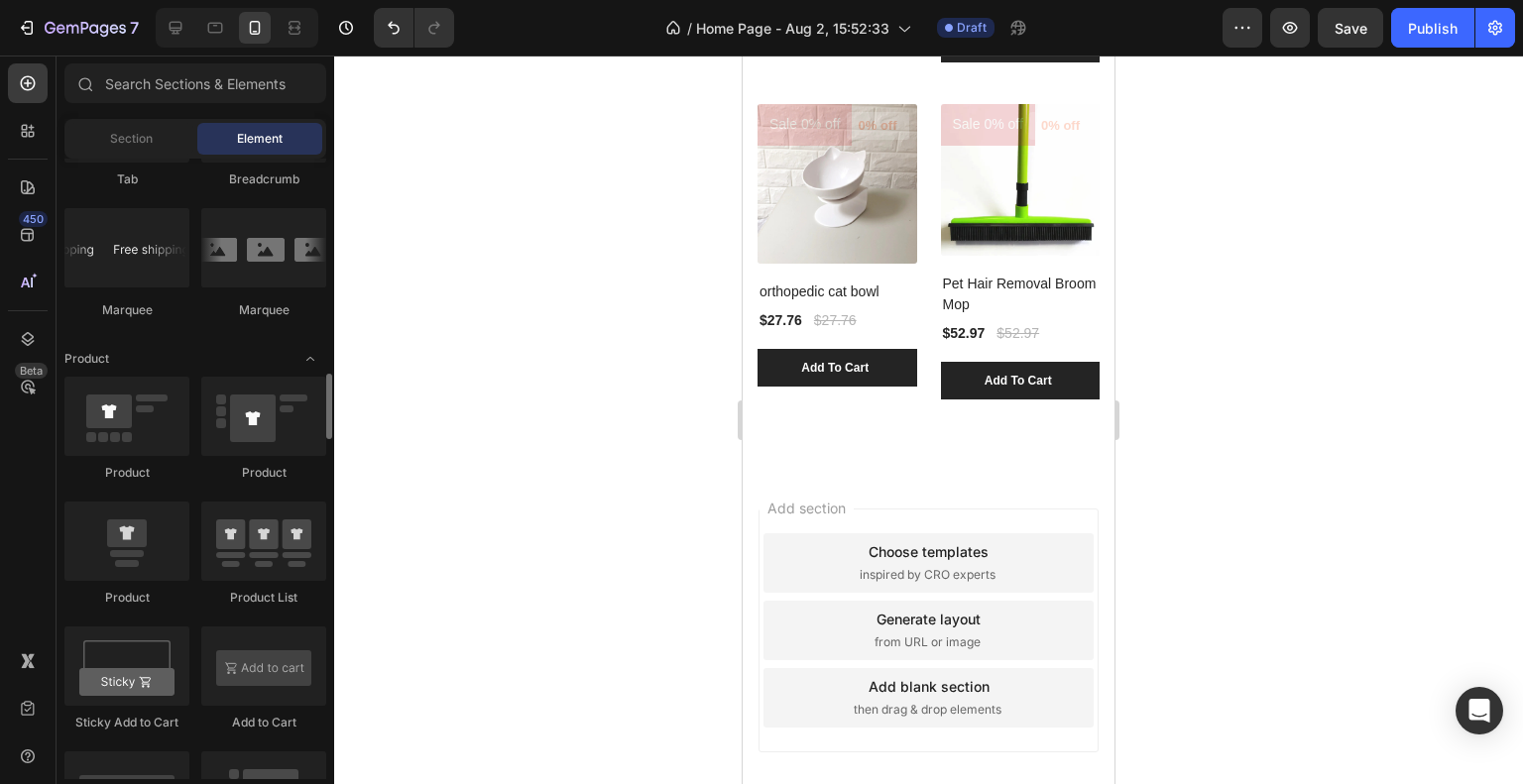 scroll, scrollTop: 2319, scrollLeft: 0, axis: vertical 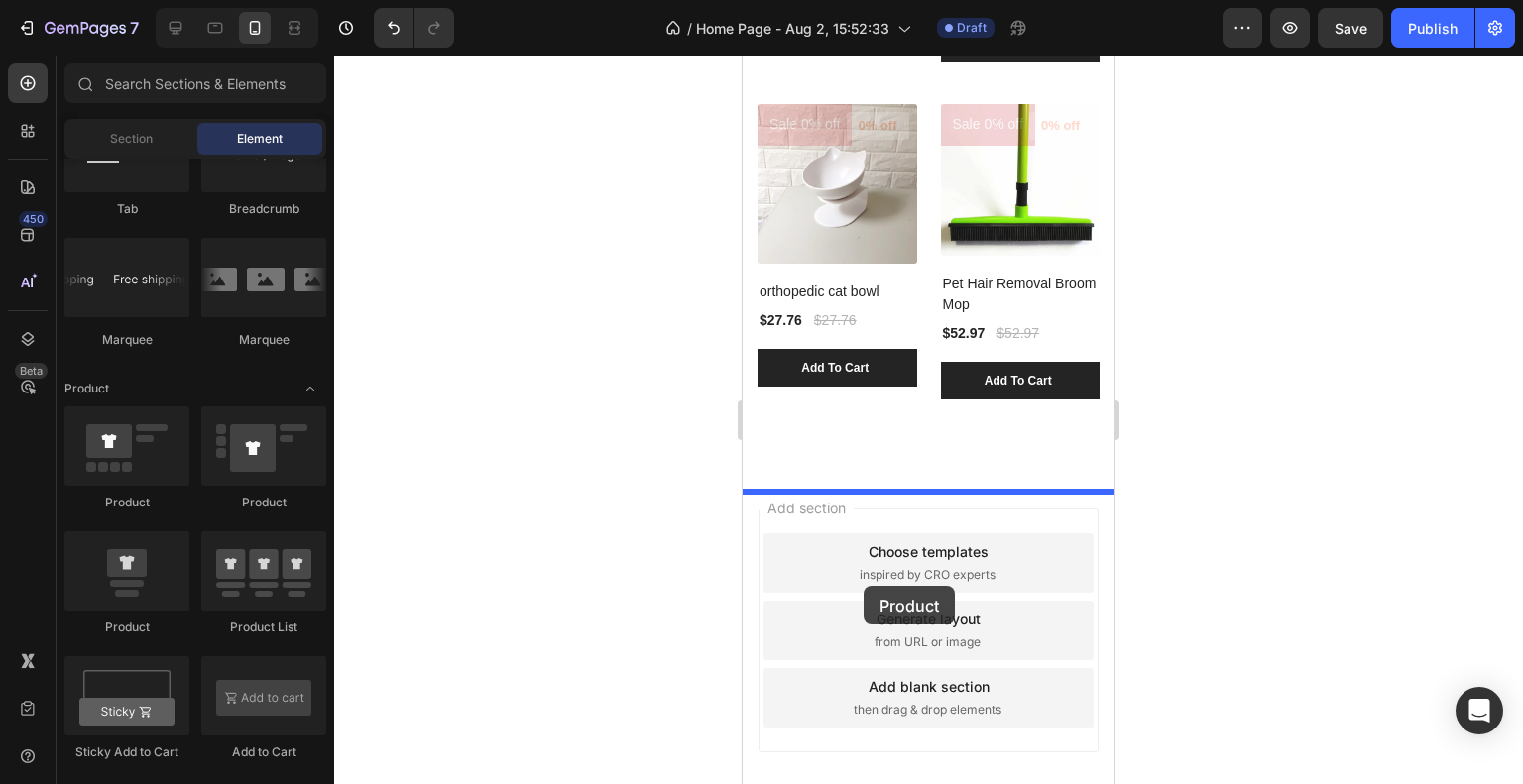 drag, startPoint x: 837, startPoint y: 526, endPoint x: 864, endPoint y: 586, distance: 65.795137 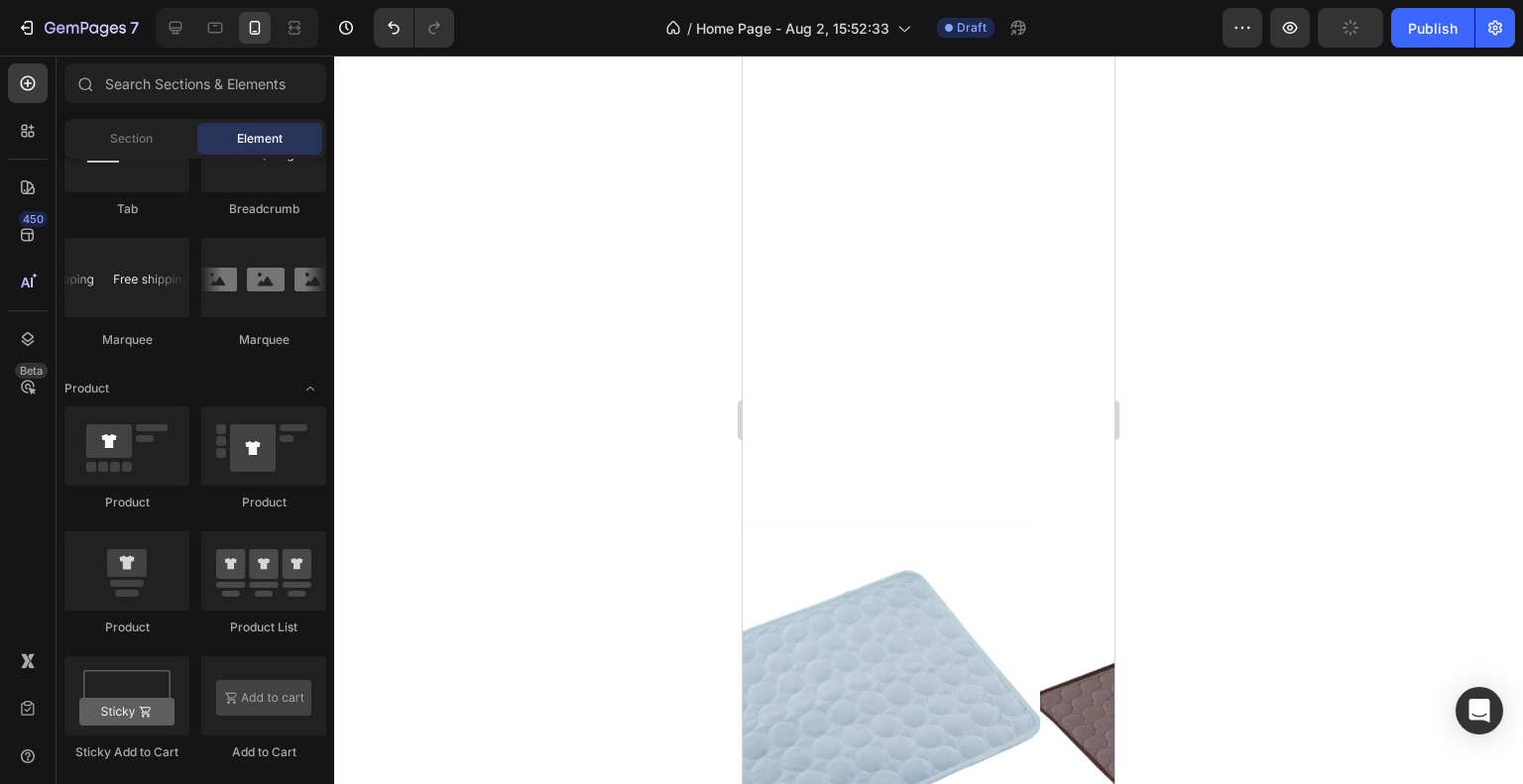 scroll, scrollTop: 1722, scrollLeft: 0, axis: vertical 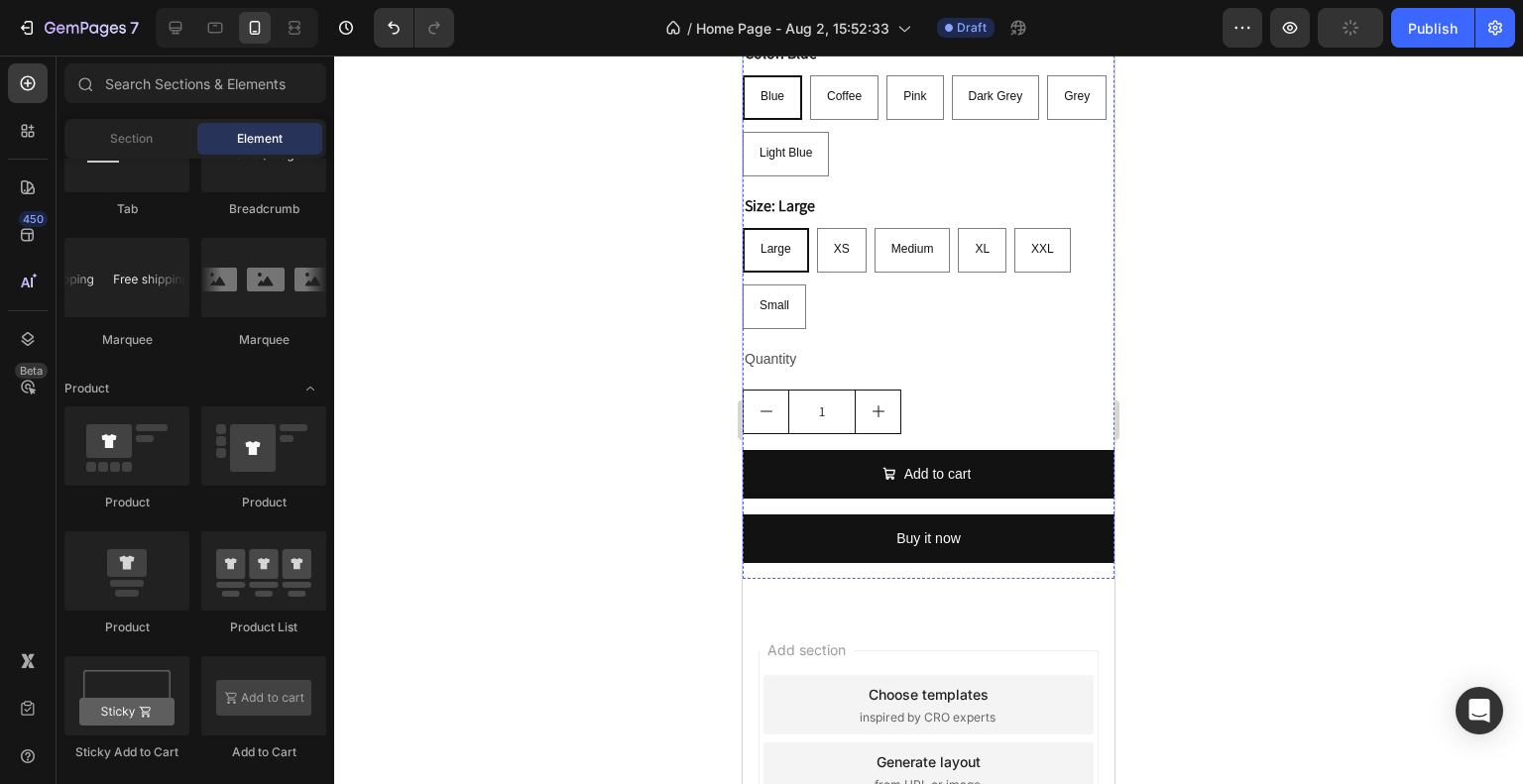 click on "Portable, washable cooling mat for dogs and cats. Fast absorption, non-slip and waterproof, eco-friendly and reusable. Available in various sizes and colors. Material: Nylon, filled cotton, mesh cloth." at bounding box center (921, -43) 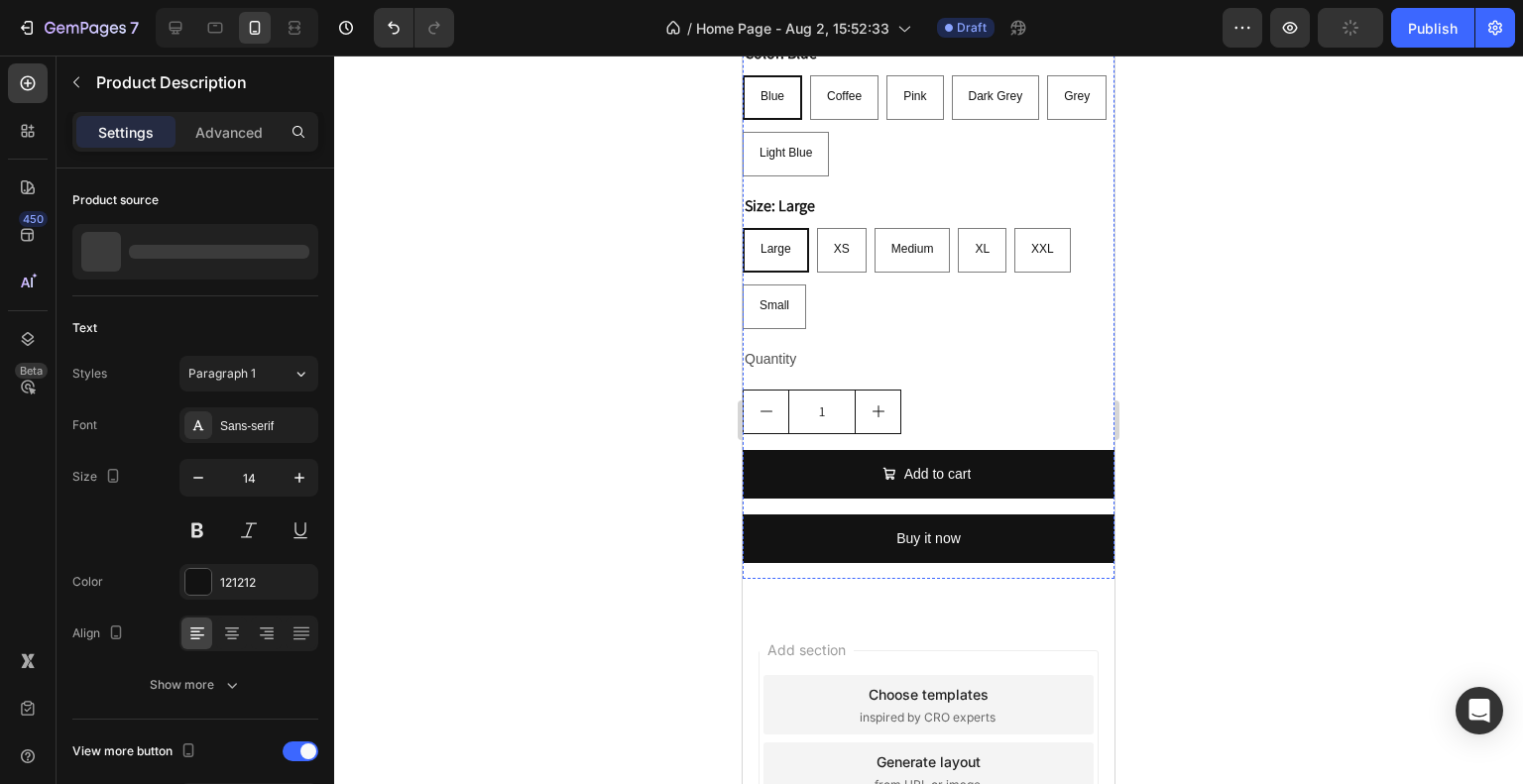 scroll, scrollTop: 1322, scrollLeft: 0, axis: vertical 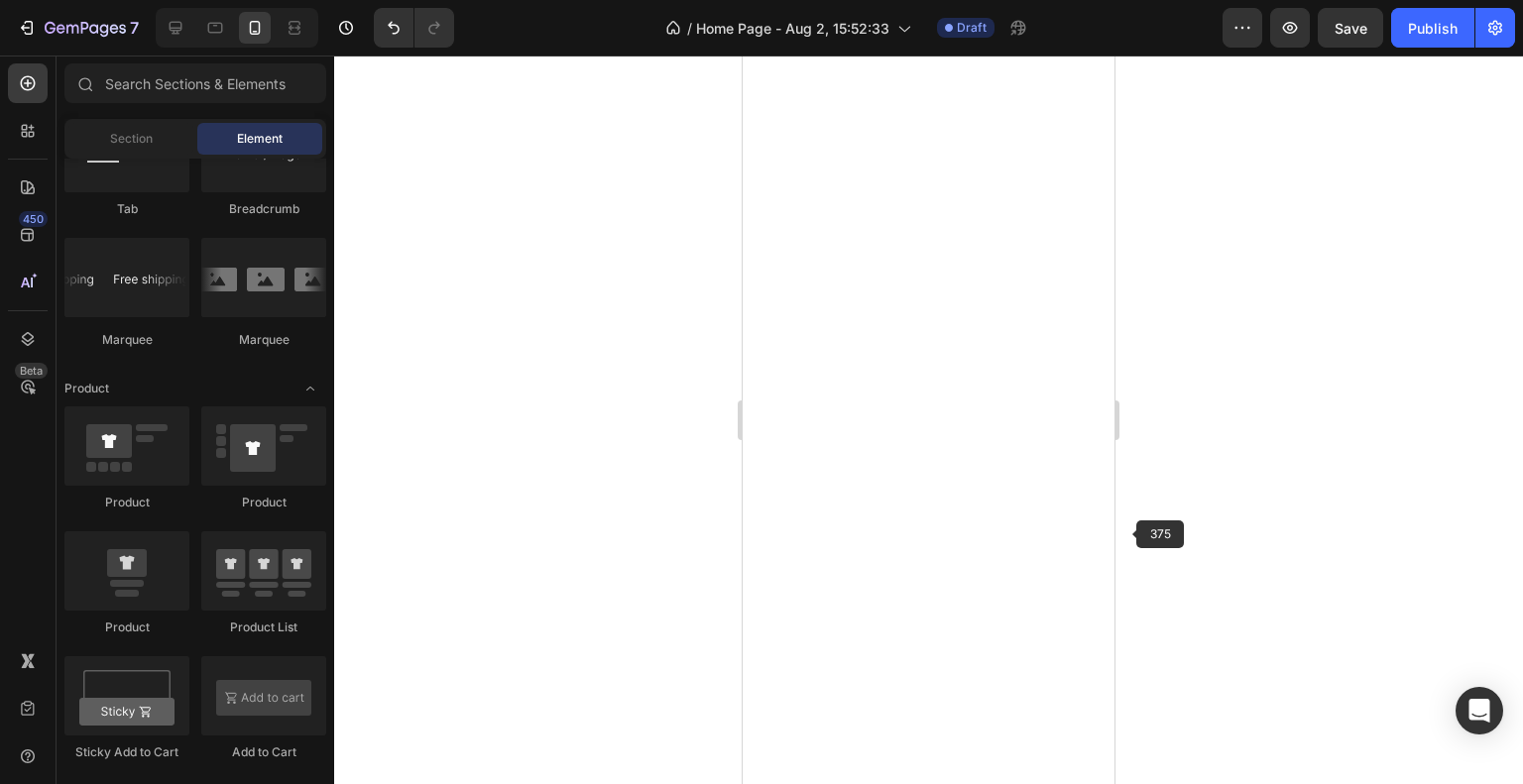 click at bounding box center [1597, 1032] 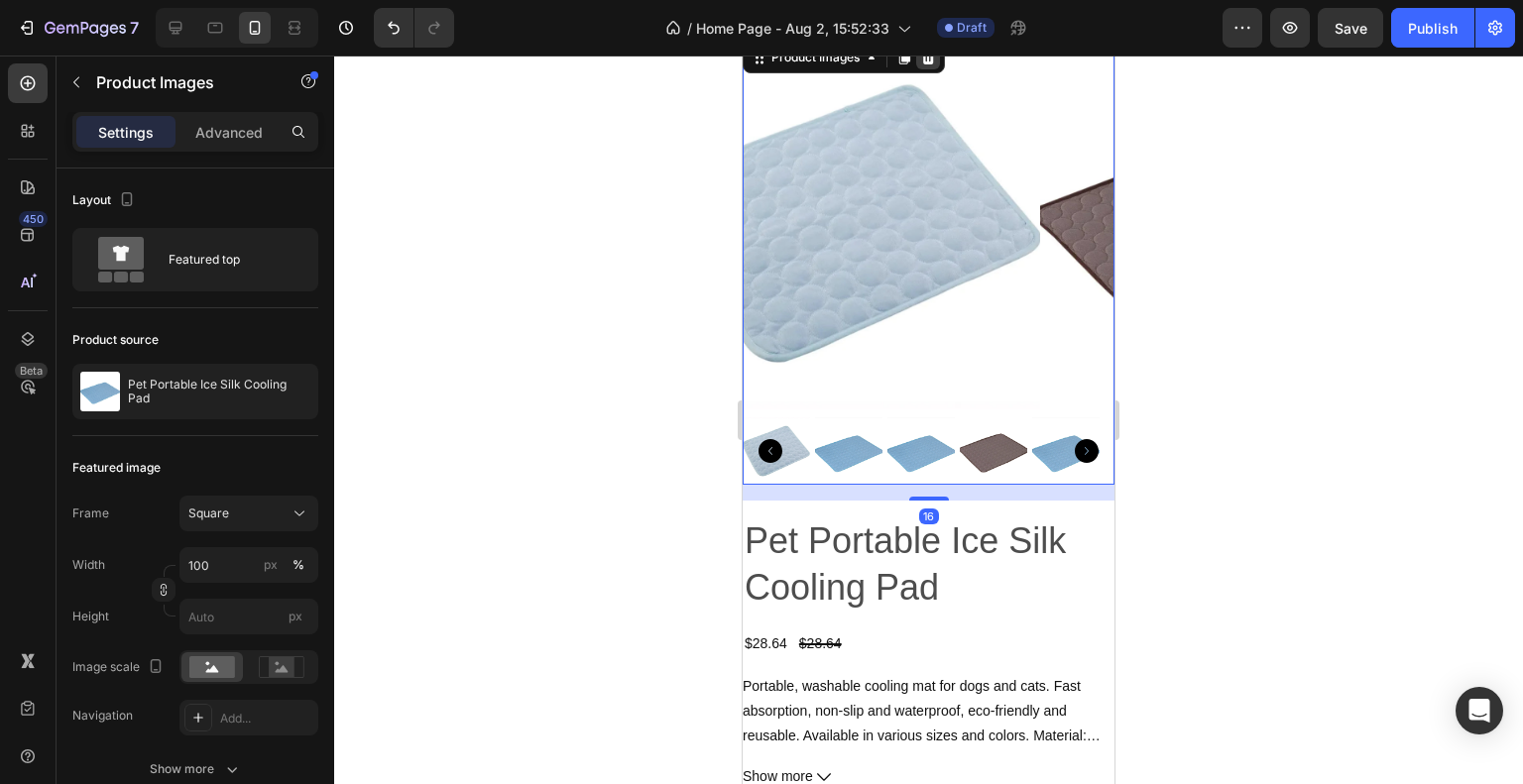 click 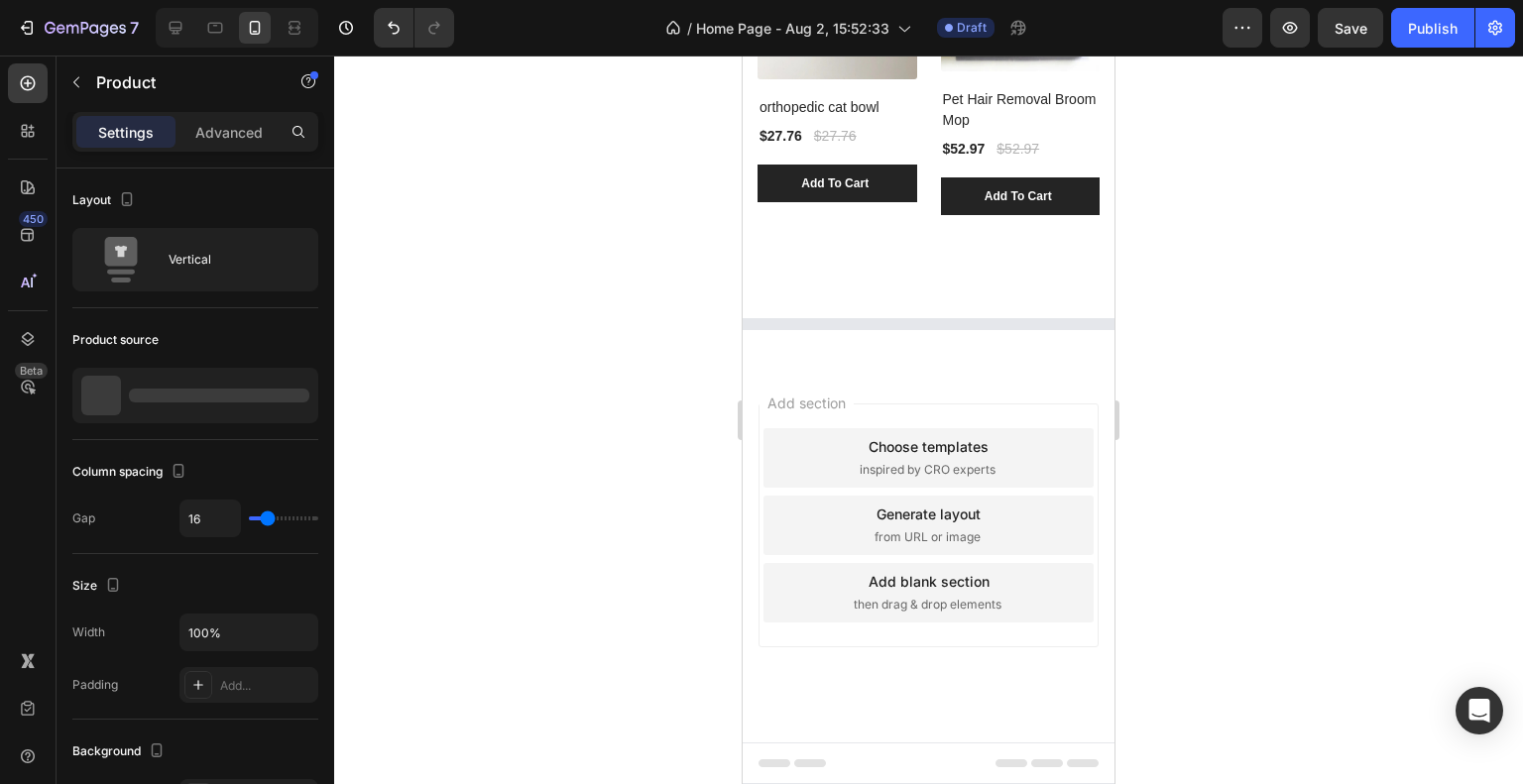 scroll, scrollTop: 1590, scrollLeft: 0, axis: vertical 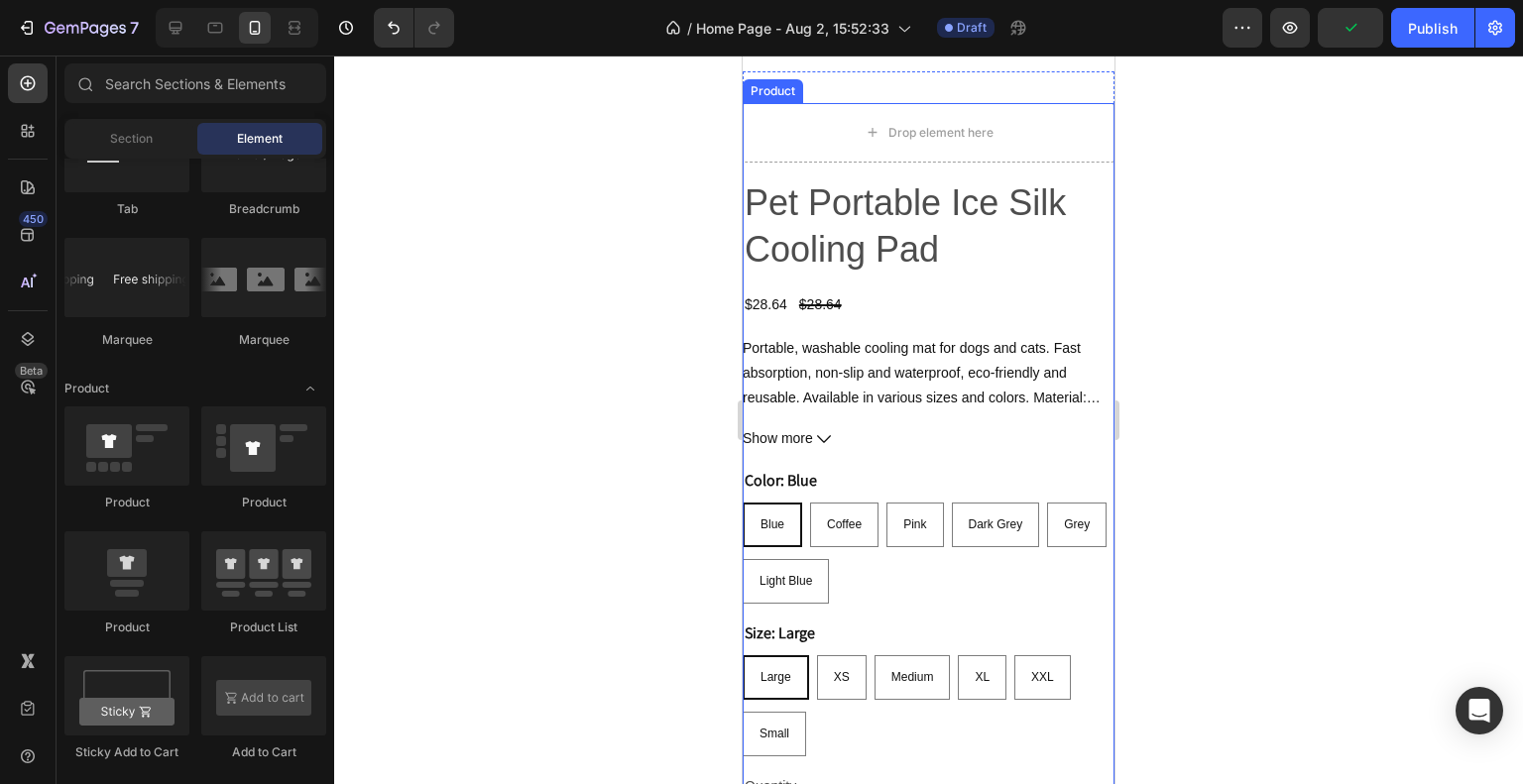 click on "$28.64 Product Price Product Price $28.64 Product Price Product Price Row" at bounding box center (928, 304) 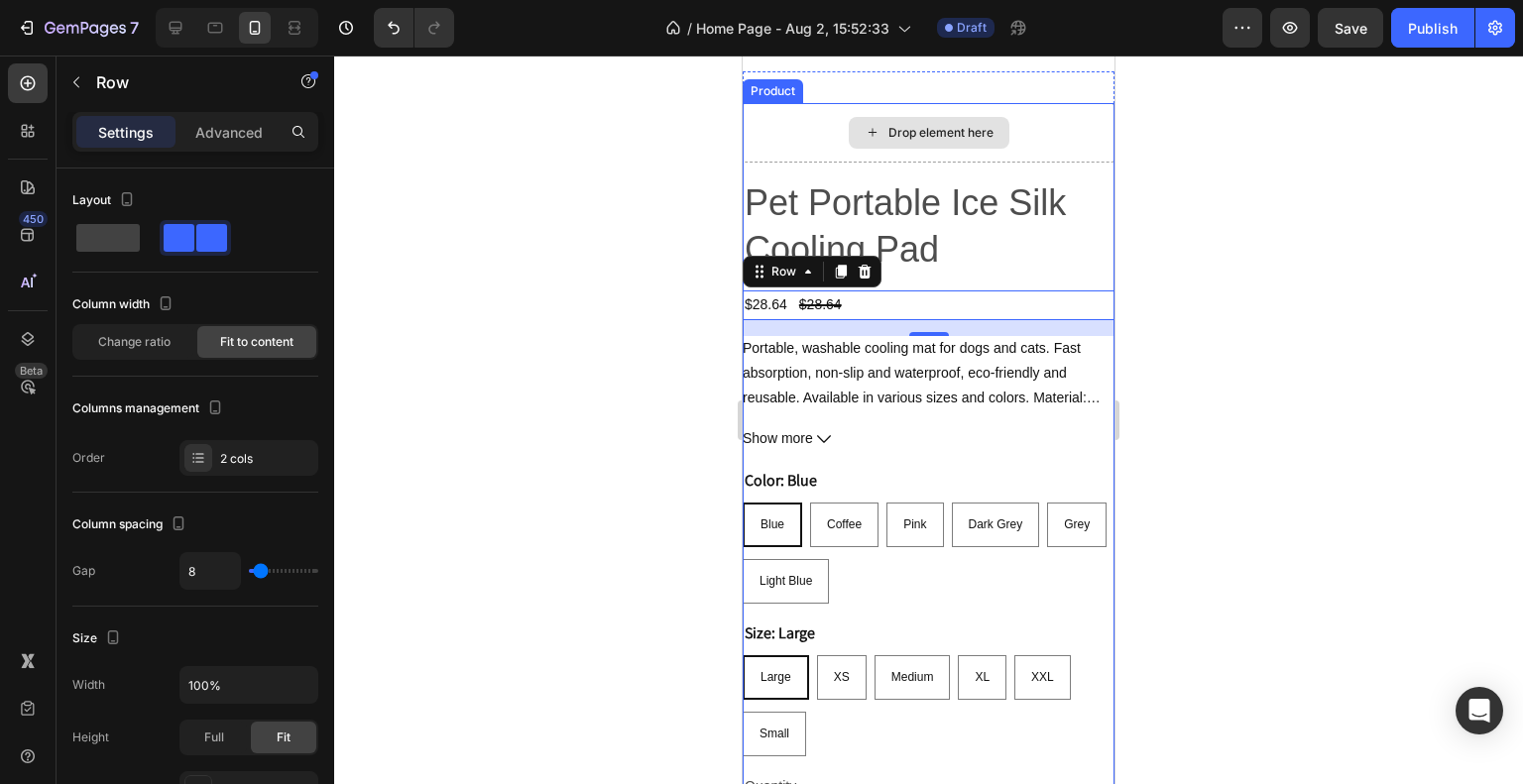click on "Drop element here" at bounding box center [928, 133] 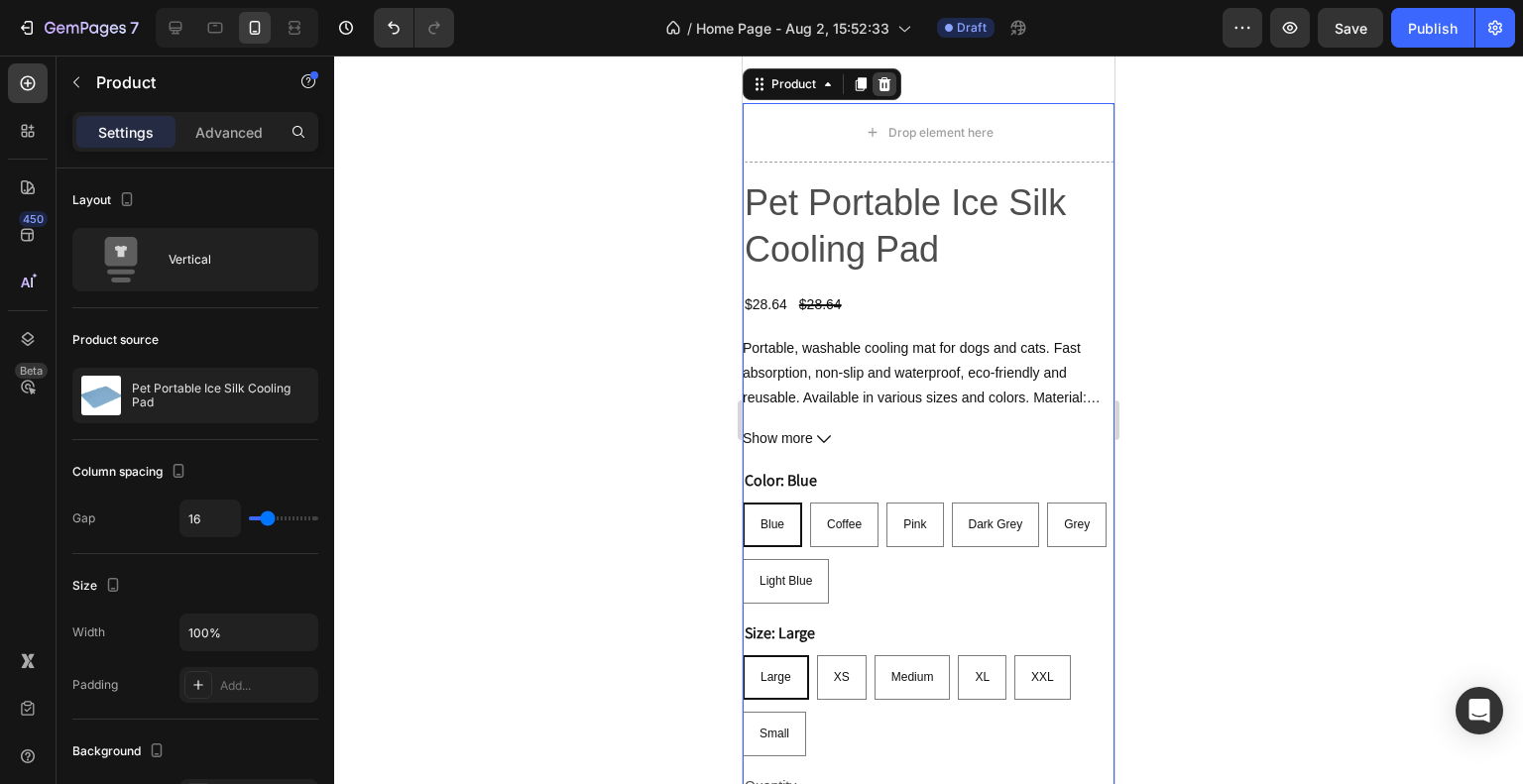 click 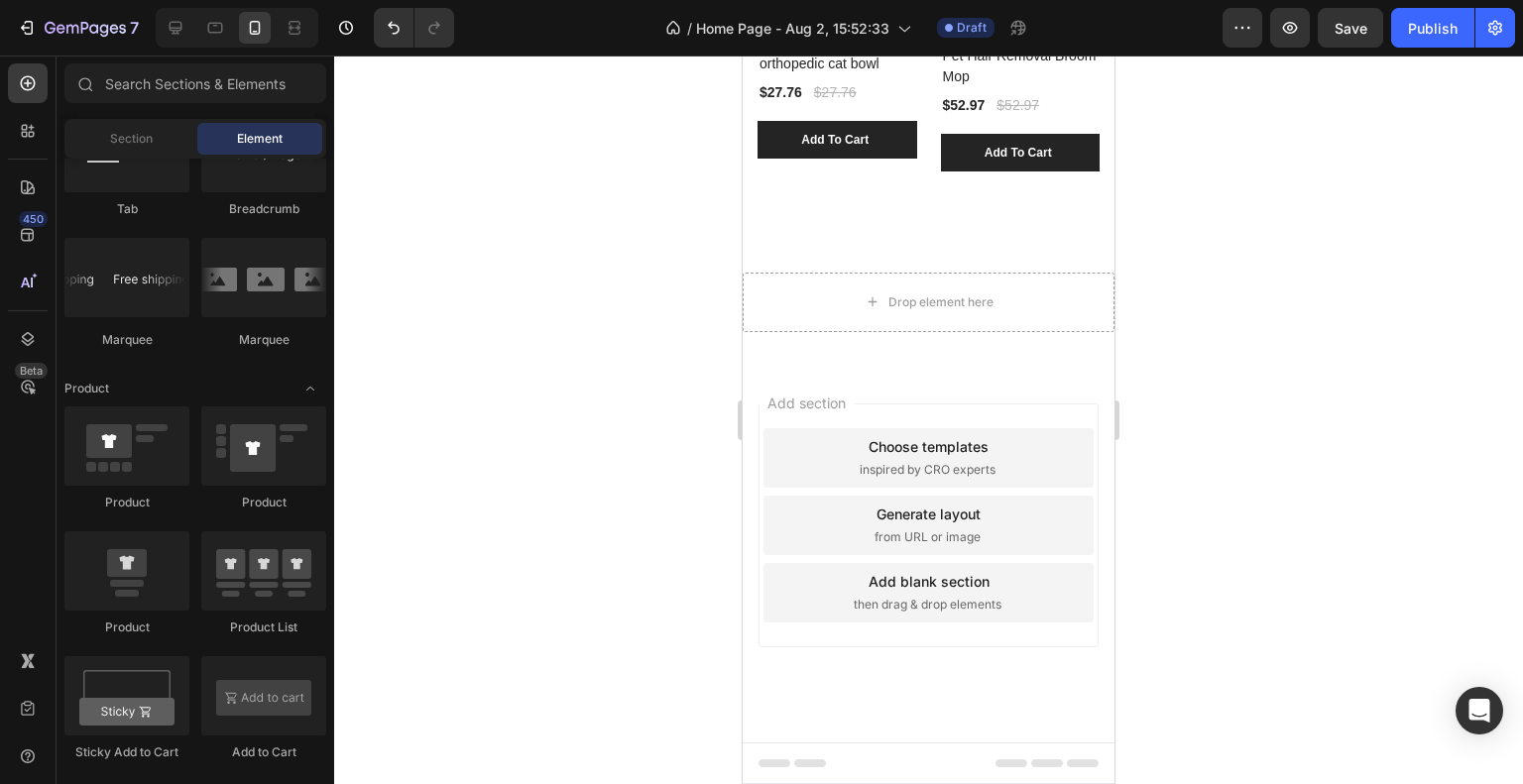 scroll, scrollTop: 1325, scrollLeft: 0, axis: vertical 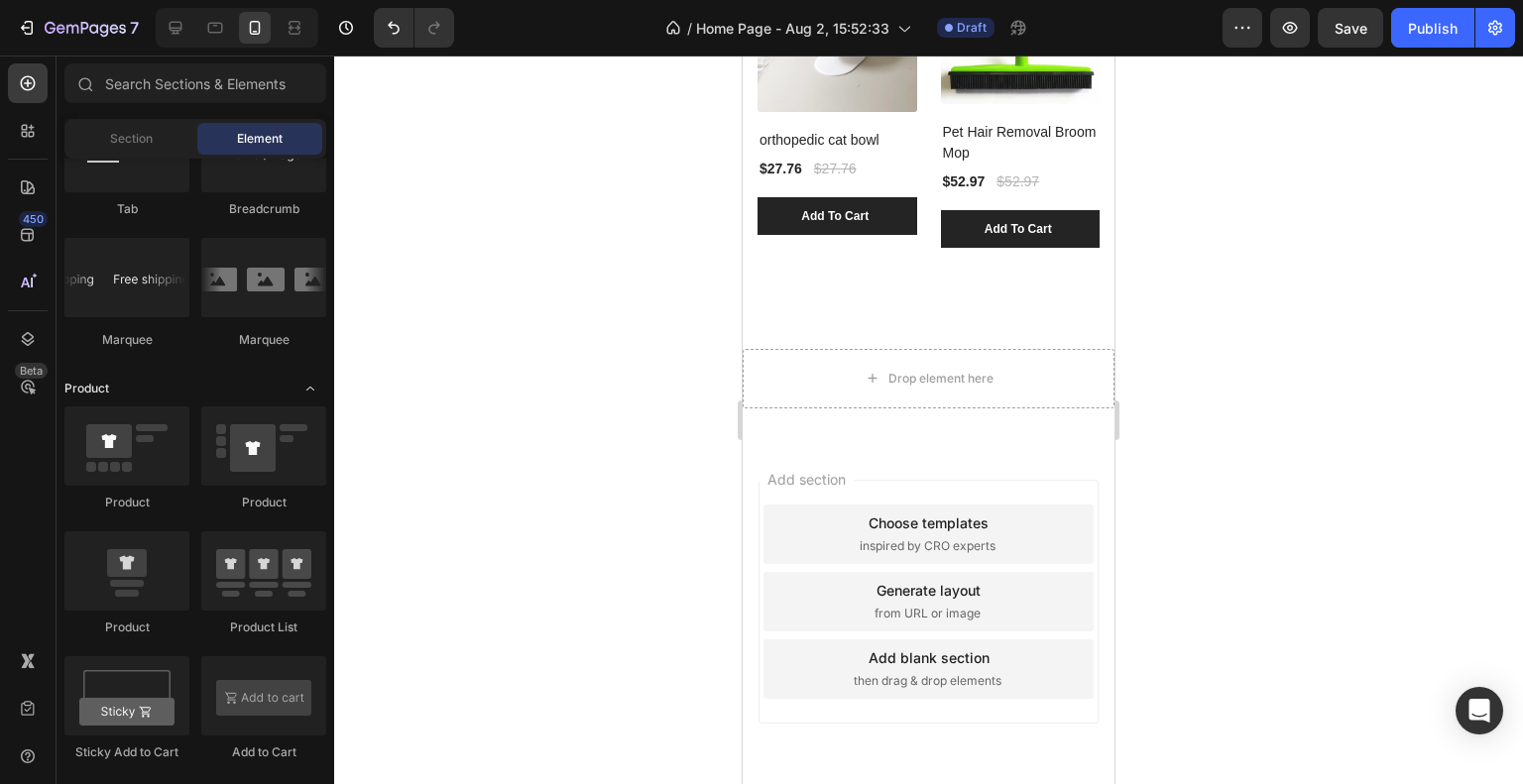 click on "Product" 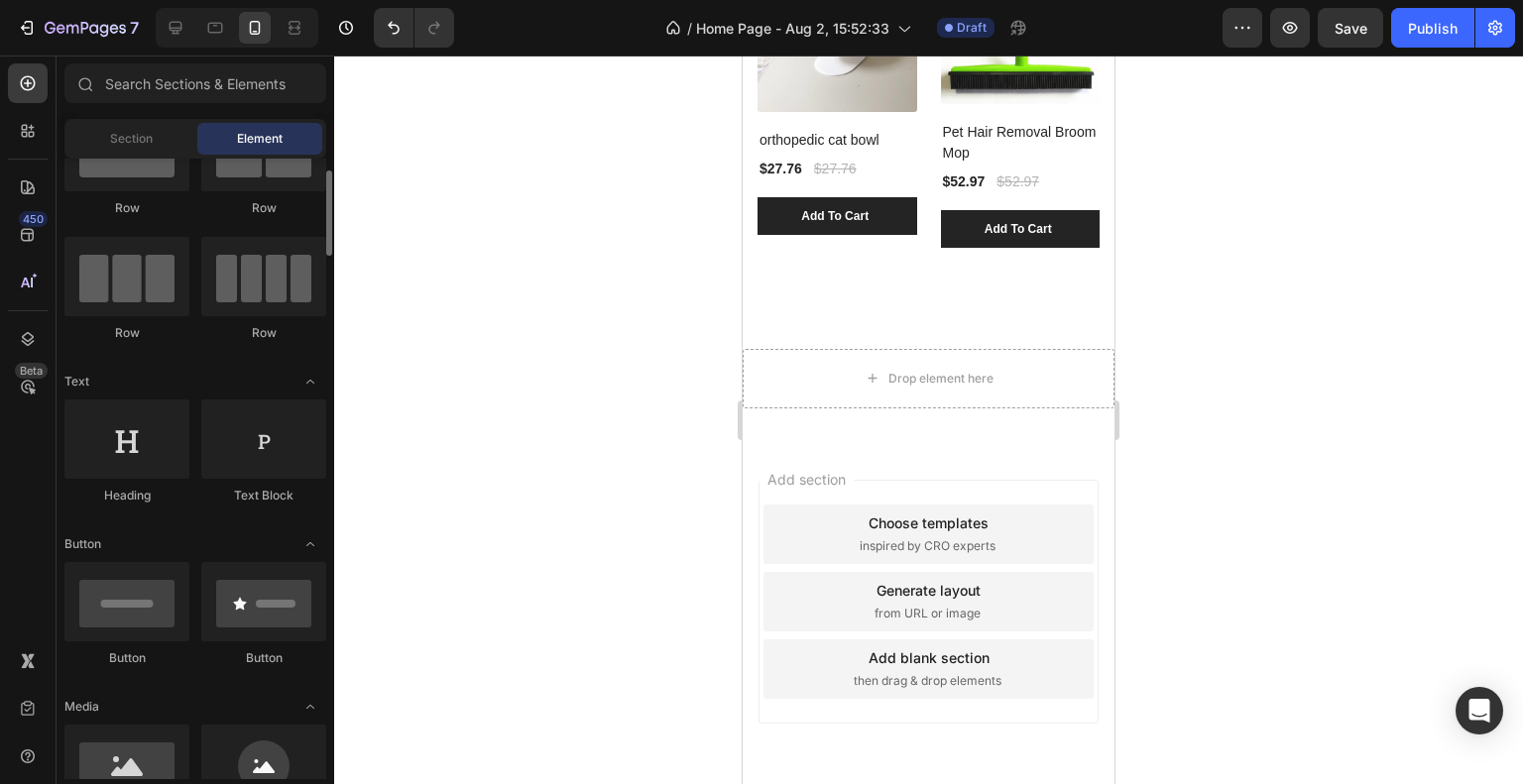 scroll, scrollTop: 0, scrollLeft: 0, axis: both 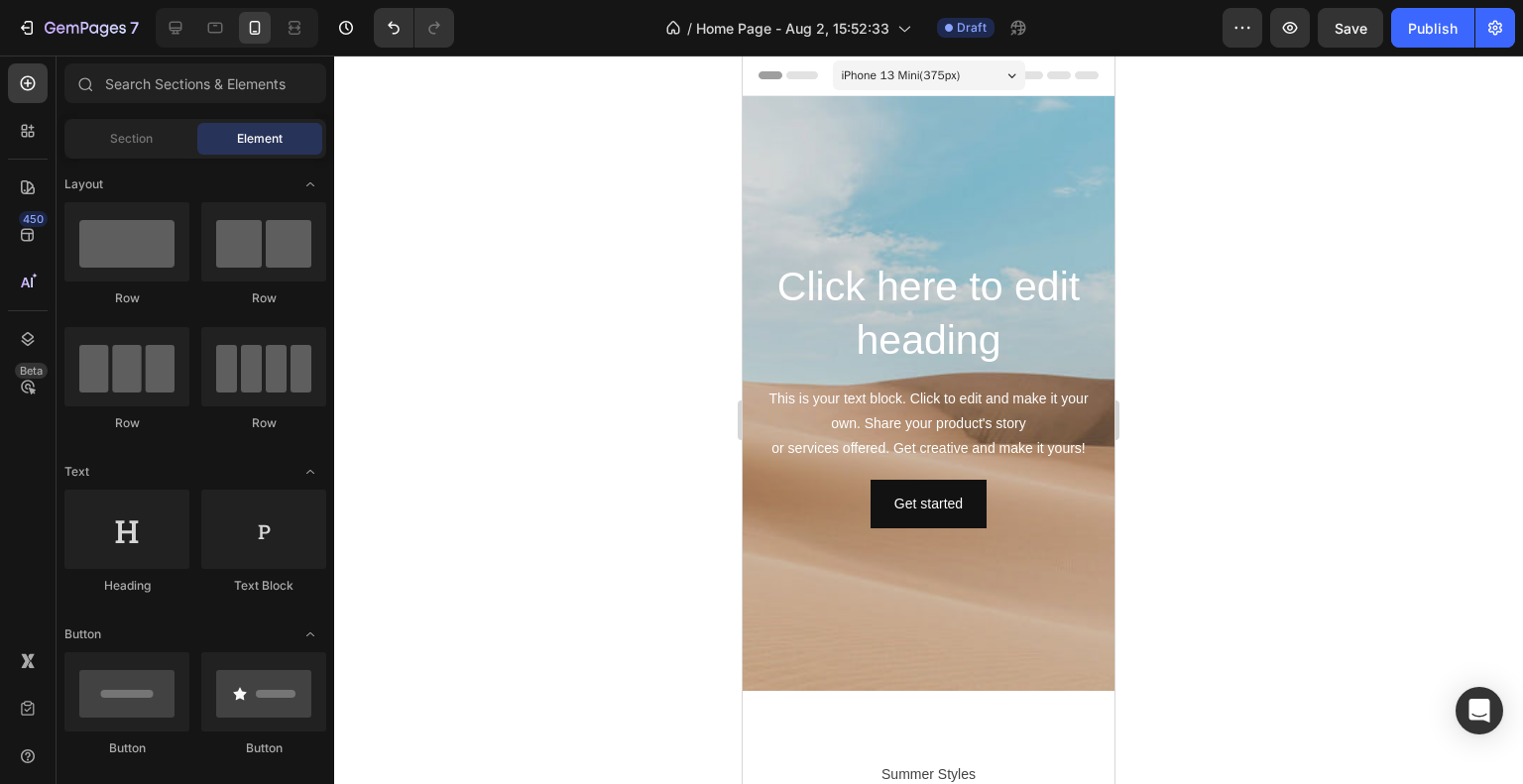 drag, startPoint x: 1108, startPoint y: 623, endPoint x: 1887, endPoint y: 220, distance: 877.06898 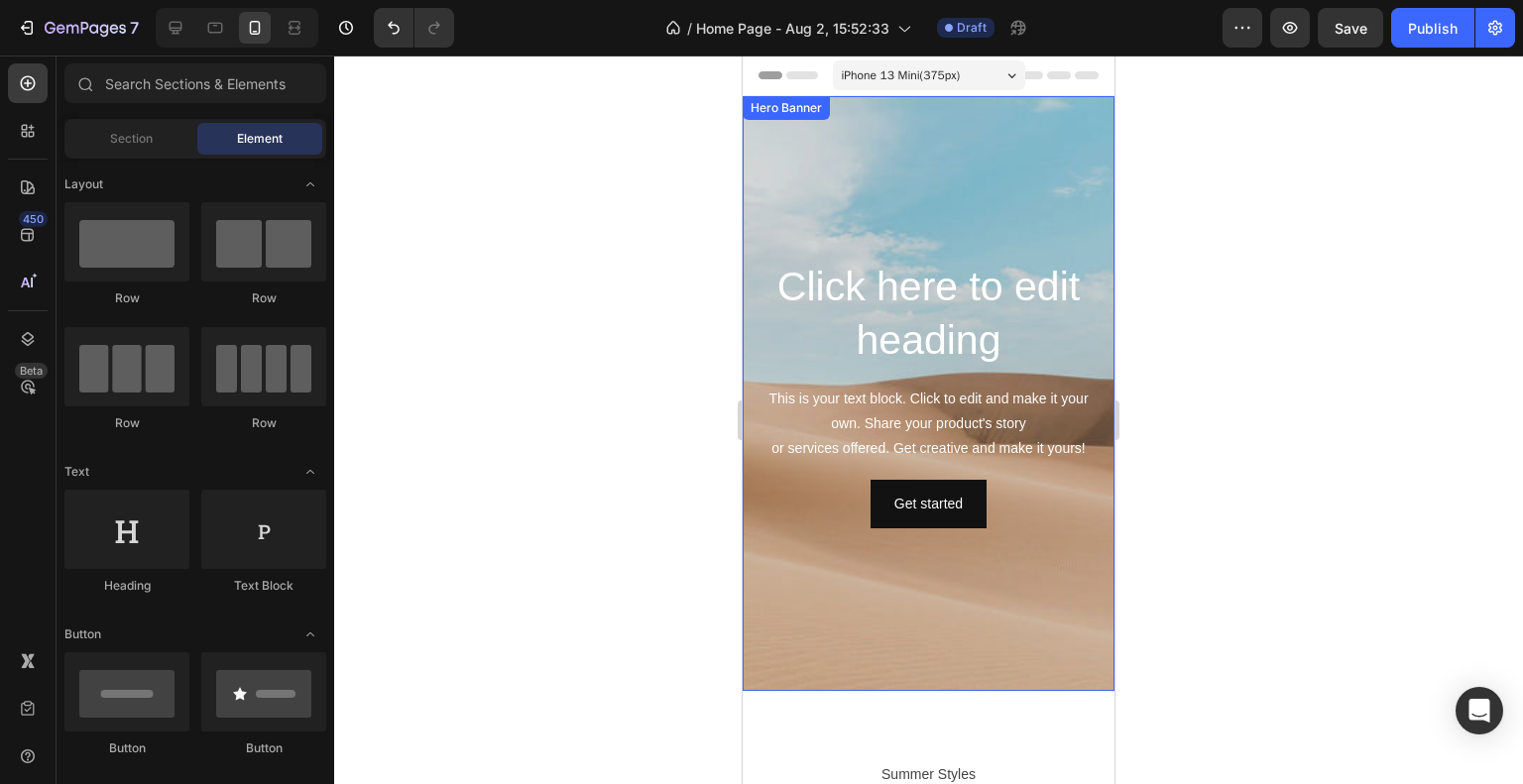 click at bounding box center [928, 393] 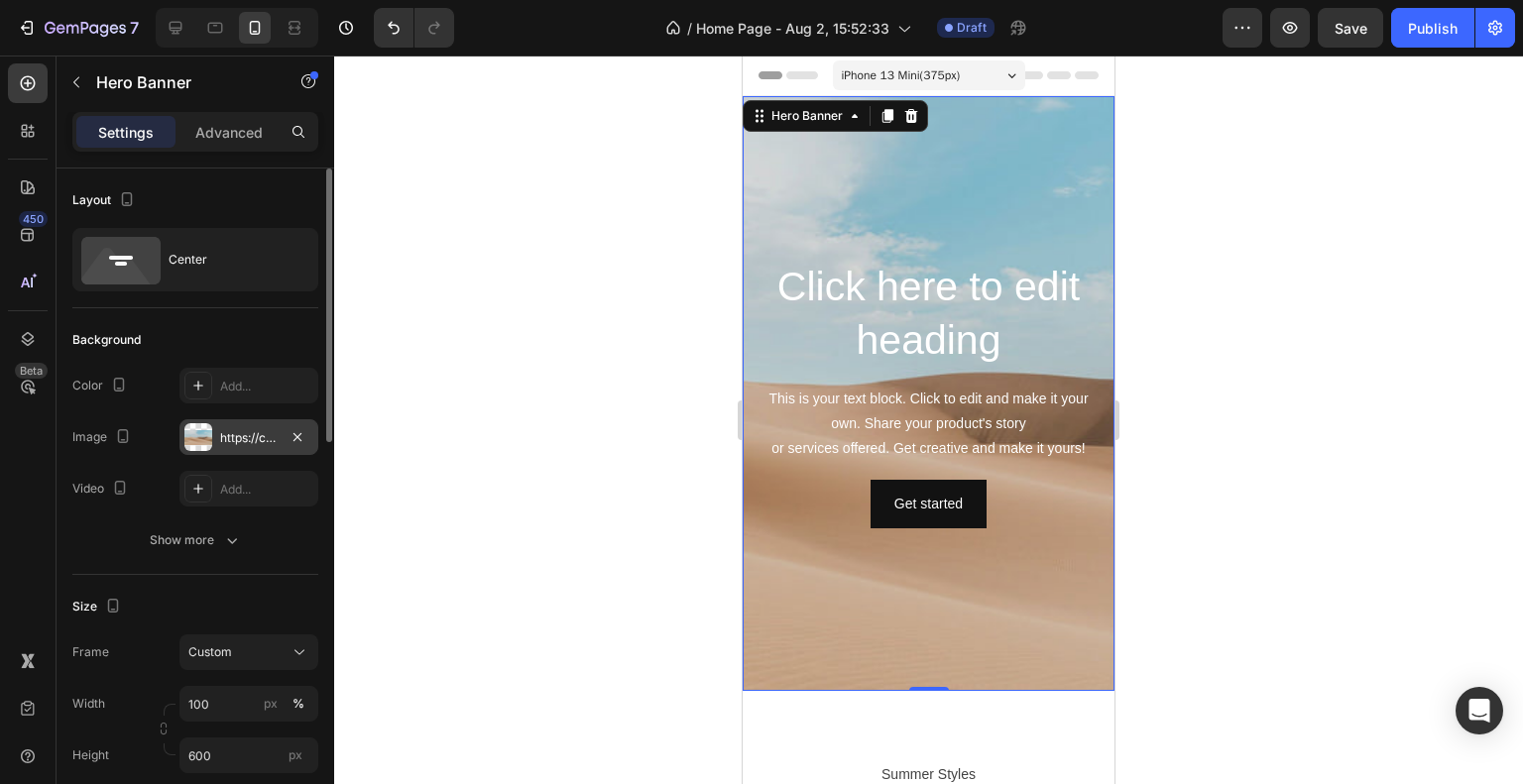 click on "https://cdn.shopify.com/s/files/1/2005/9307/files/background_settings.jpg" at bounding box center (249, 438) 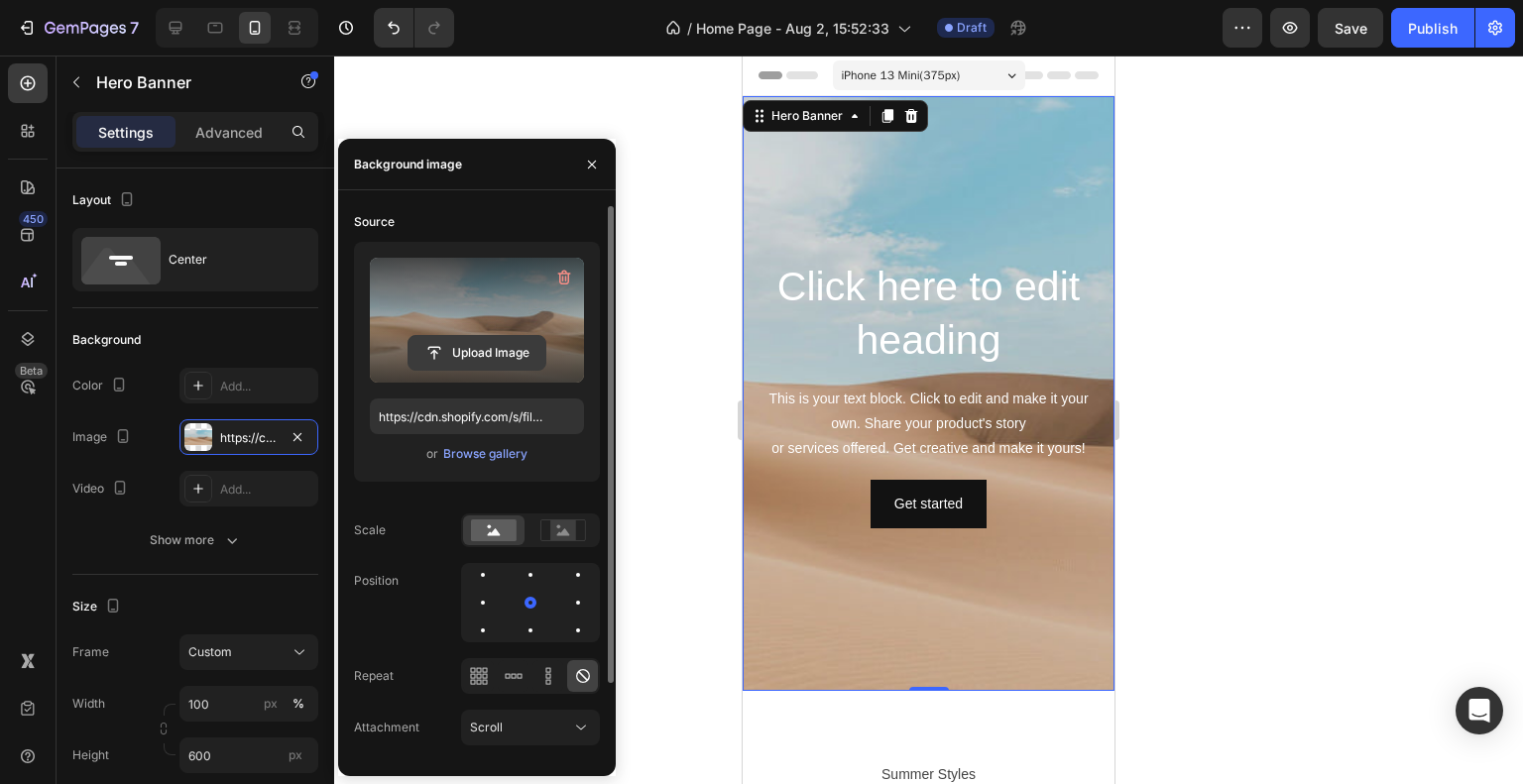 click 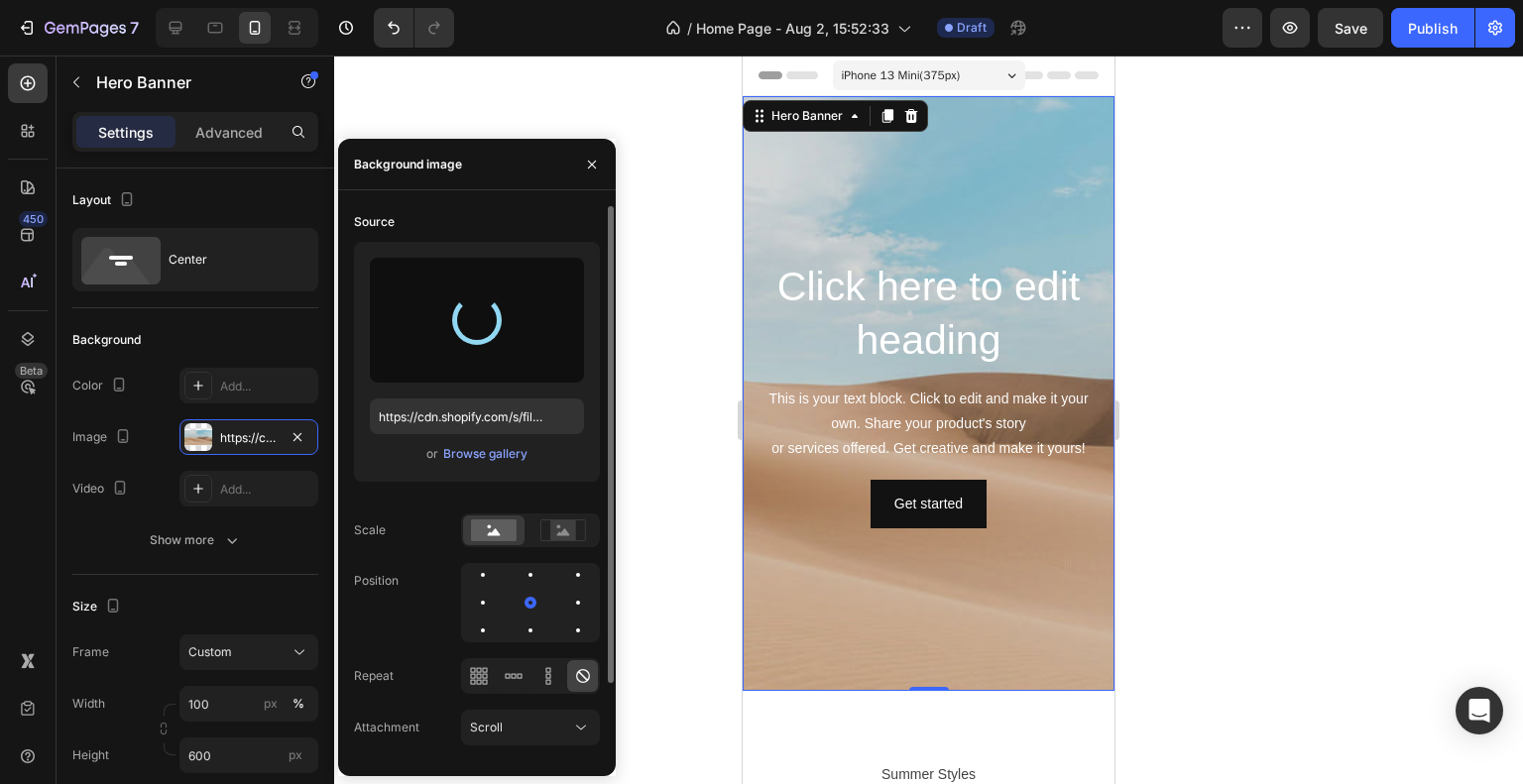 type on "https://cdn.shopify.com/s/files/1/0933/0966/5623/files/gempages_577626416108012220-6815b7c2-8a12-49ba-b139-be668a9903fa.png" 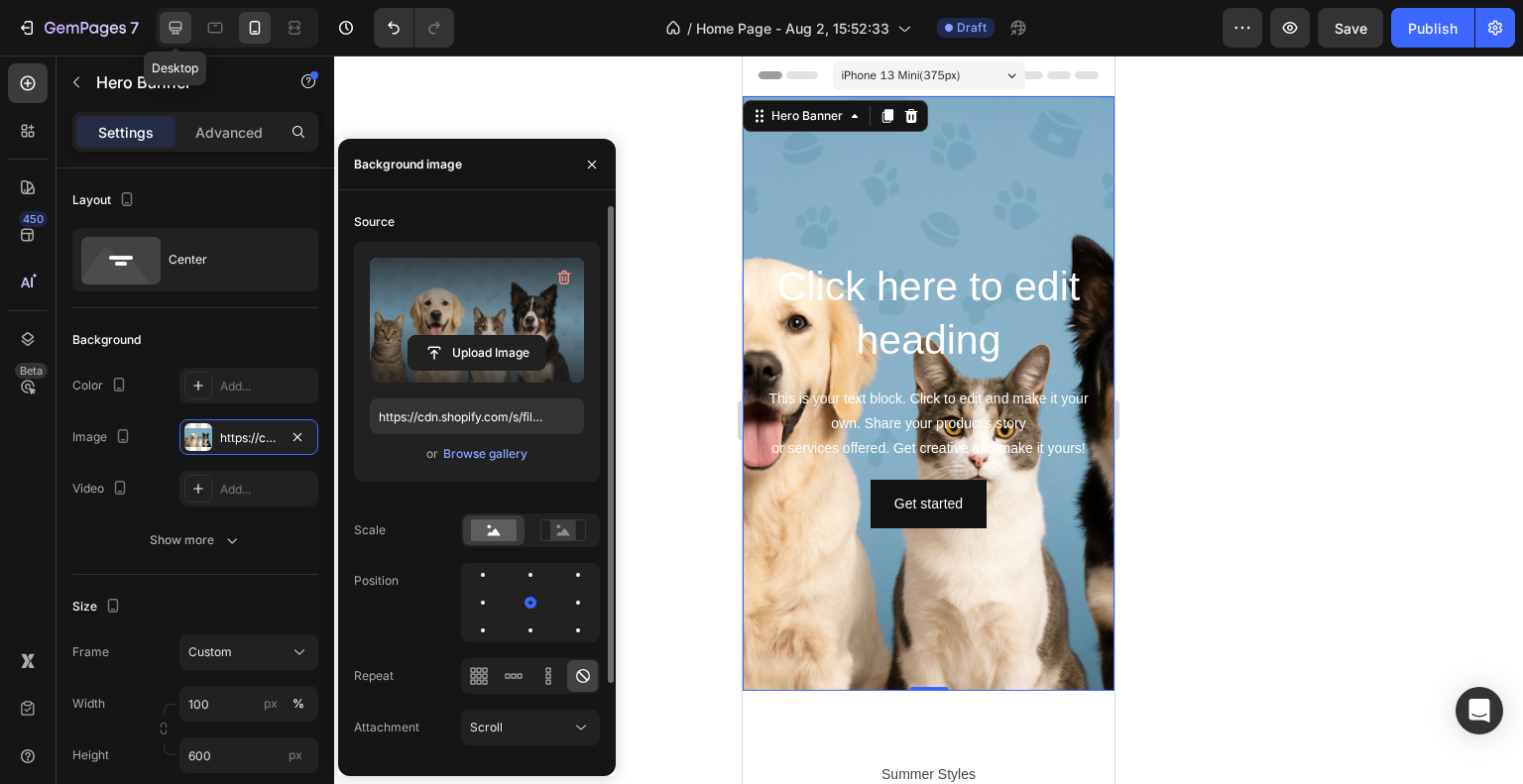 click 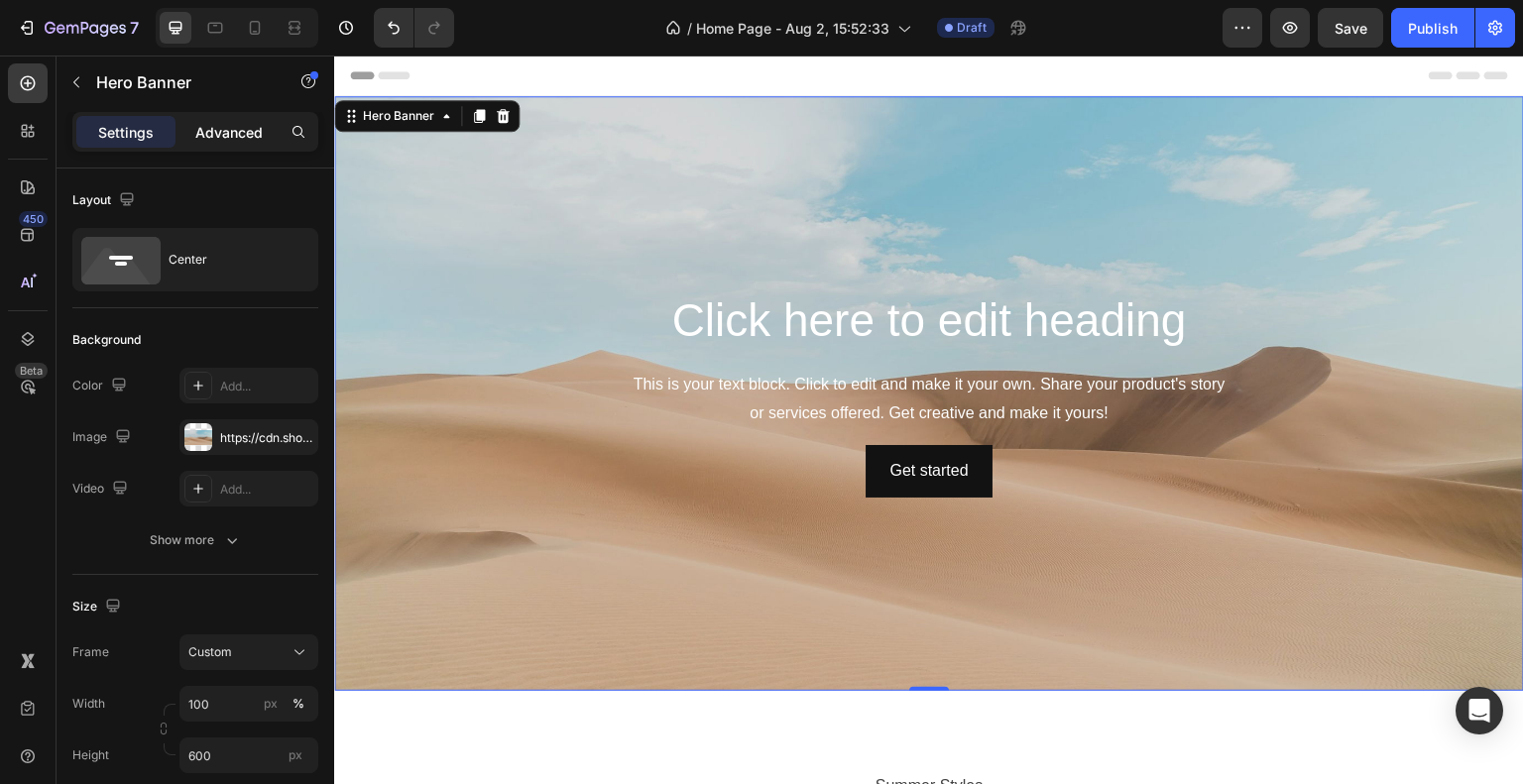click on "Advanced" at bounding box center (229, 132) 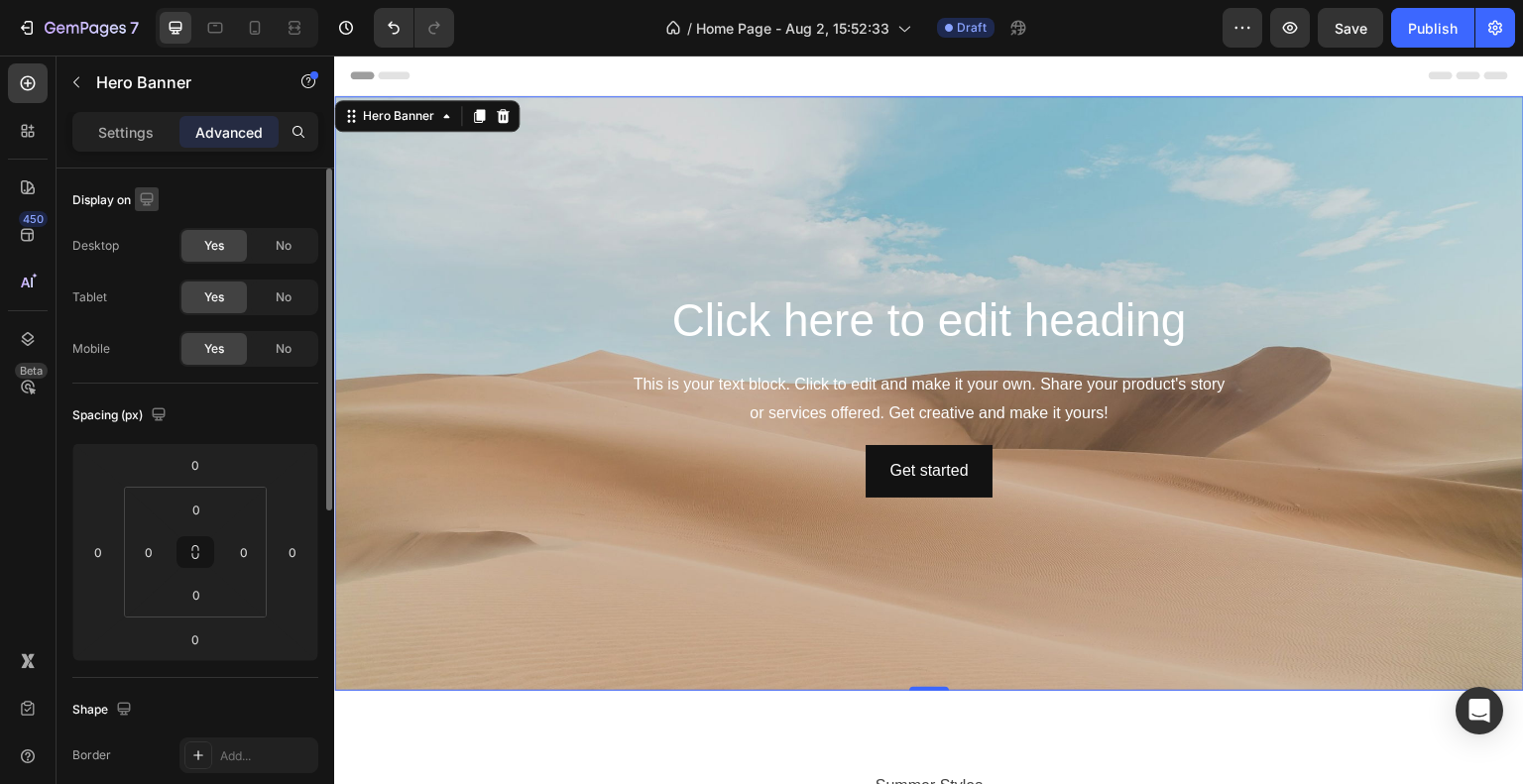 click 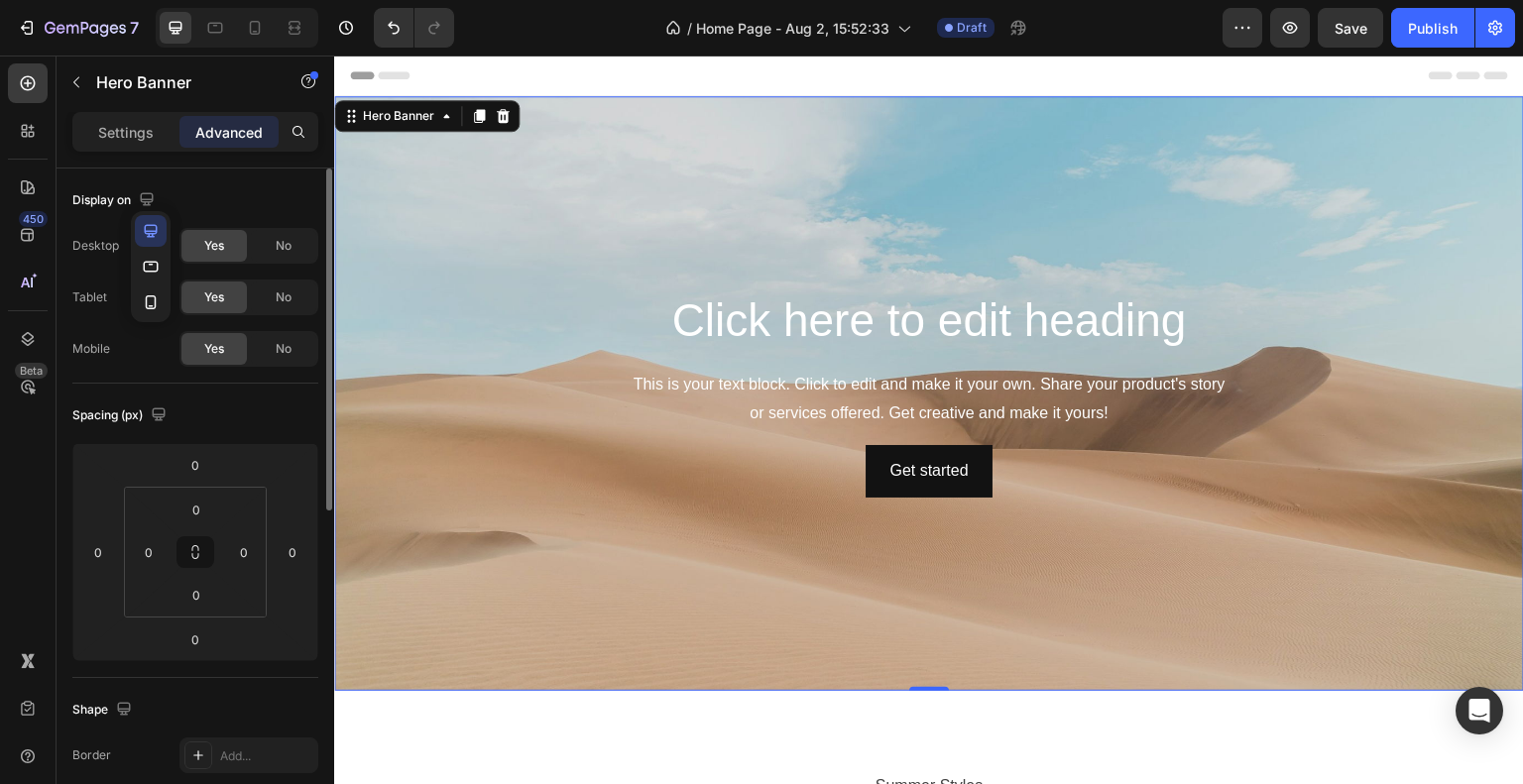 click 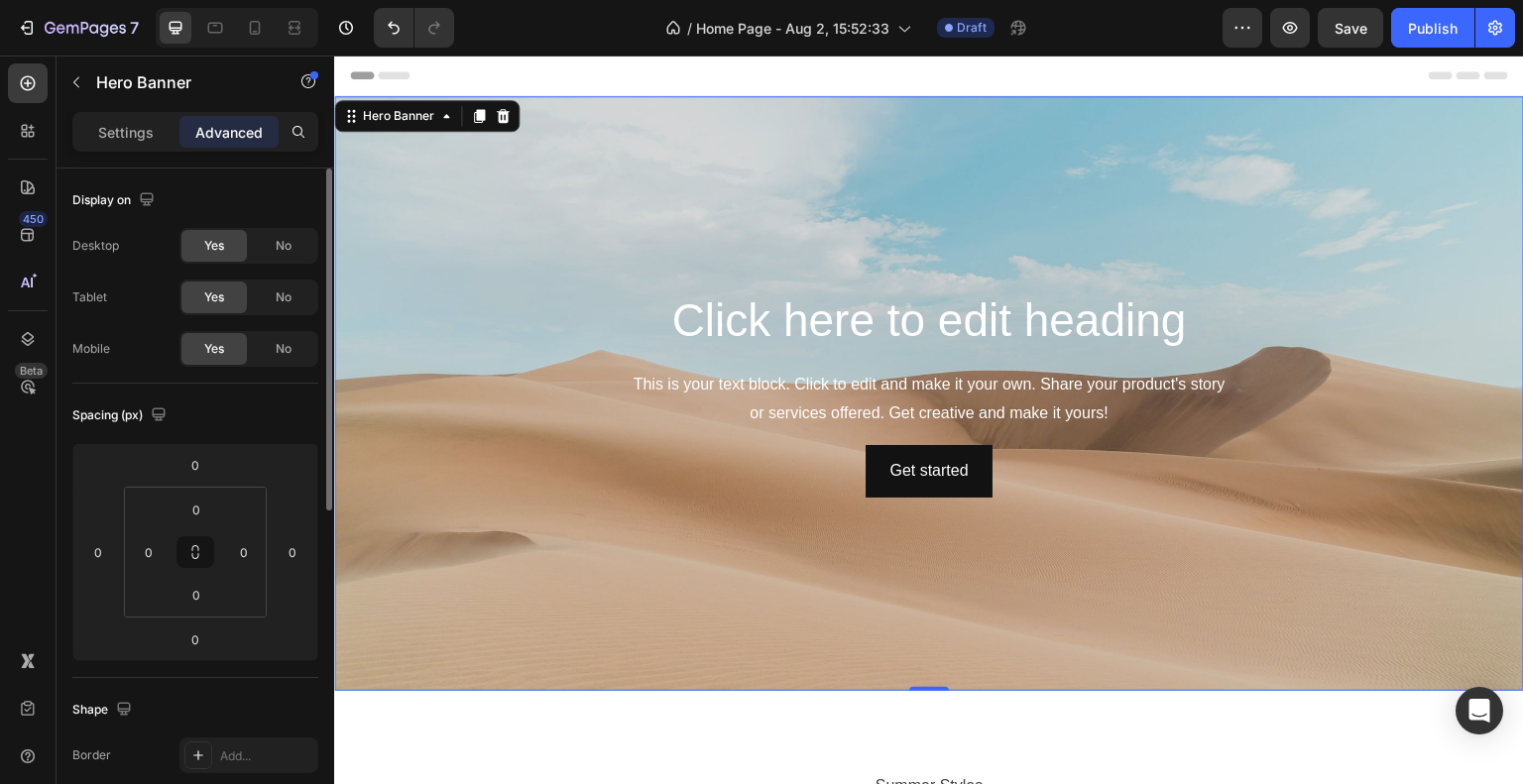 click on "Yes" 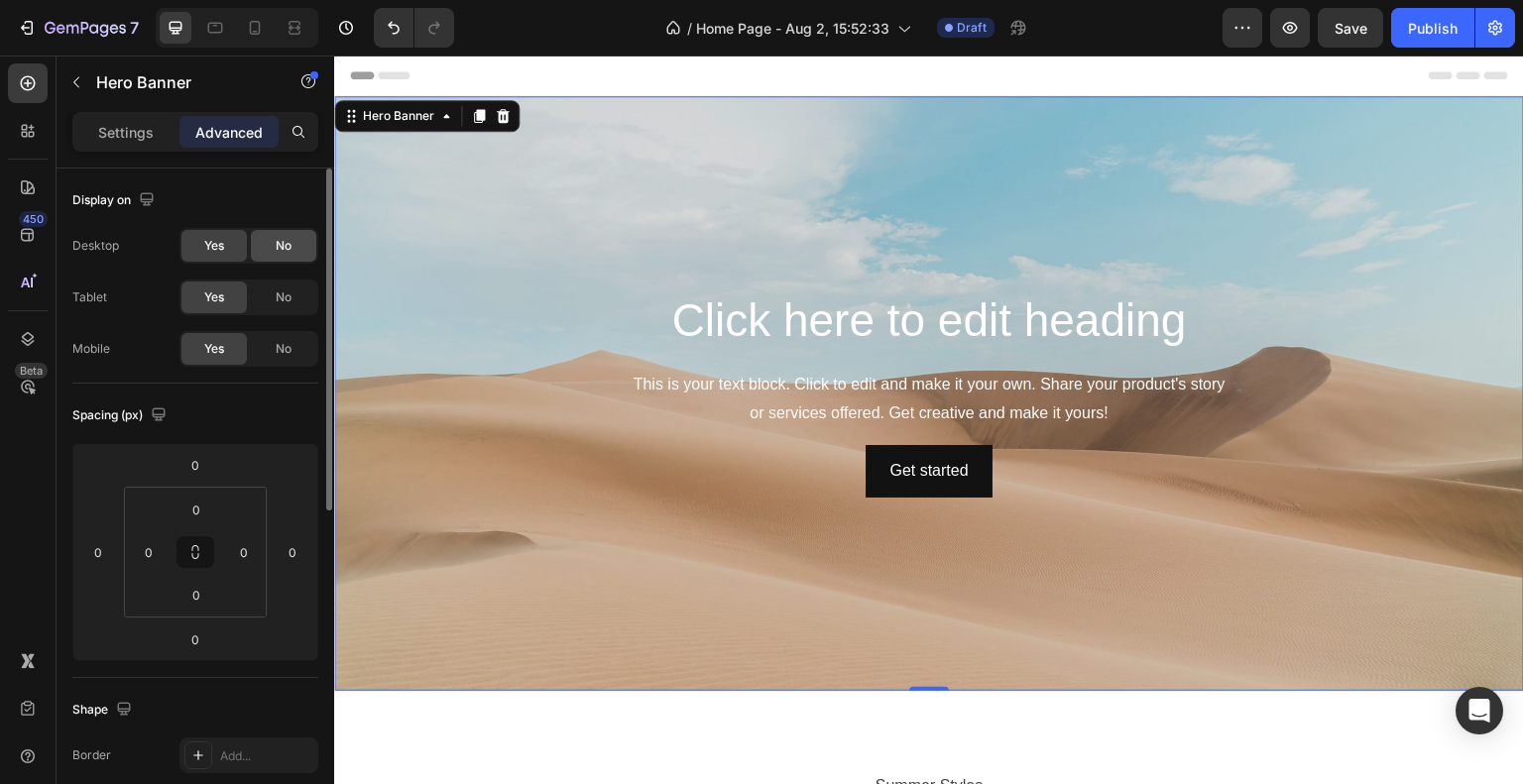 click on "No" 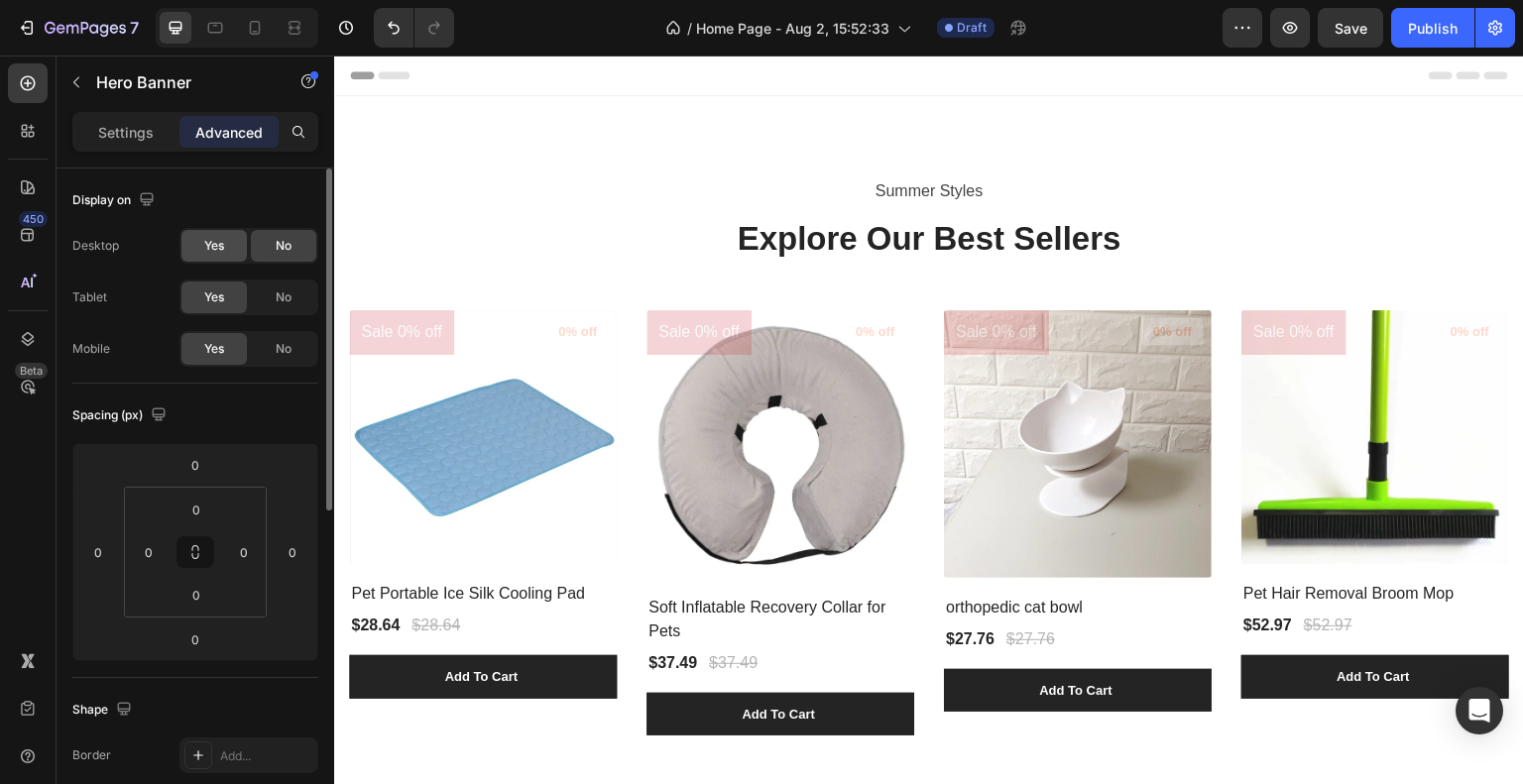click on "Yes" 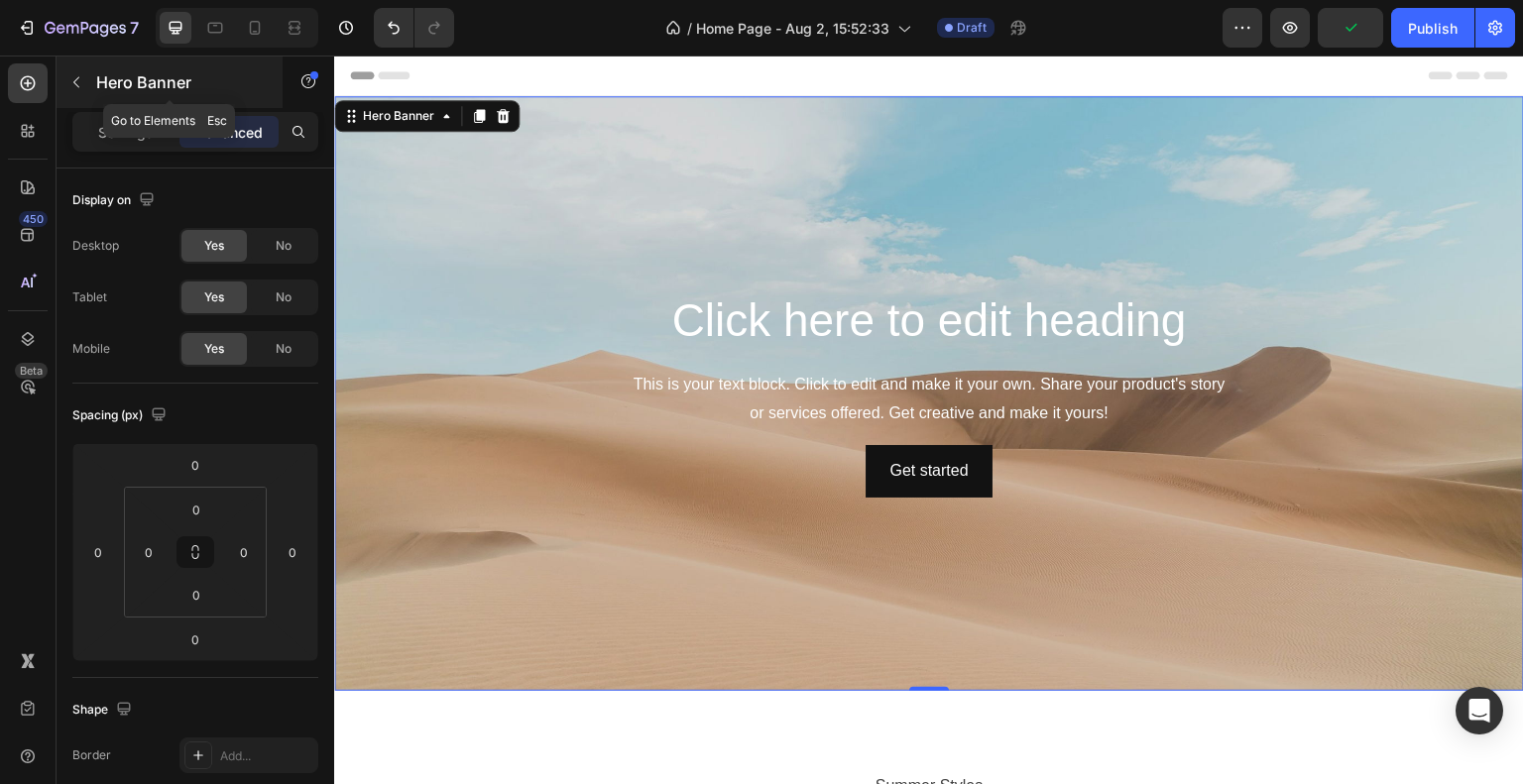 click 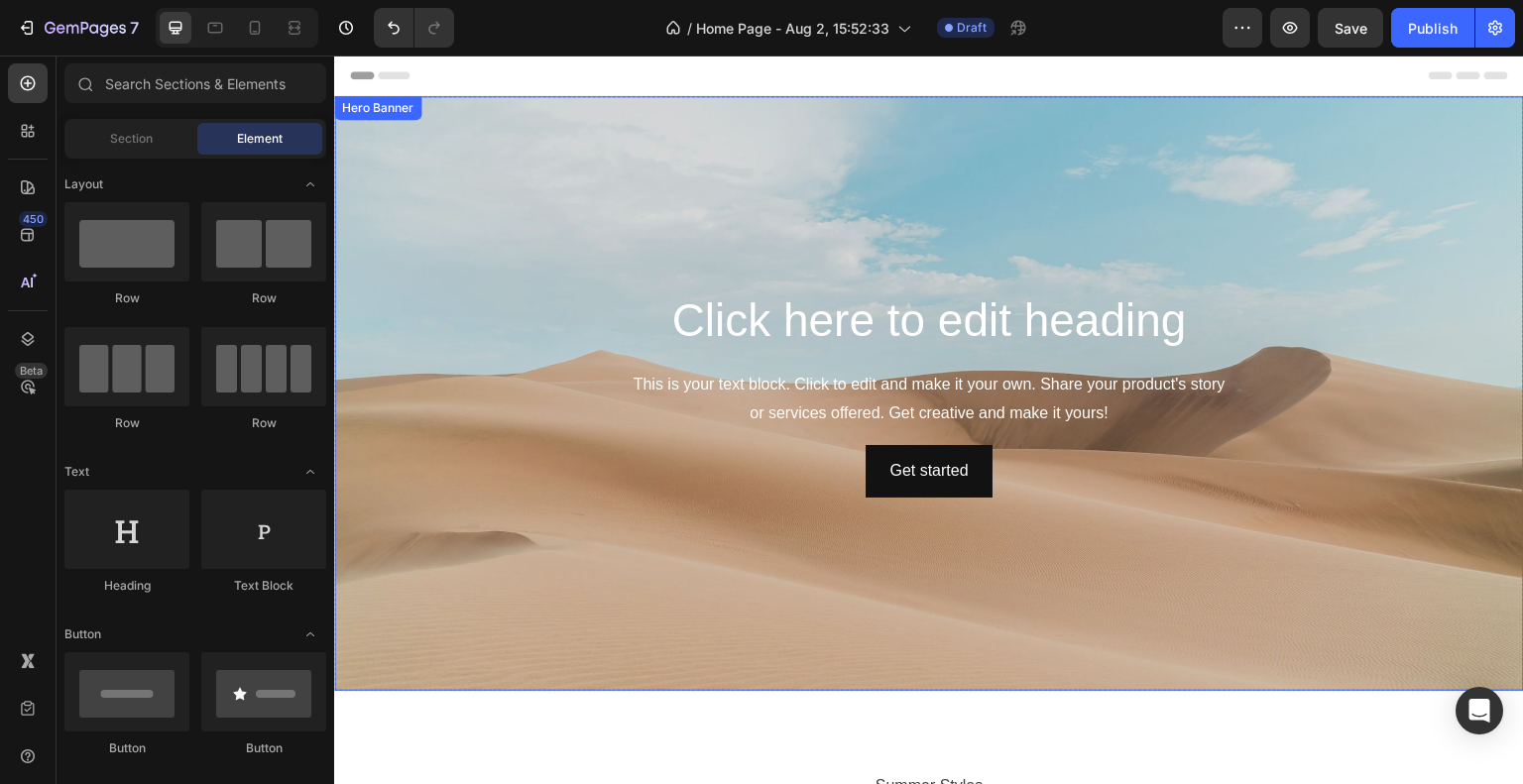 click at bounding box center [929, 393] 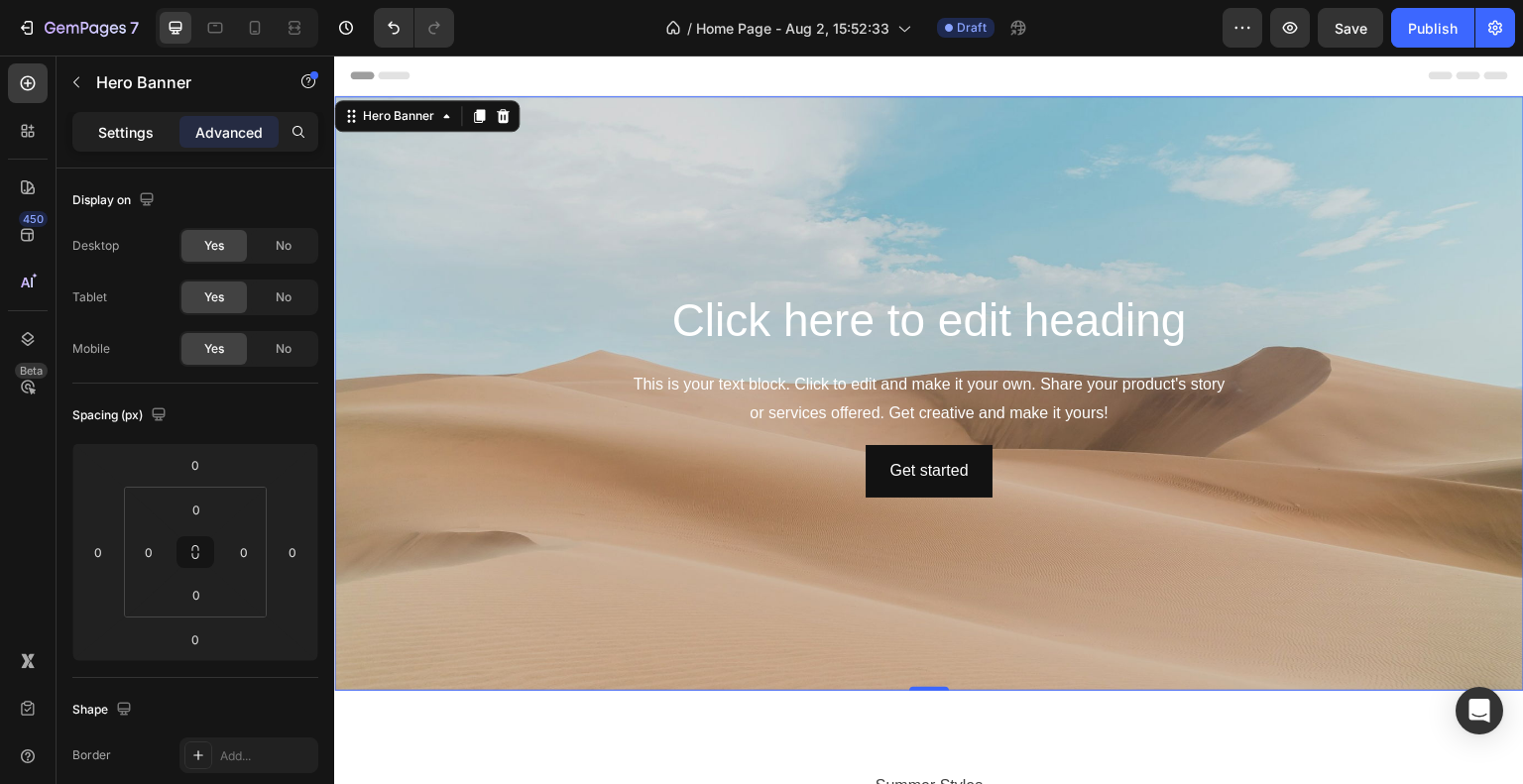 click on "Settings" at bounding box center [126, 132] 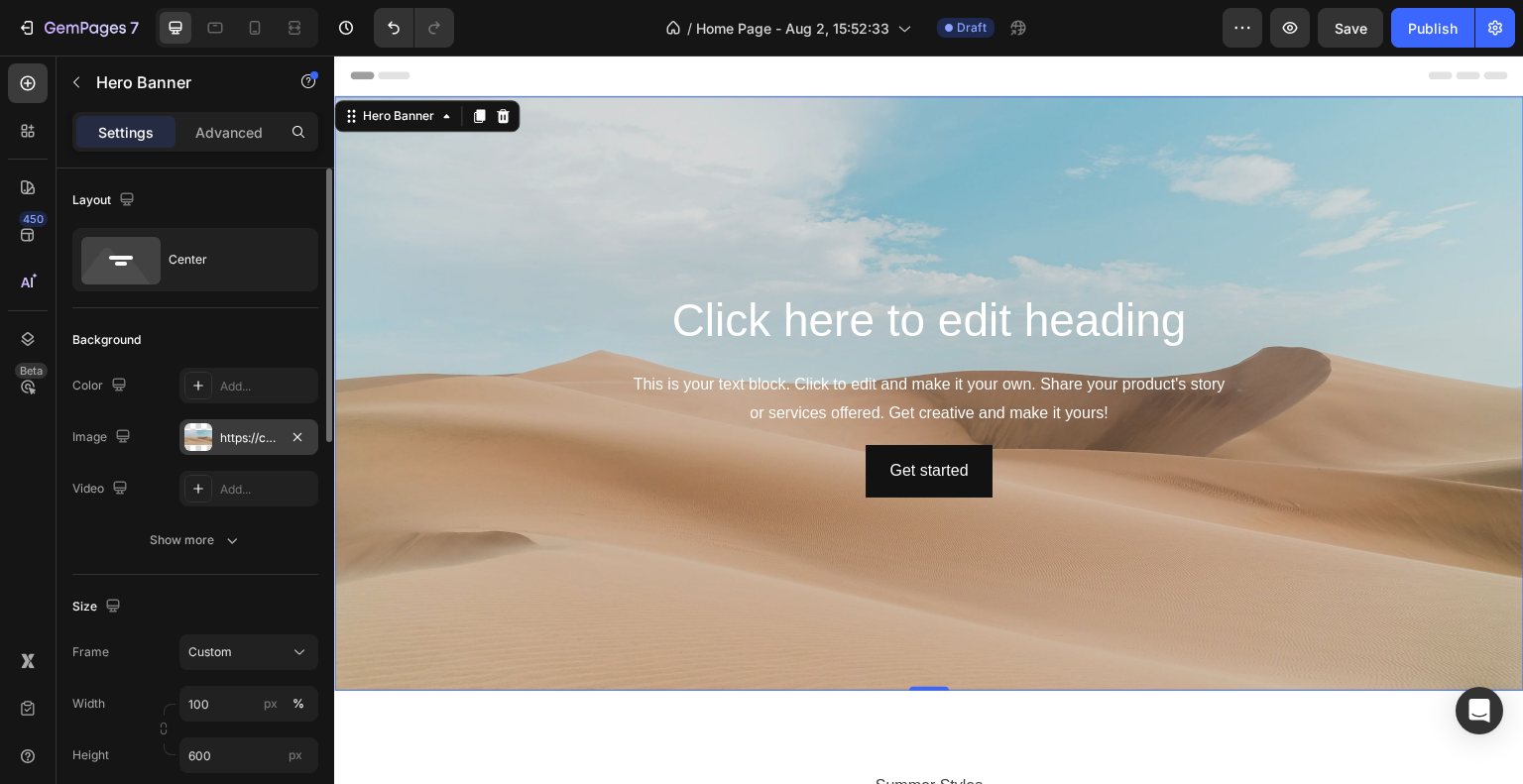 click on "https://cdn.shopify.com/s/files/1/2005/9307/files/background_settings.jpg" at bounding box center [249, 438] 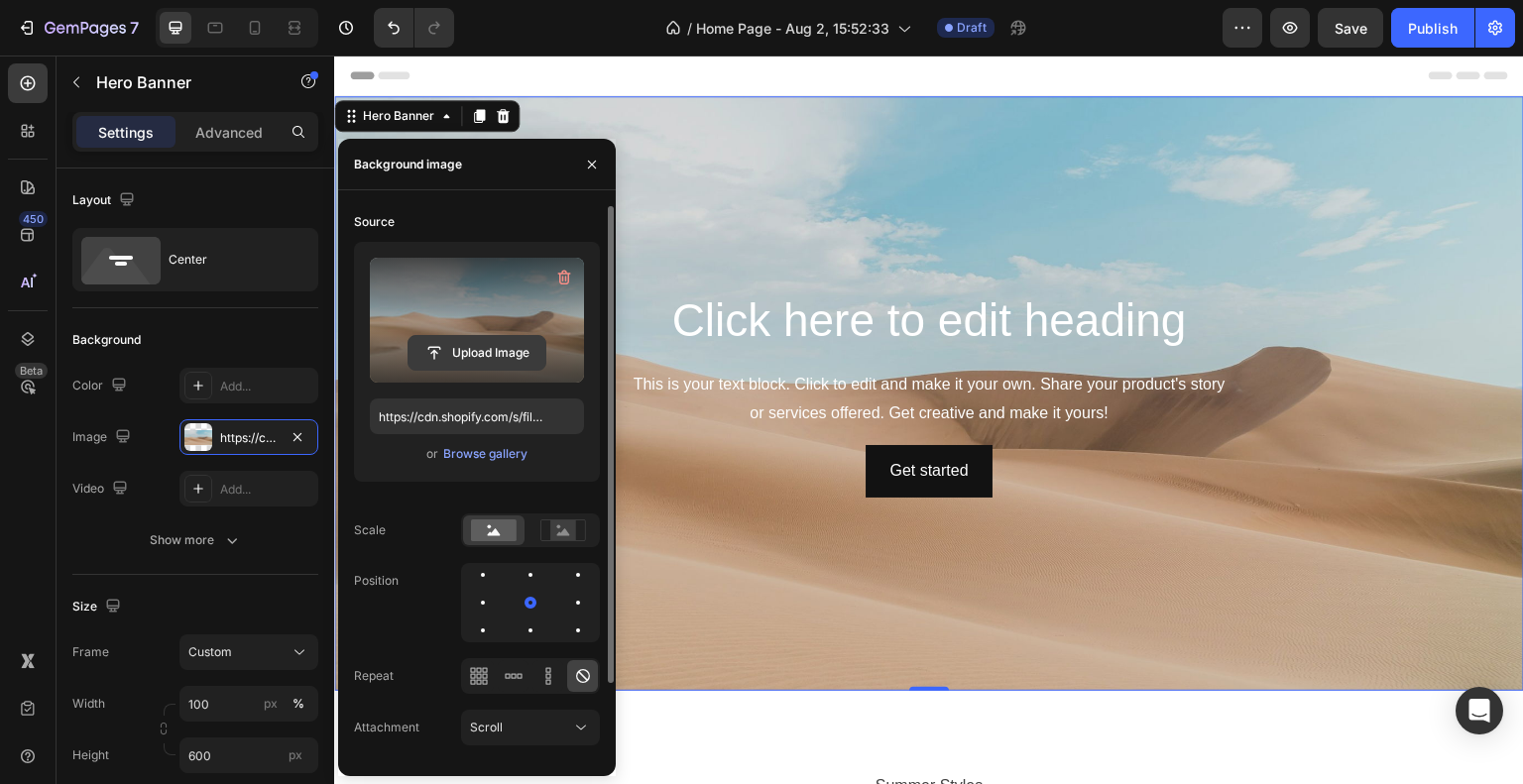click 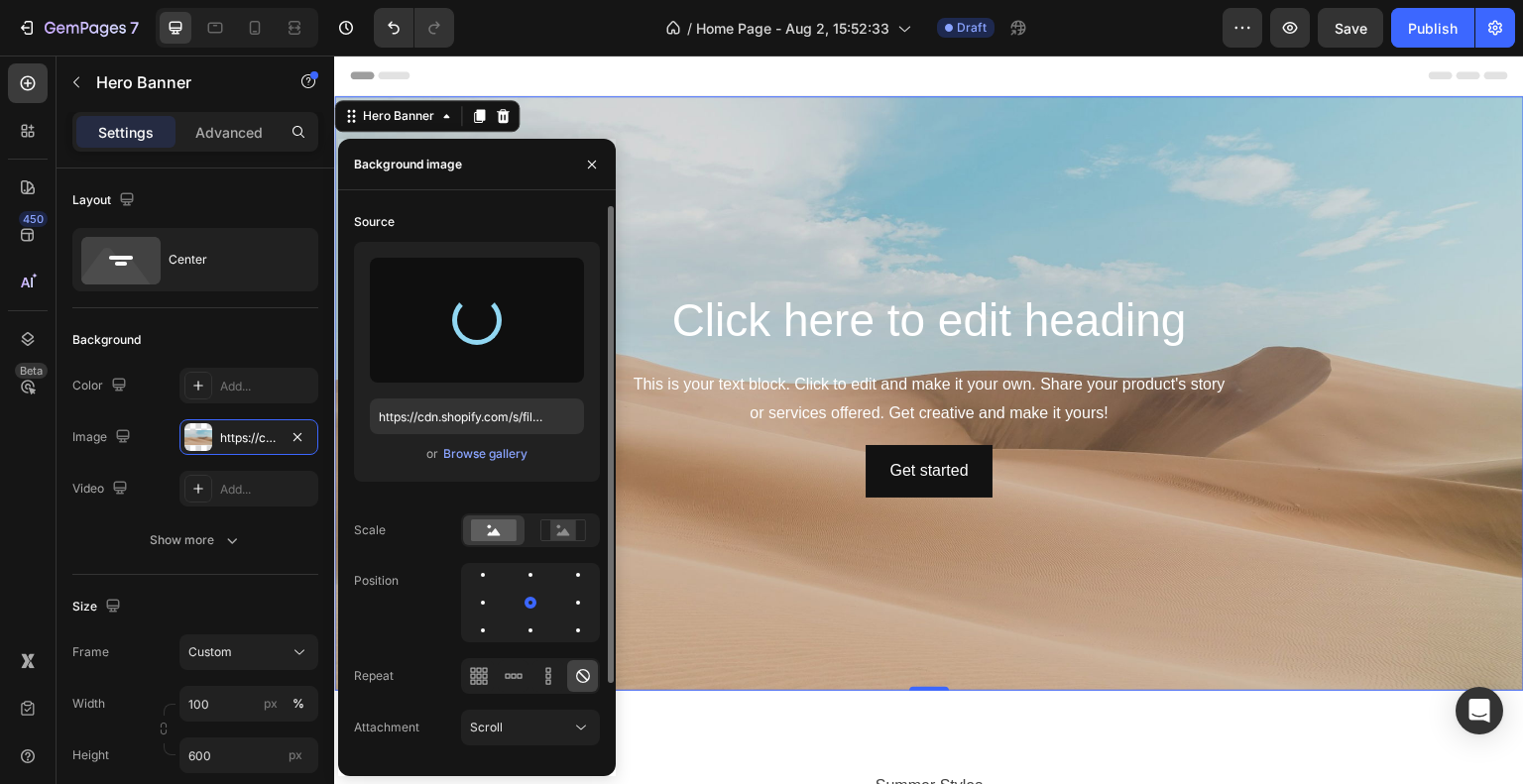 type on "https://cdn.shopify.com/s/files/1/0933/0966/5623/files/gempages_577626416108012220-6815b7c2-8a12-49ba-b139-be668a9903fa.png" 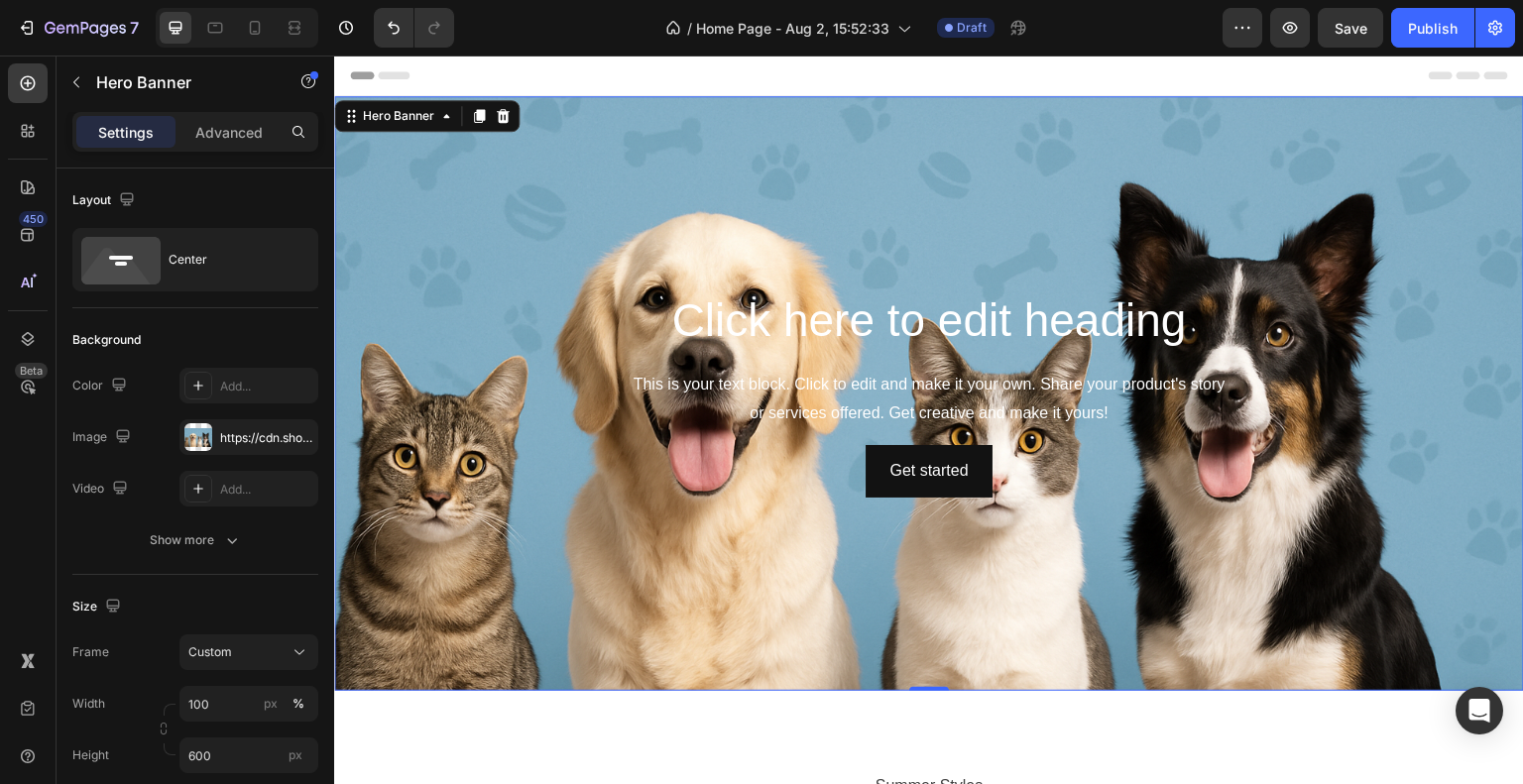 click at bounding box center [929, 393] 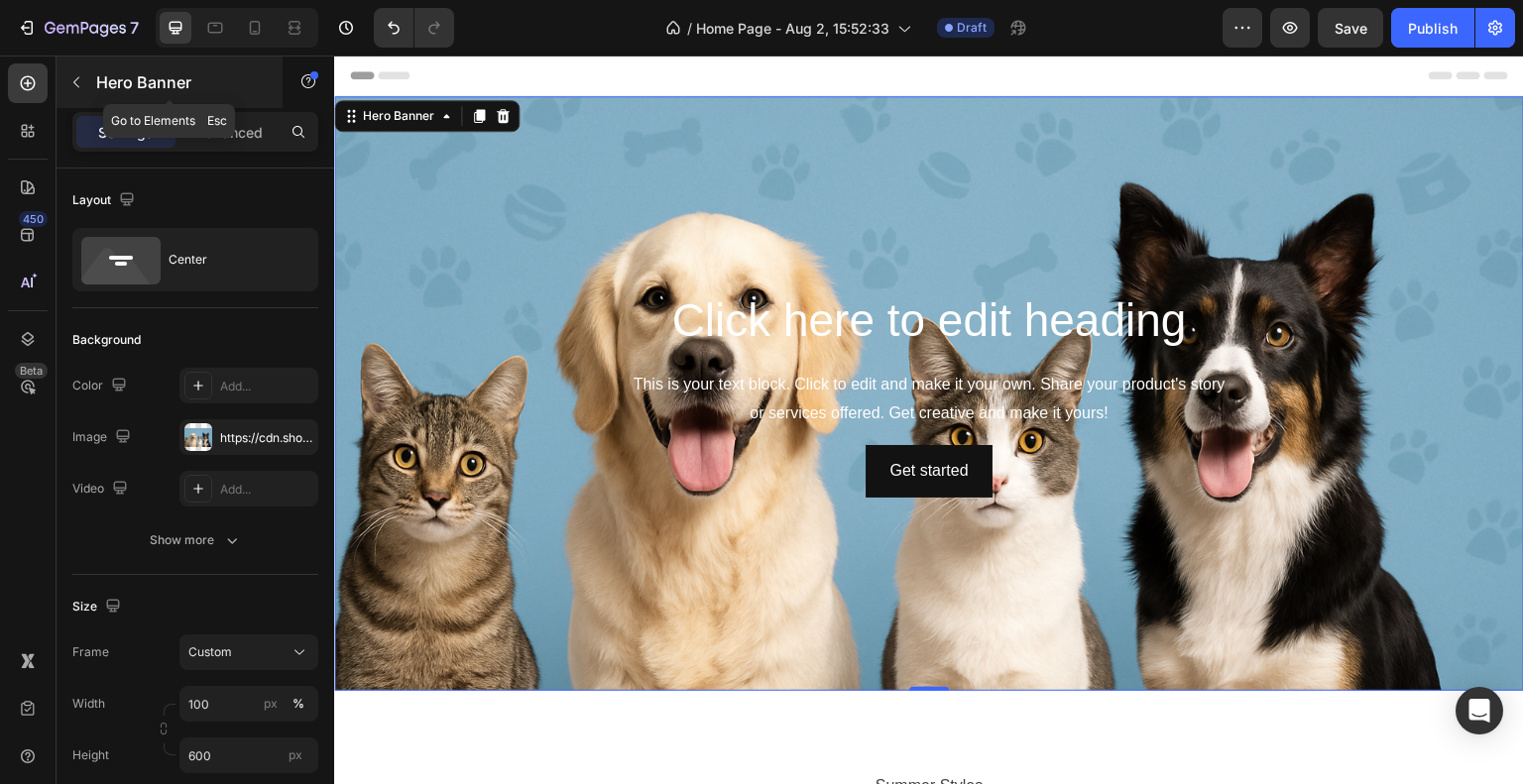 click 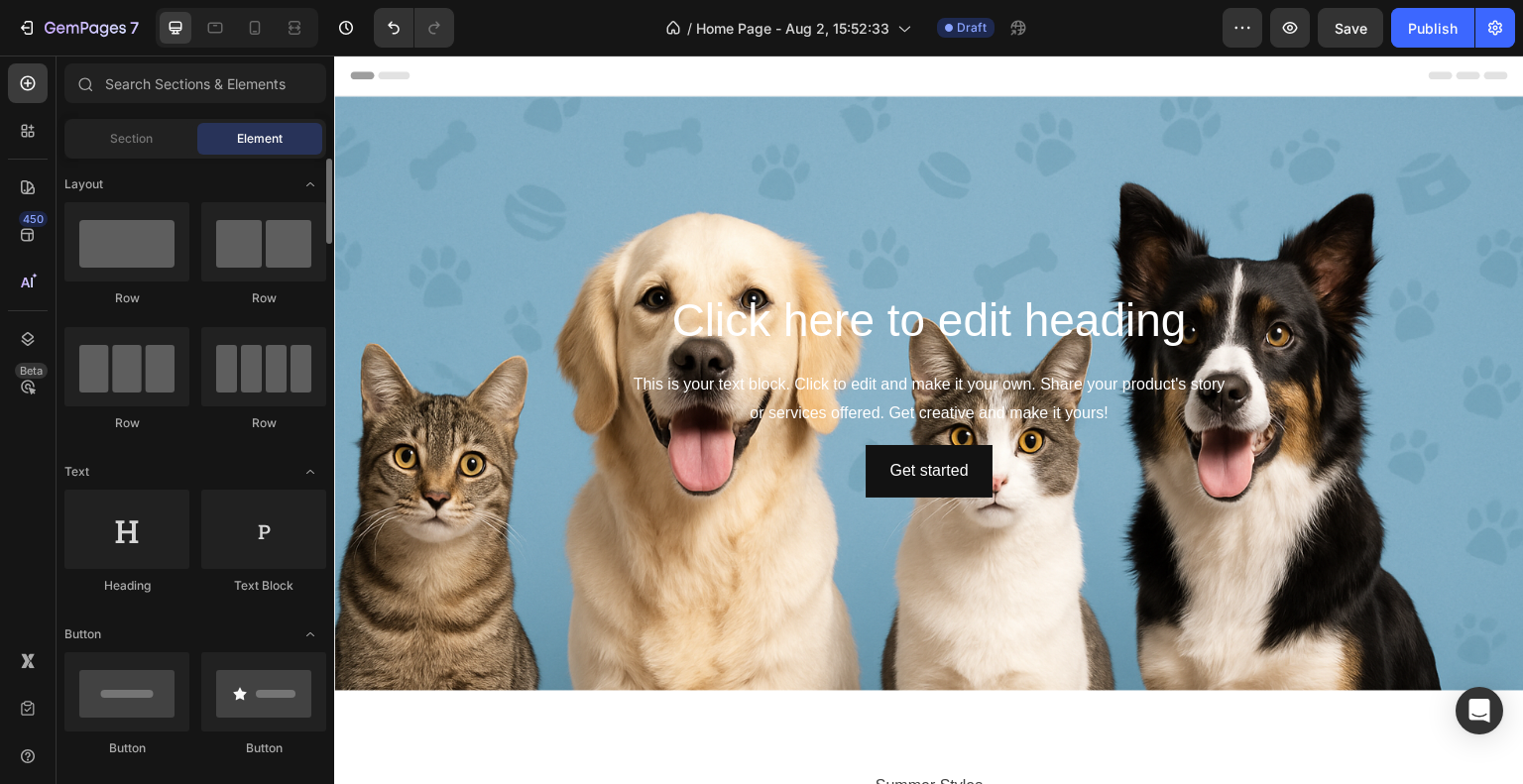 click on "Layout
Row
Row
Row
Row Text
Heading
Text Block Button
Button
Button Media
Image
Image
Video
Video Banner
Hero Banner" at bounding box center [195, 2406] 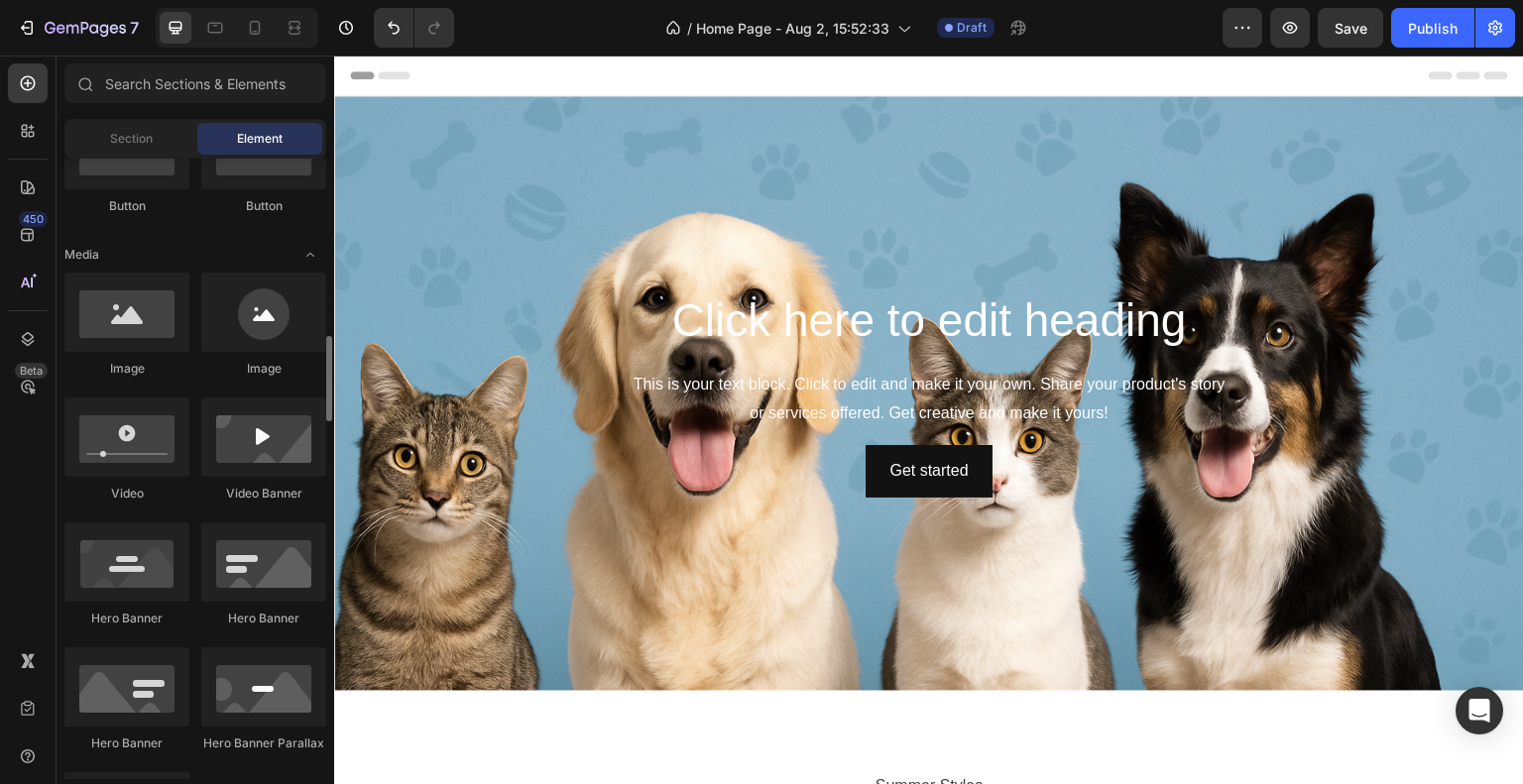 scroll, scrollTop: 632, scrollLeft: 0, axis: vertical 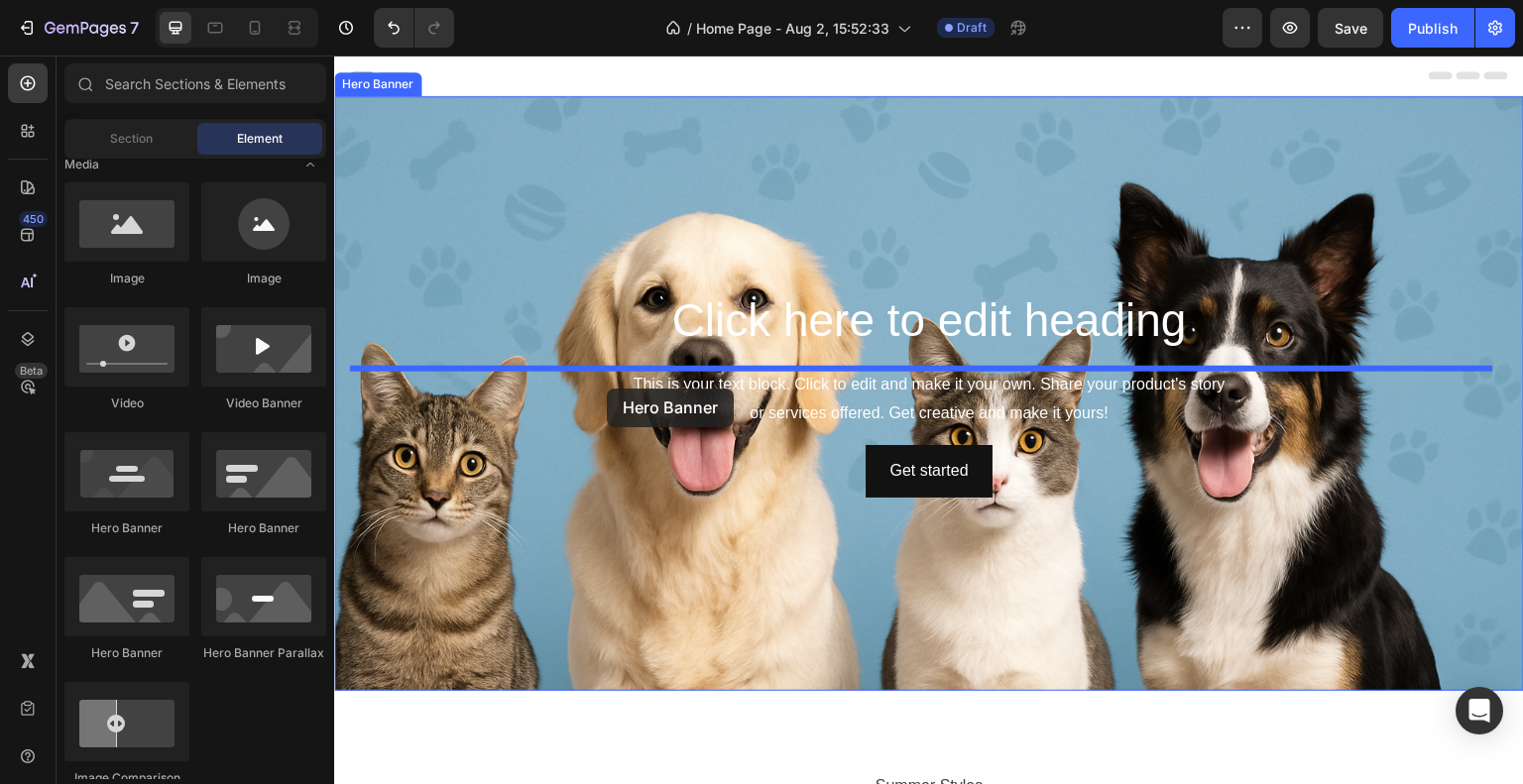 drag, startPoint x: 600, startPoint y: 531, endPoint x: 607, endPoint y: 389, distance: 142.17243 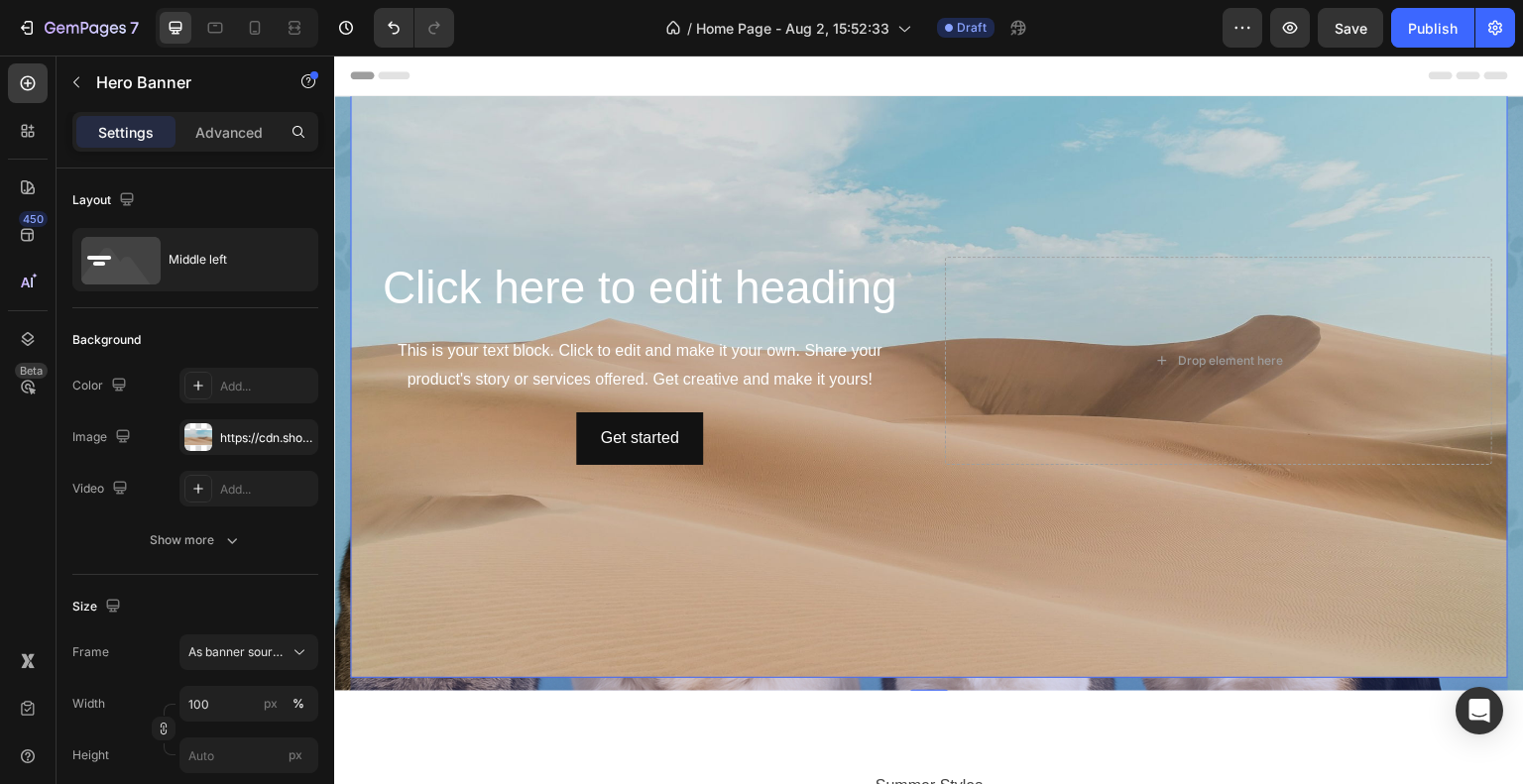 click at bounding box center (929, 361) 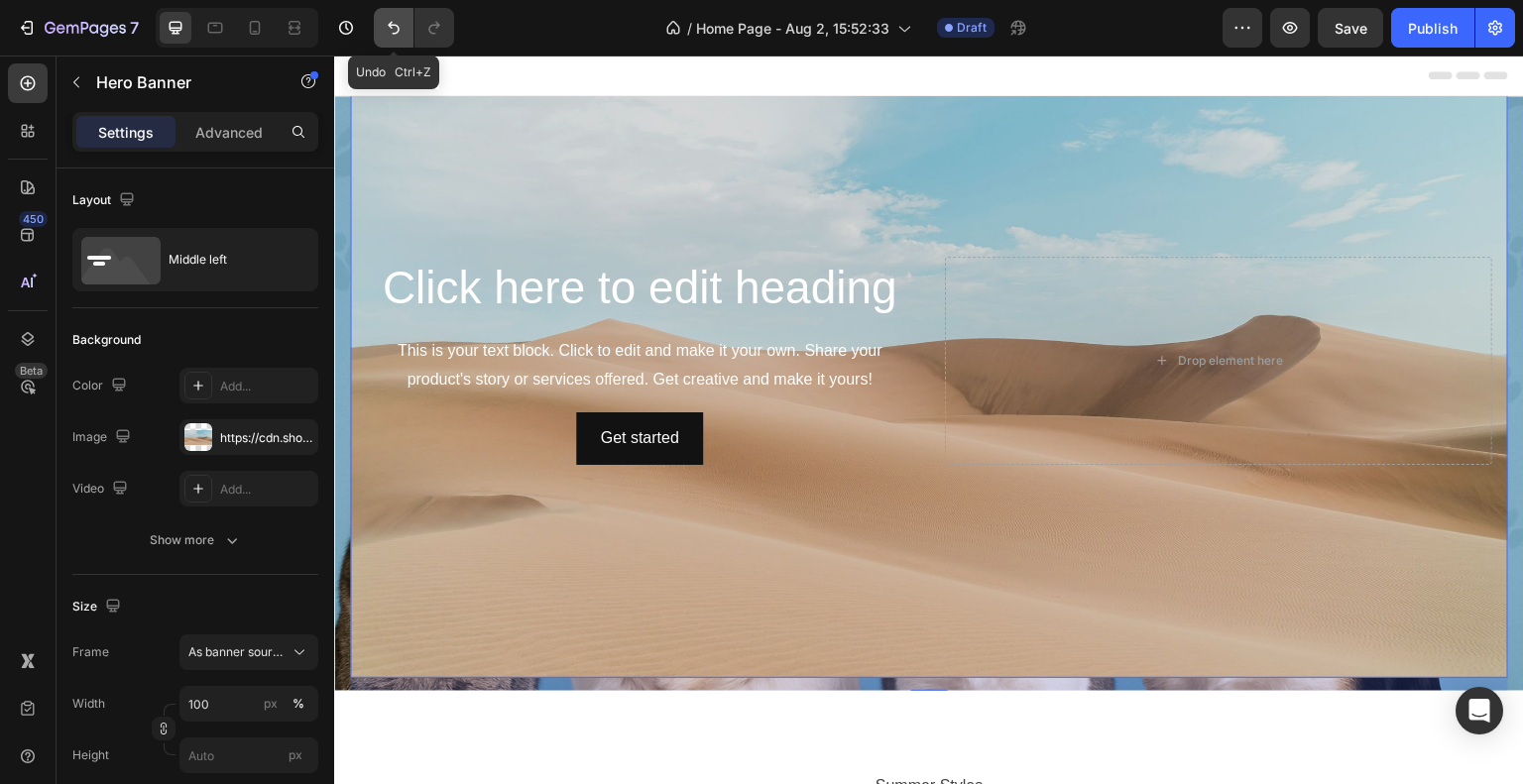 click 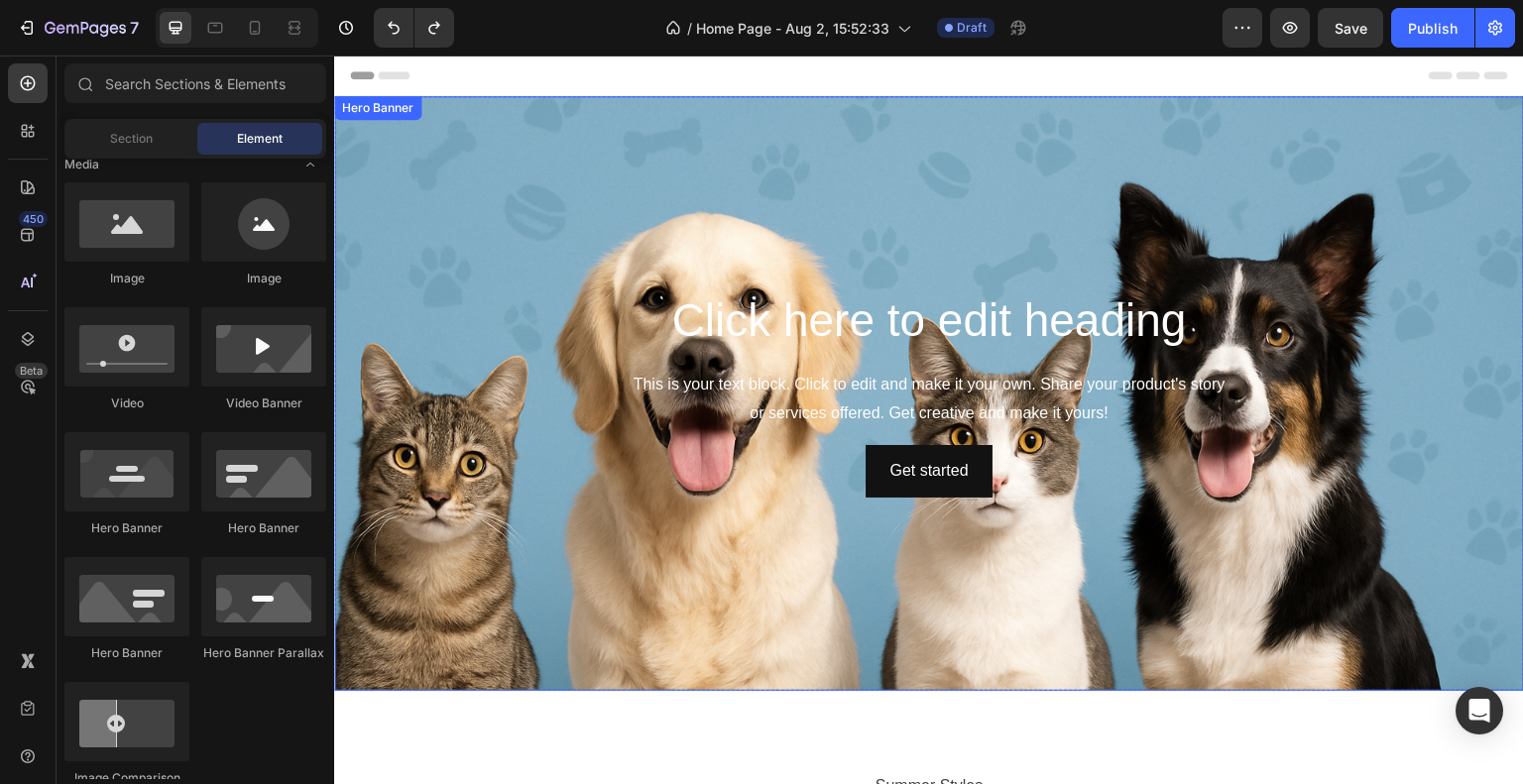 click at bounding box center (929, 393) 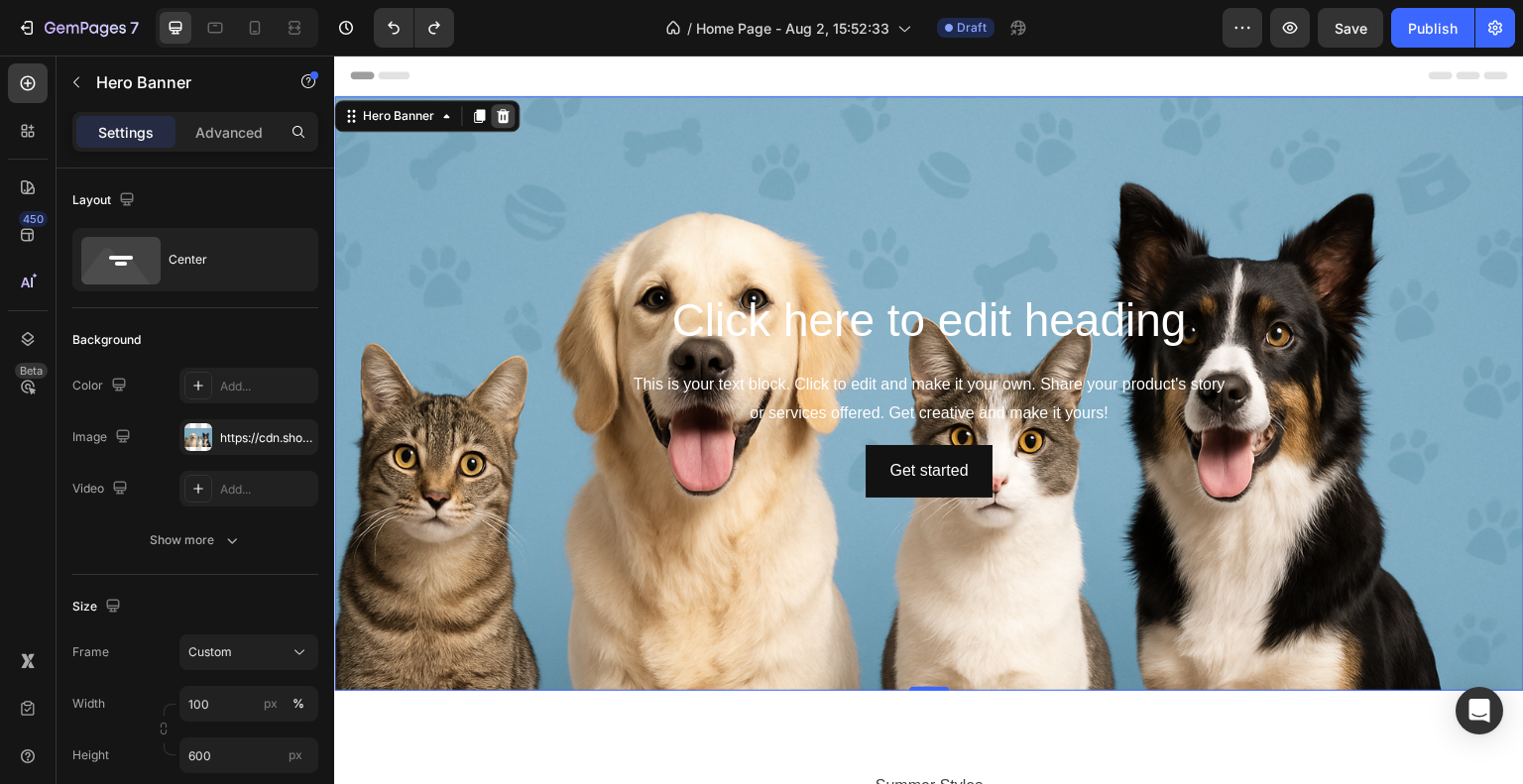 click at bounding box center [503, 116] 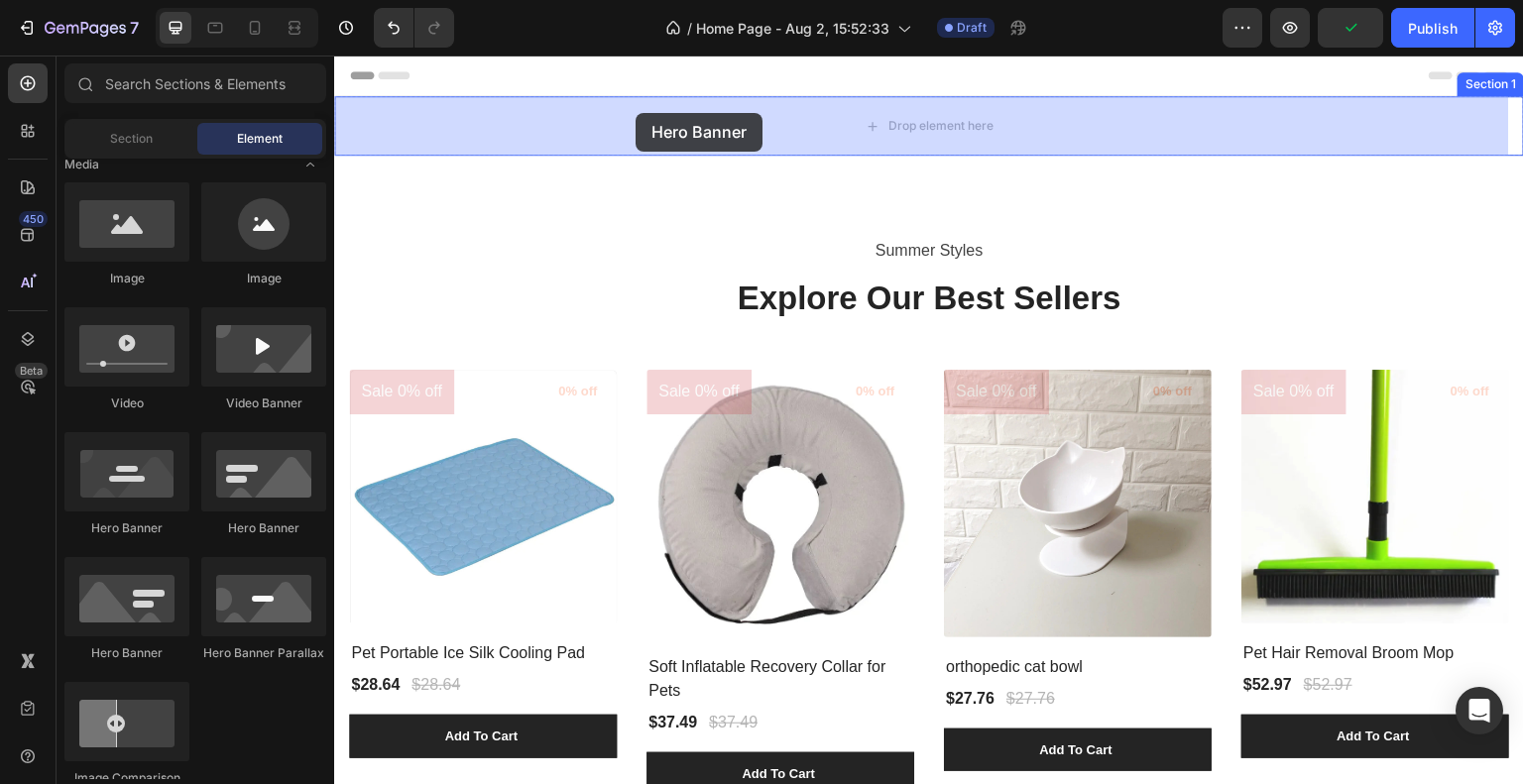 drag, startPoint x: 571, startPoint y: 547, endPoint x: 632, endPoint y: 119, distance: 432.32511 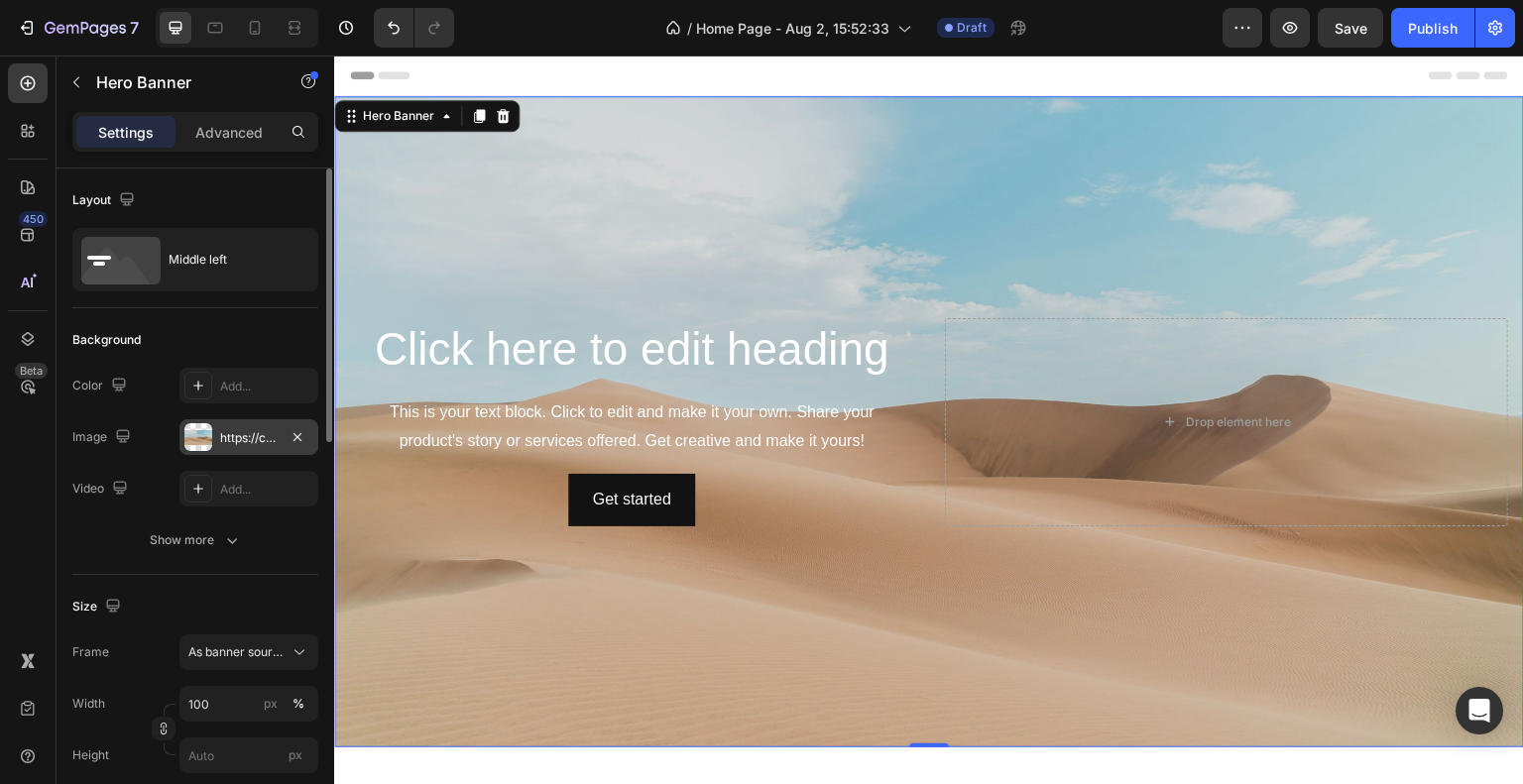 click on "https://cdn.shopify.com/s/files/1/2005/9307/files/background_settings.jpg" at bounding box center (249, 438) 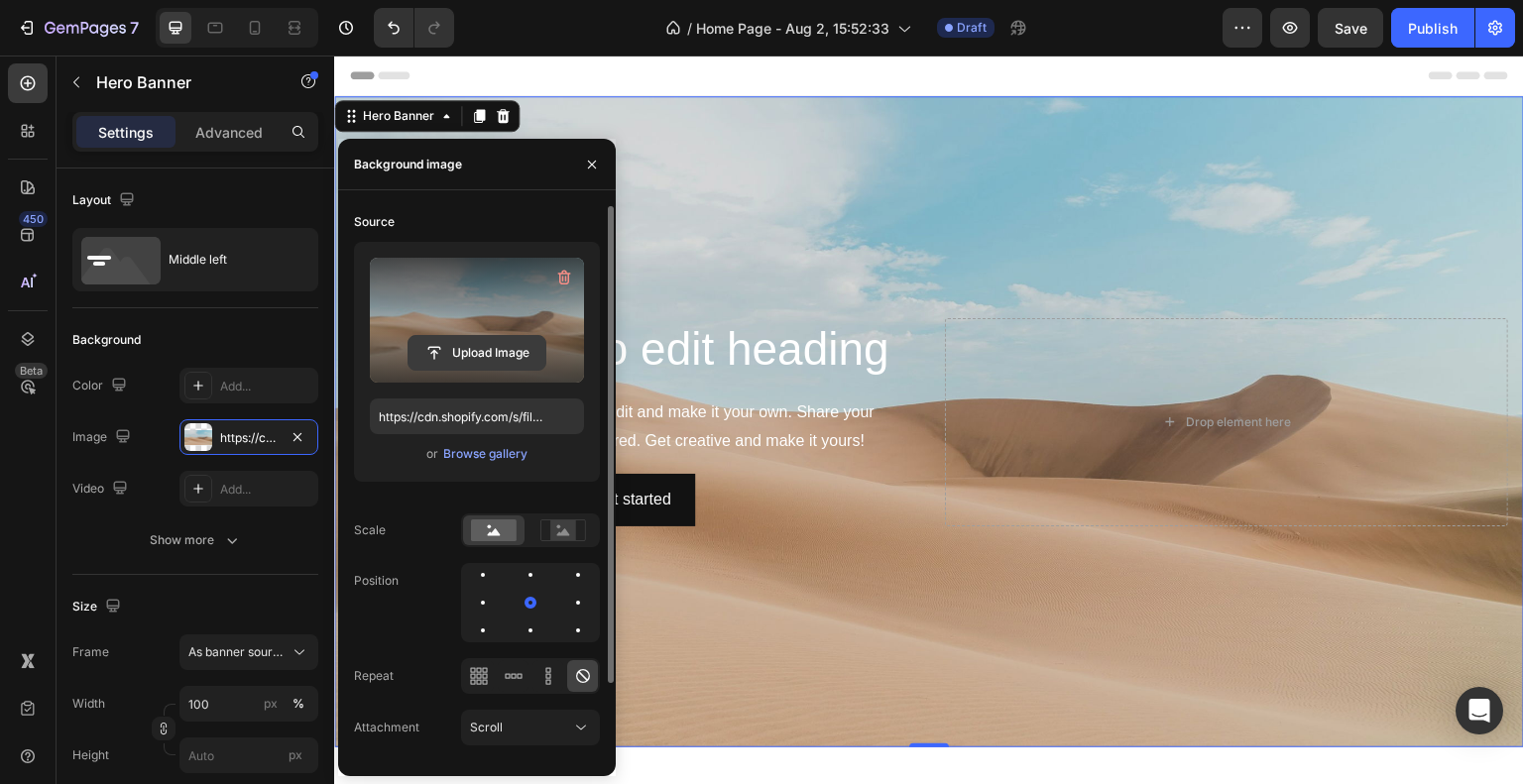 click 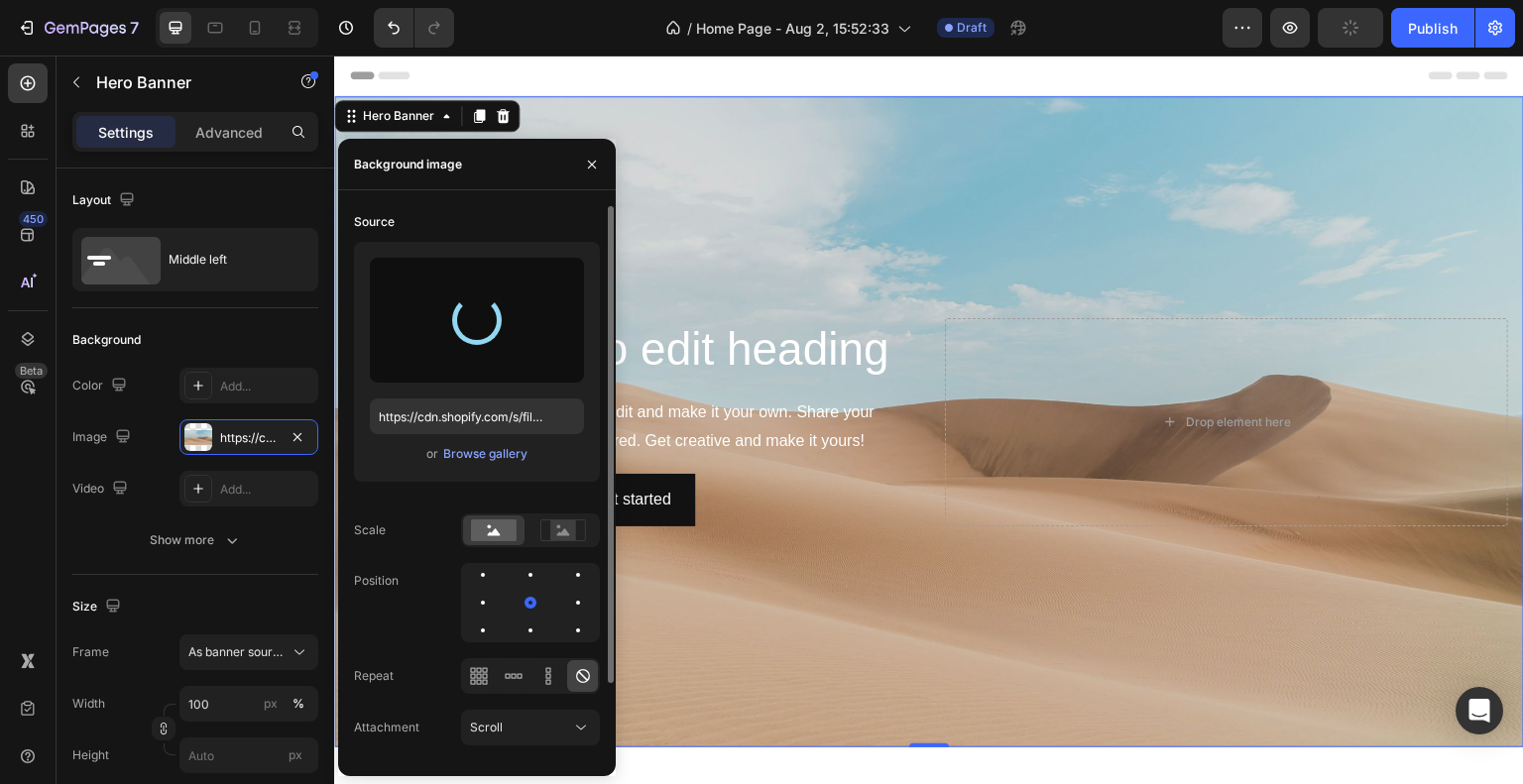 type on "https://cdn.shopify.com/s/files/1/0933/0966/5623/files/gempages_577626416108012220-6815b7c2-8a12-49ba-b139-be668a9903fa.png" 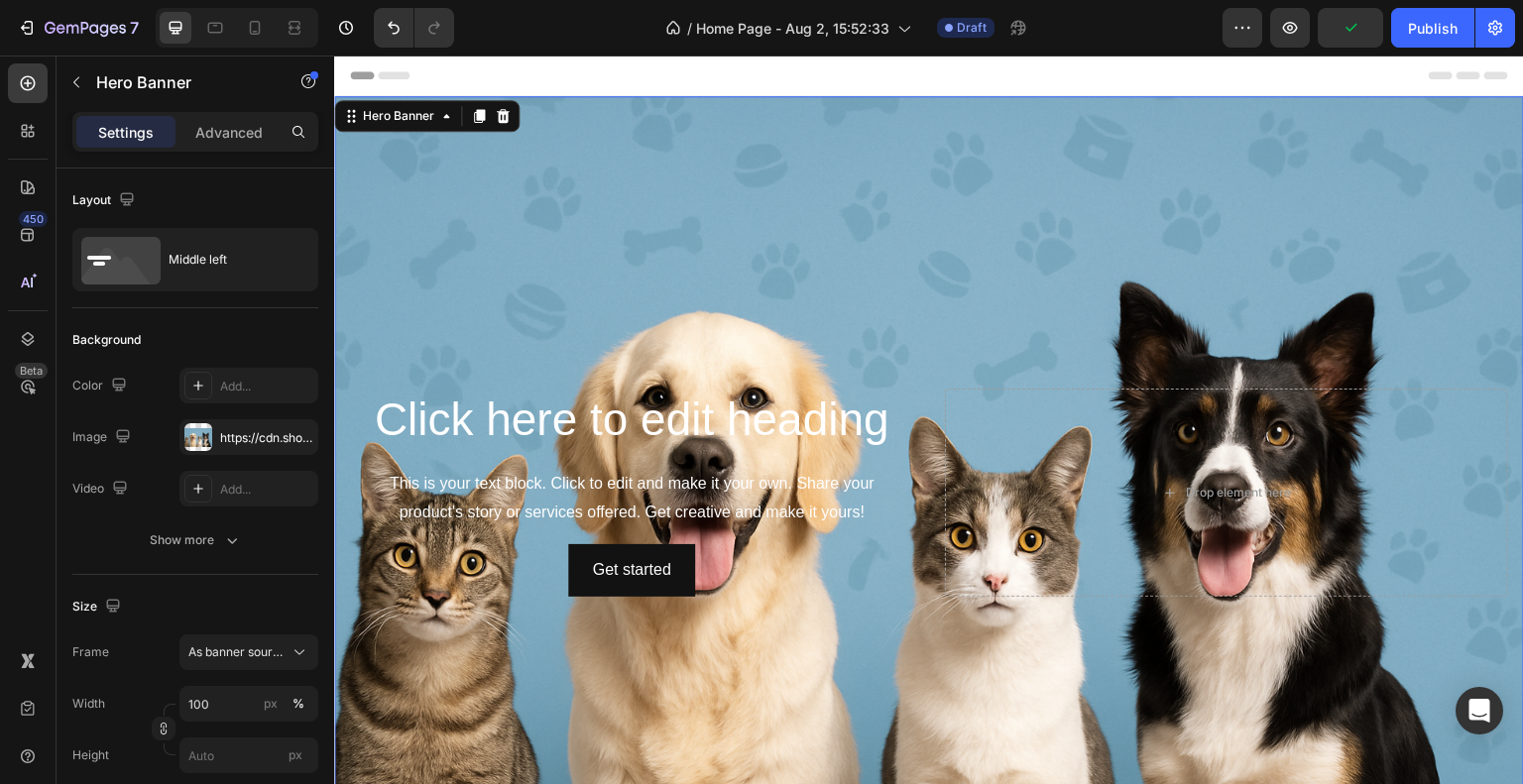 click at bounding box center (929, 493) 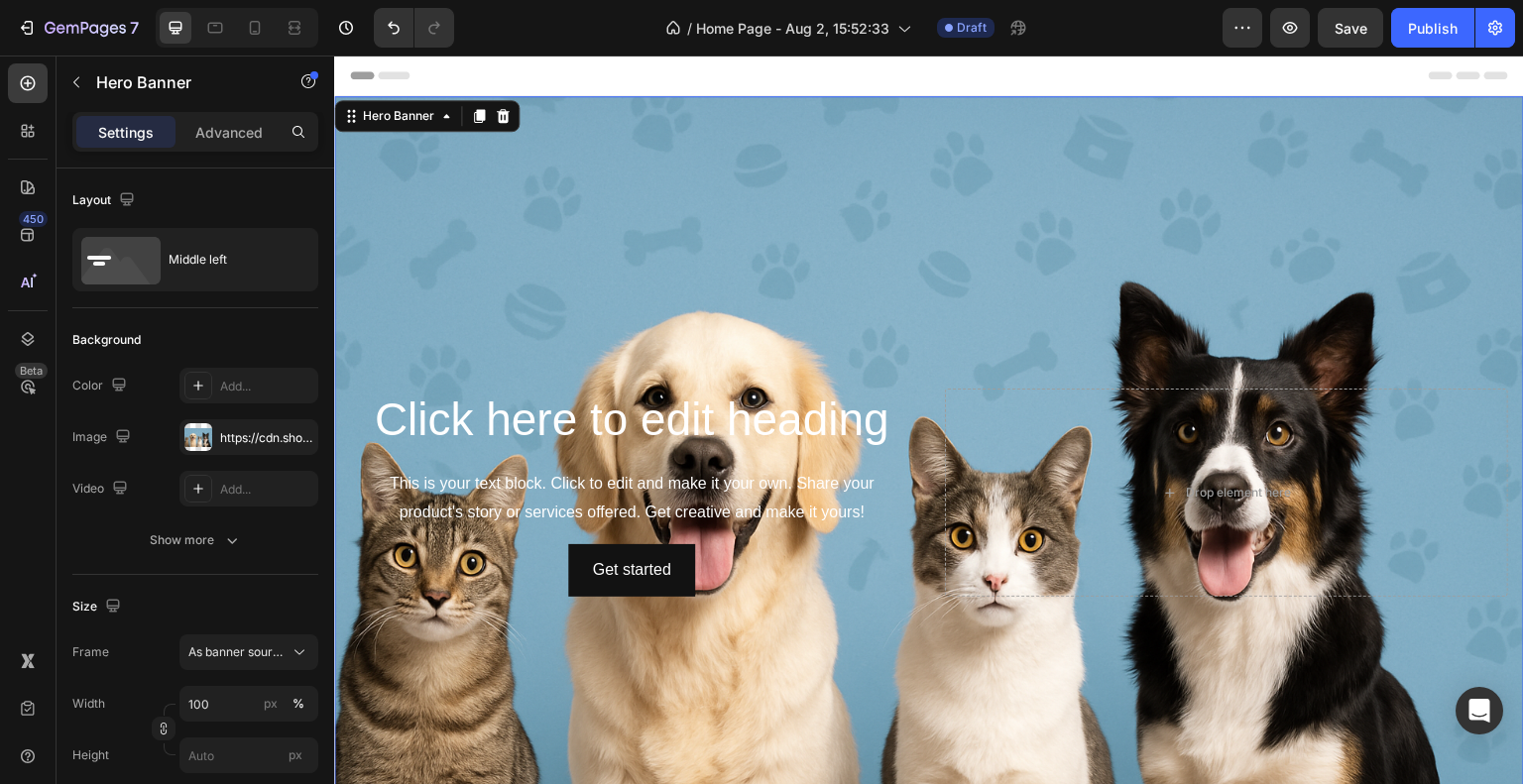 click at bounding box center [929, 493] 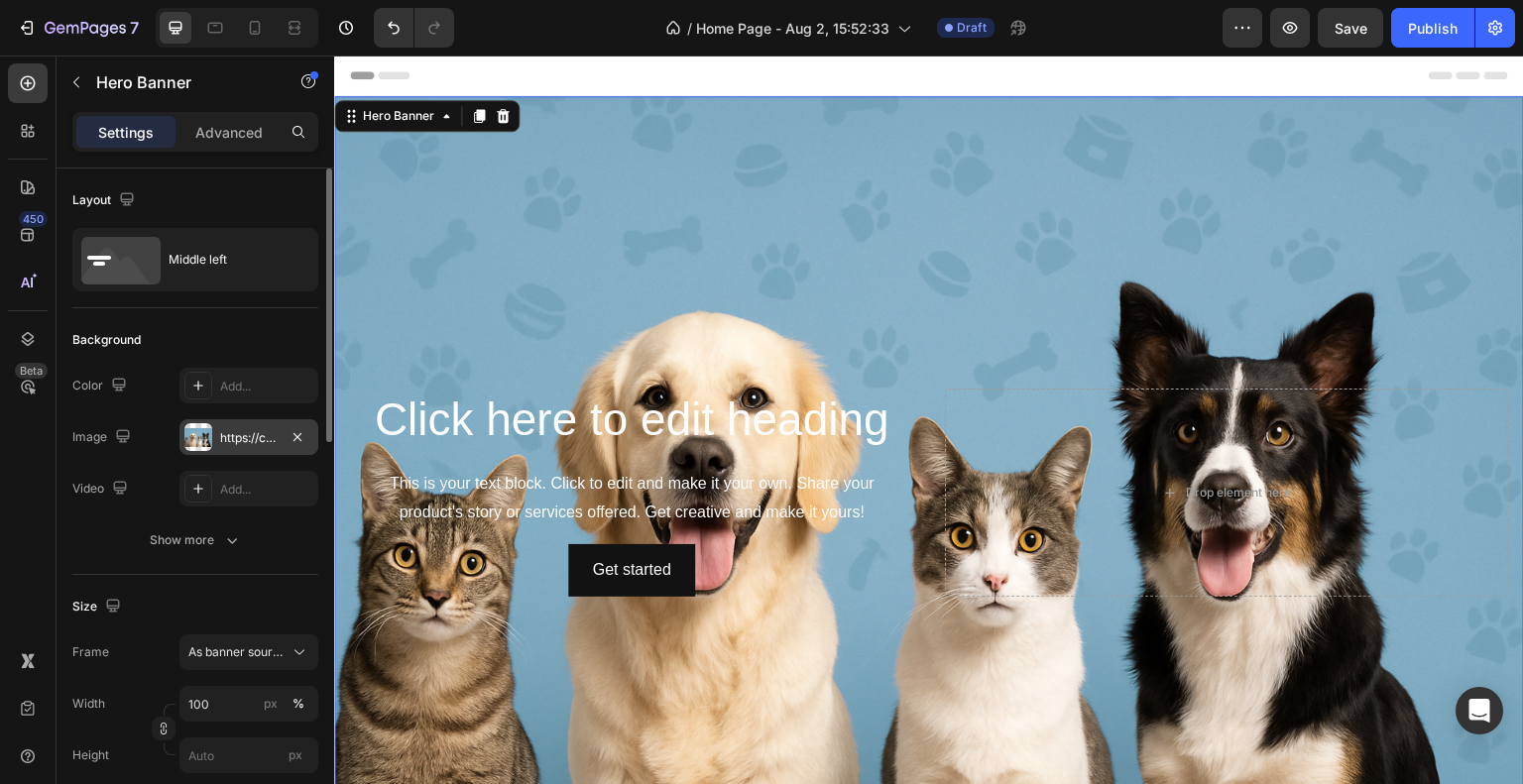 click on "https://cdn.shopify.com/s/files/1/0933/0966/5623/files/gempages_577626416108012220-6815b7c2-8a12-49ba-b139-be668a9903fa.png" at bounding box center (249, 438) 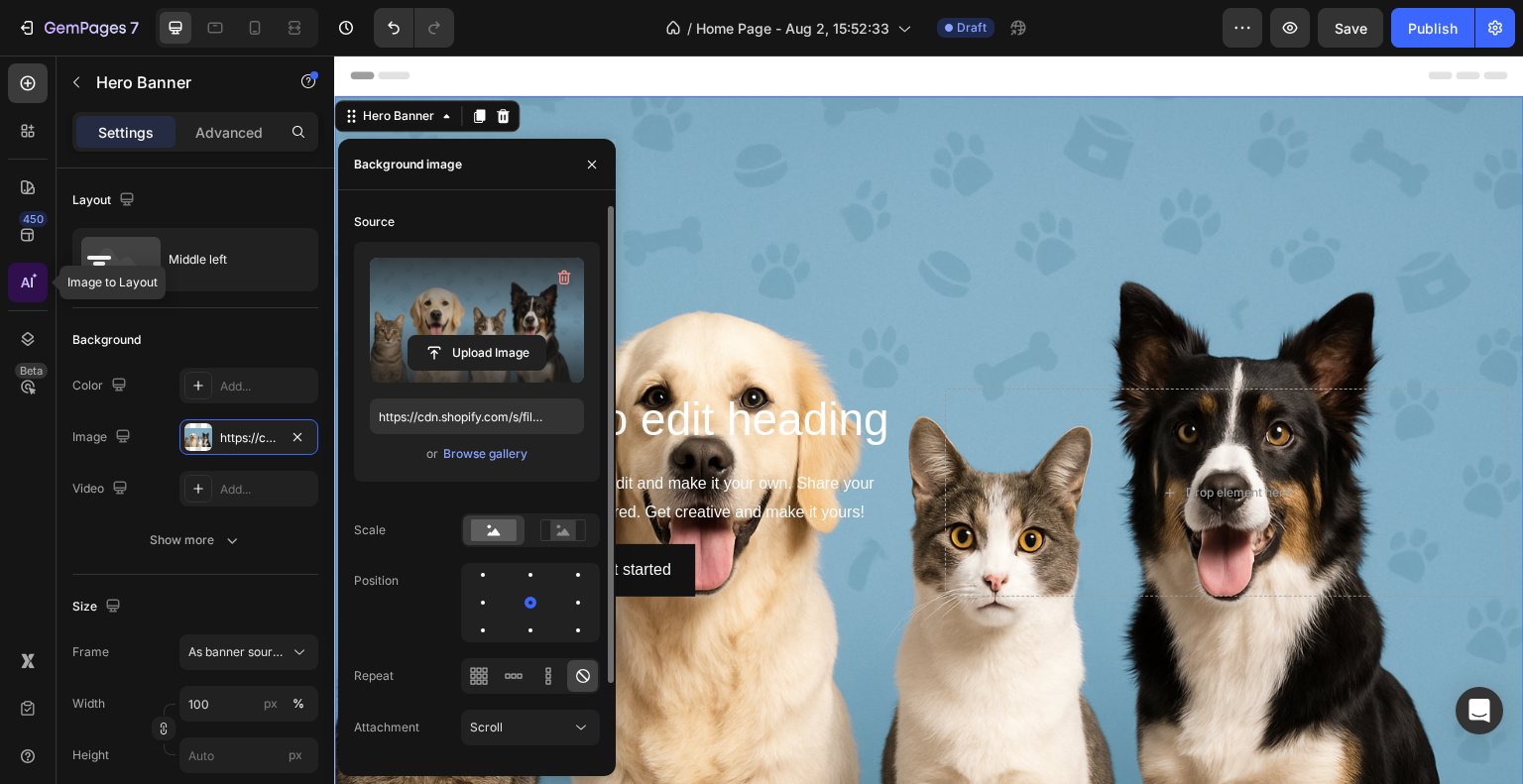 click 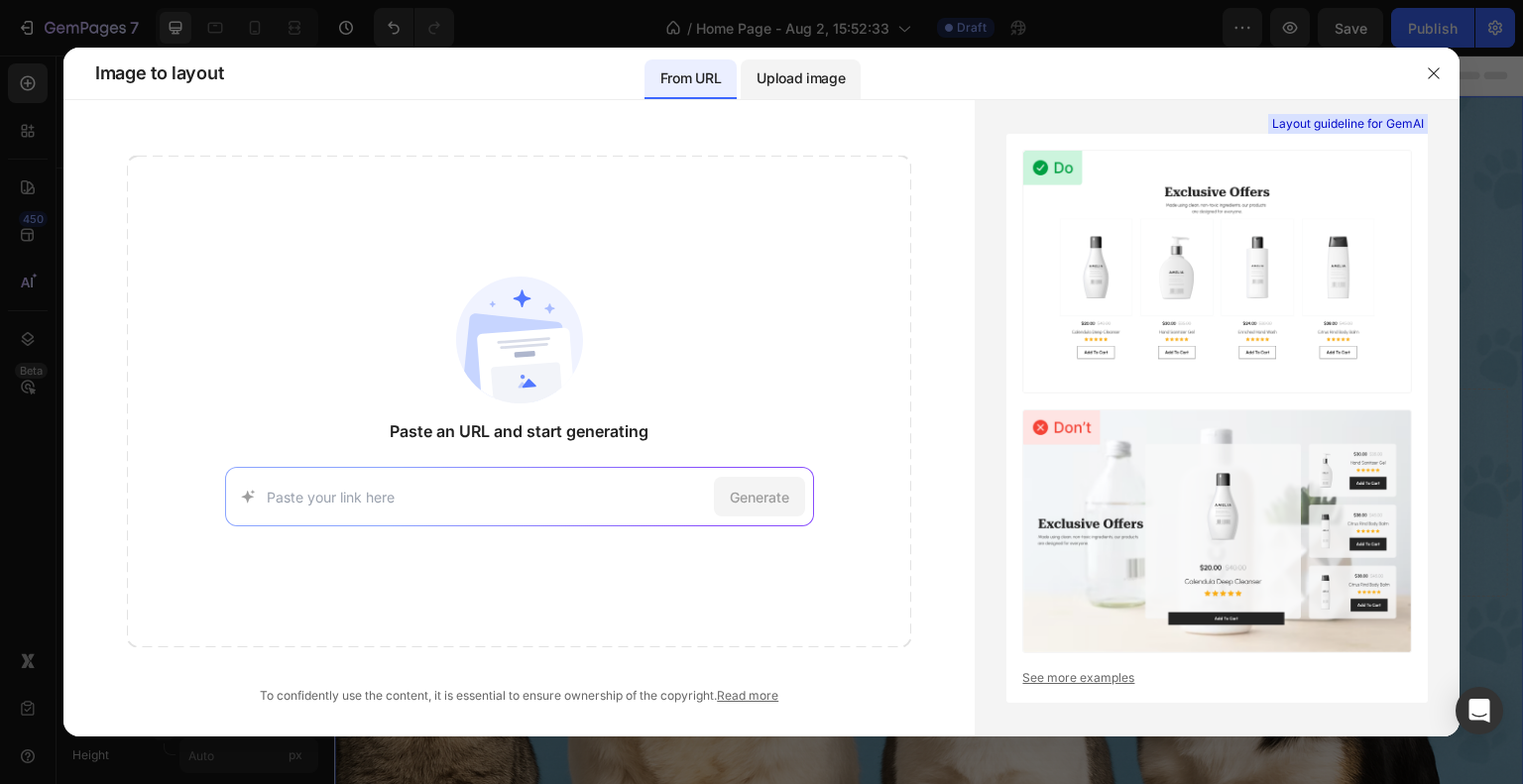 click on "Upload image" at bounding box center [800, 78] 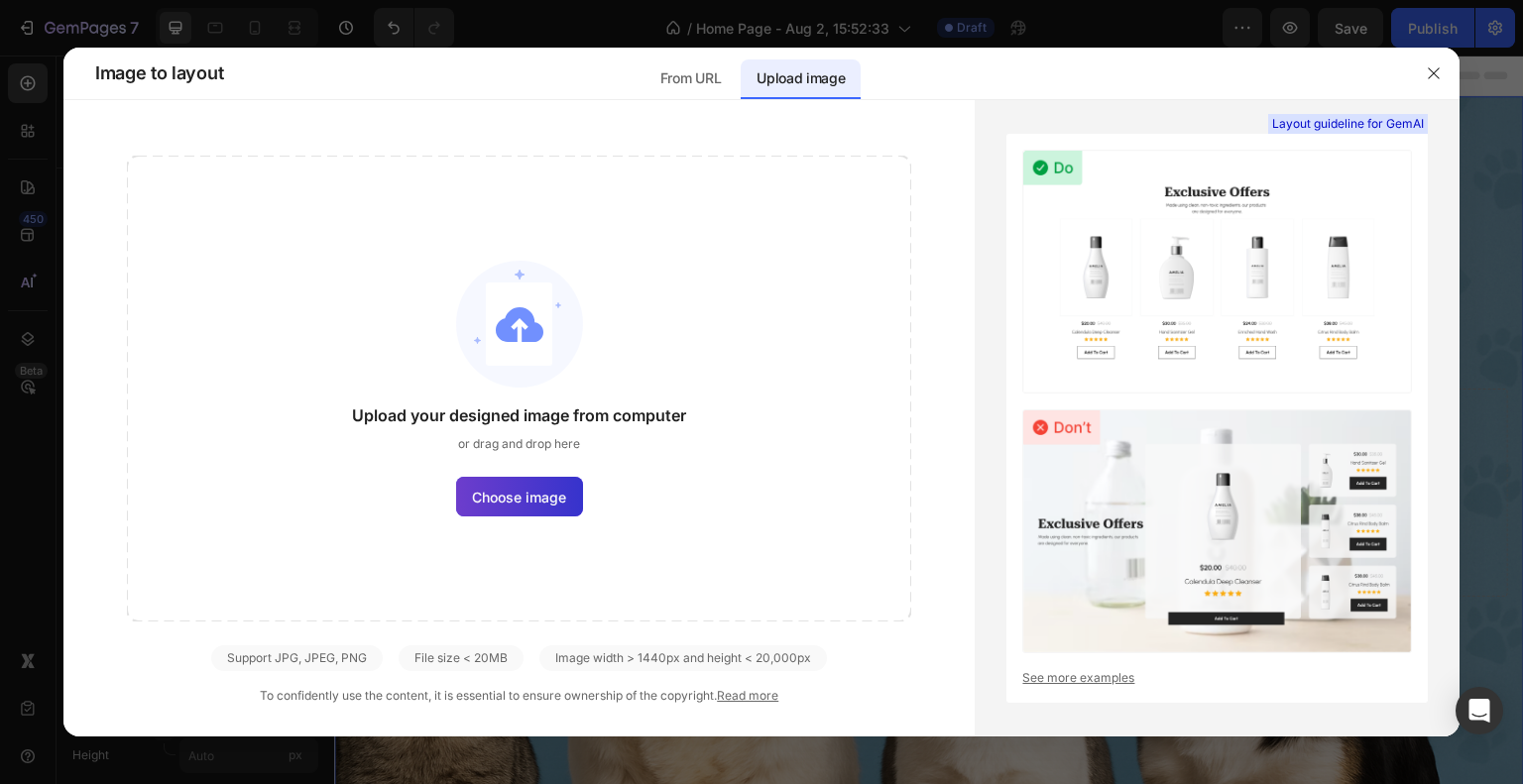 click on "Choose image" at bounding box center [519, 497] 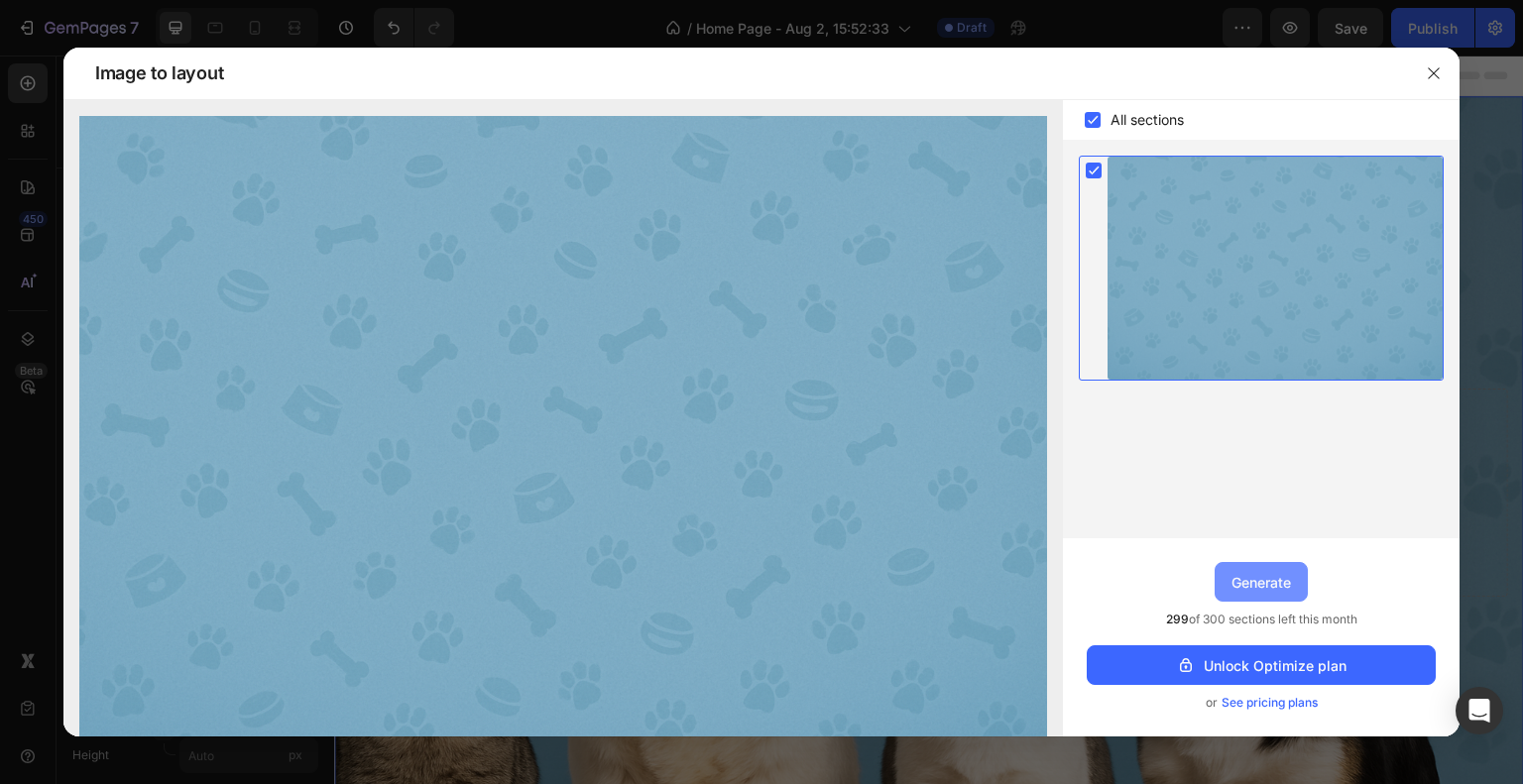click on "Generate" at bounding box center [1261, 582] 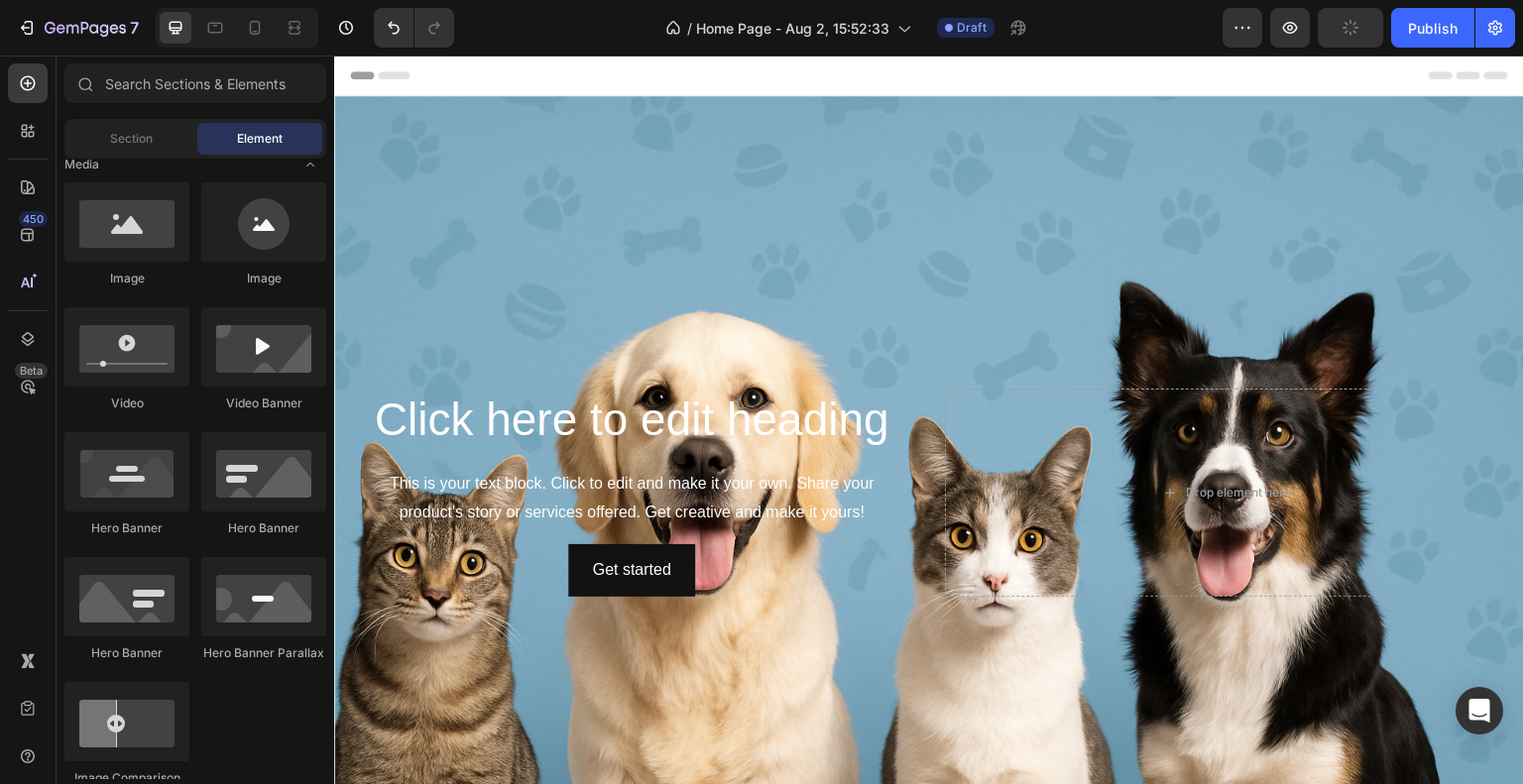 scroll, scrollTop: 366, scrollLeft: 0, axis: vertical 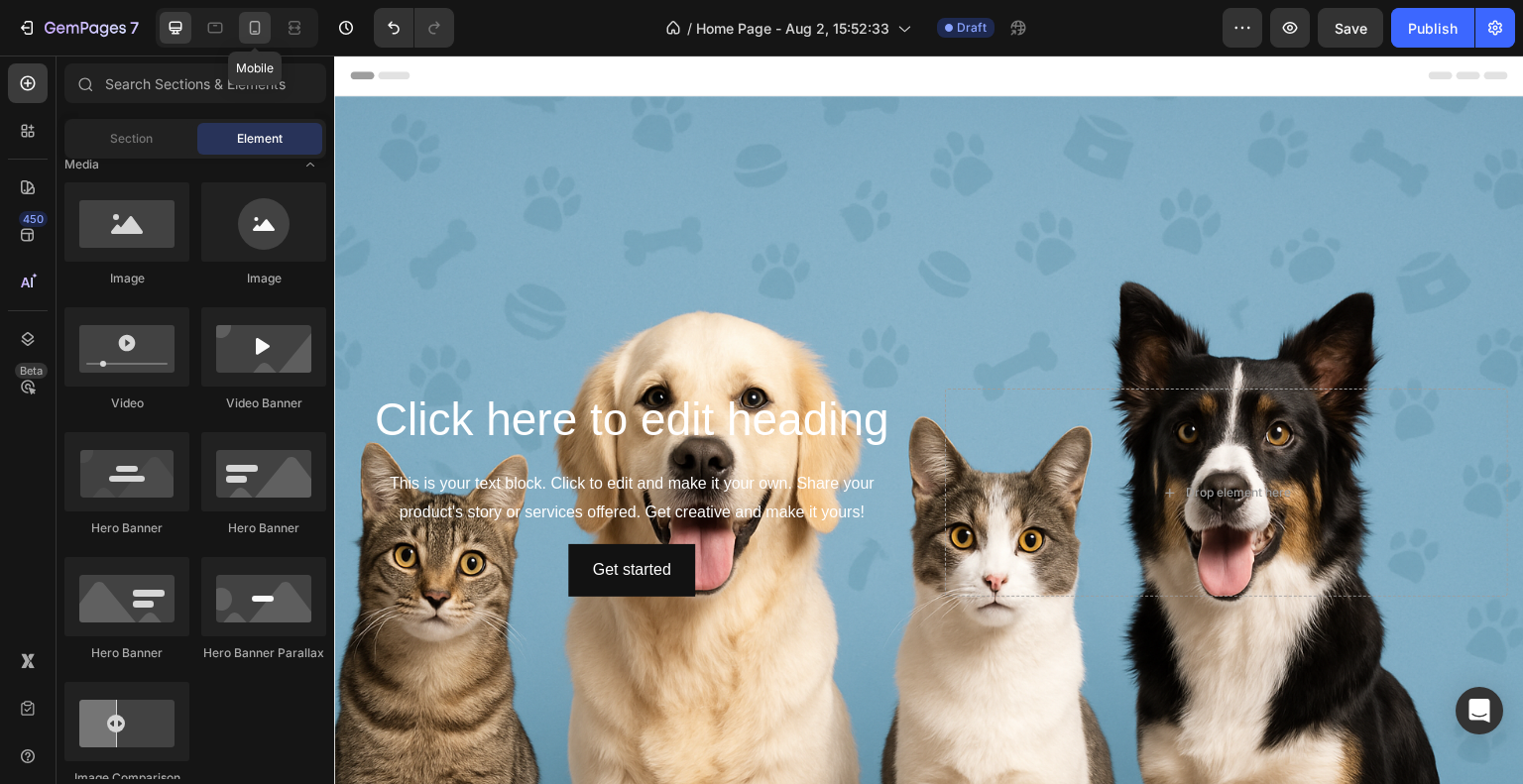 click 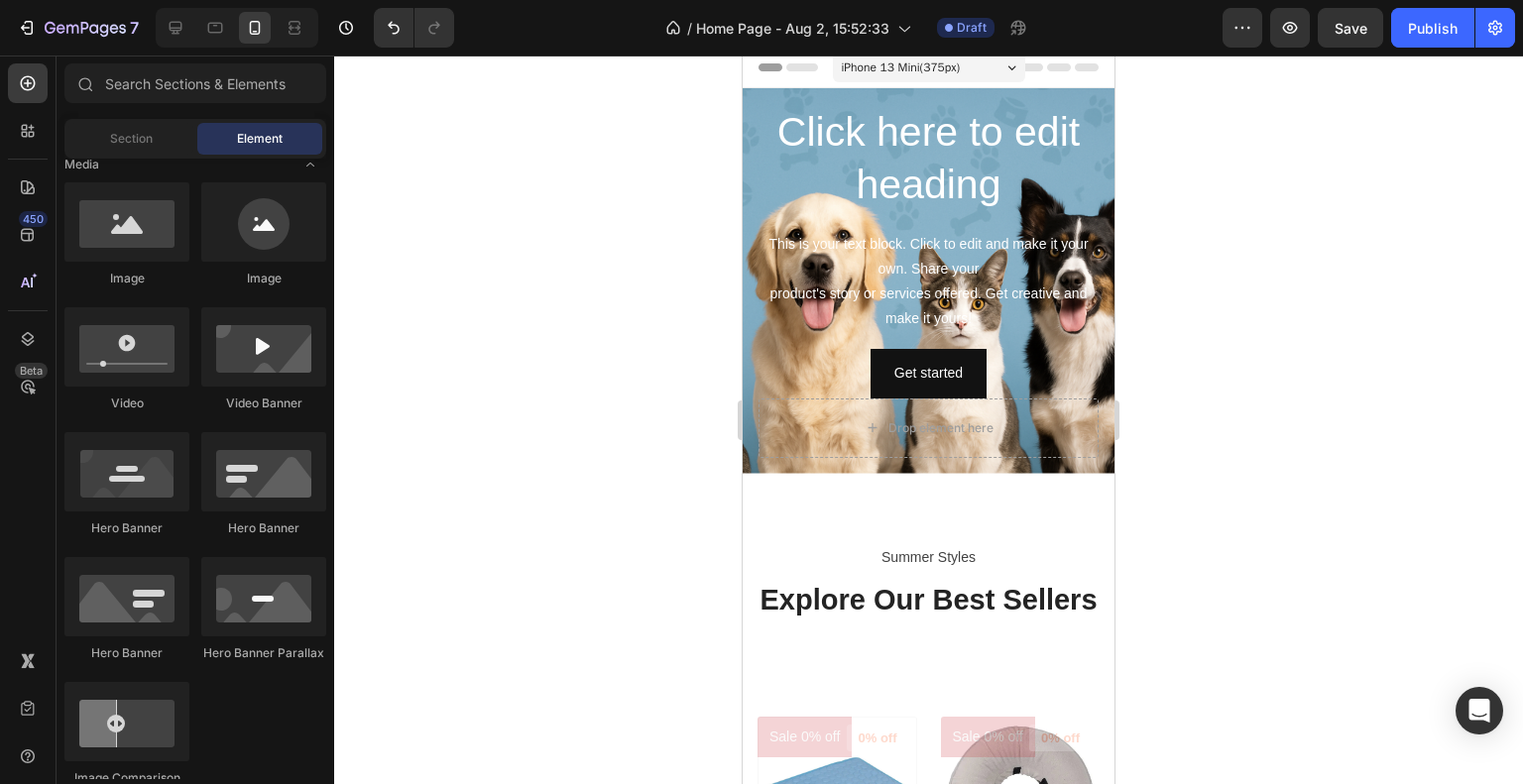 scroll, scrollTop: 0, scrollLeft: 0, axis: both 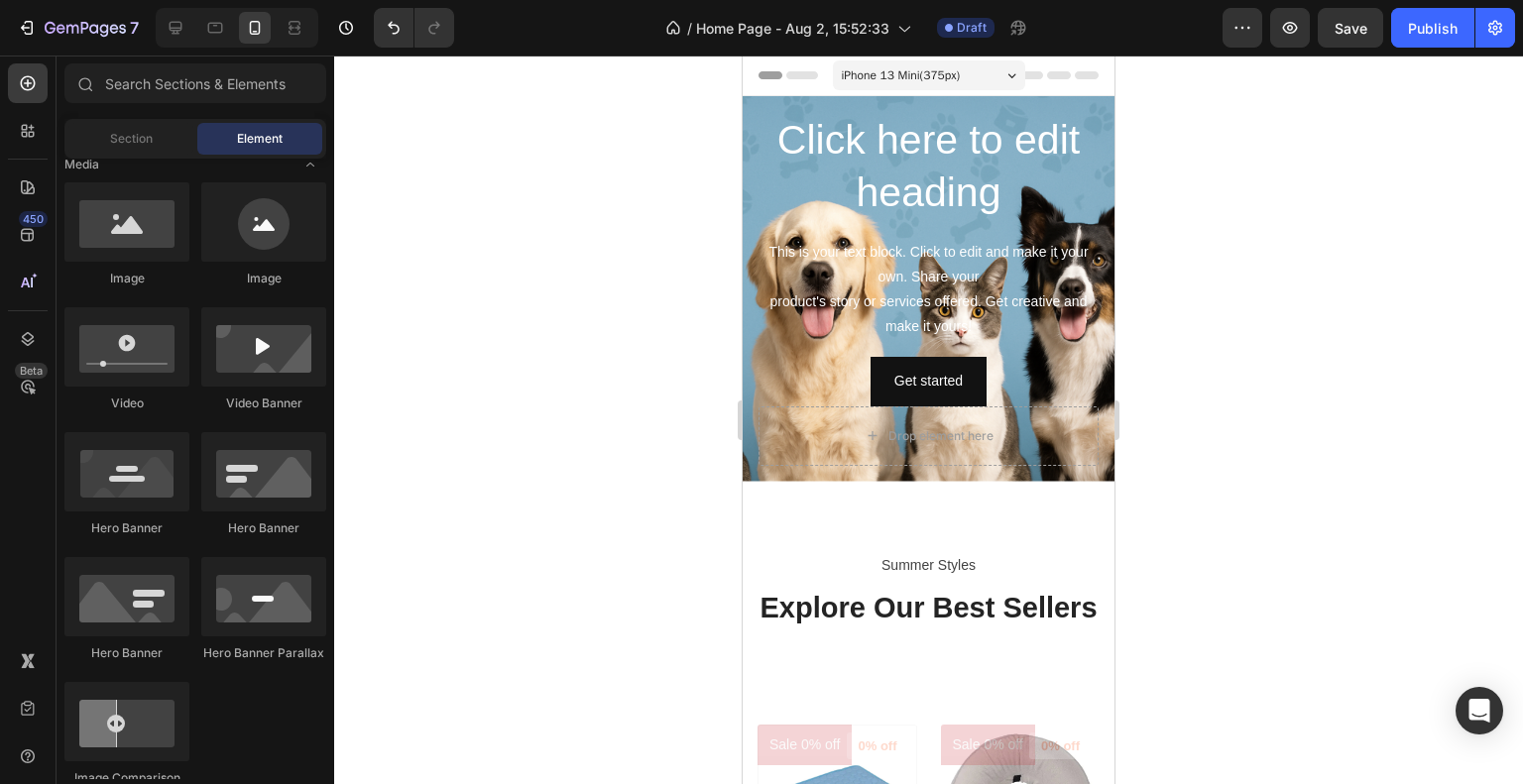 drag, startPoint x: 1103, startPoint y: 233, endPoint x: 1909, endPoint y: 199, distance: 806.7168 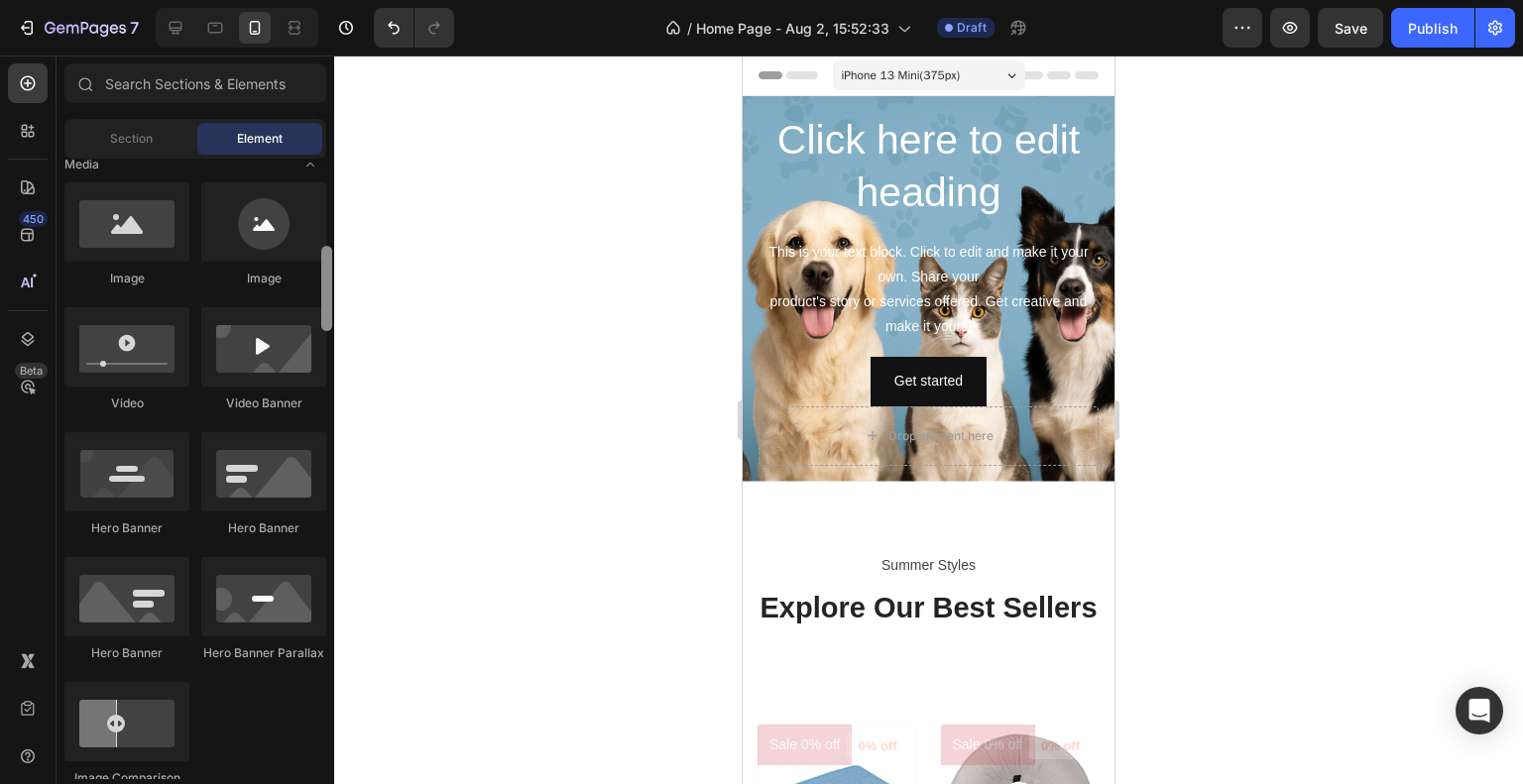 click at bounding box center (326, 288) 